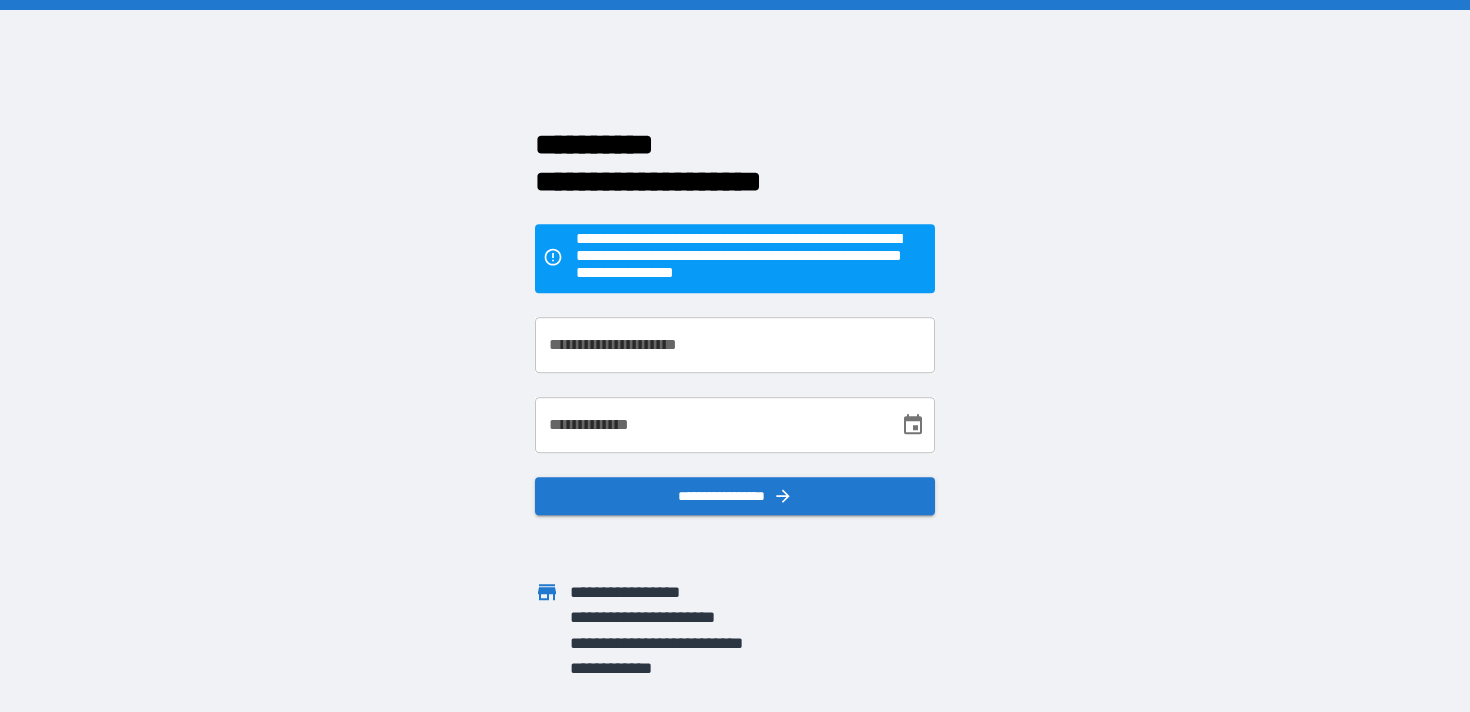scroll, scrollTop: 0, scrollLeft: 0, axis: both 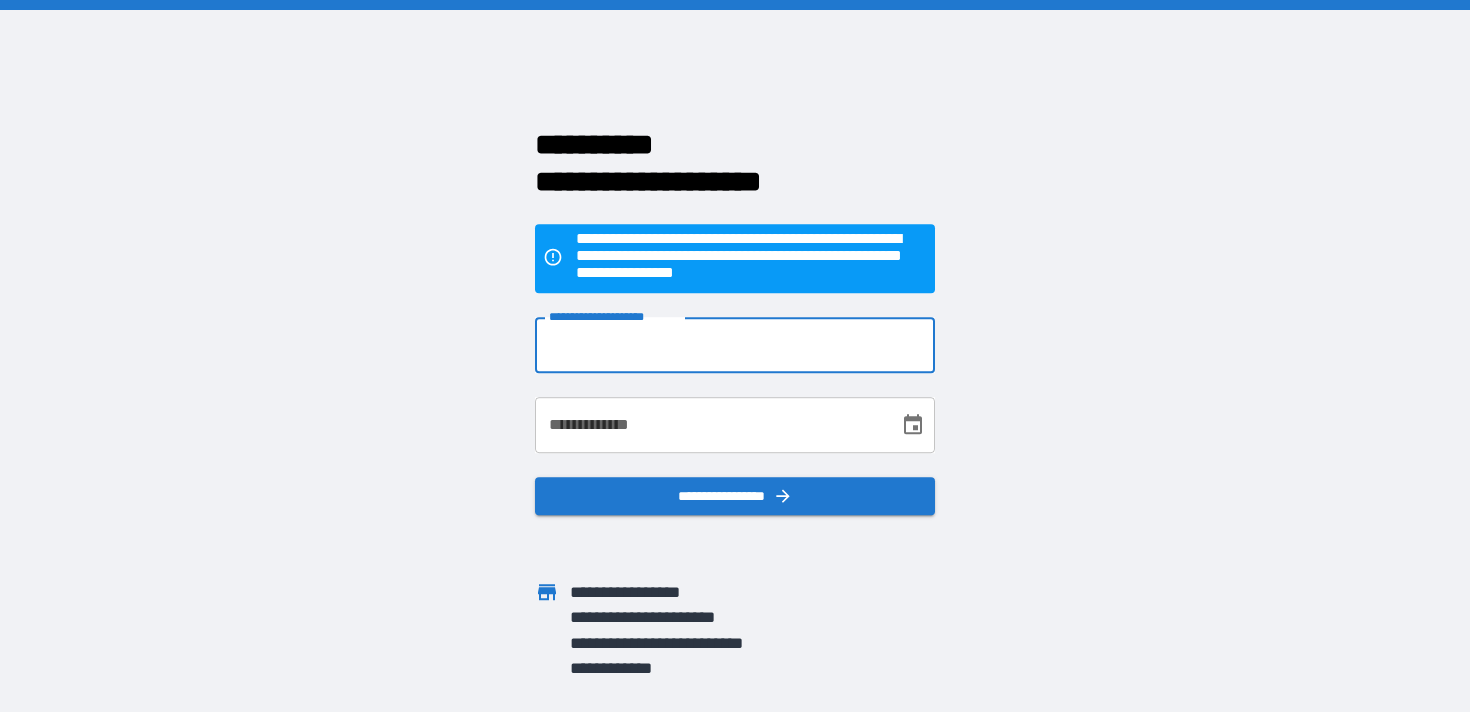 click on "**********" at bounding box center (735, 345) 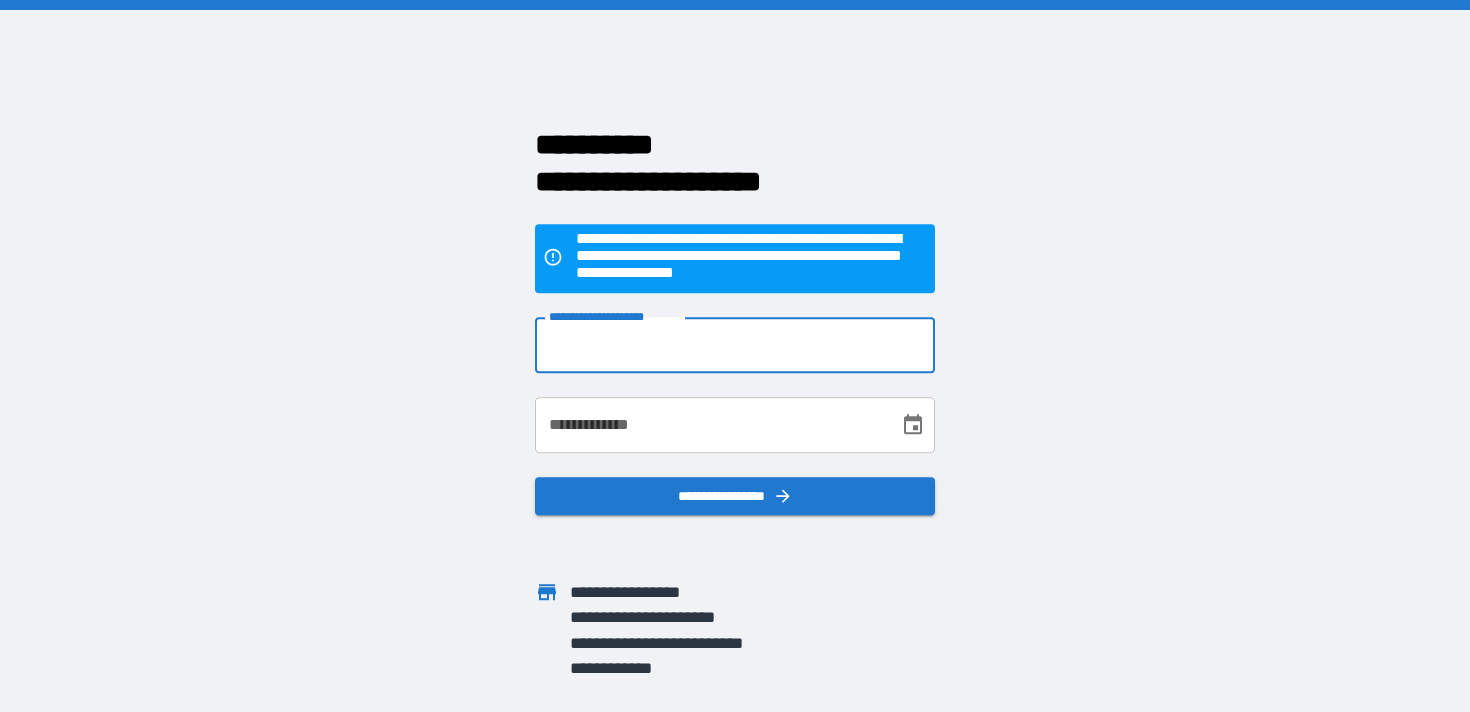 type on "**********" 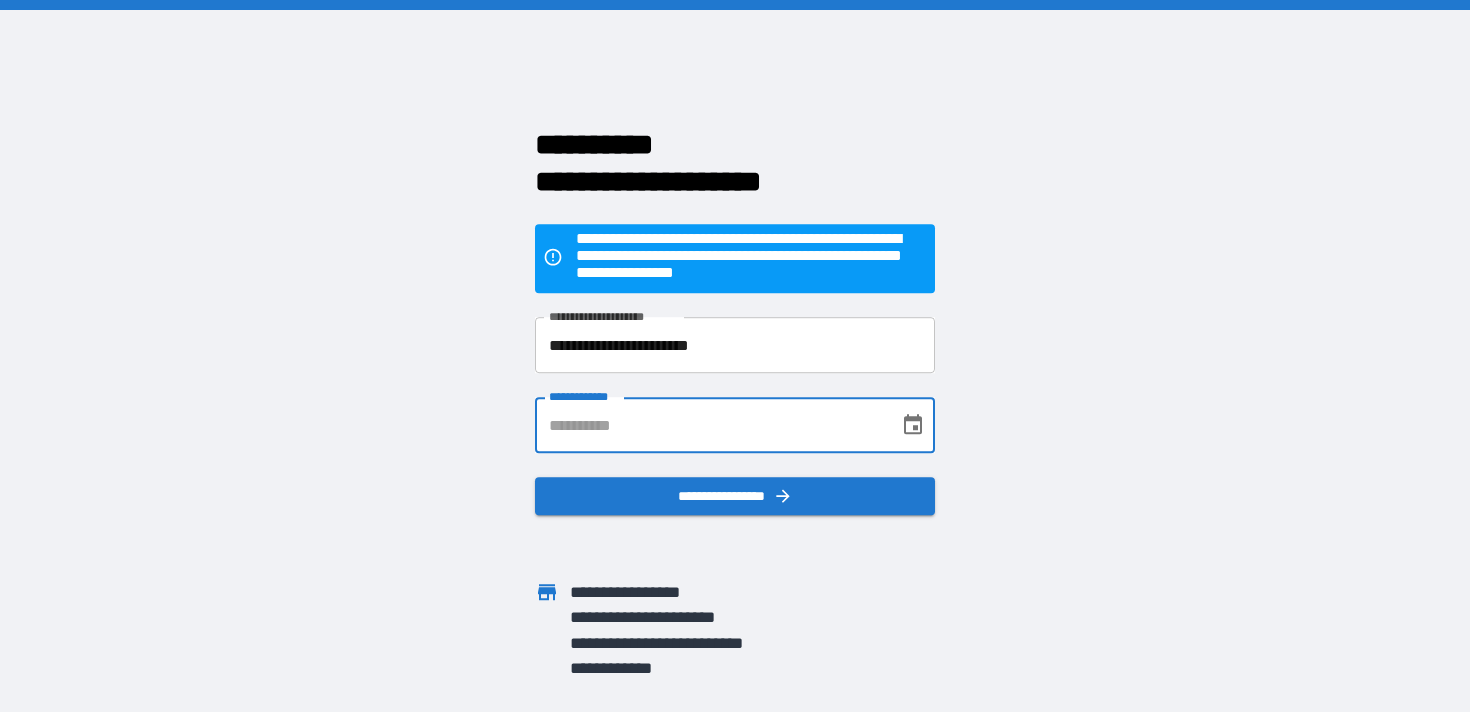 click on "**********" at bounding box center (710, 425) 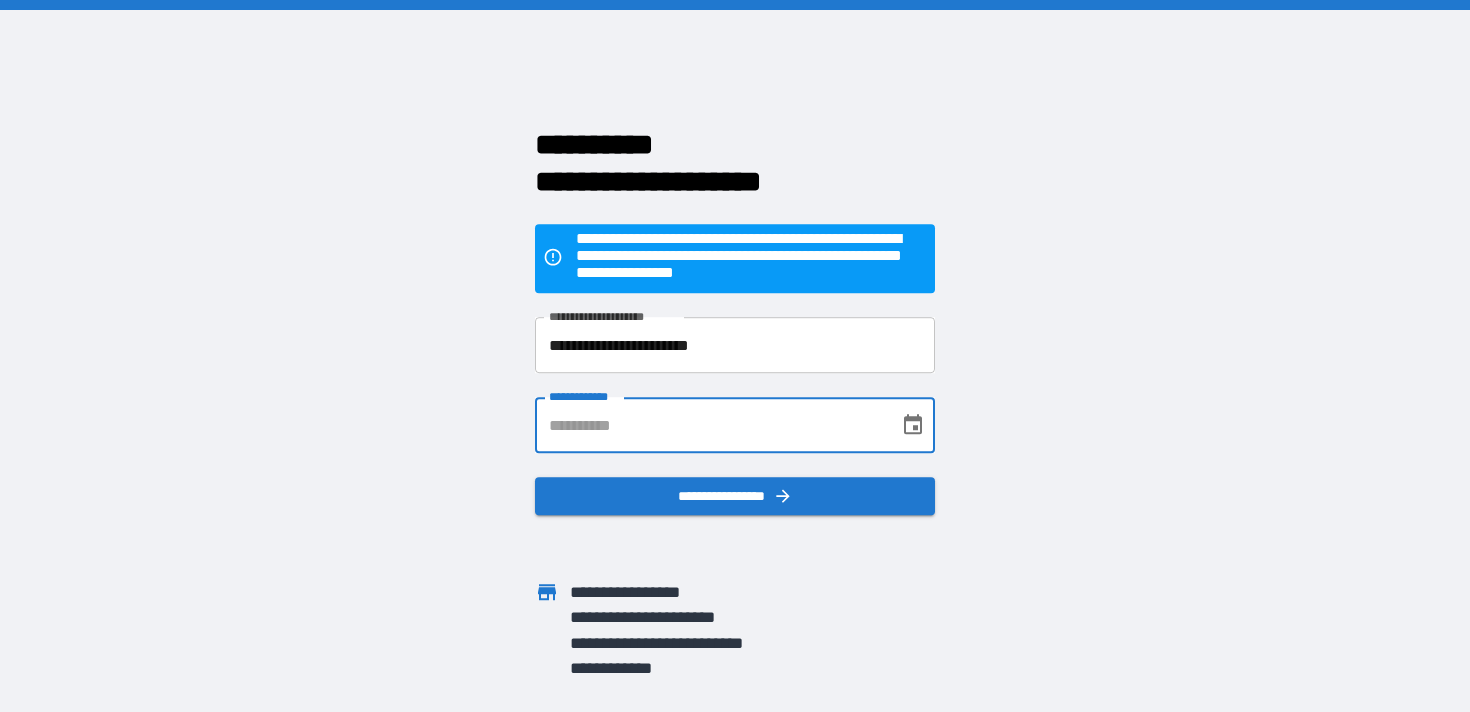 type on "**********" 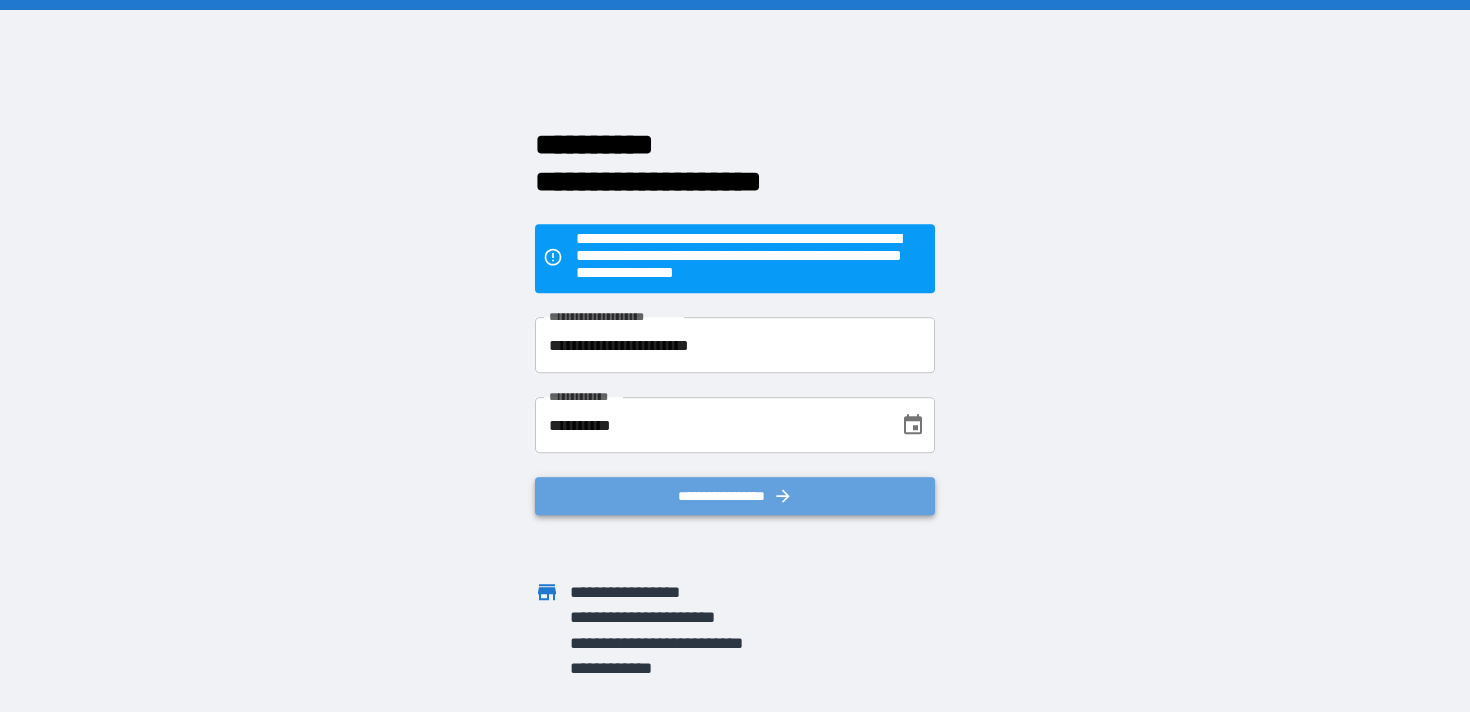 click on "**********" at bounding box center [735, 496] 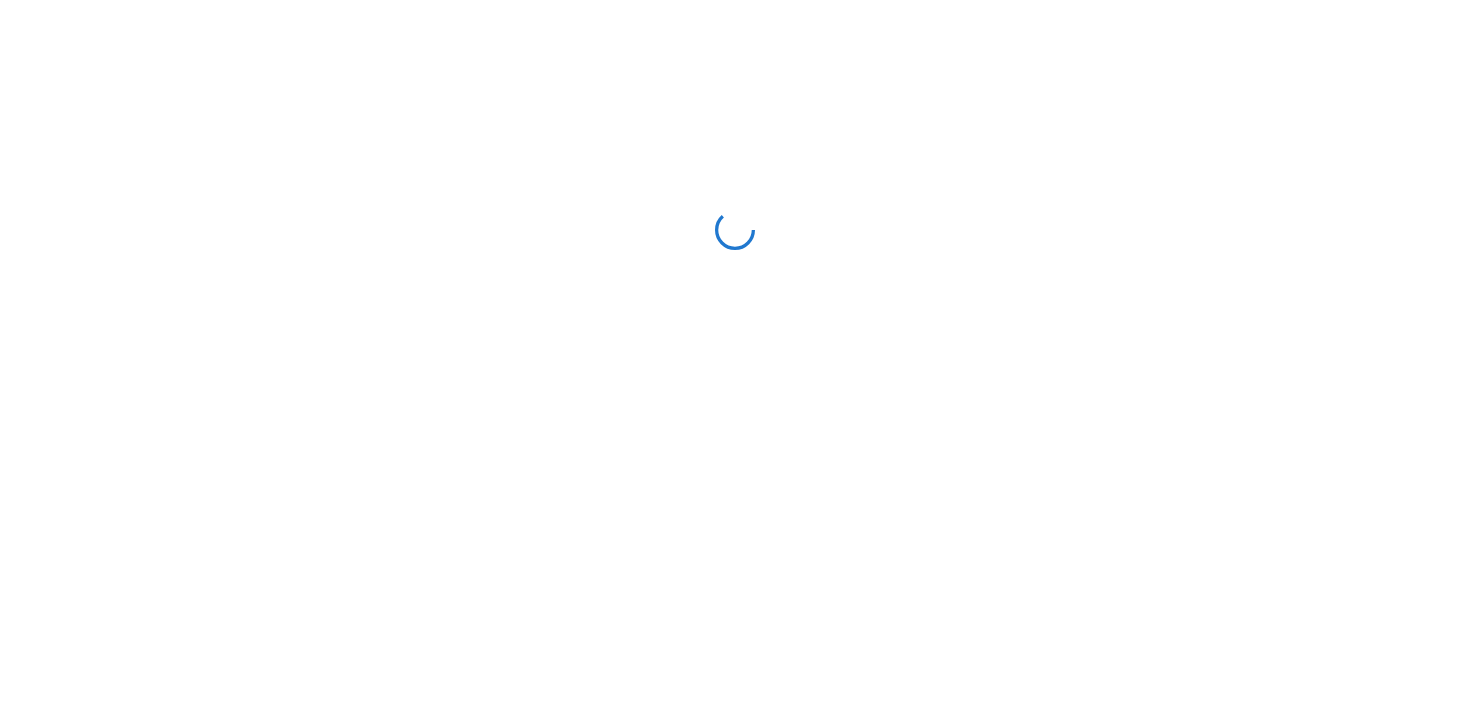 scroll, scrollTop: 0, scrollLeft: 0, axis: both 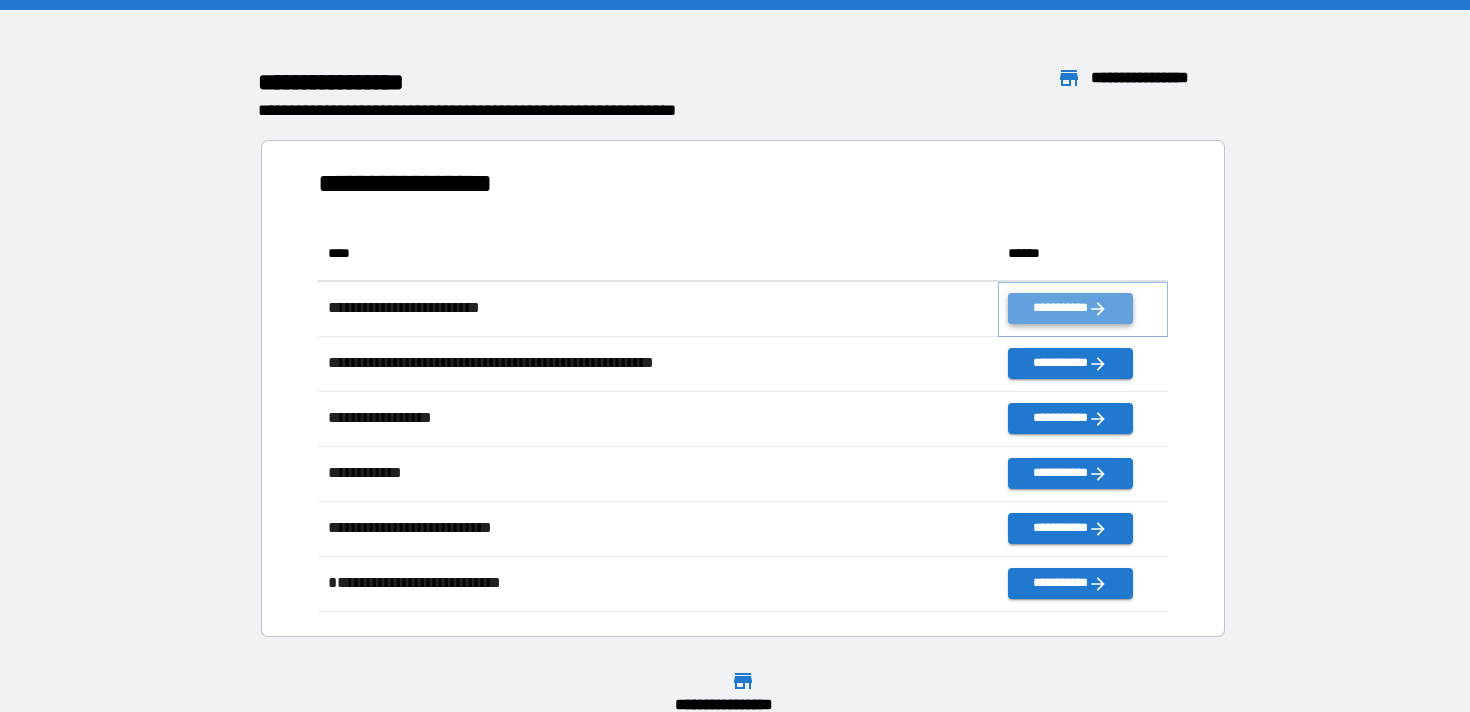 click on "**********" at bounding box center (1070, 308) 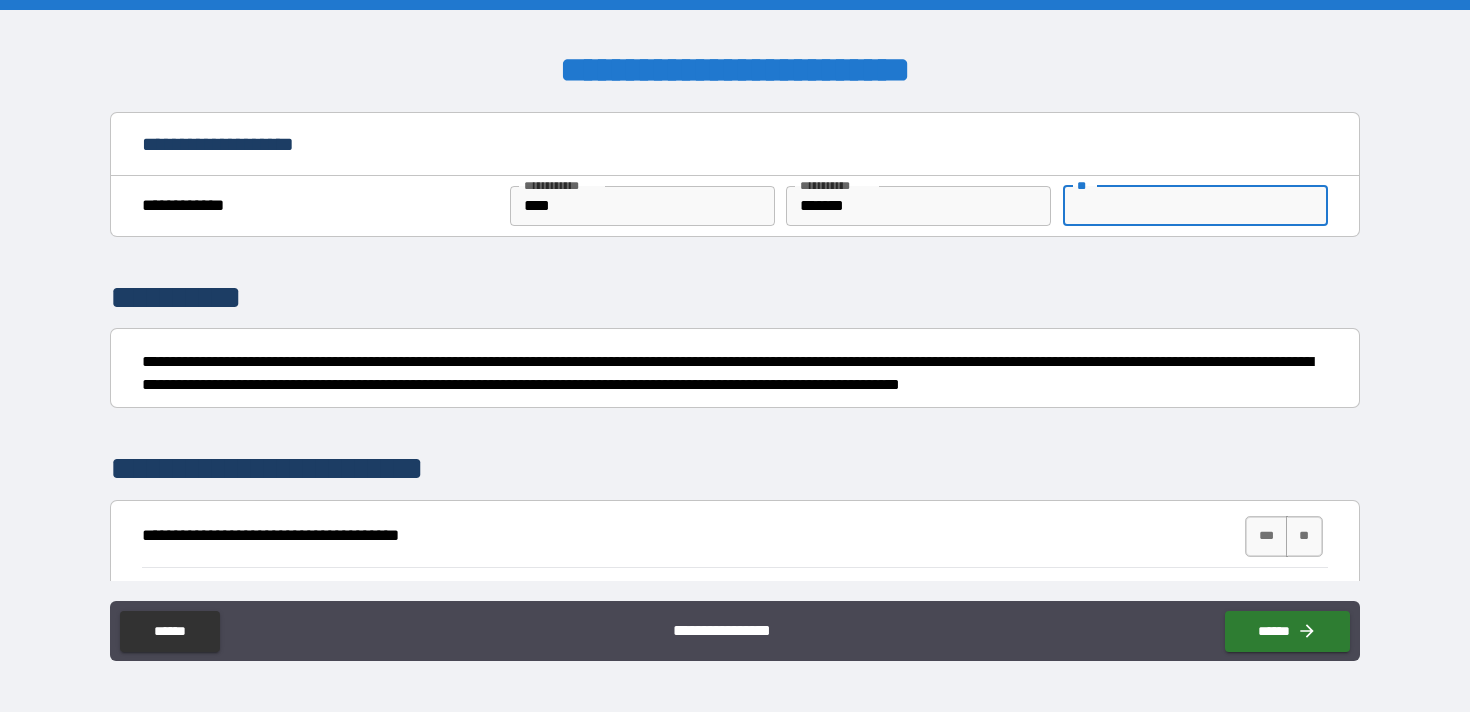 click on "**" at bounding box center (1195, 206) 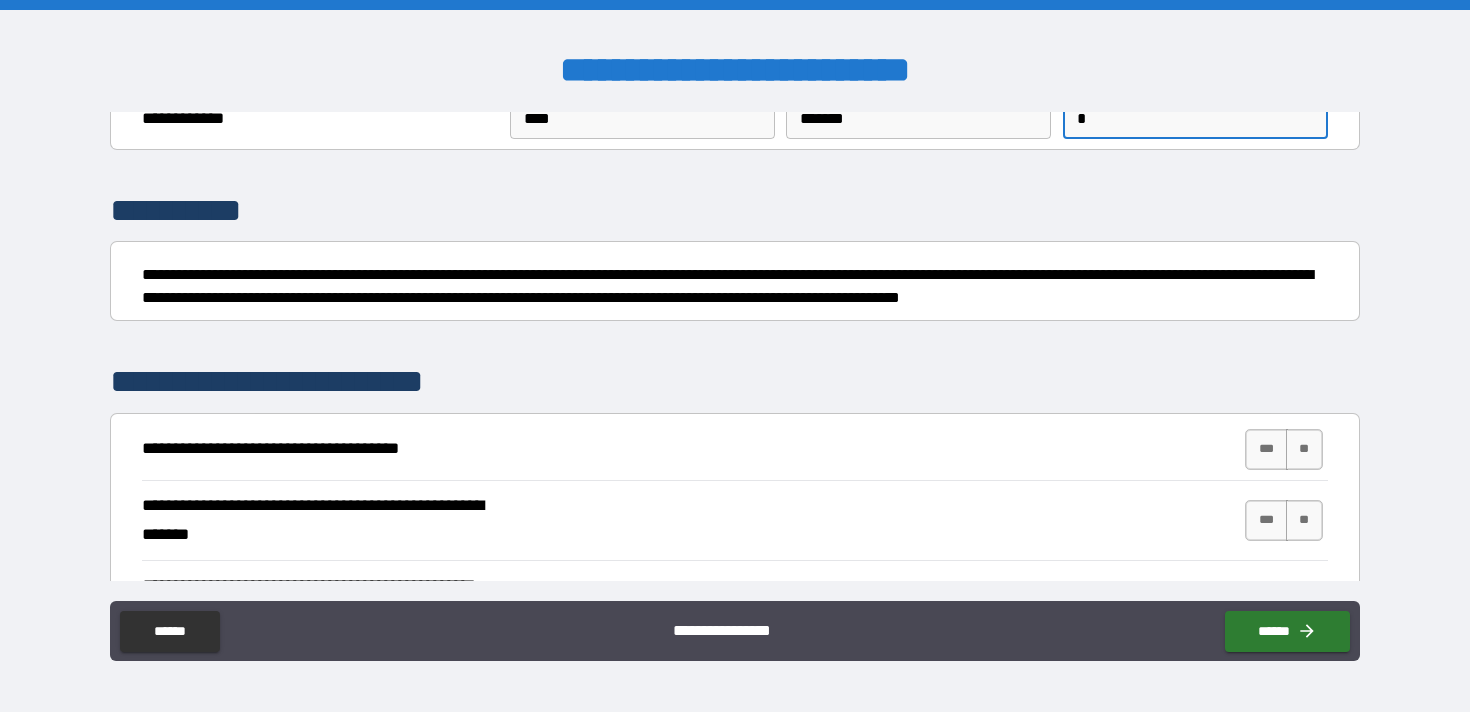 scroll, scrollTop: 91, scrollLeft: 0, axis: vertical 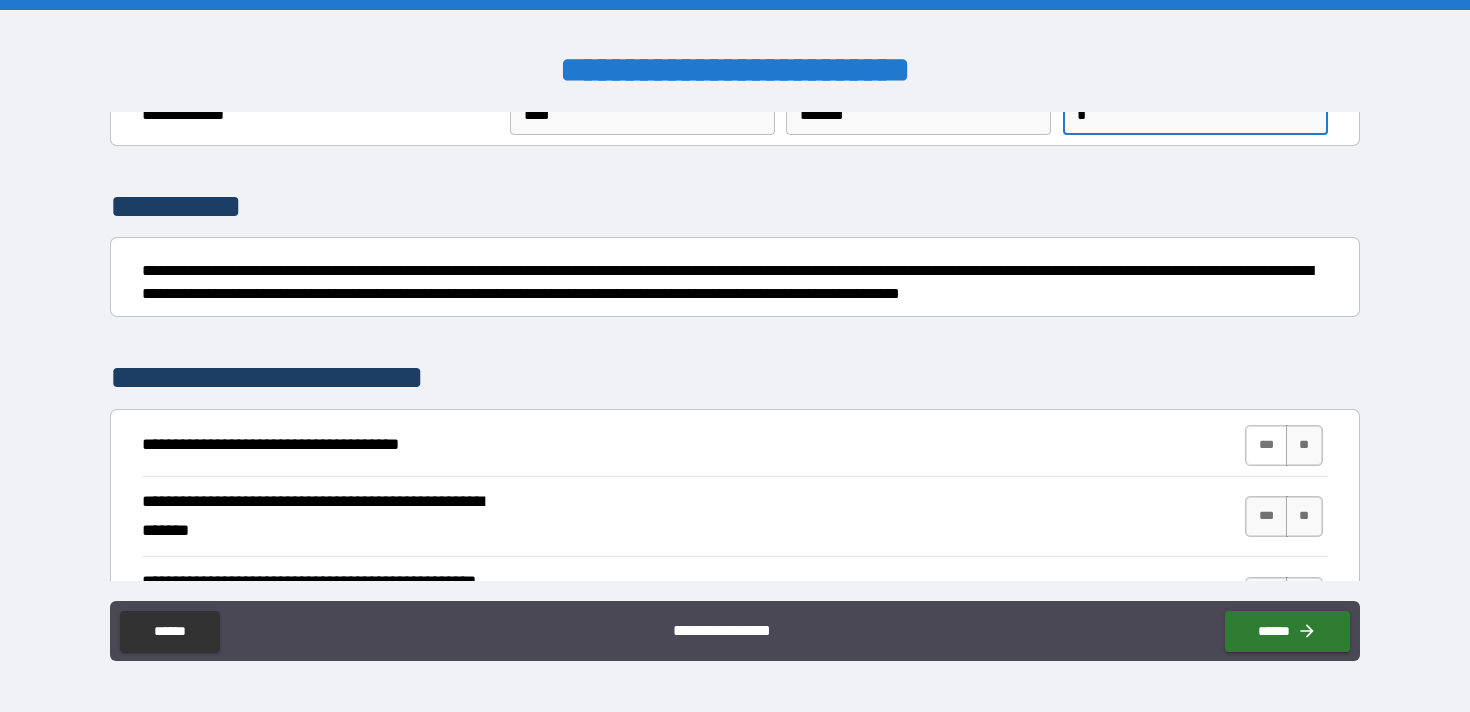 type on "*" 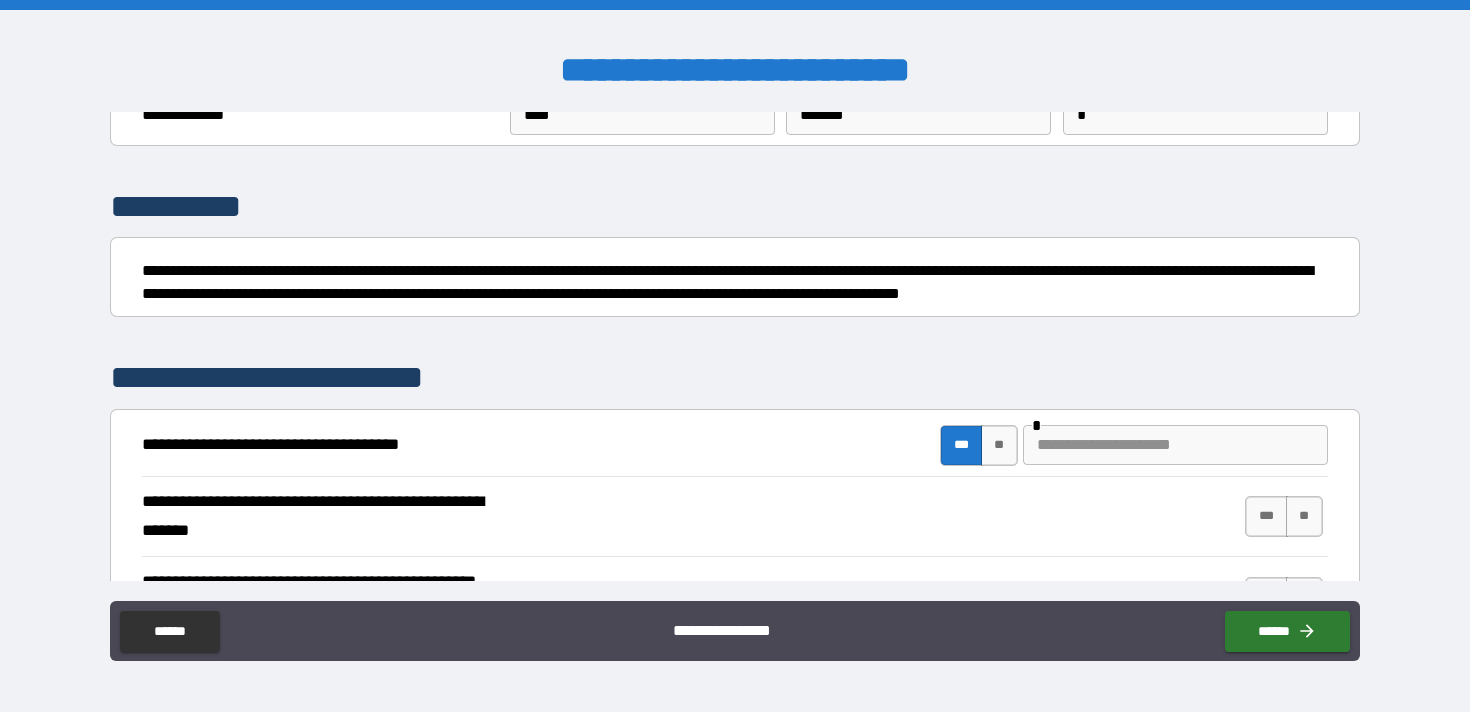 click at bounding box center (1175, 445) 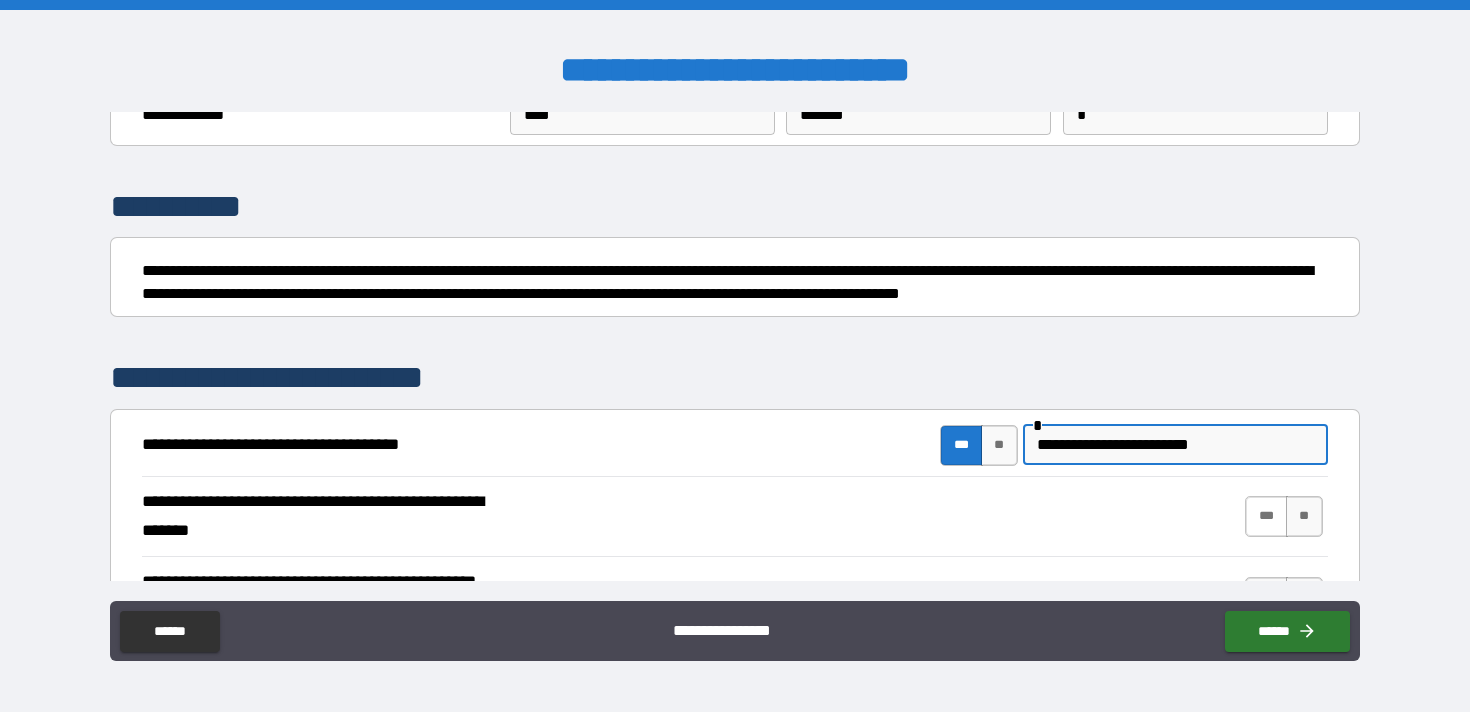 type on "**********" 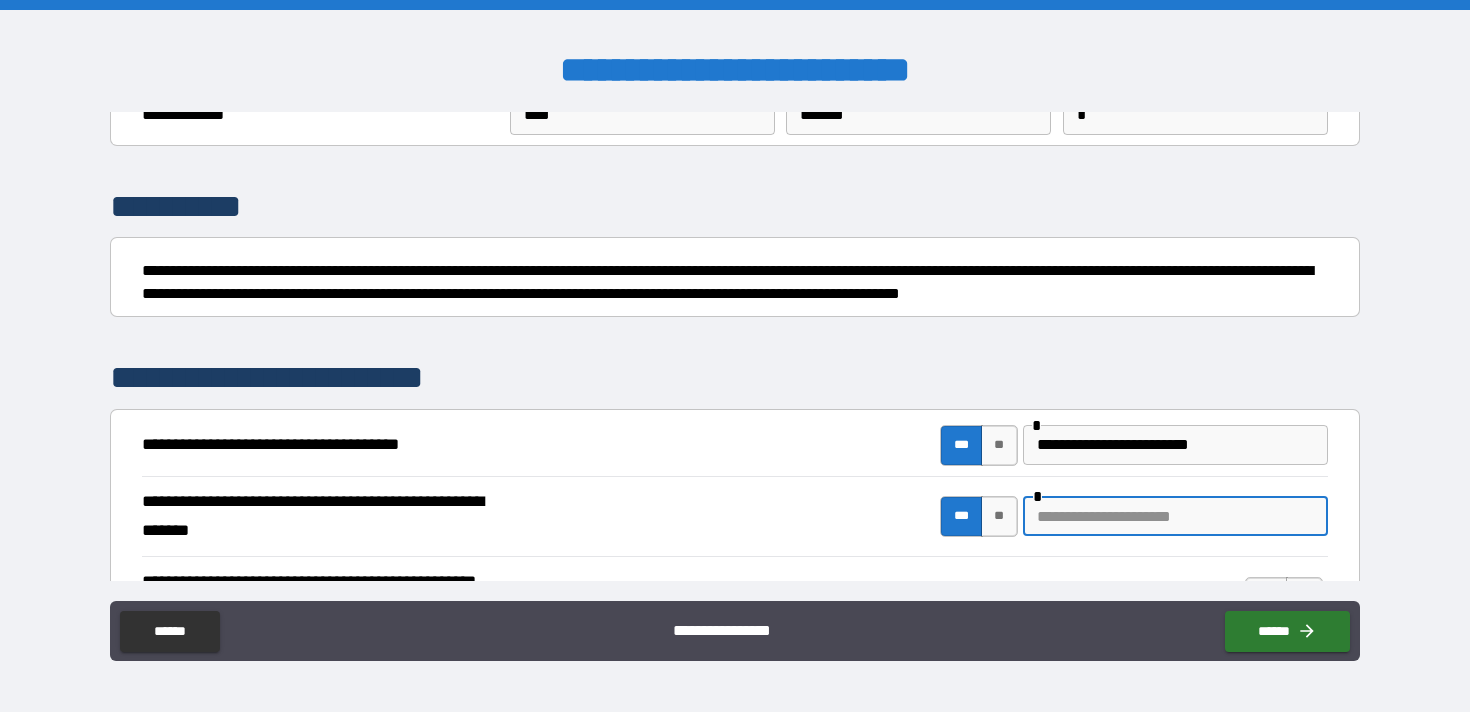 click at bounding box center (1175, 516) 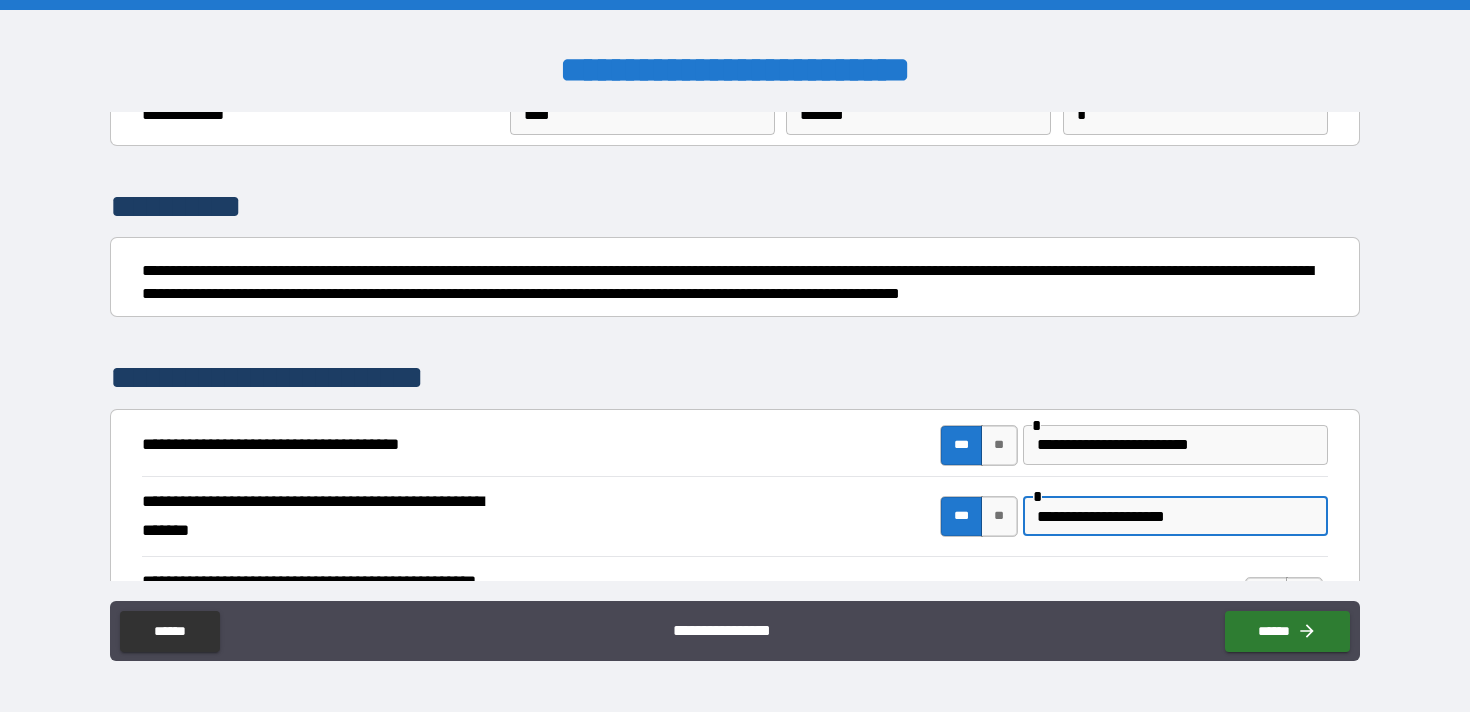 click on "**********" at bounding box center [1175, 516] 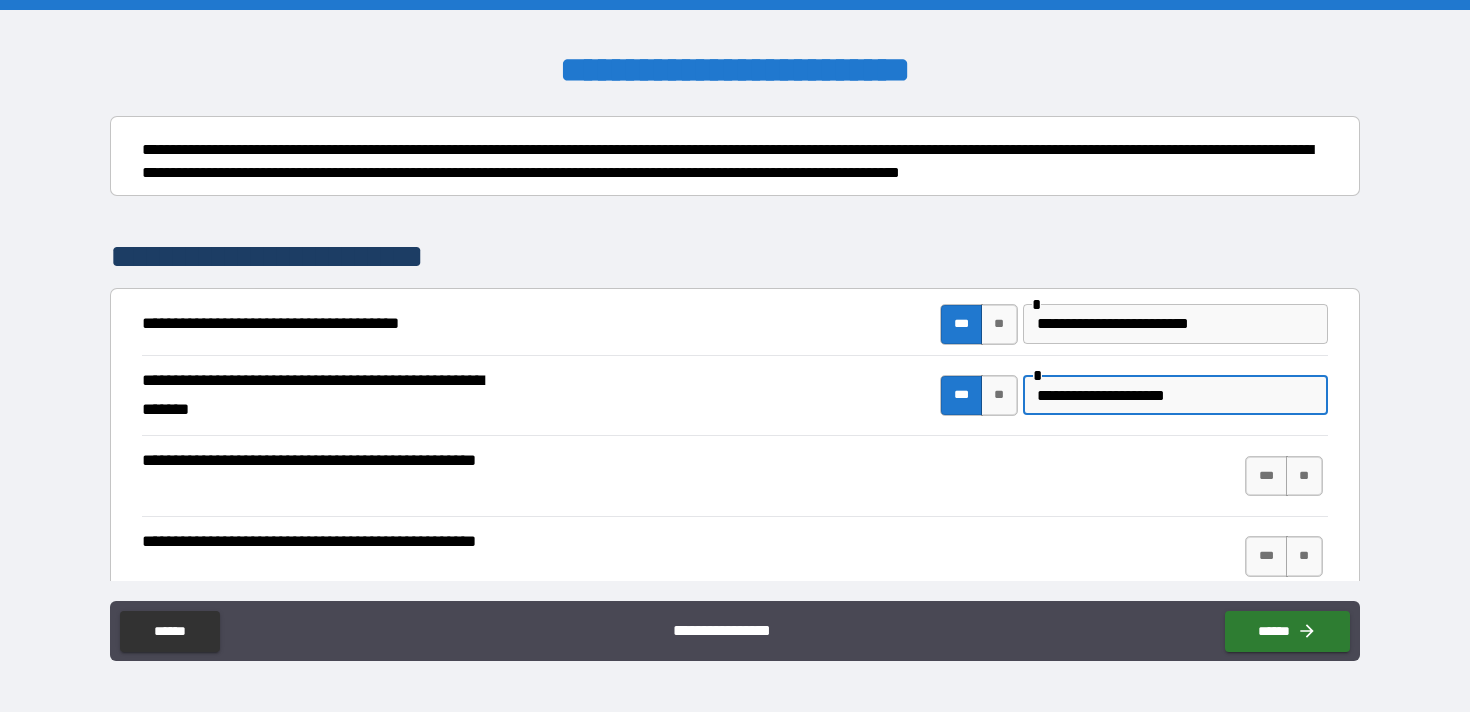scroll, scrollTop: 219, scrollLeft: 0, axis: vertical 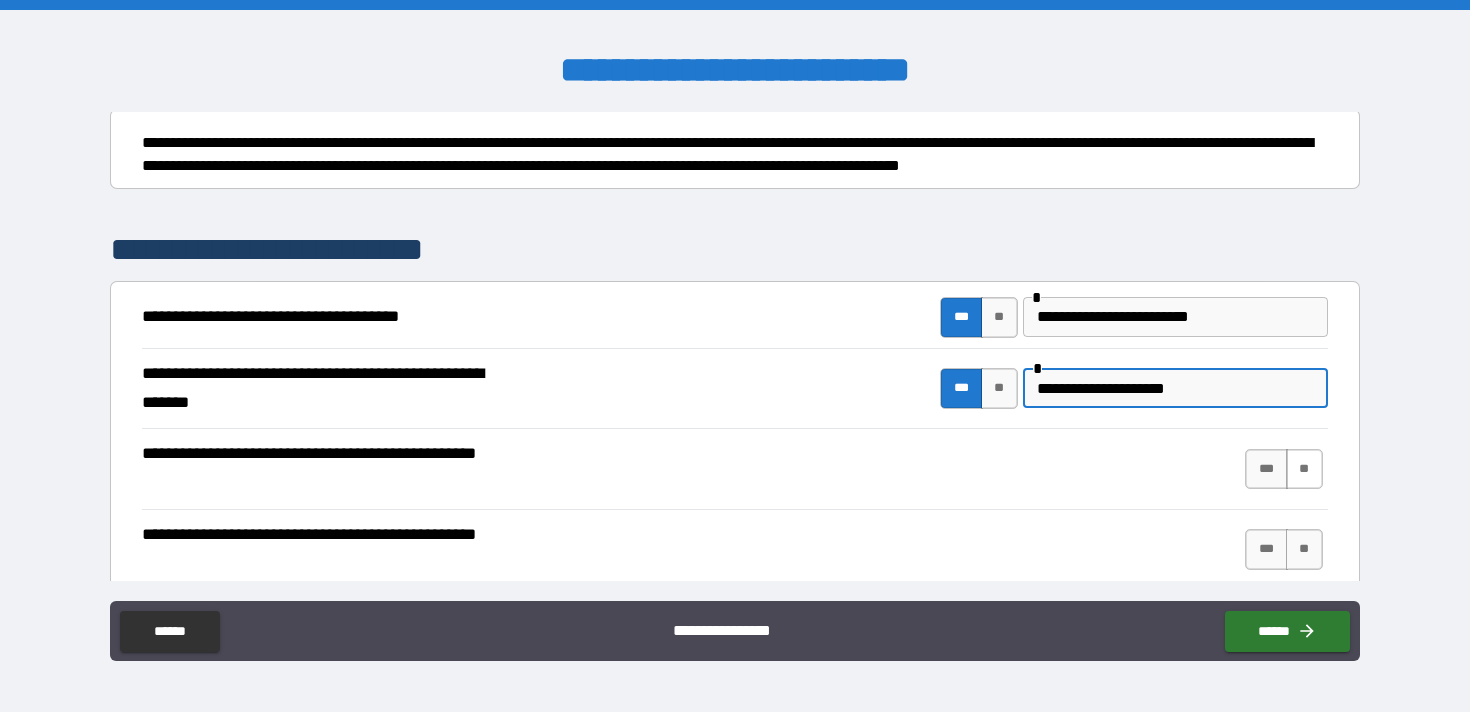 type on "**********" 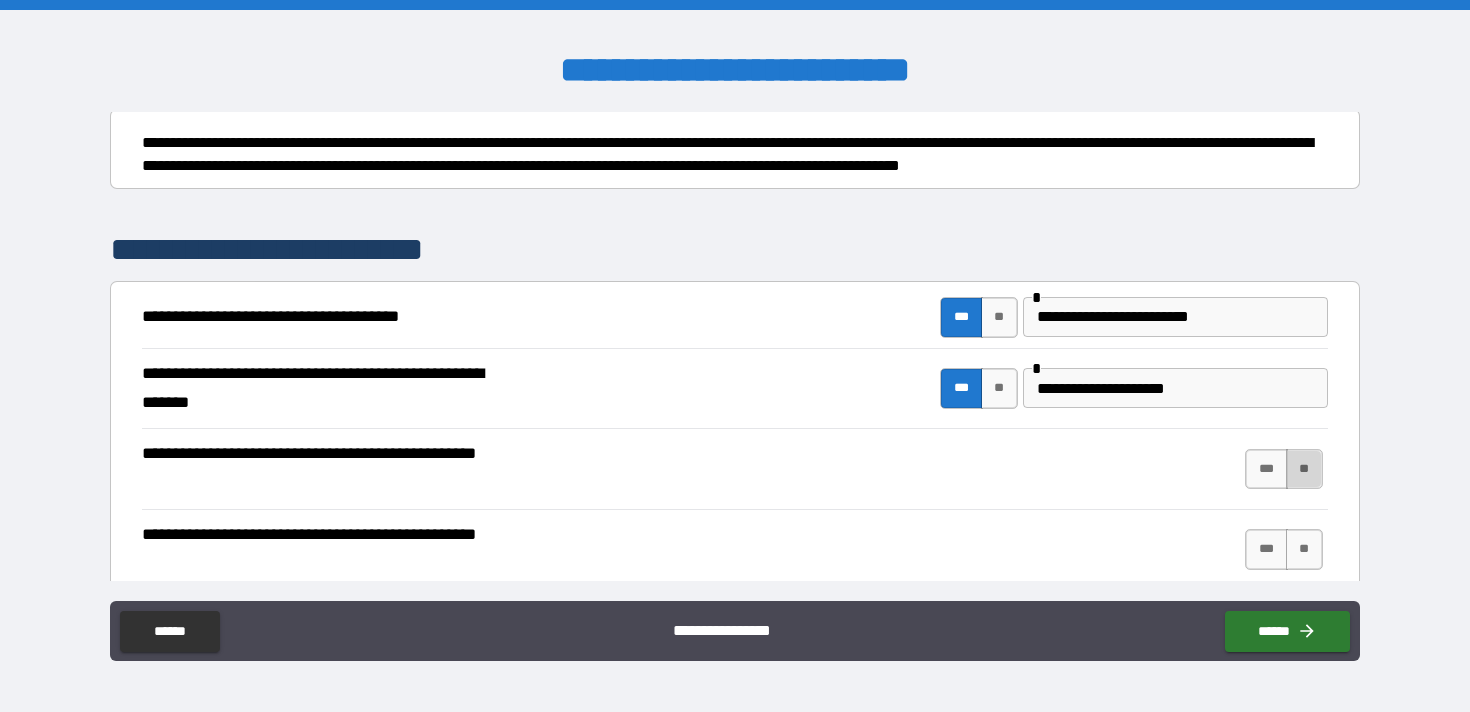 click on "**" at bounding box center (1304, 469) 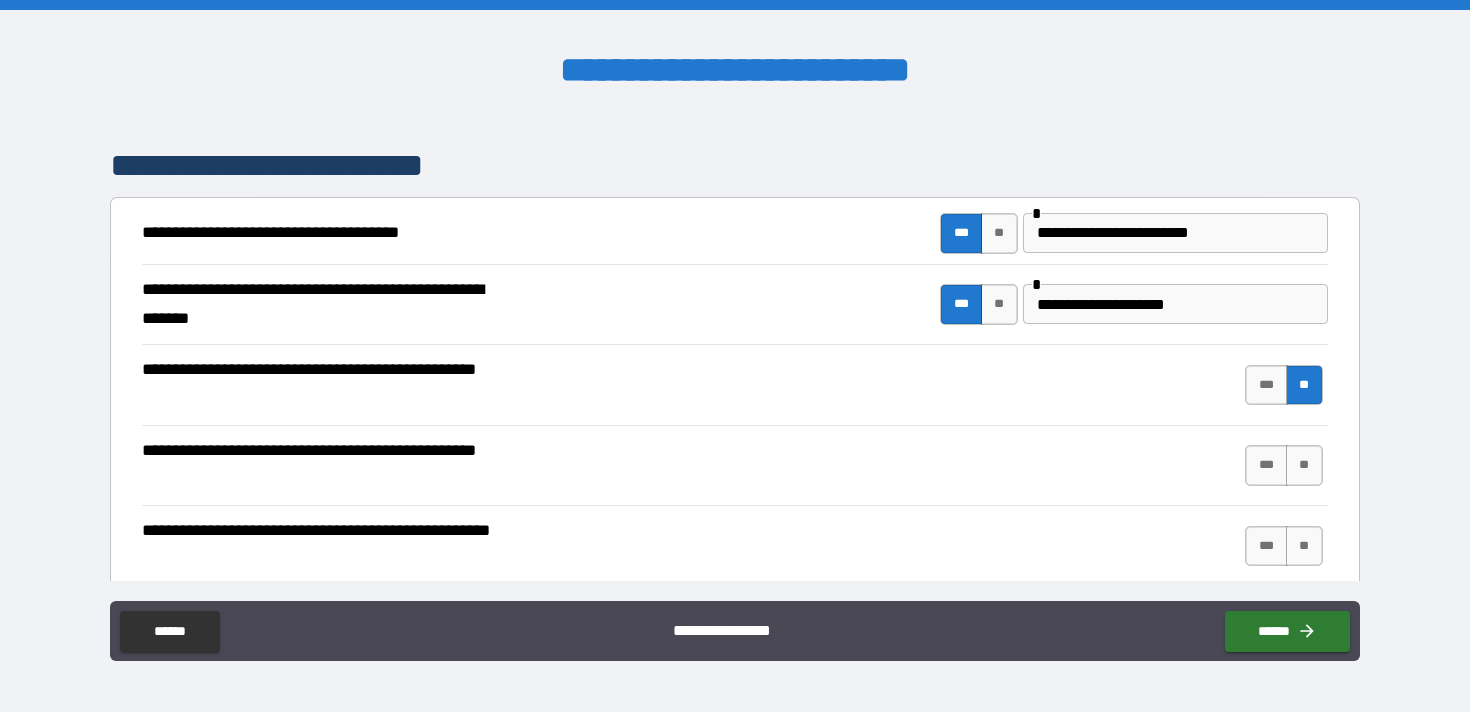 scroll, scrollTop: 338, scrollLeft: 0, axis: vertical 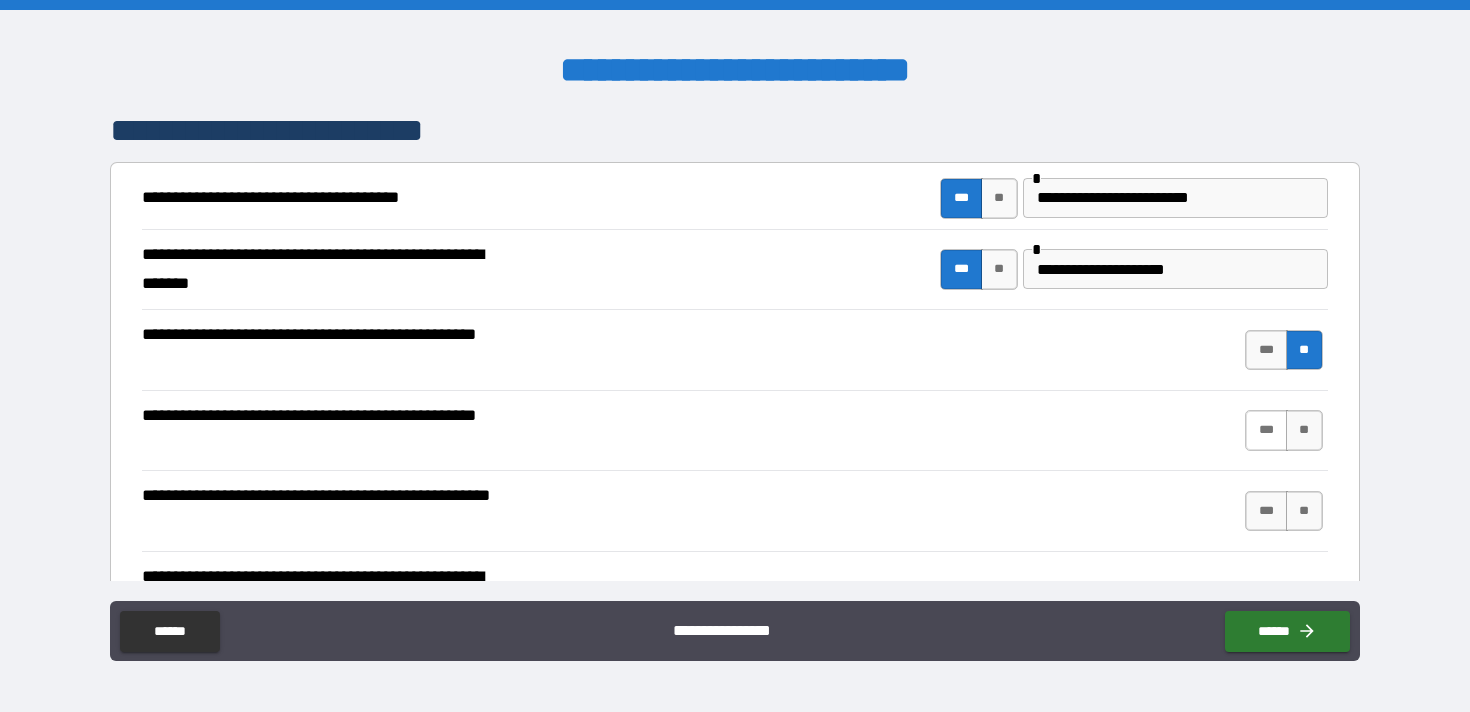 click on "***" at bounding box center [1266, 430] 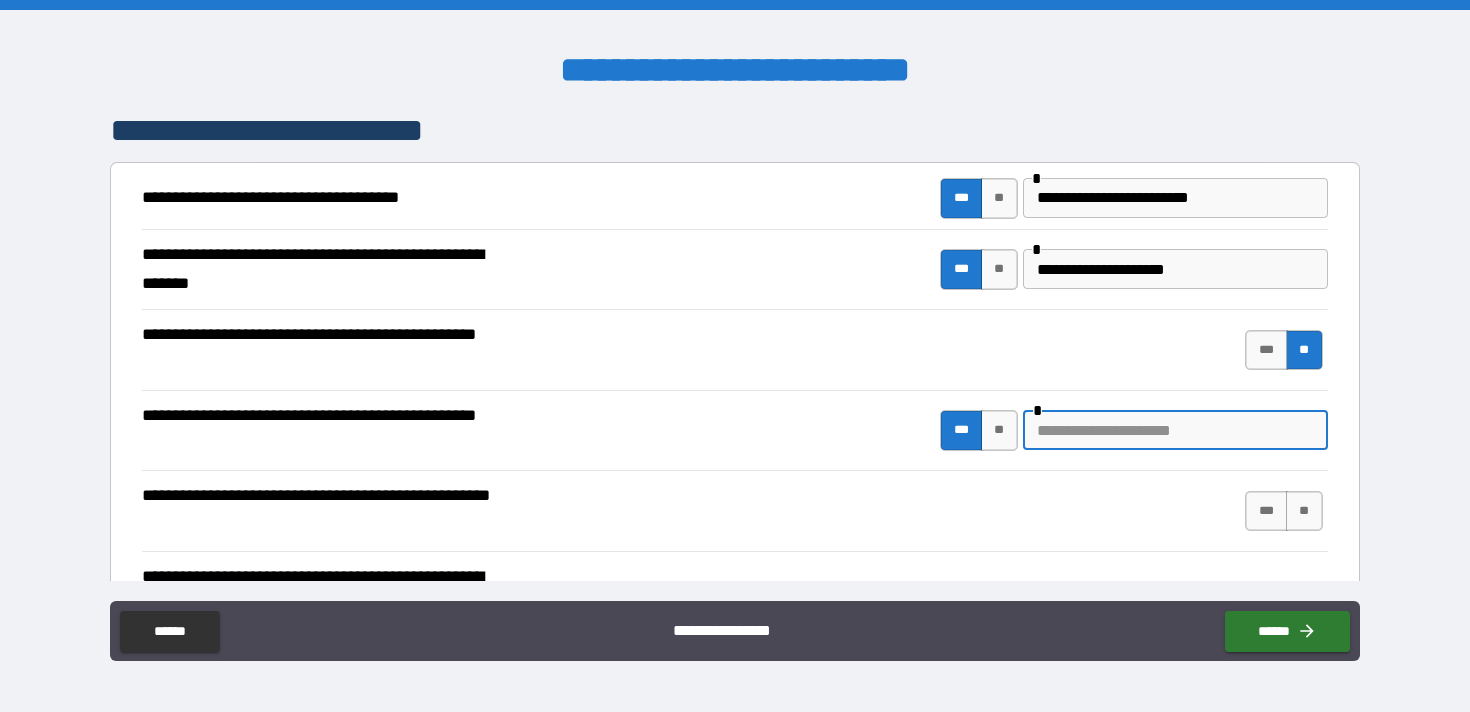 click at bounding box center (1175, 430) 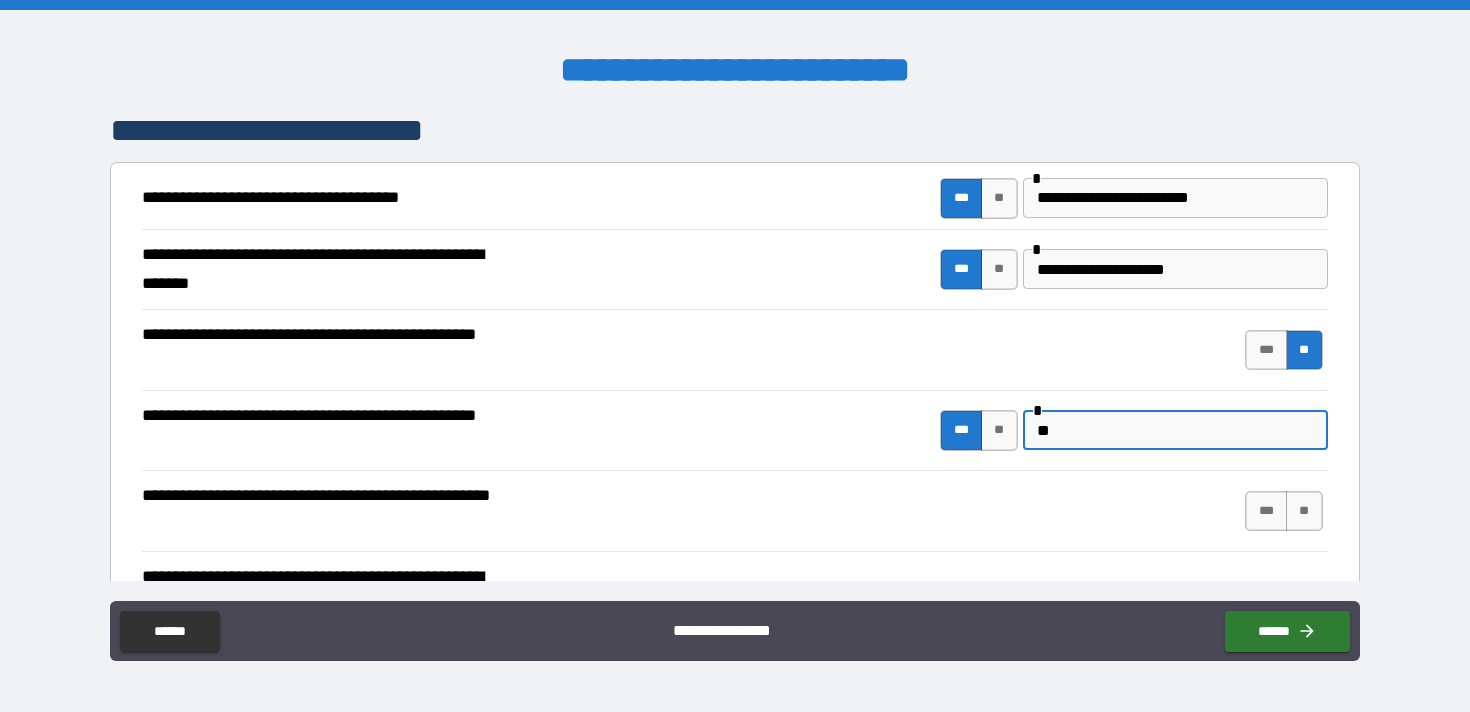 type on "*" 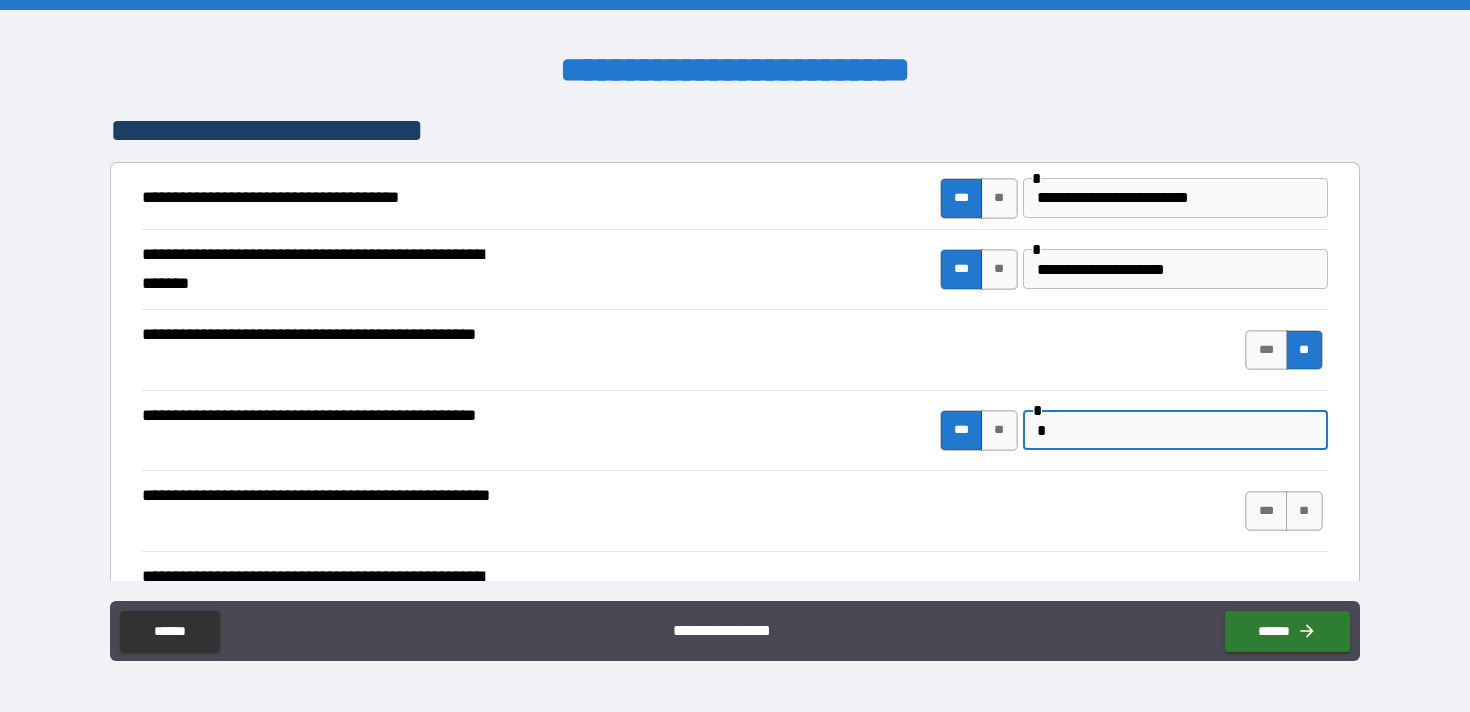 type 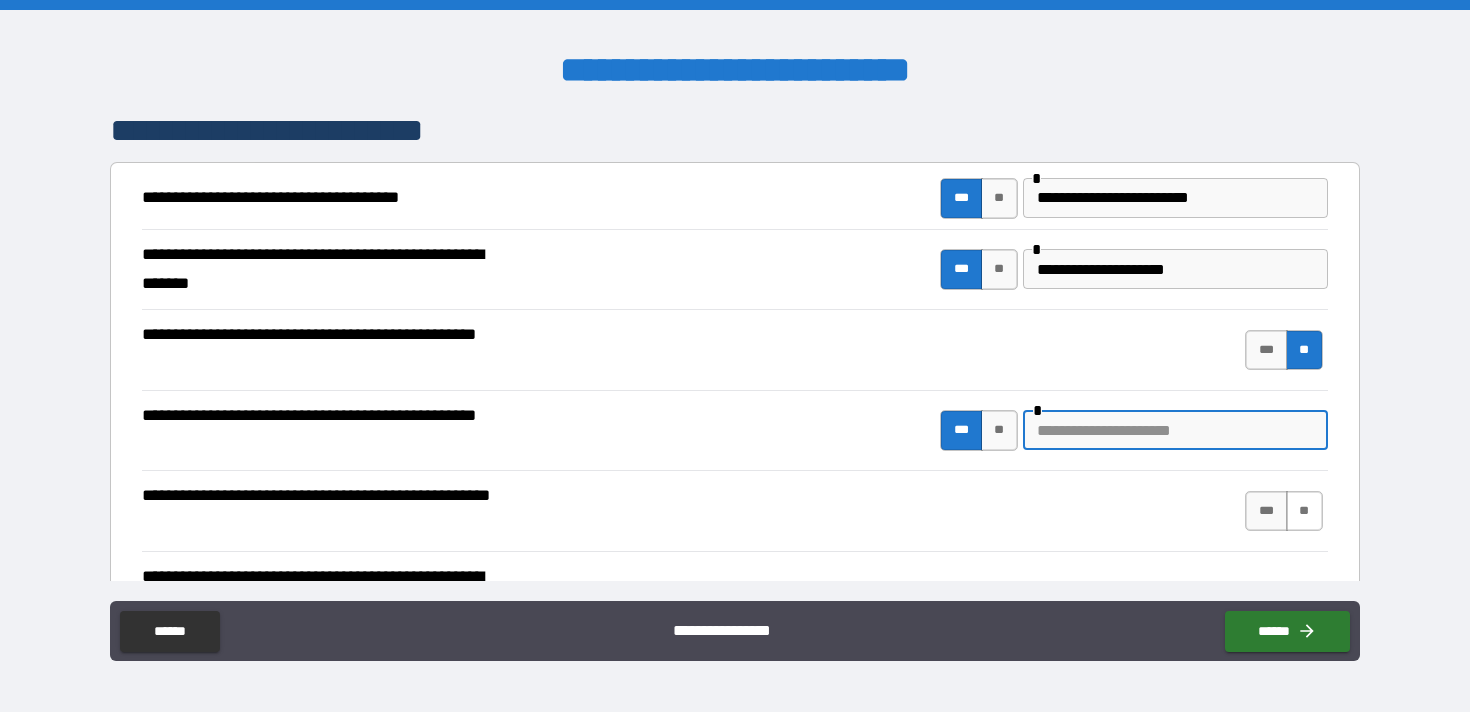 click on "**" at bounding box center [1304, 511] 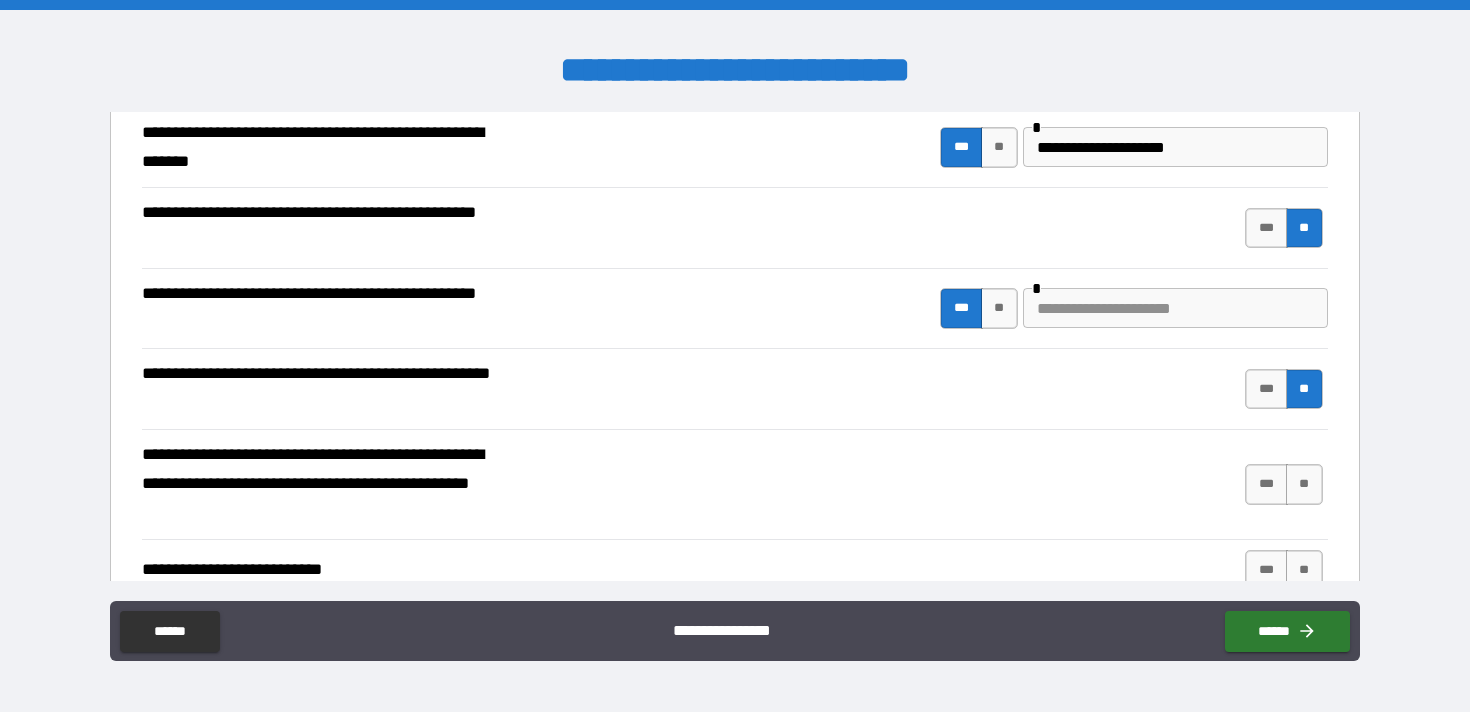 scroll, scrollTop: 471, scrollLeft: 0, axis: vertical 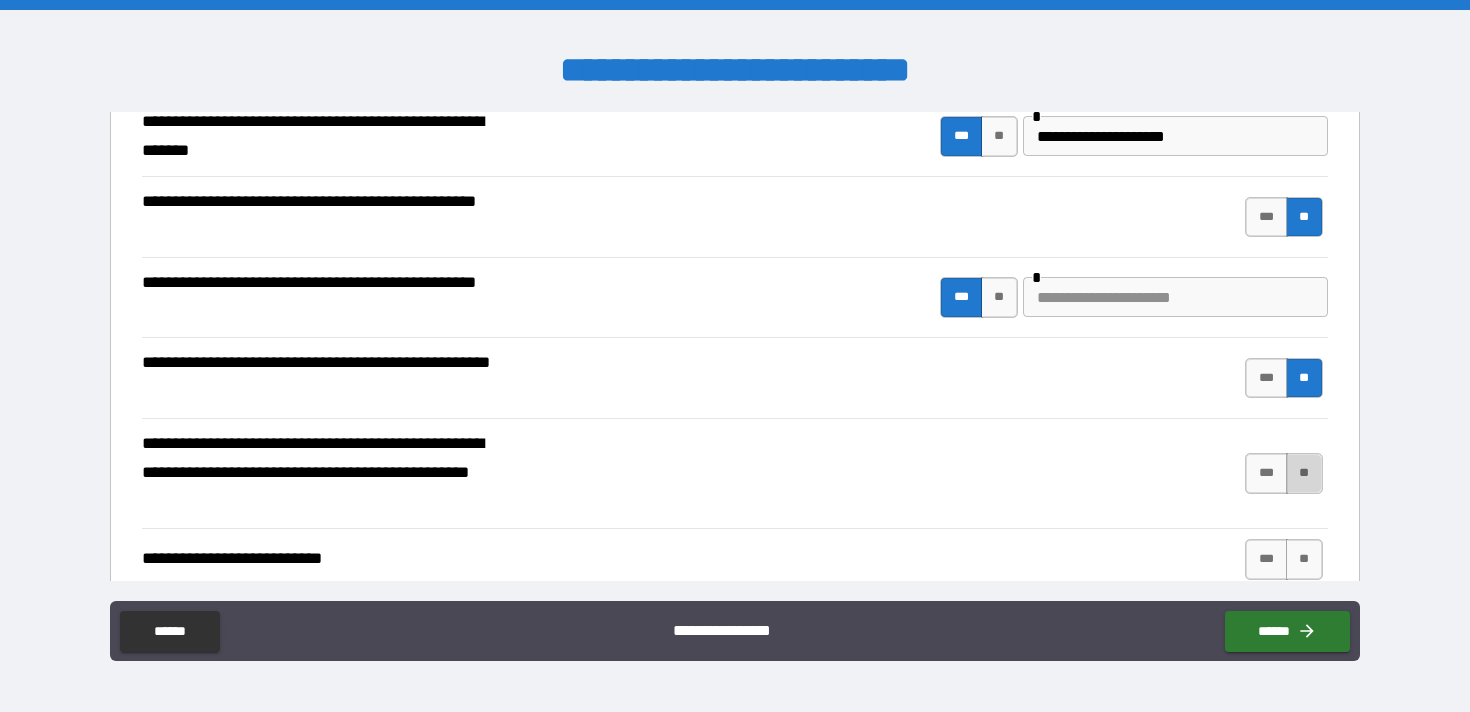 click on "**" at bounding box center [1304, 473] 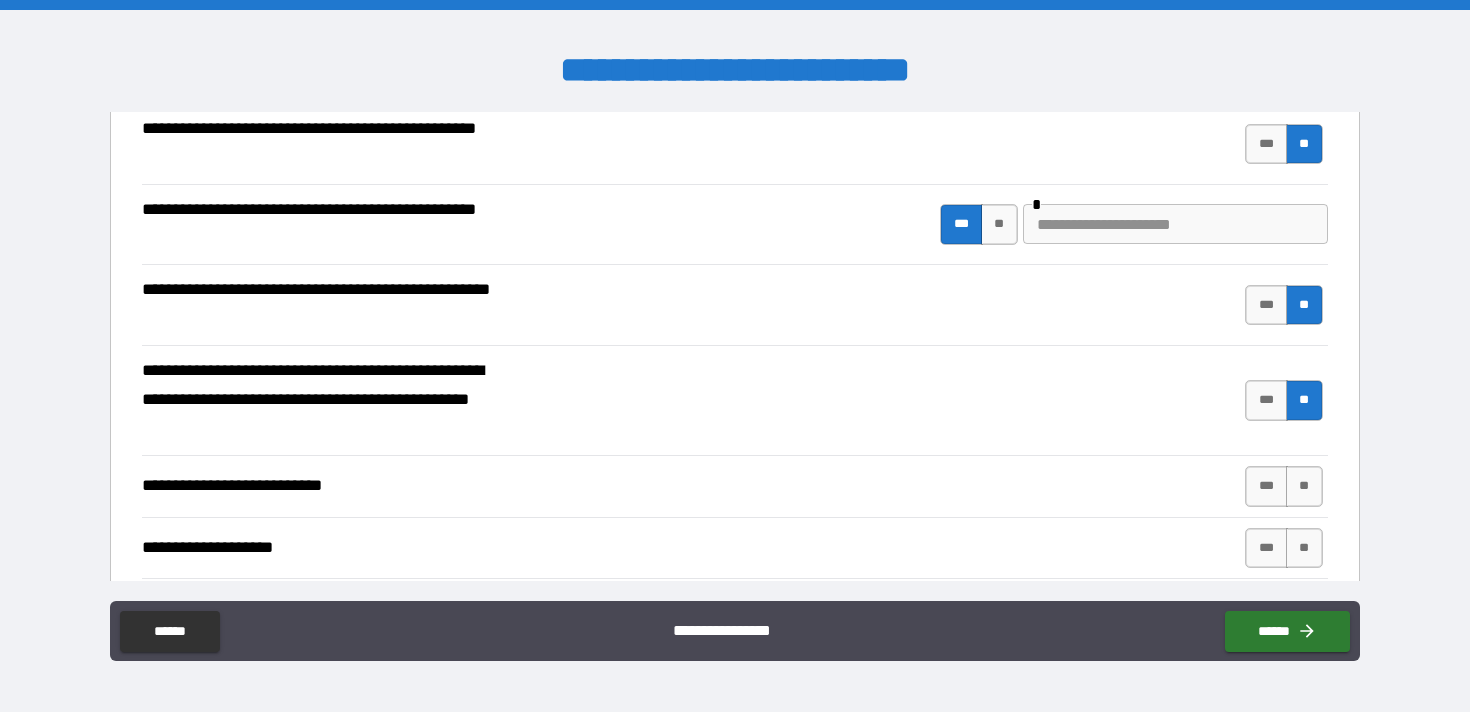 scroll, scrollTop: 574, scrollLeft: 0, axis: vertical 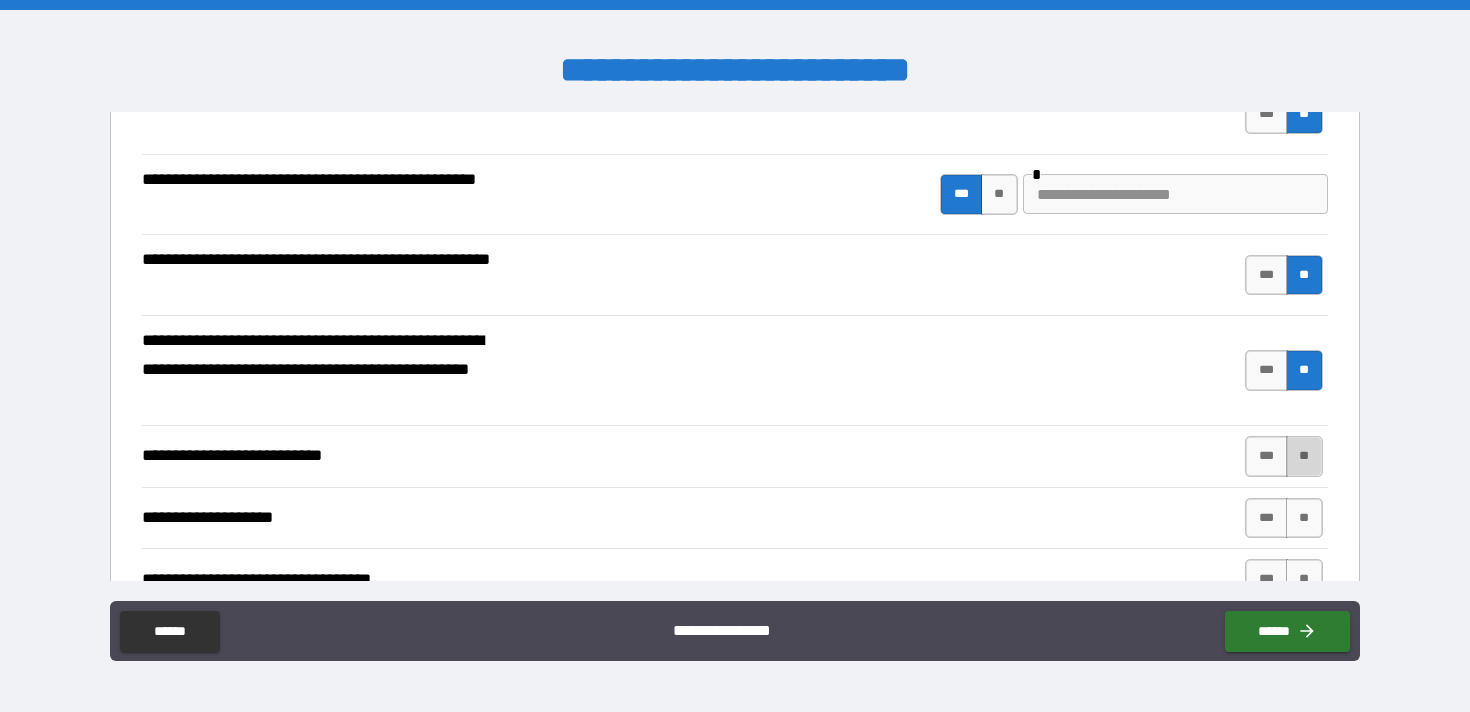 click on "**" at bounding box center [1304, 456] 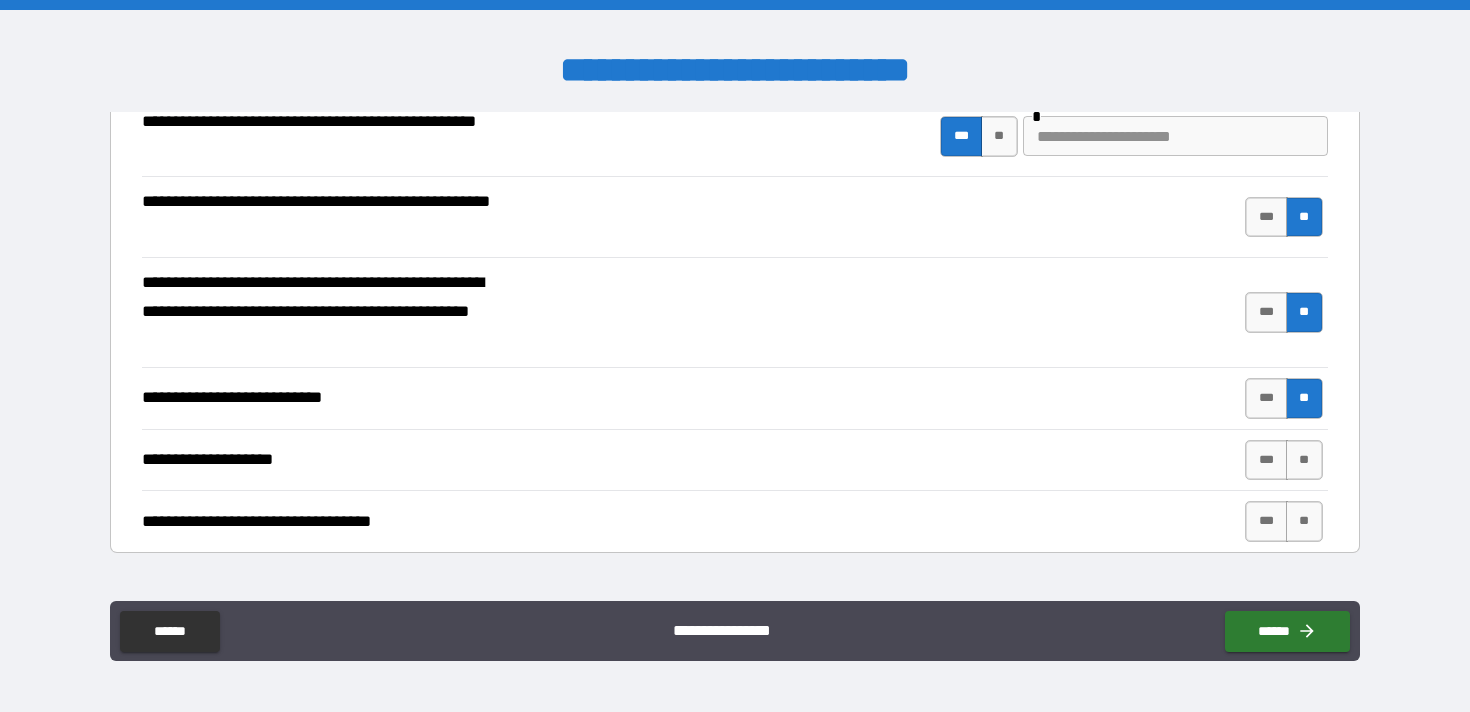 scroll, scrollTop: 663, scrollLeft: 0, axis: vertical 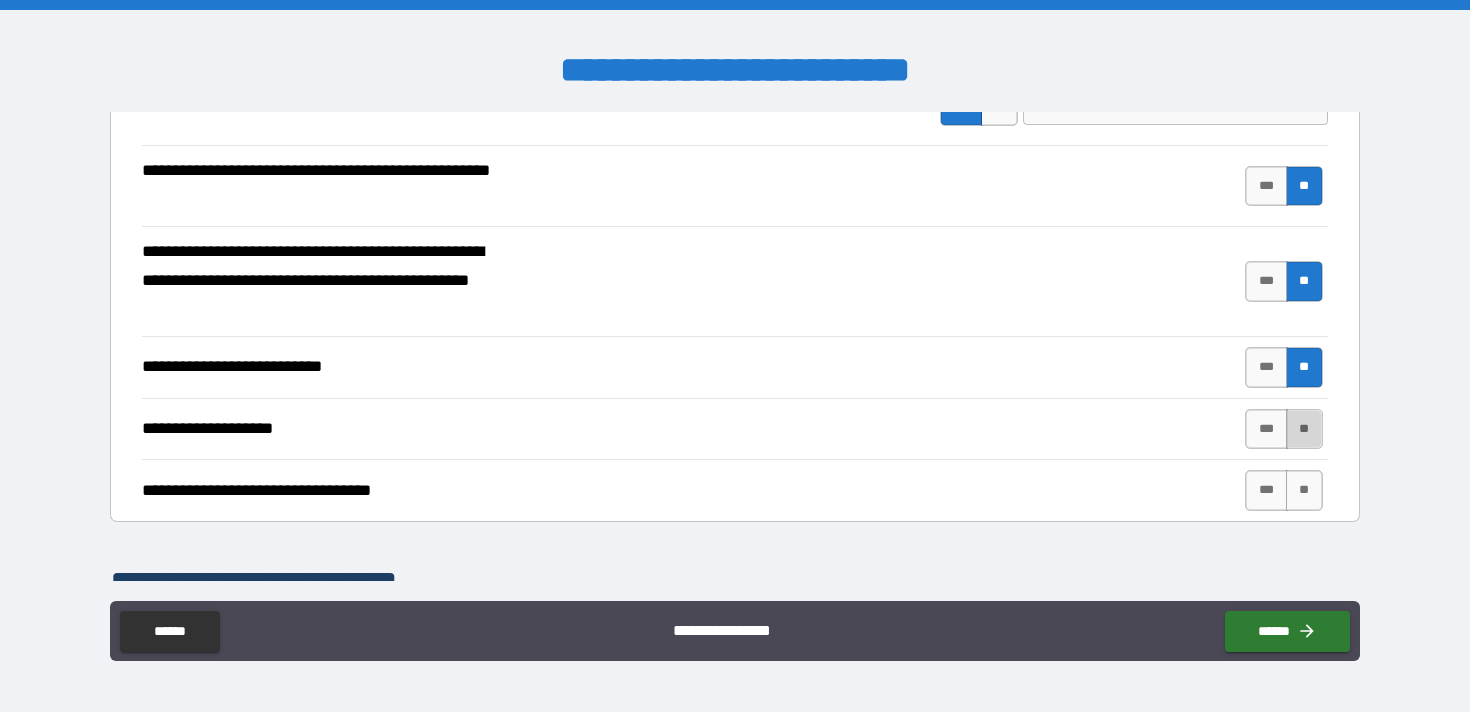 click on "**" at bounding box center [1304, 429] 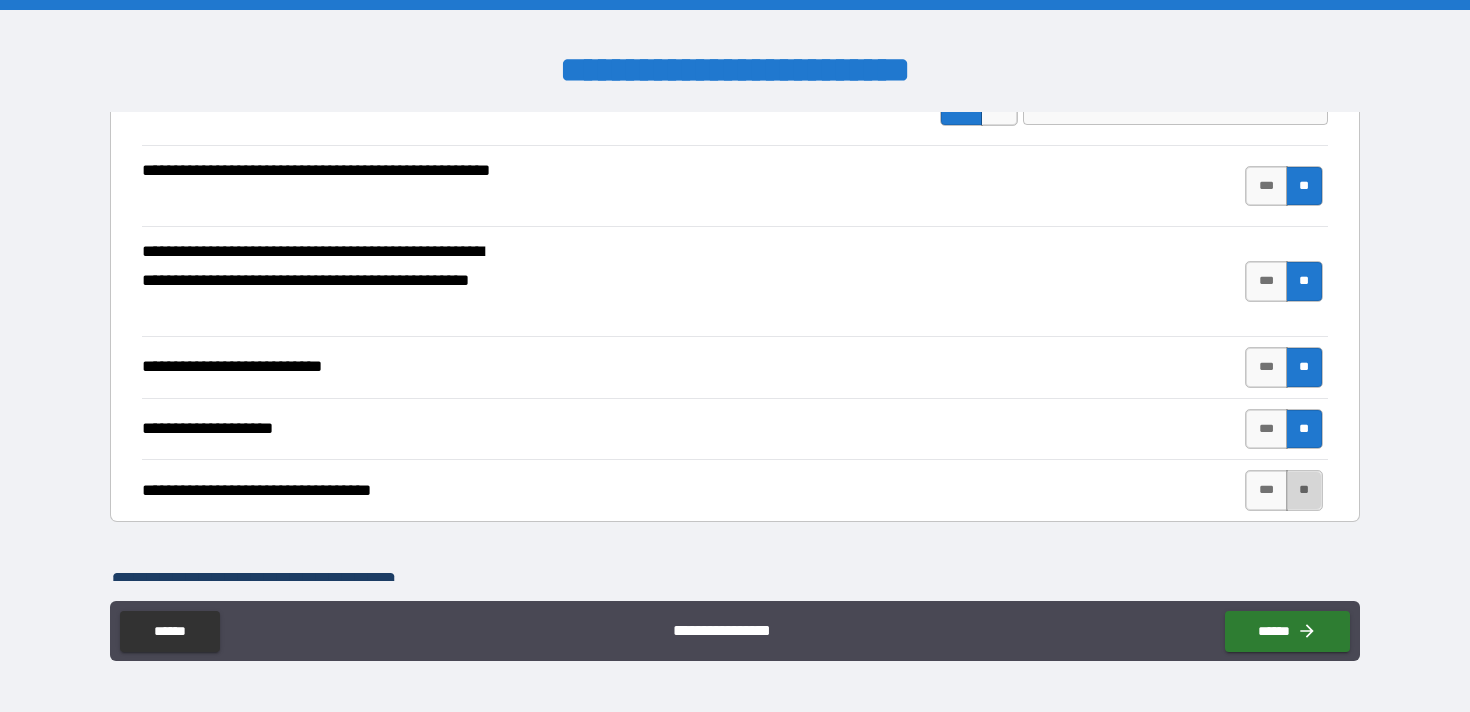 click on "**" at bounding box center [1304, 490] 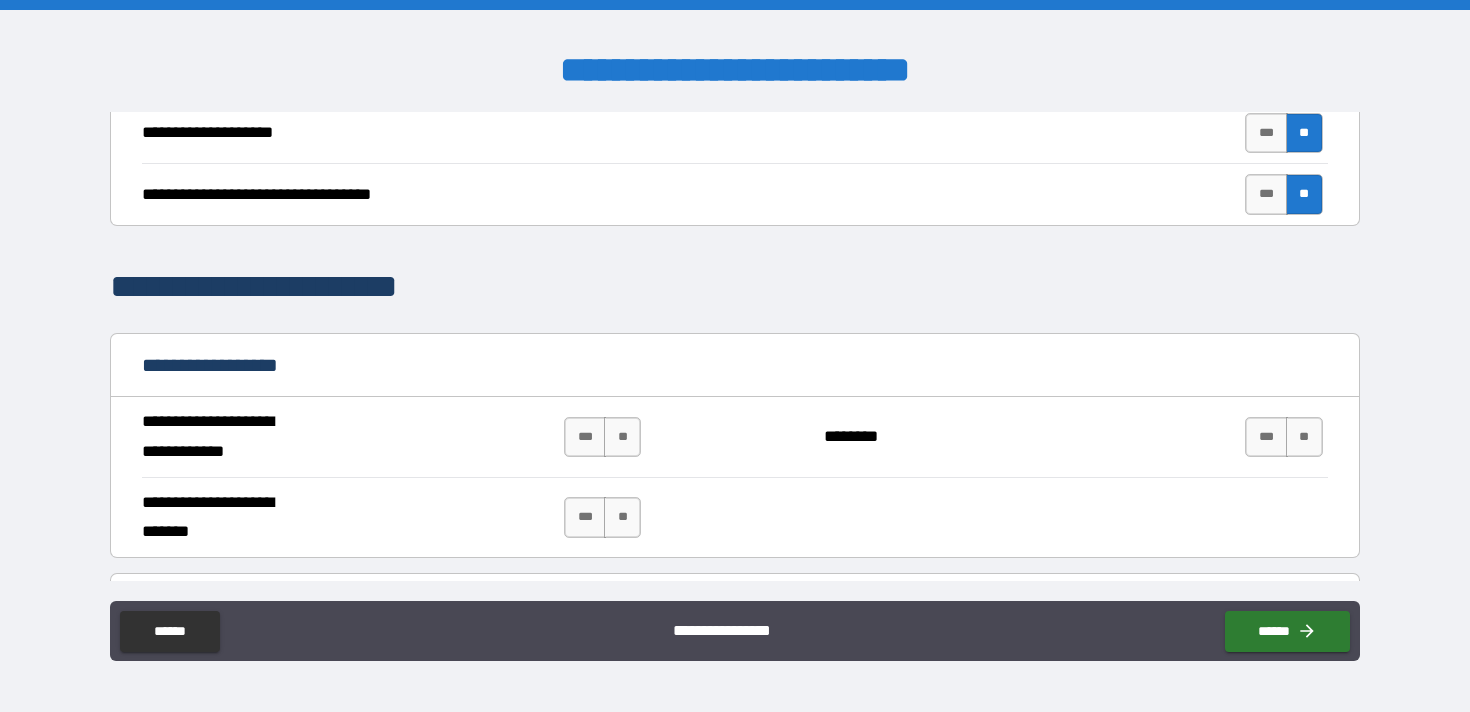 scroll, scrollTop: 963, scrollLeft: 0, axis: vertical 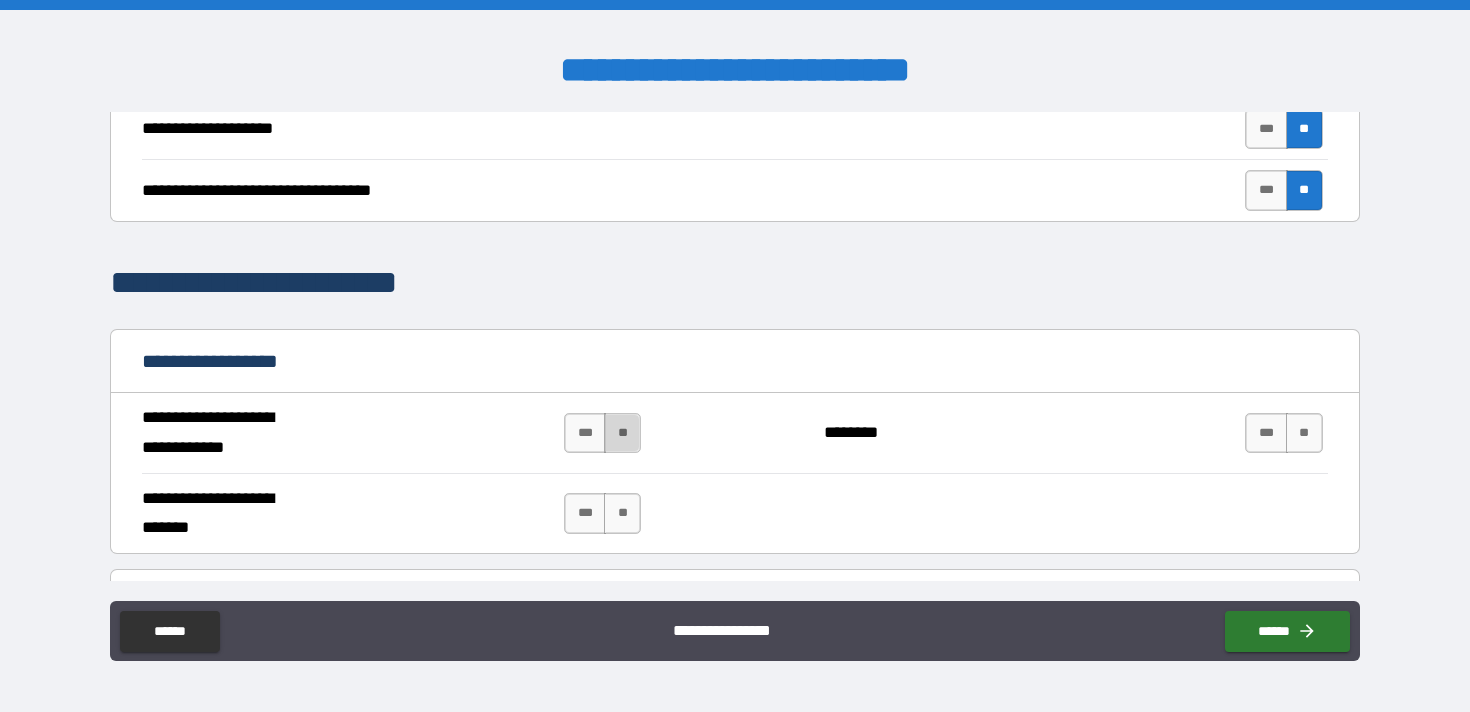 click on "**" at bounding box center [622, 433] 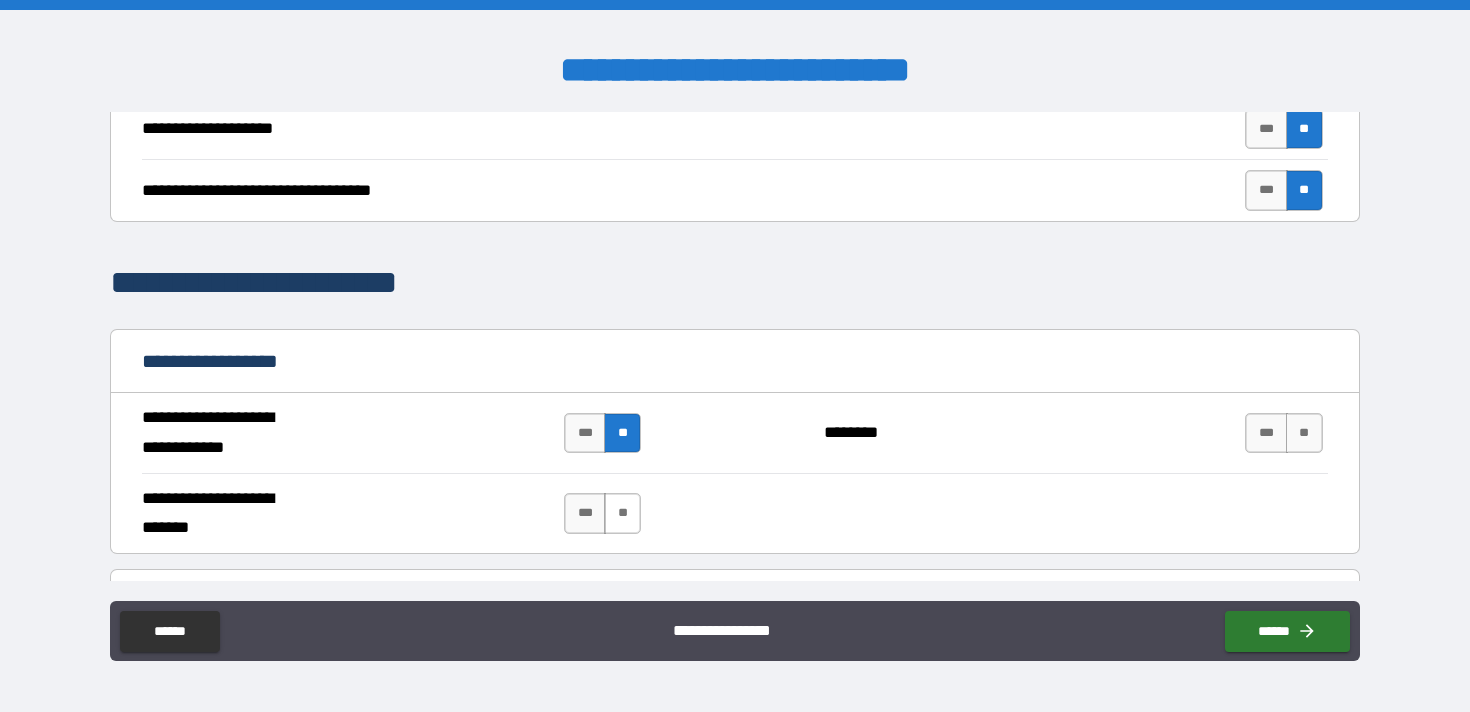 click on "**" at bounding box center (622, 513) 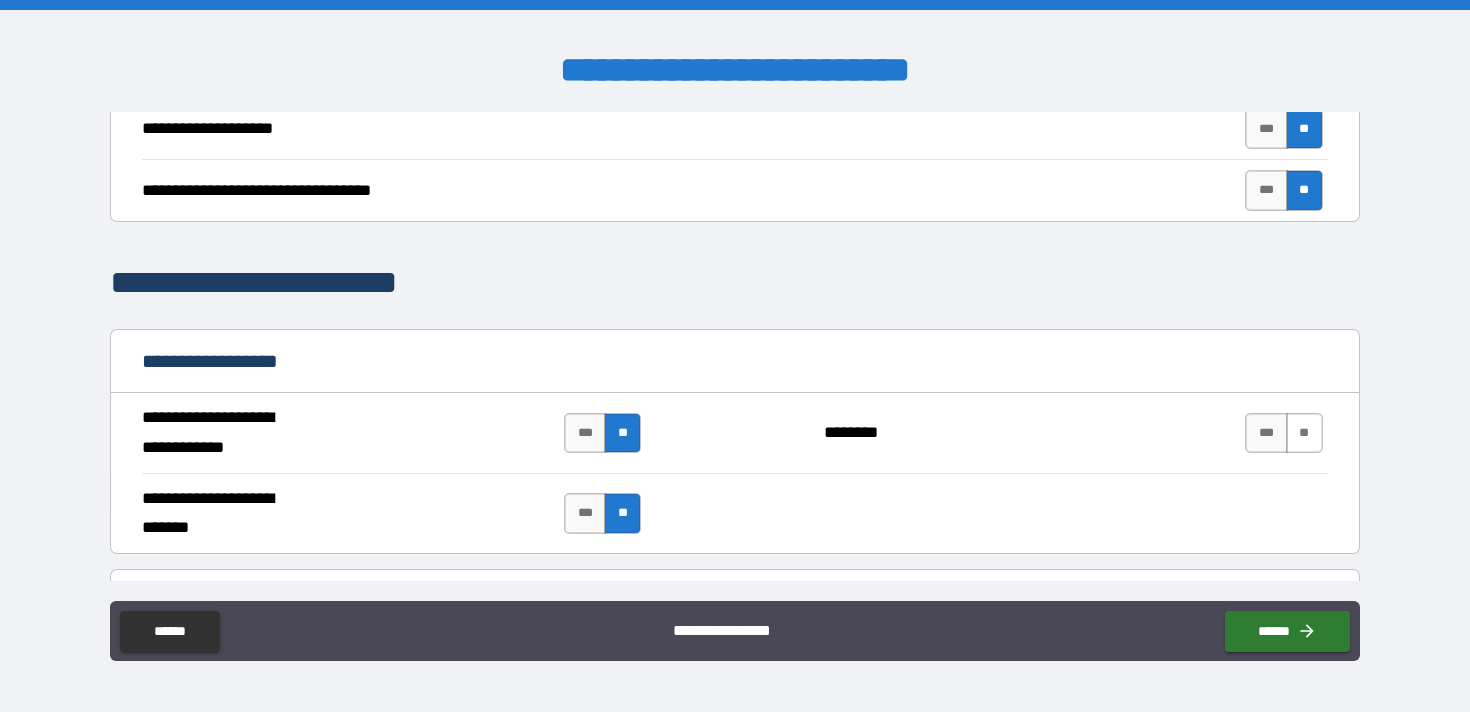 click on "**" at bounding box center [1304, 433] 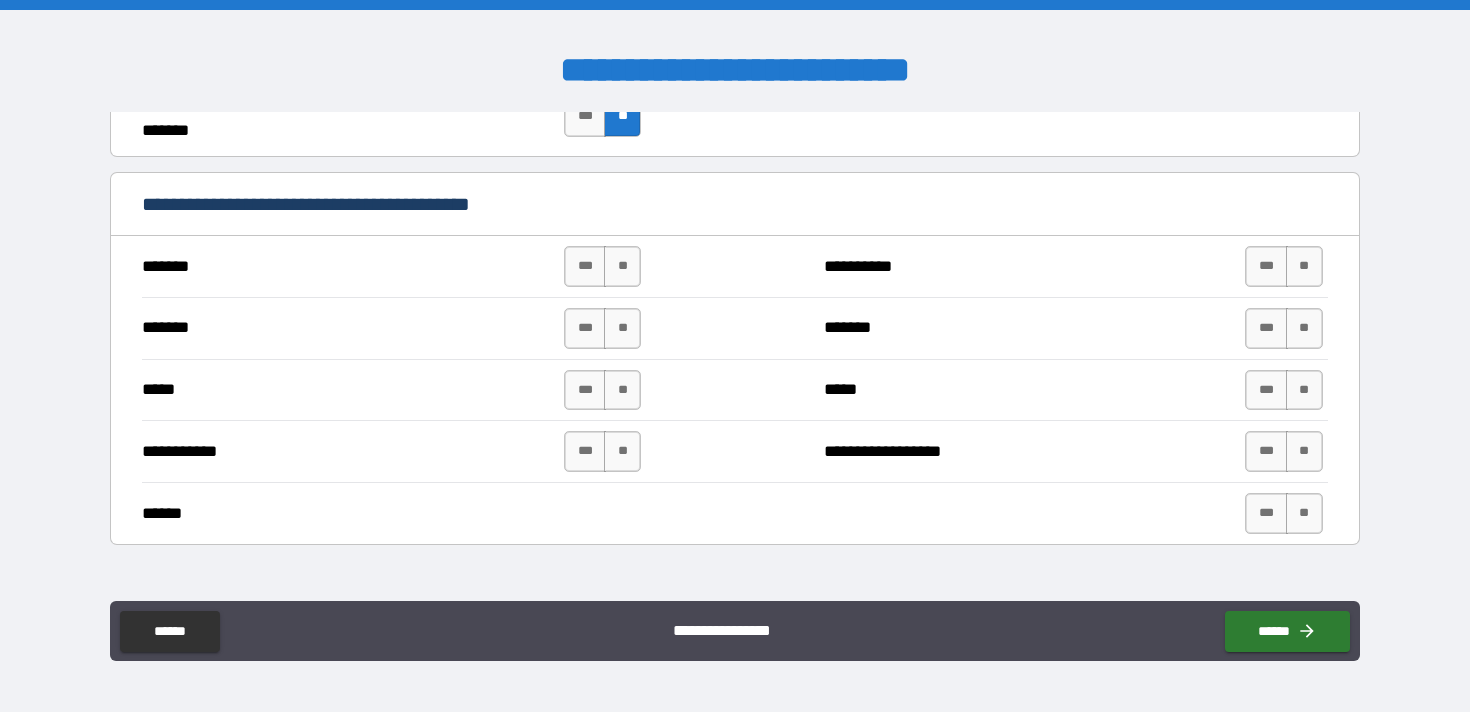 scroll, scrollTop: 1377, scrollLeft: 0, axis: vertical 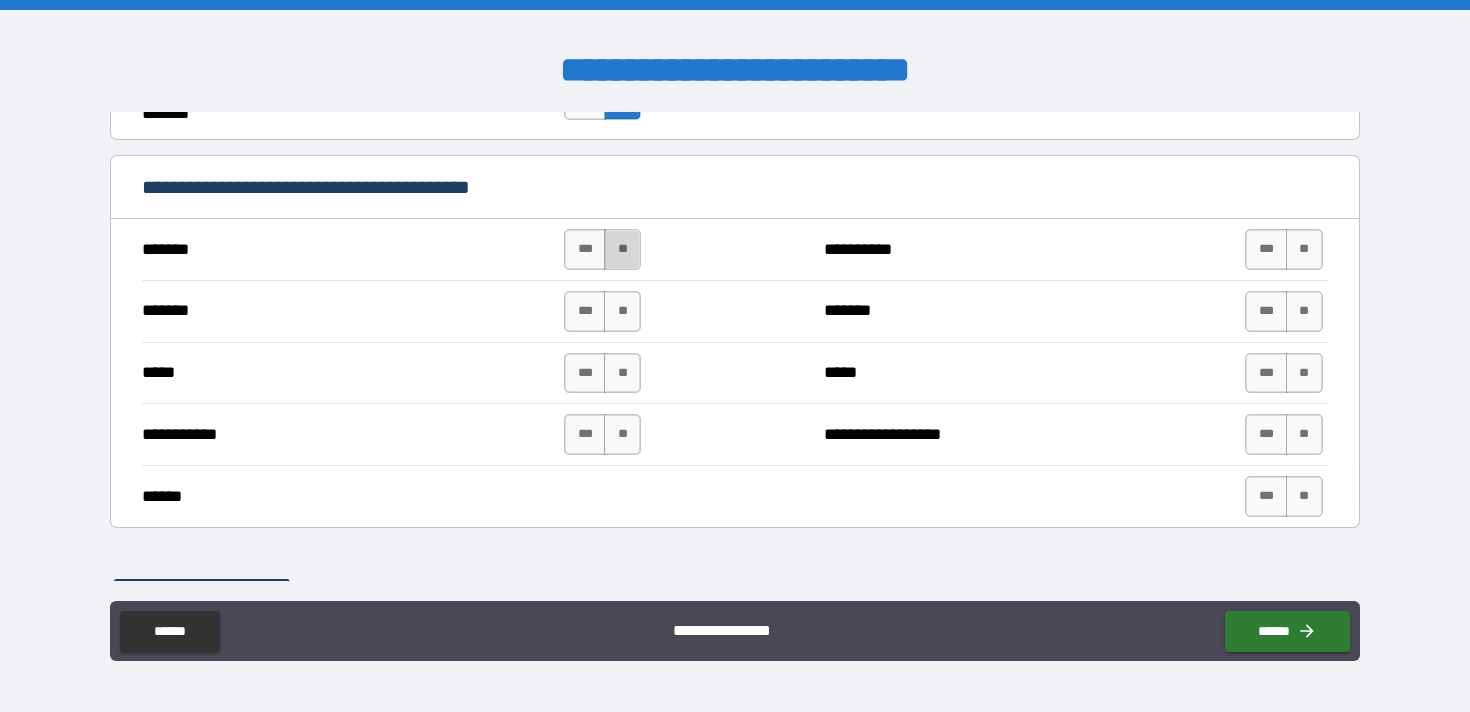 click on "**" at bounding box center [622, 249] 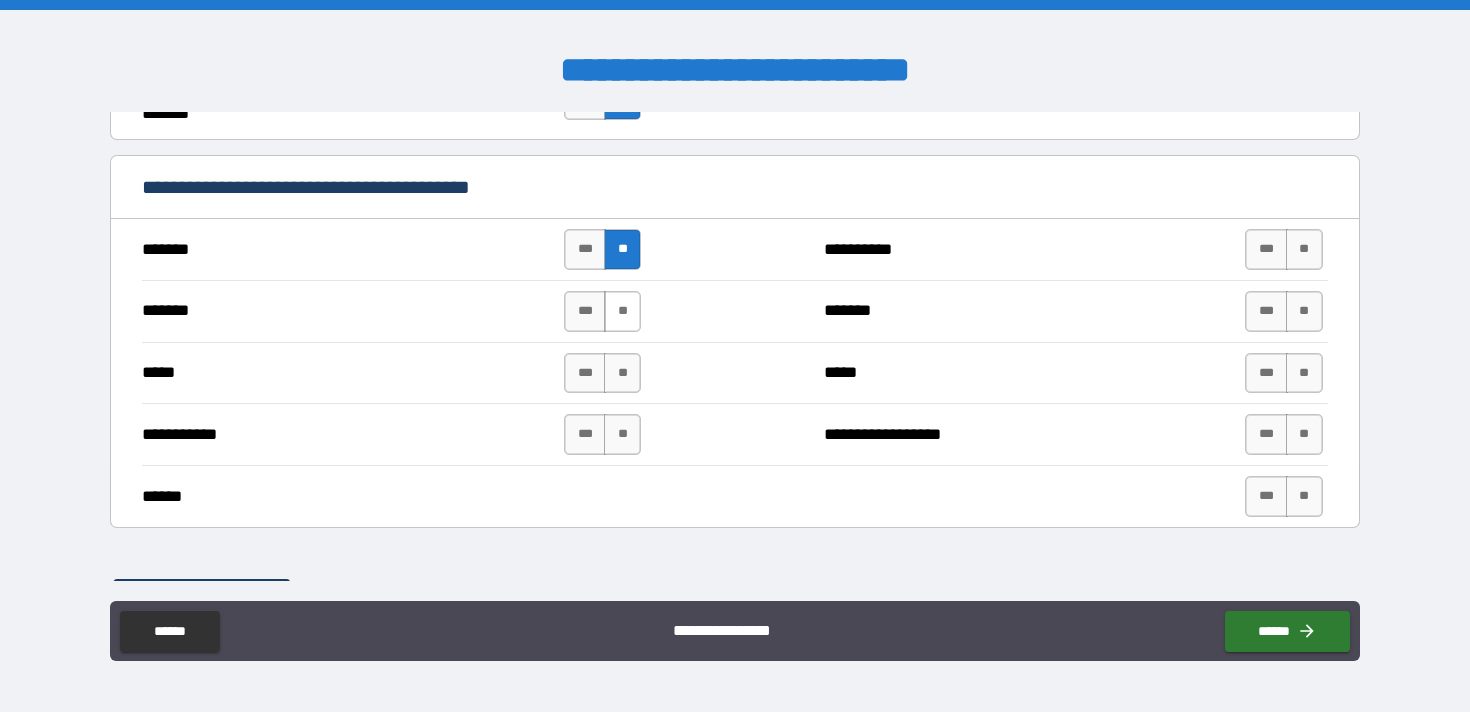 click on "**" at bounding box center (622, 311) 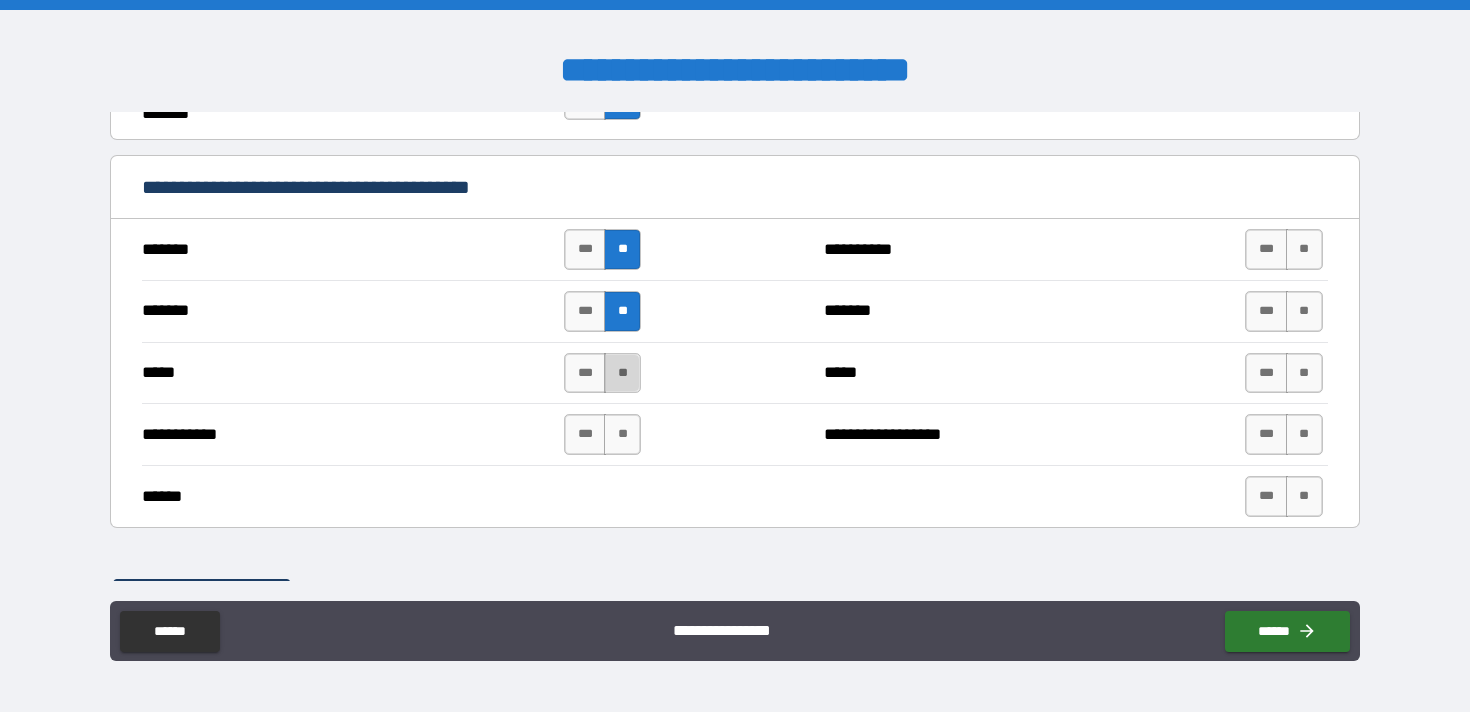 click on "**" at bounding box center (622, 373) 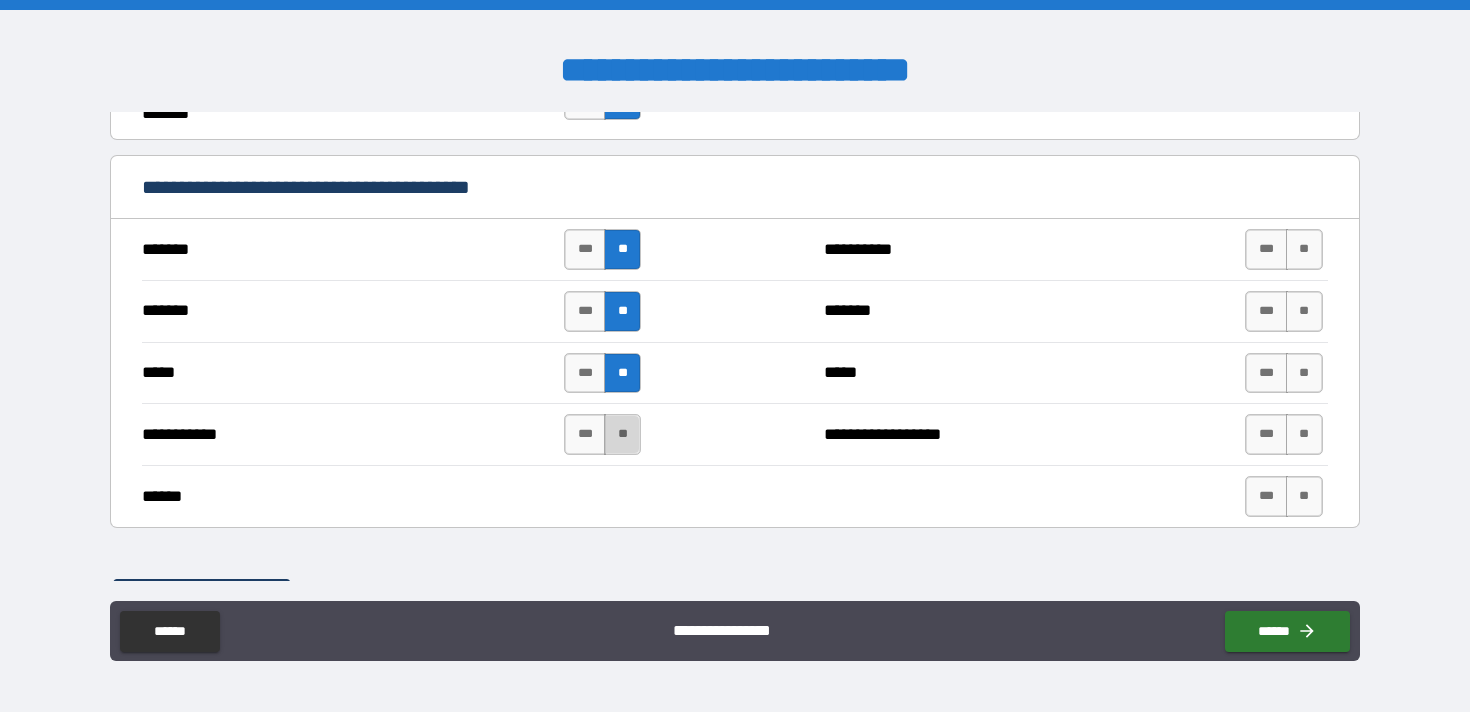 click on "**" at bounding box center [622, 434] 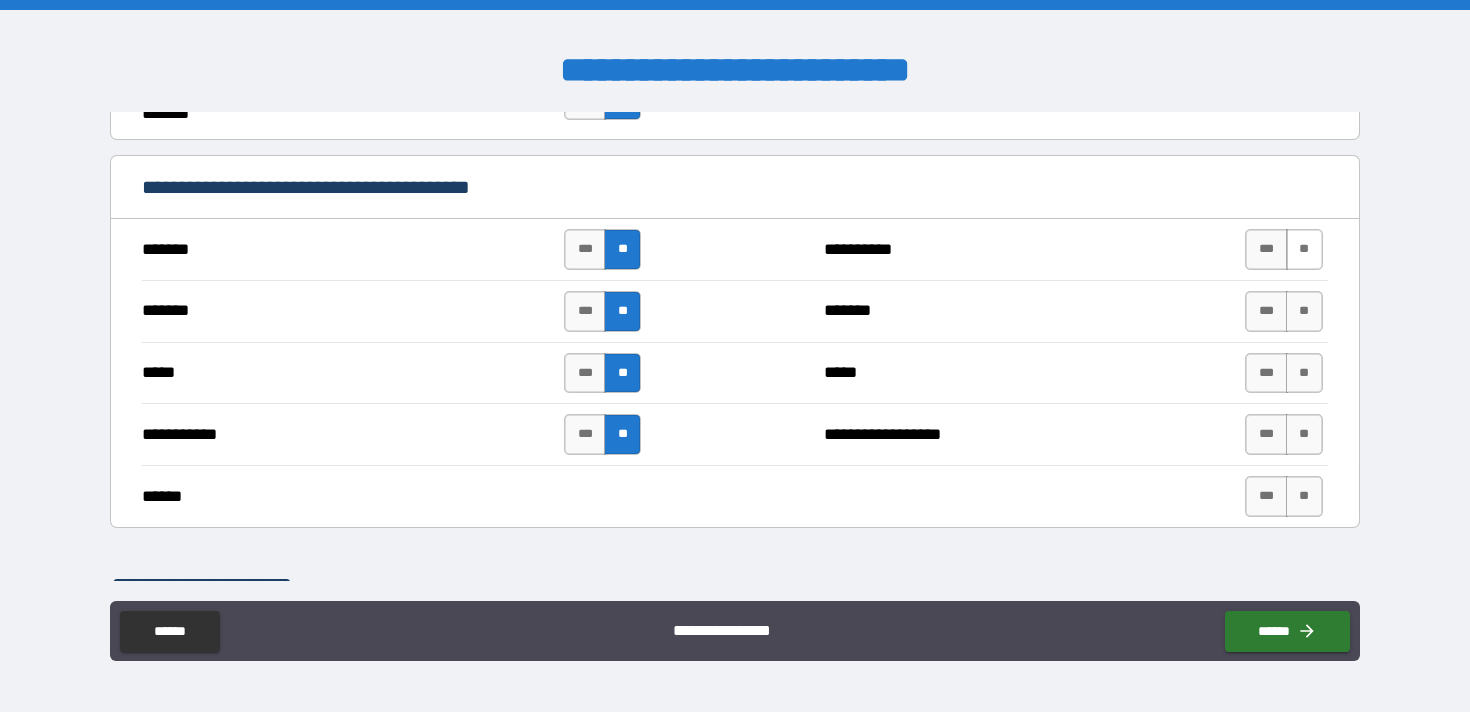 click on "**" at bounding box center [1304, 249] 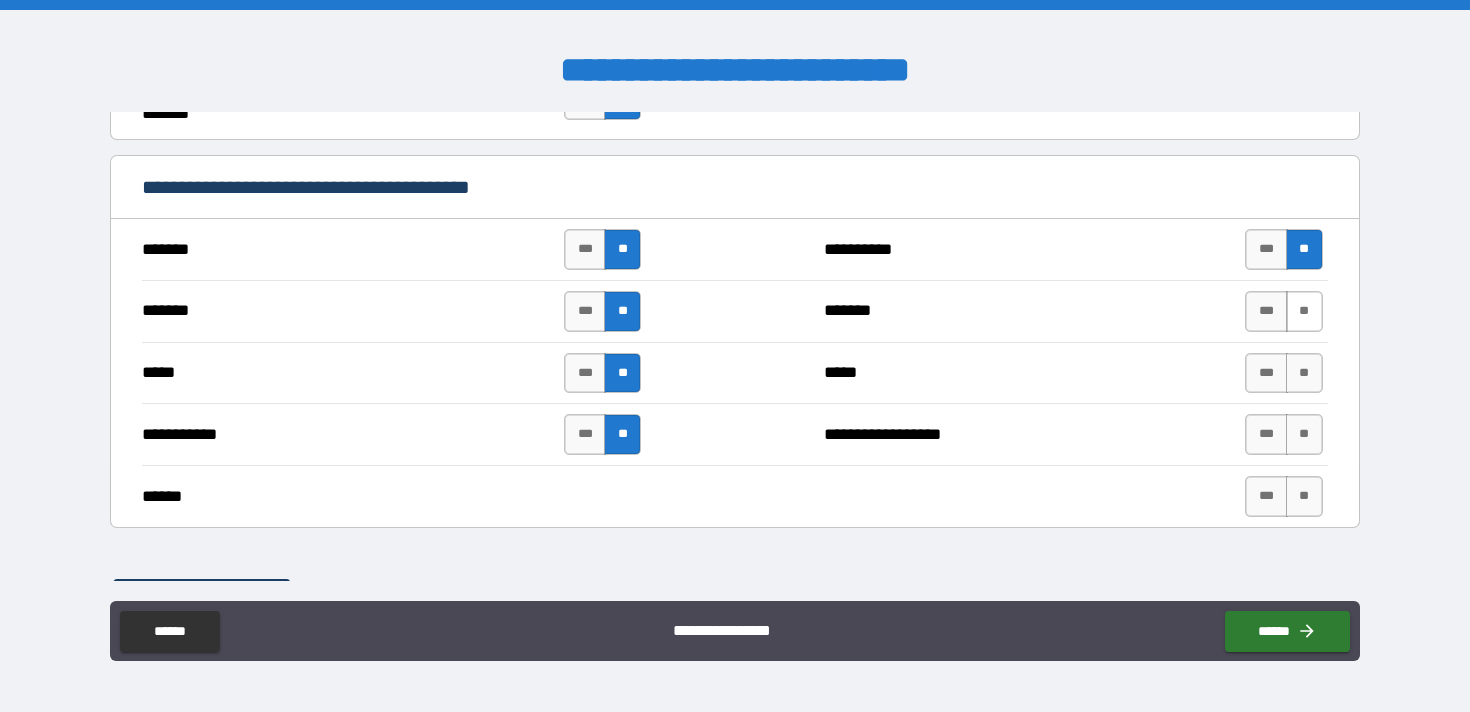 click on "**" at bounding box center (1304, 311) 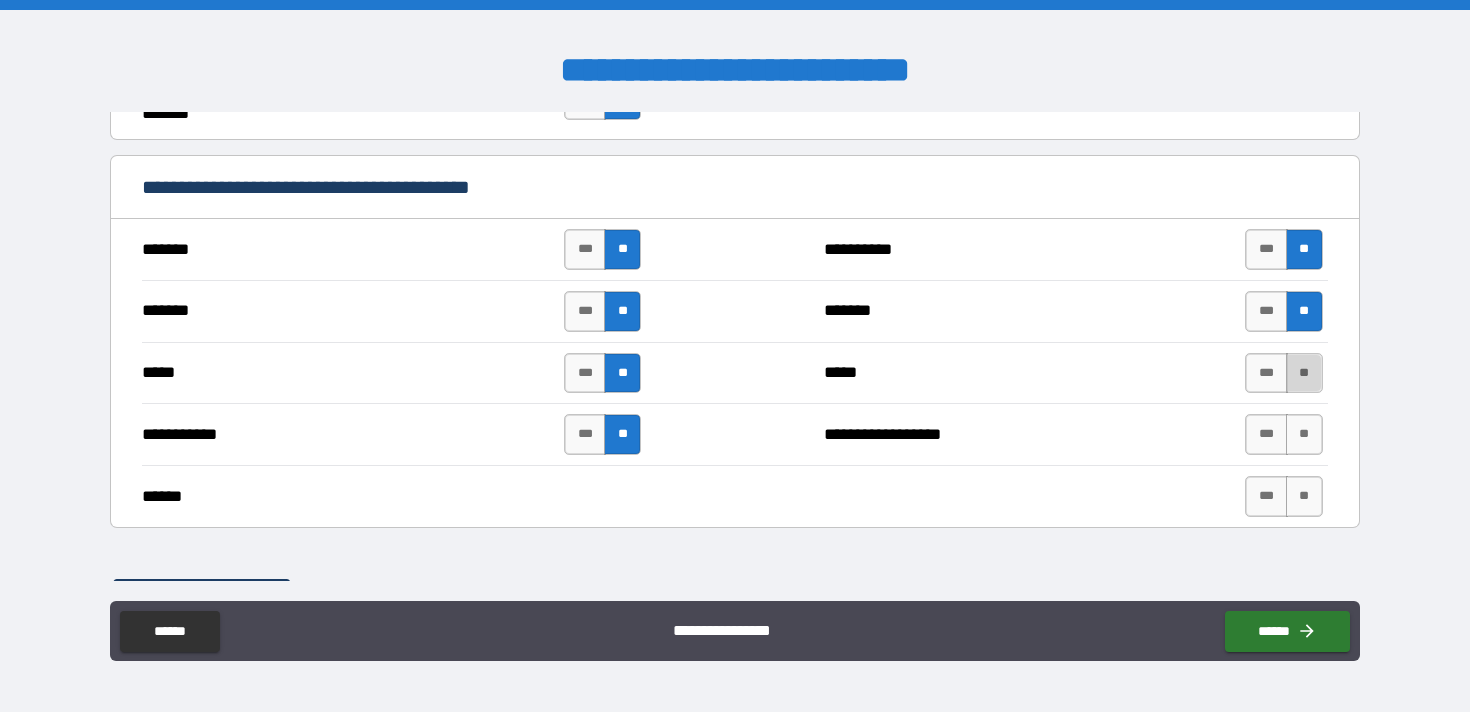 click on "**" at bounding box center [1304, 373] 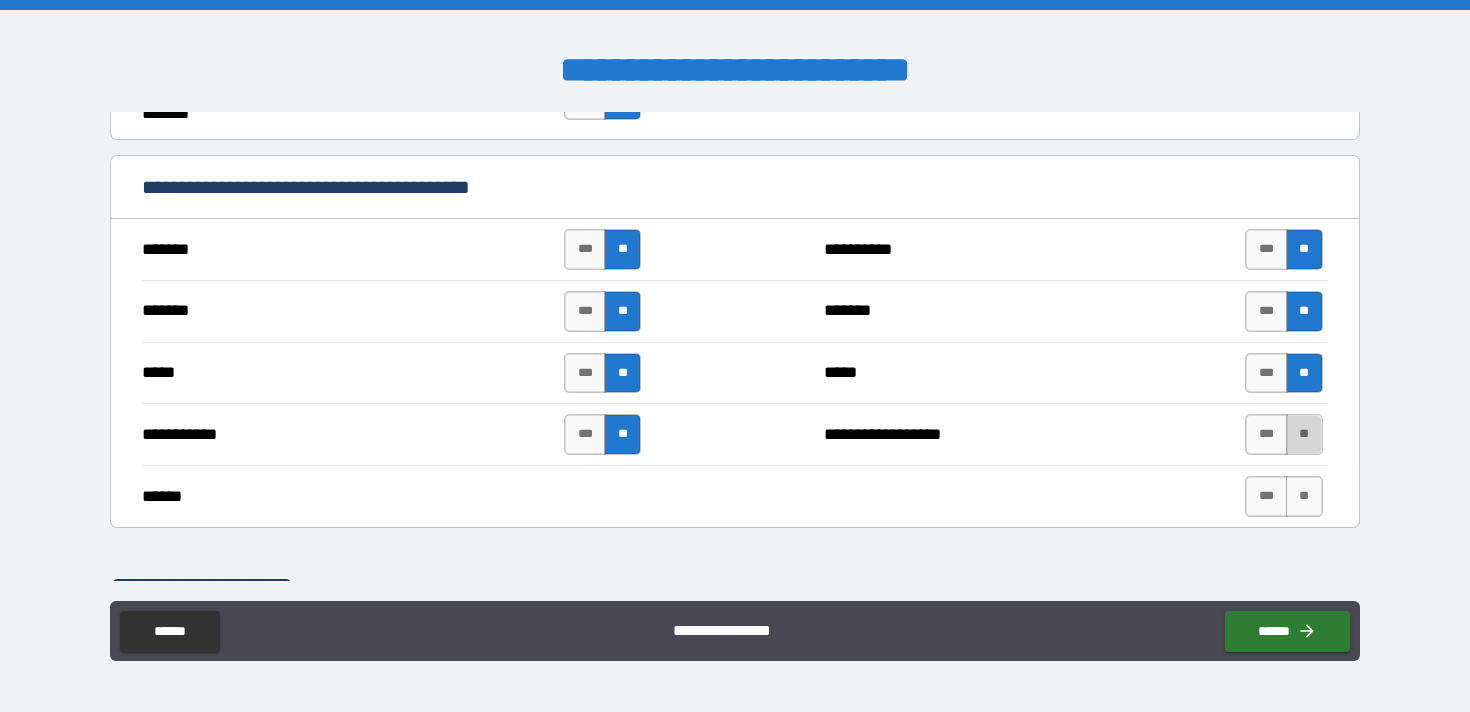 click on "**" at bounding box center (1304, 434) 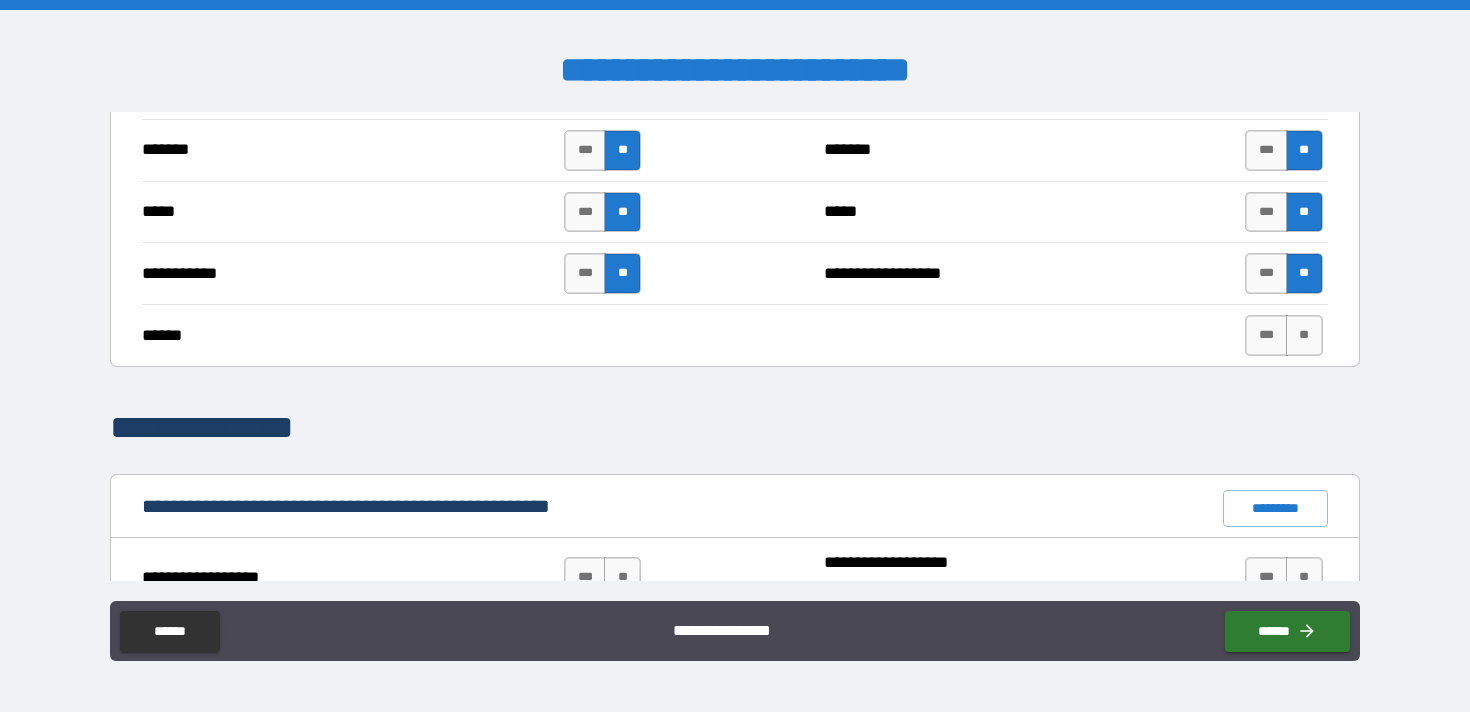 scroll, scrollTop: 1543, scrollLeft: 0, axis: vertical 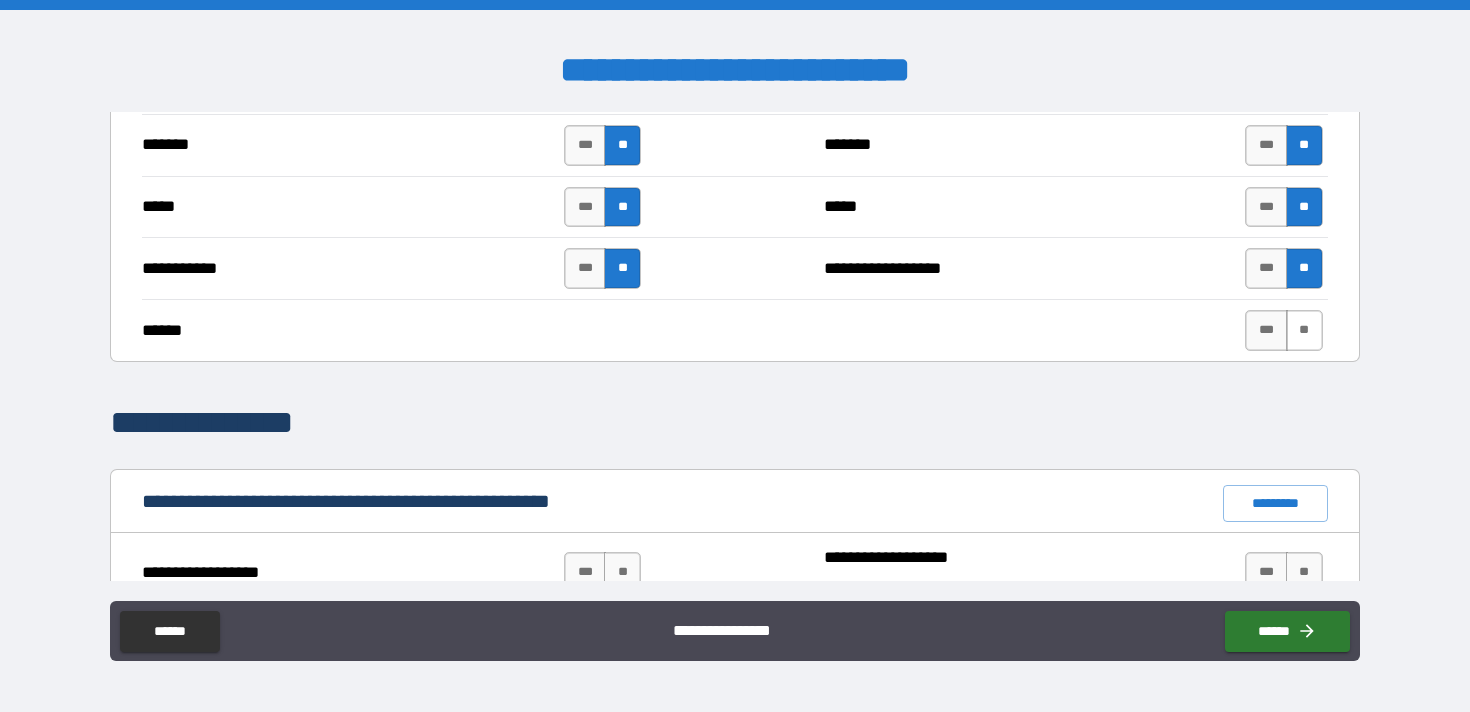 click on "**" at bounding box center [1304, 330] 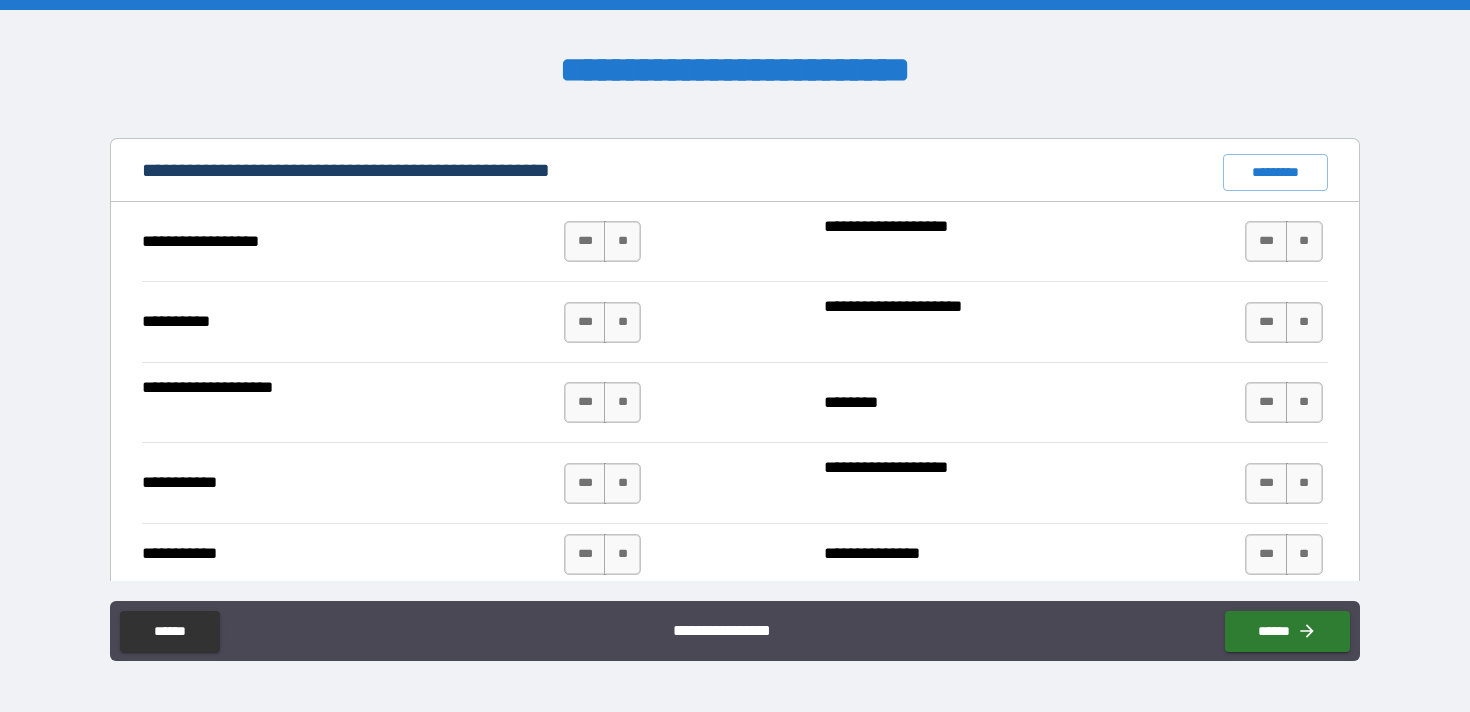 scroll, scrollTop: 1892, scrollLeft: 0, axis: vertical 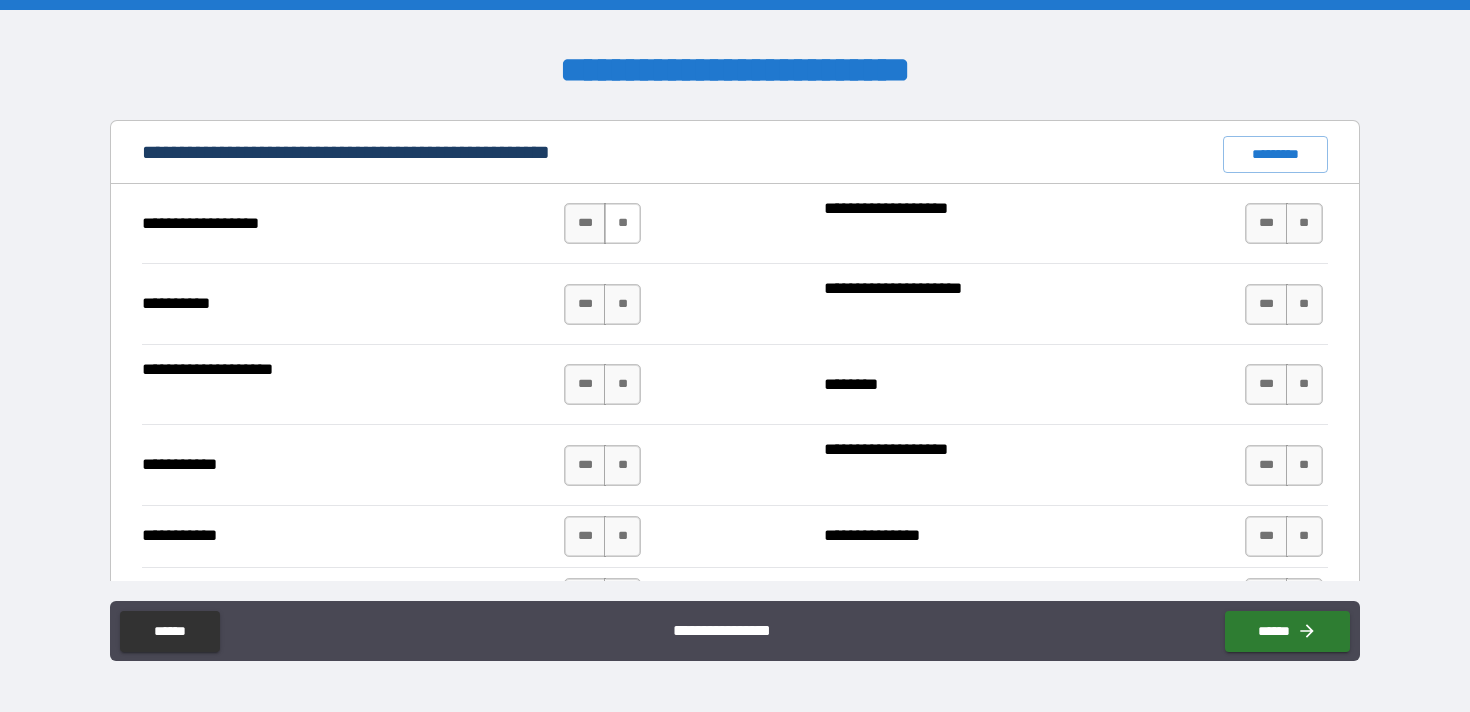 click on "**" at bounding box center (622, 223) 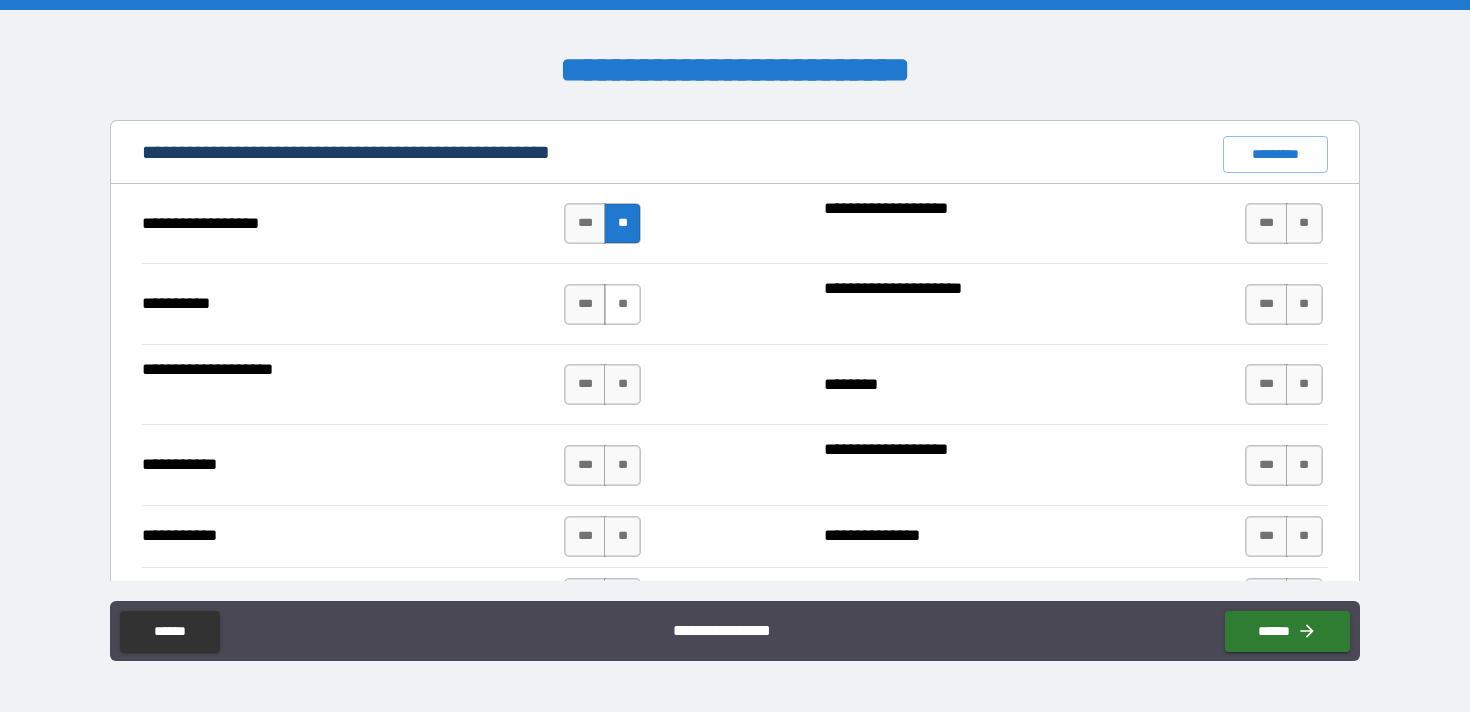 click on "**" at bounding box center (622, 304) 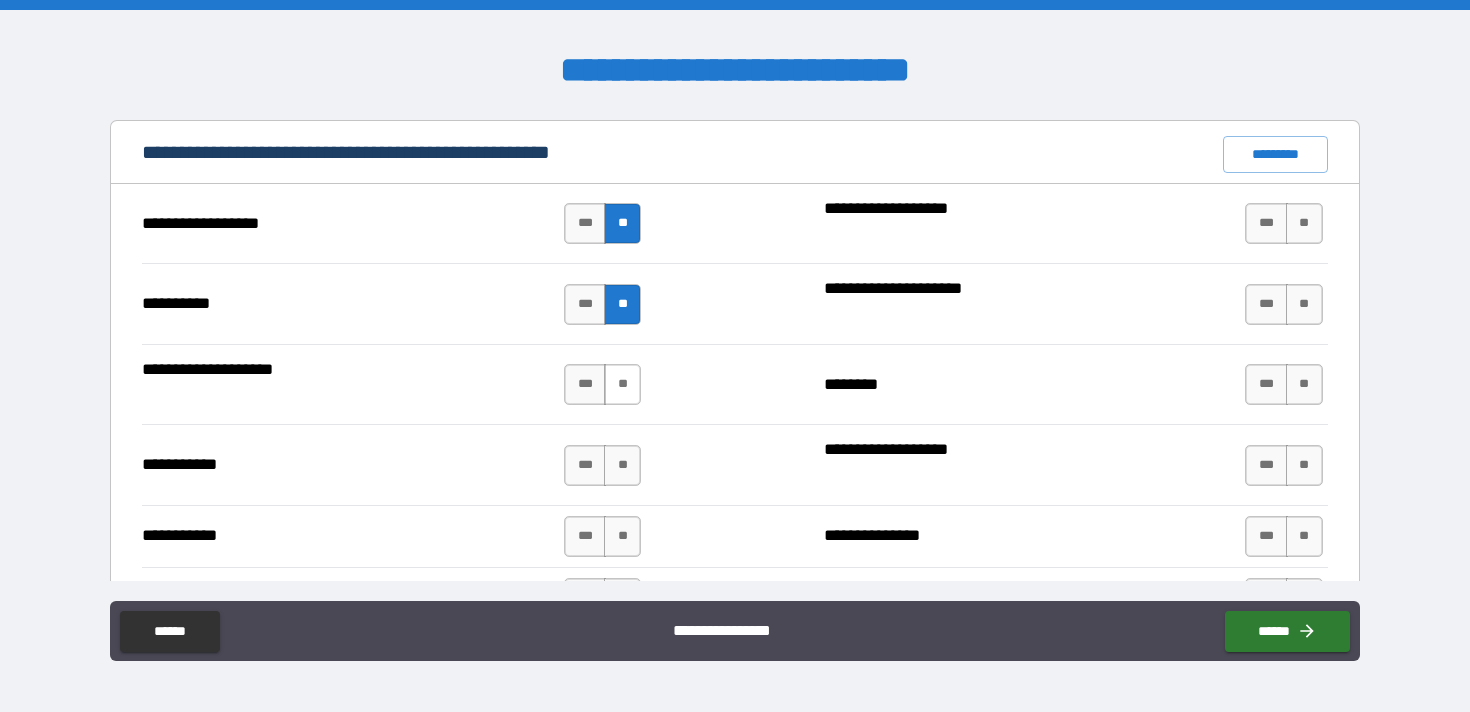click on "**" at bounding box center (622, 384) 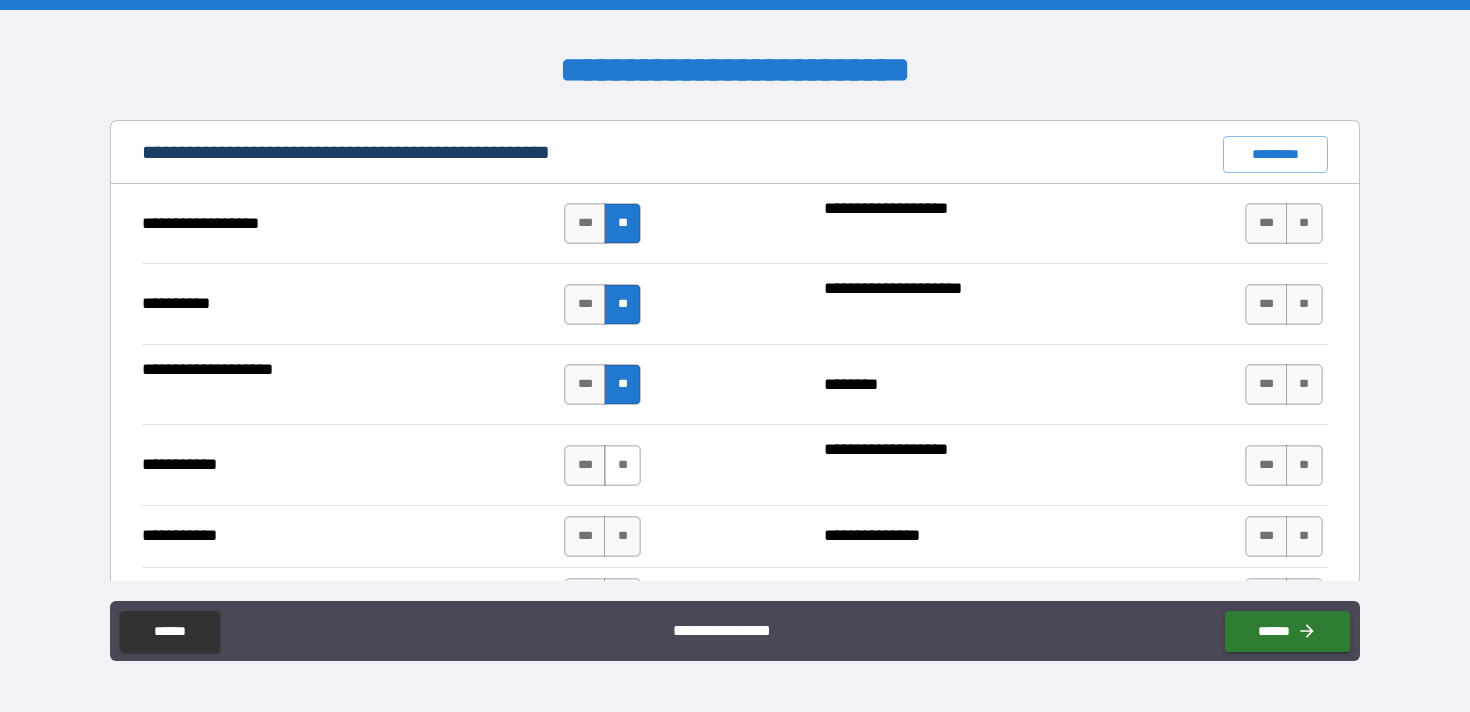 click on "**" at bounding box center (622, 465) 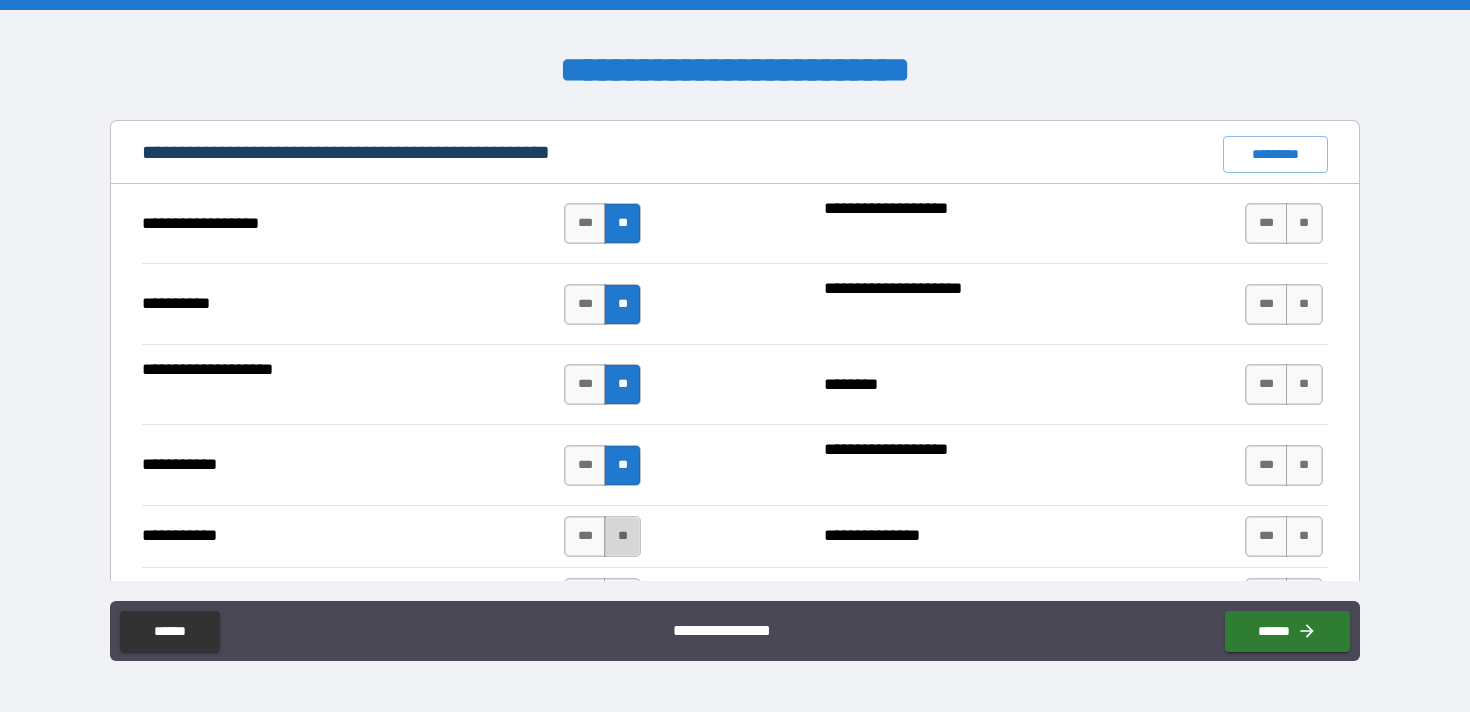 click on "**" at bounding box center [622, 536] 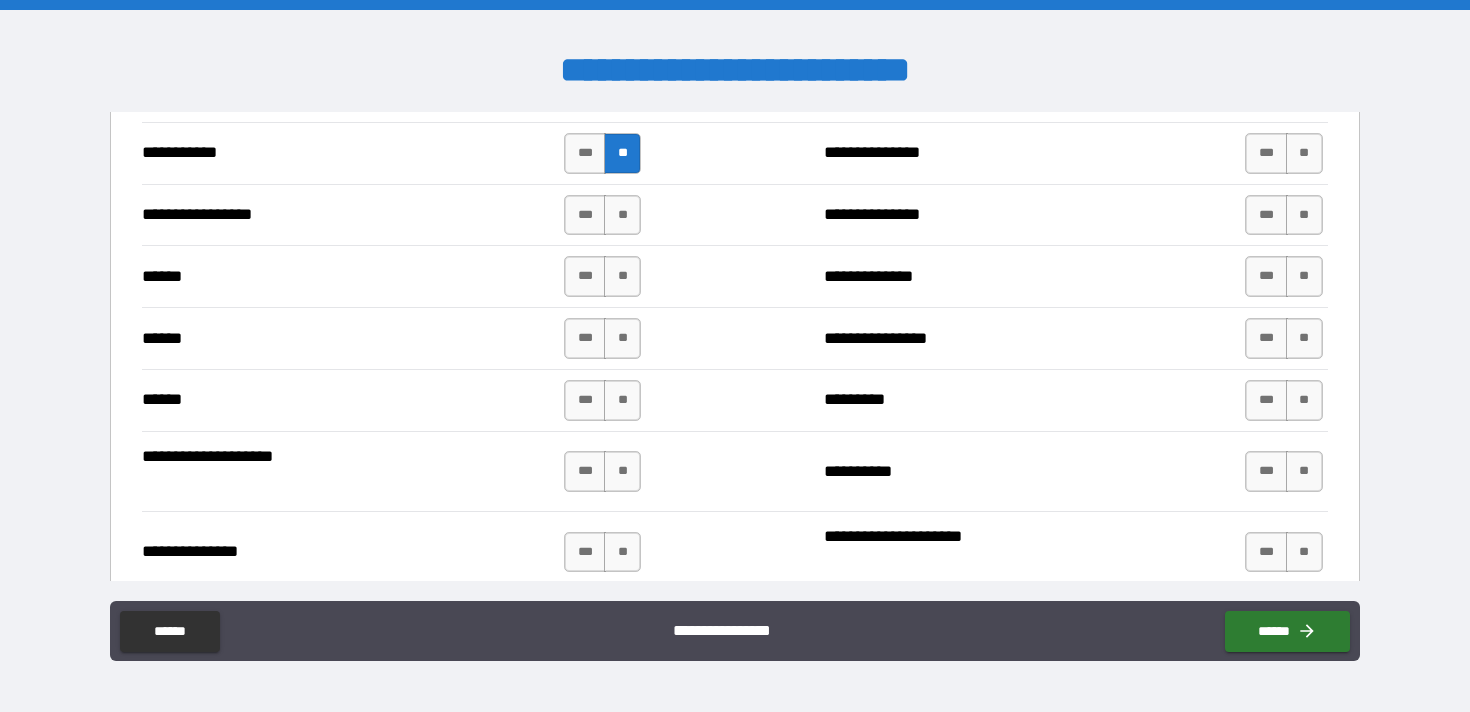 scroll, scrollTop: 2281, scrollLeft: 0, axis: vertical 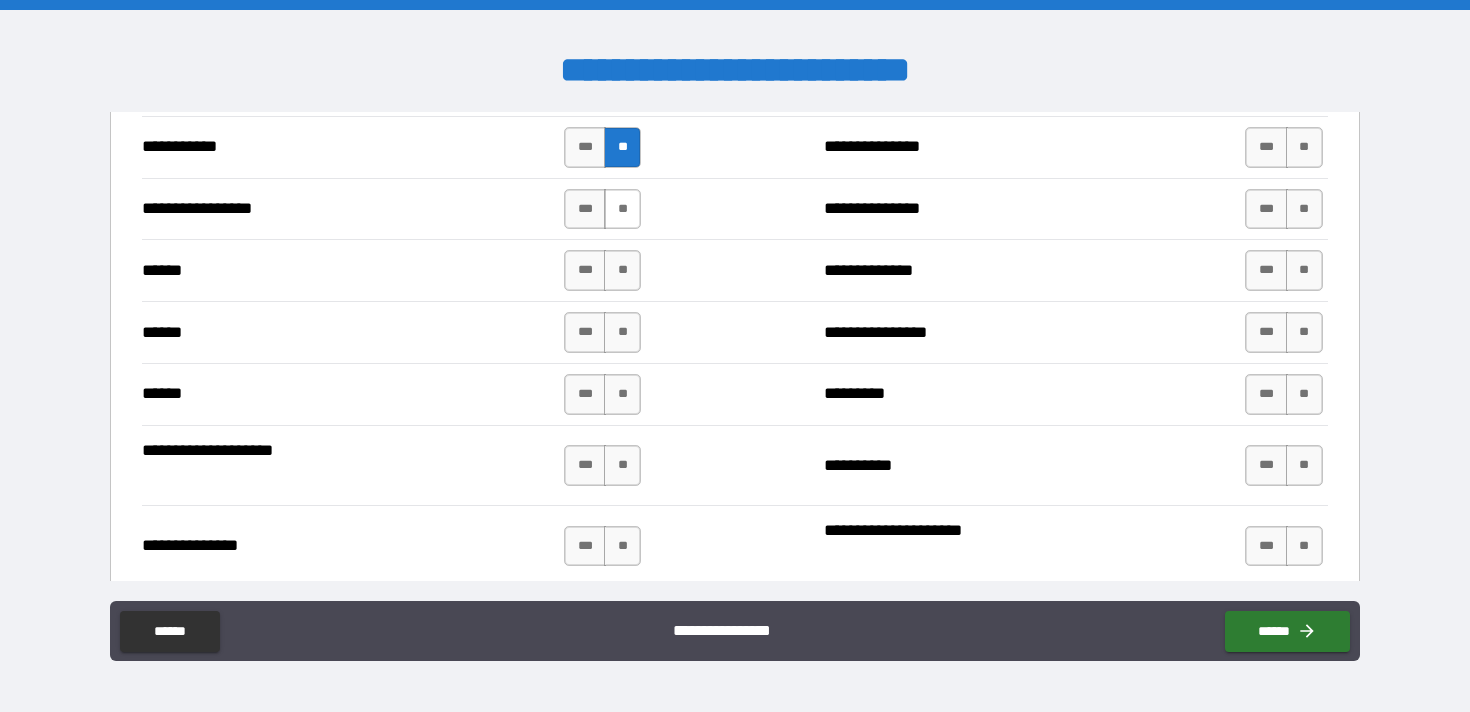 click on "**" at bounding box center (622, 209) 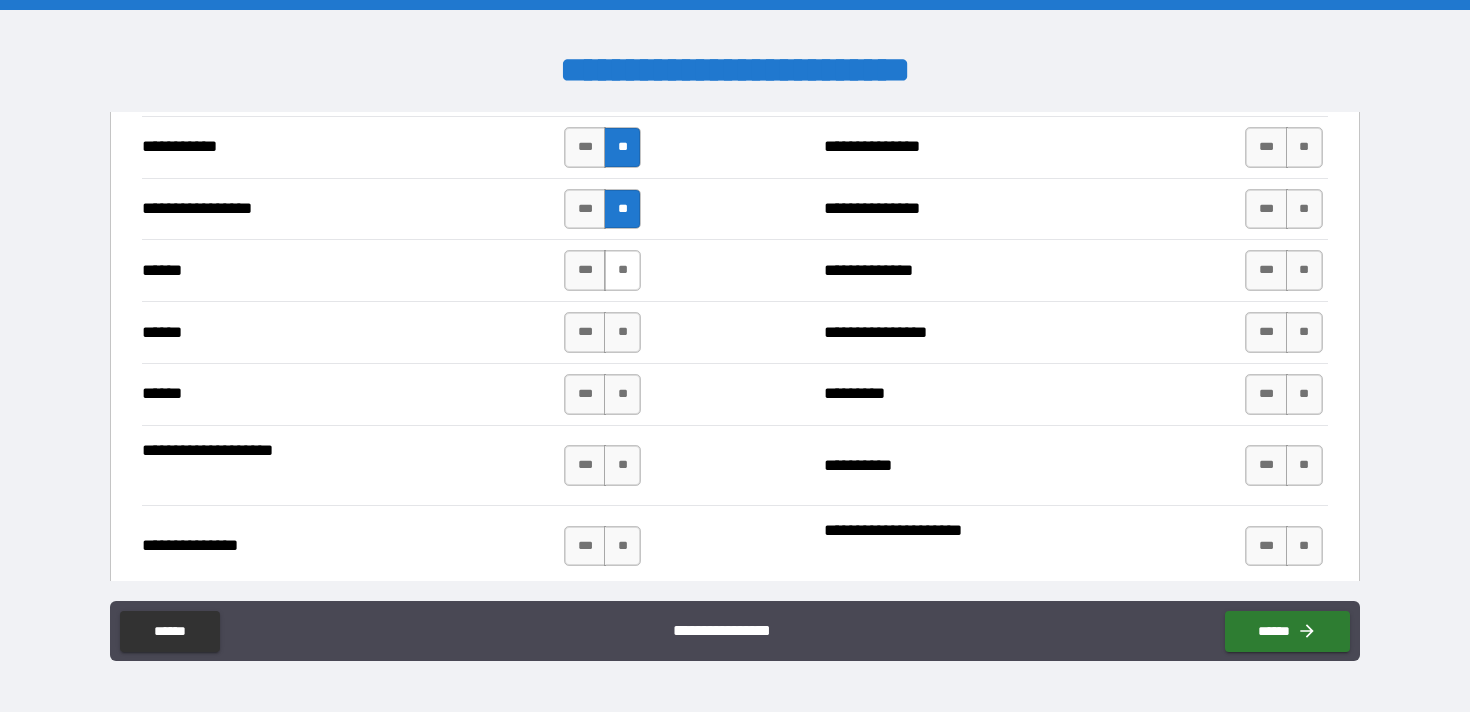 click on "**" at bounding box center (622, 270) 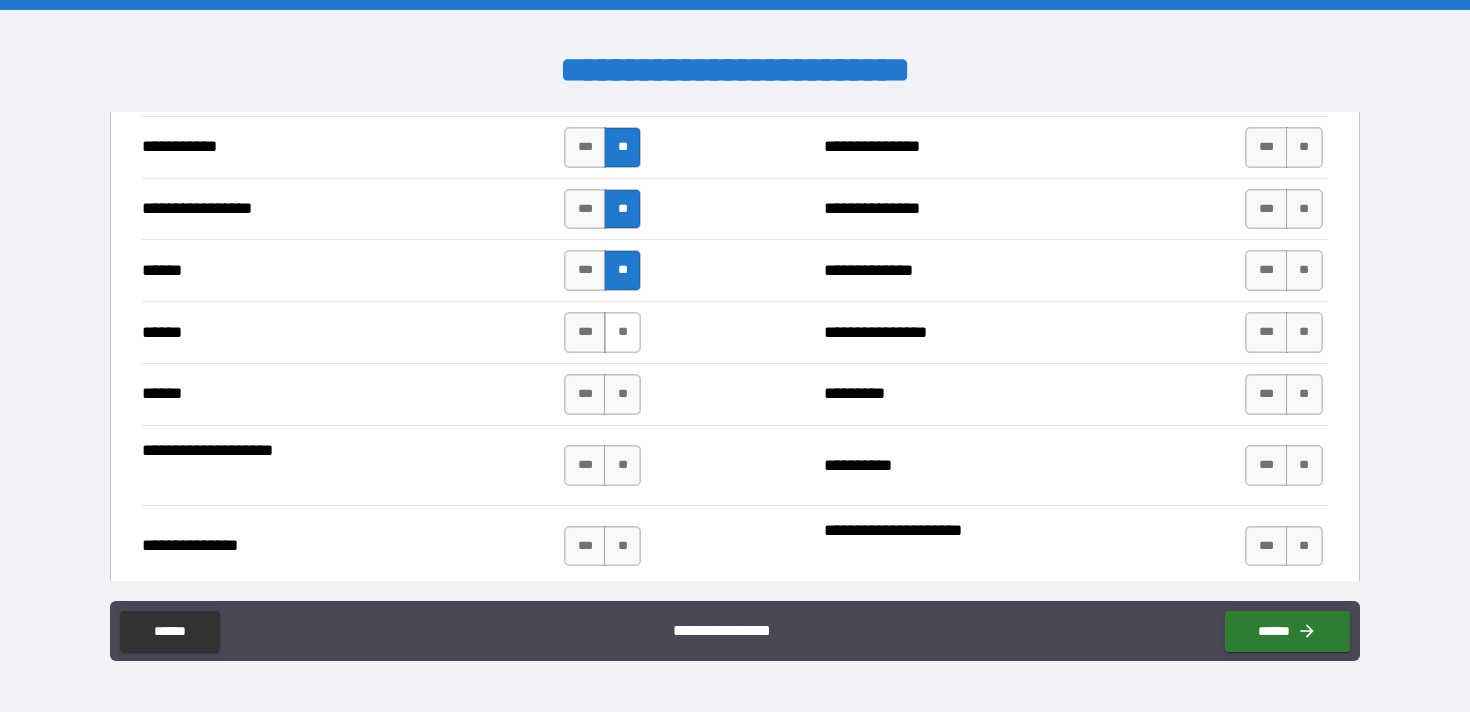 click on "**" at bounding box center [622, 332] 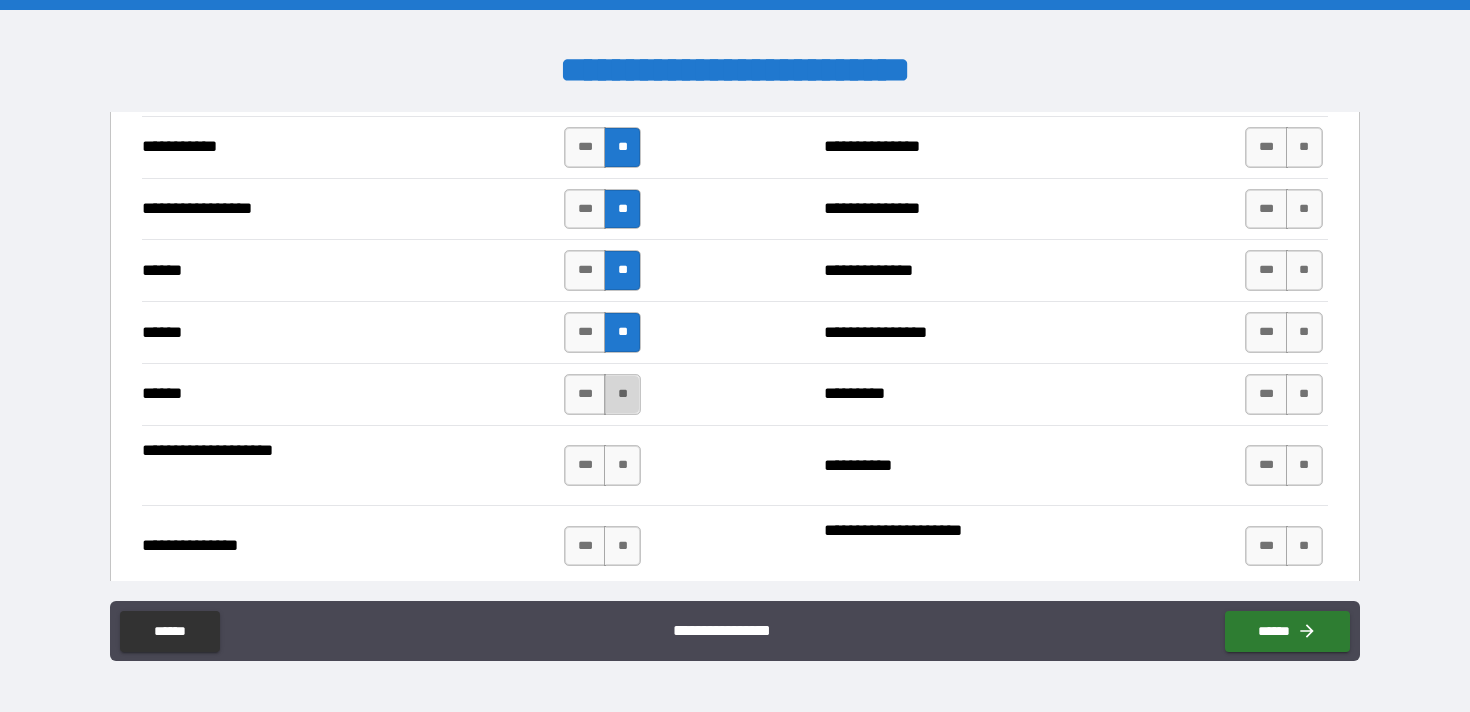 click on "**" at bounding box center (622, 394) 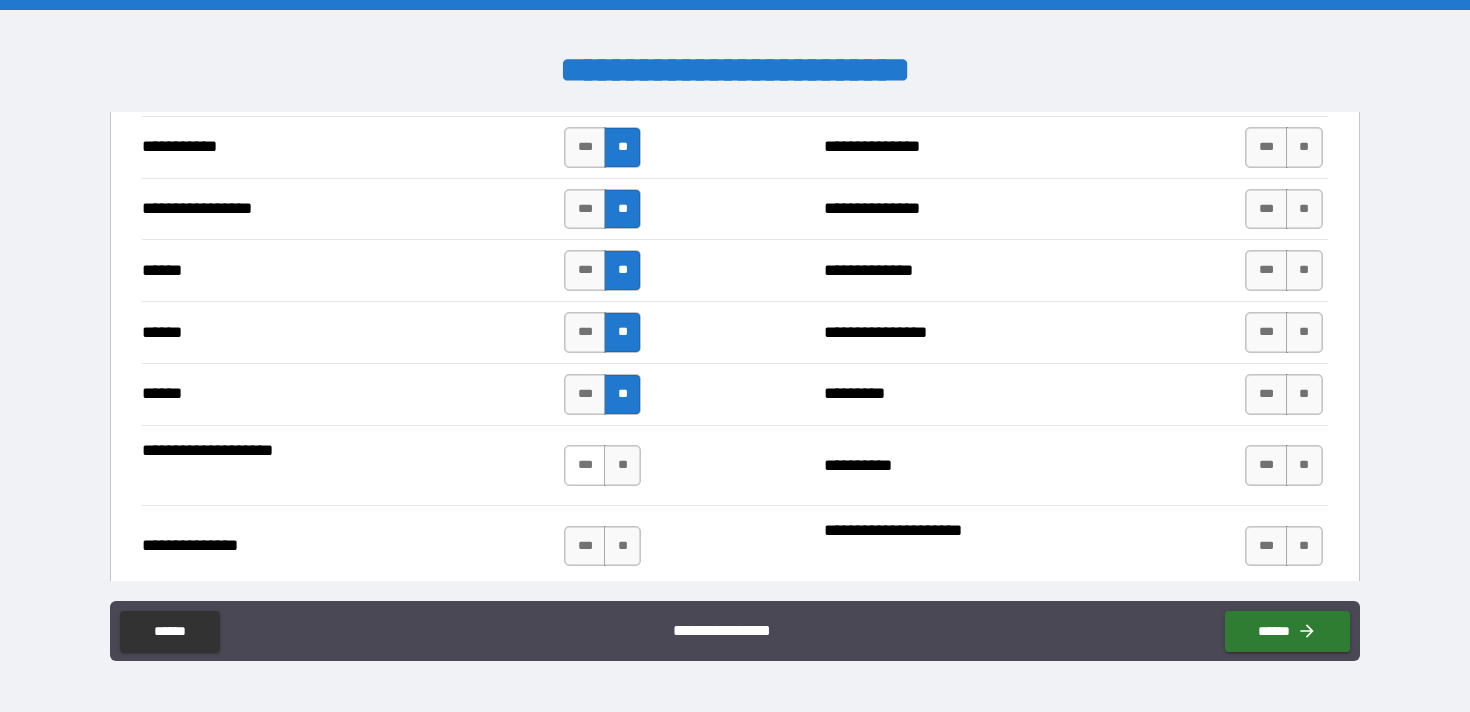 click on "***" at bounding box center [585, 465] 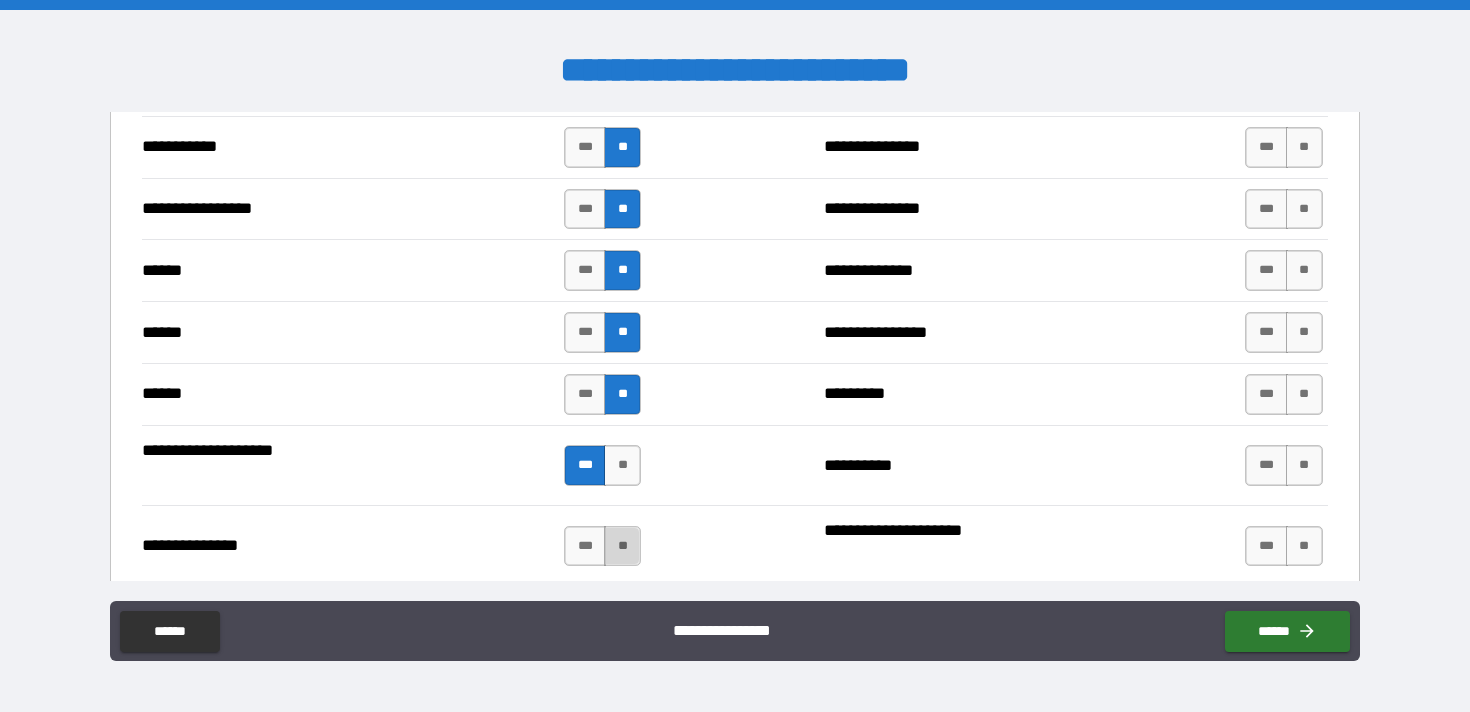 click on "**" at bounding box center [622, 546] 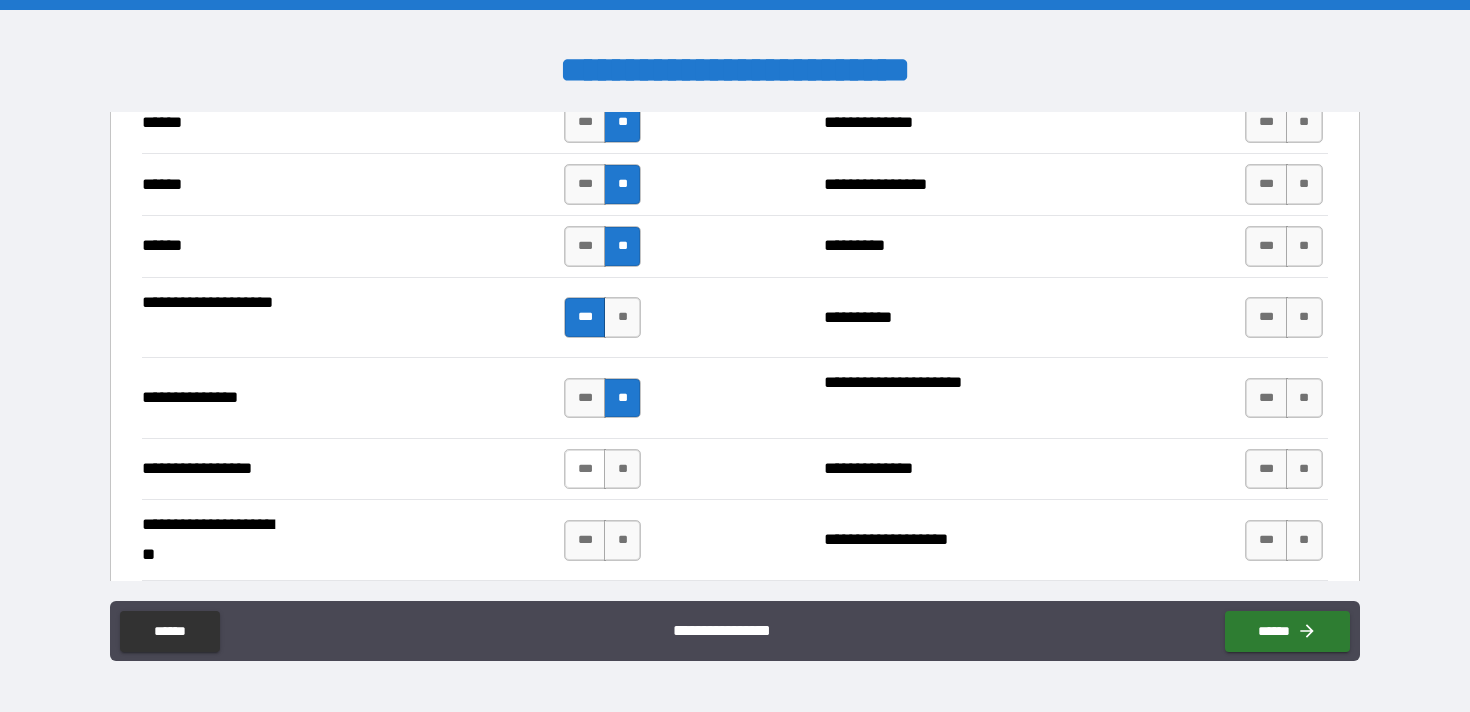 scroll, scrollTop: 2440, scrollLeft: 0, axis: vertical 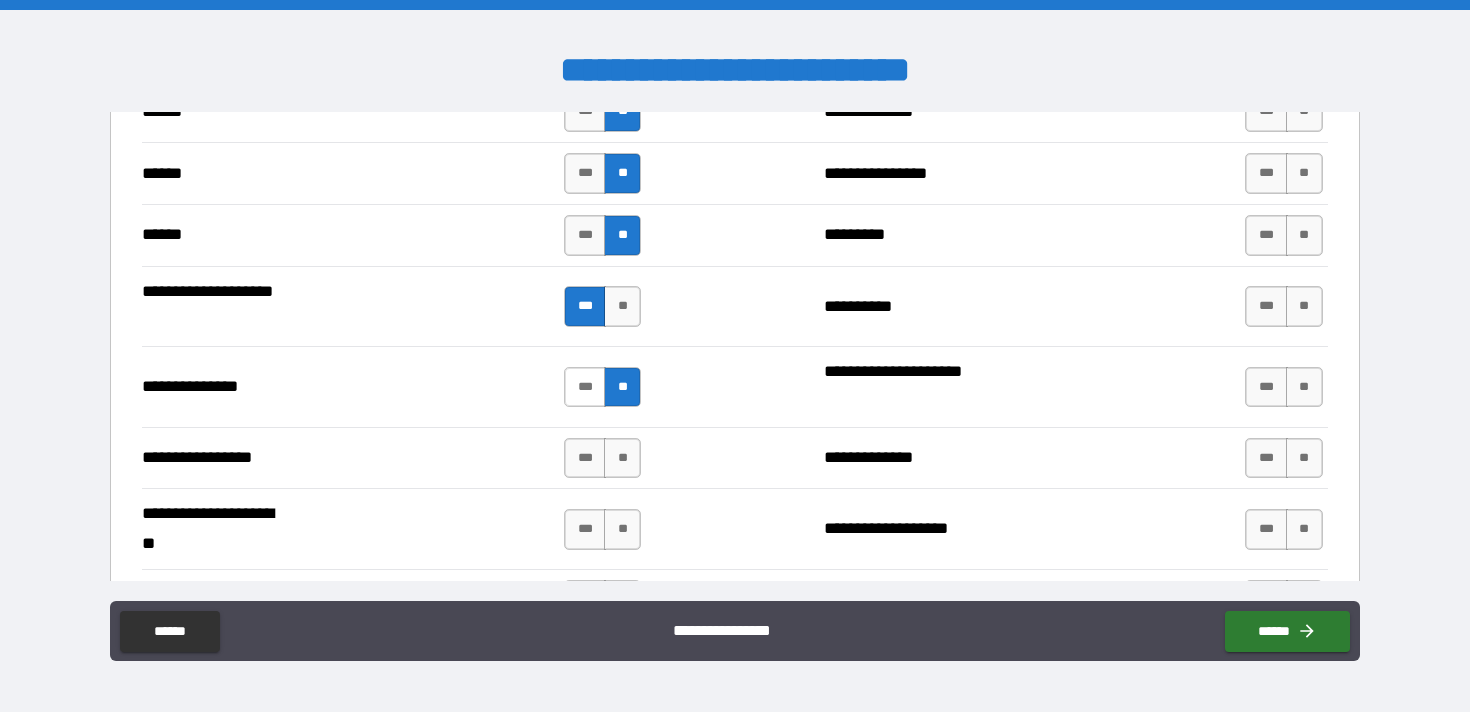 click on "***" at bounding box center (585, 387) 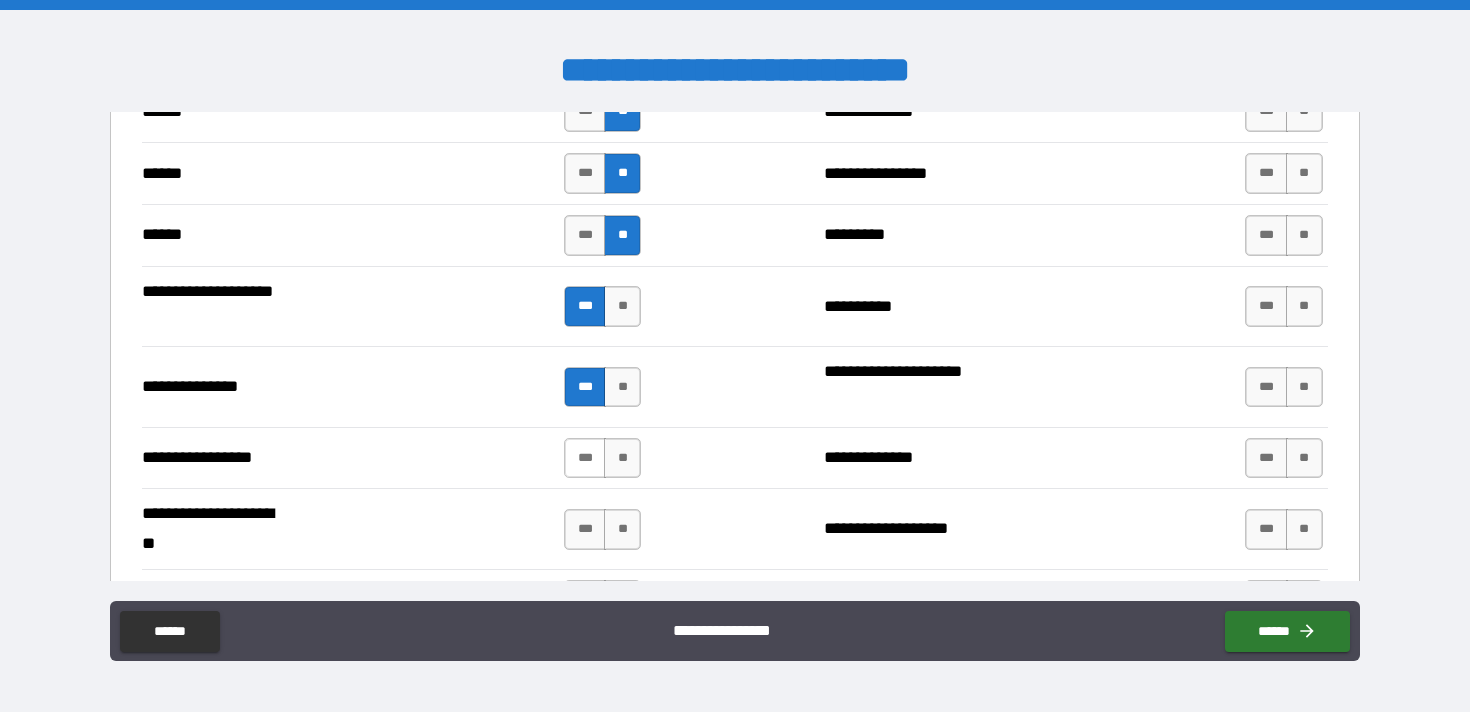 click on "***" at bounding box center [585, 458] 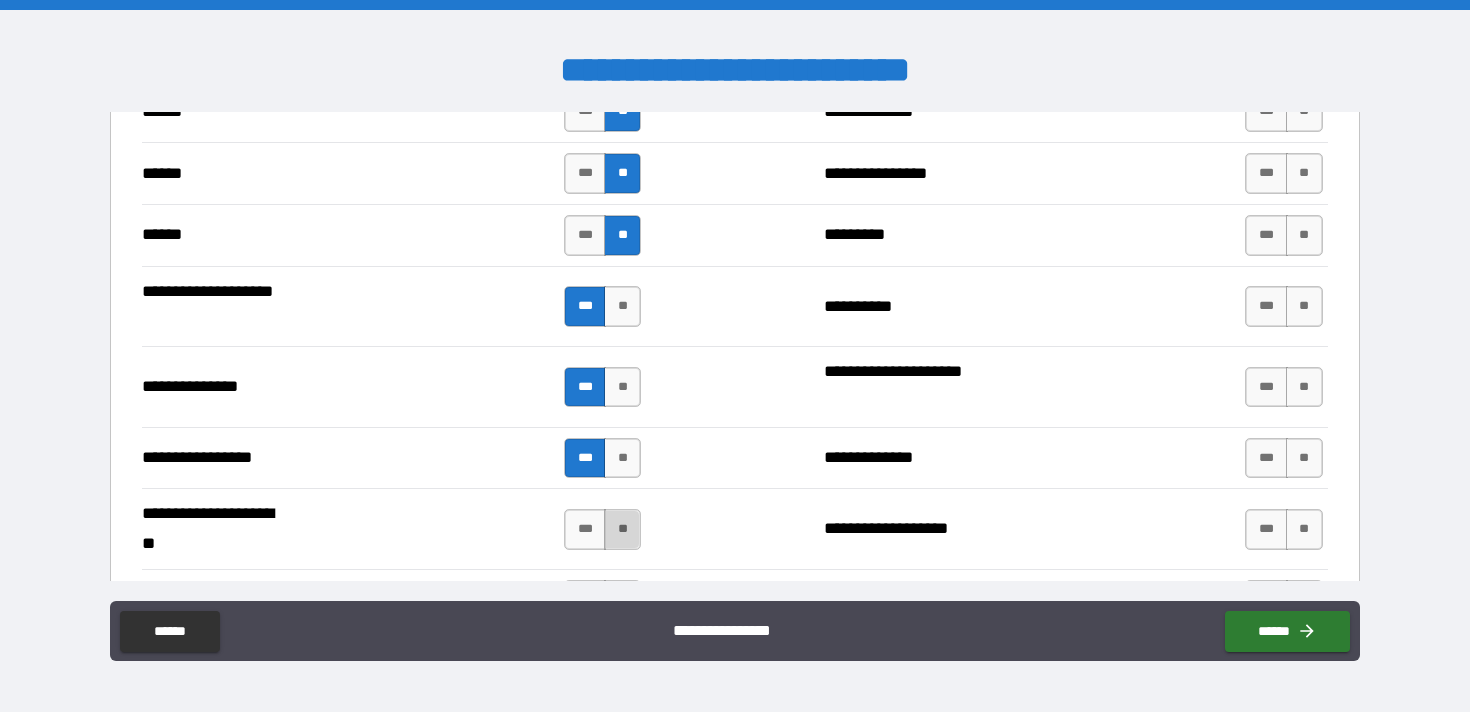 click on "**" at bounding box center (622, 529) 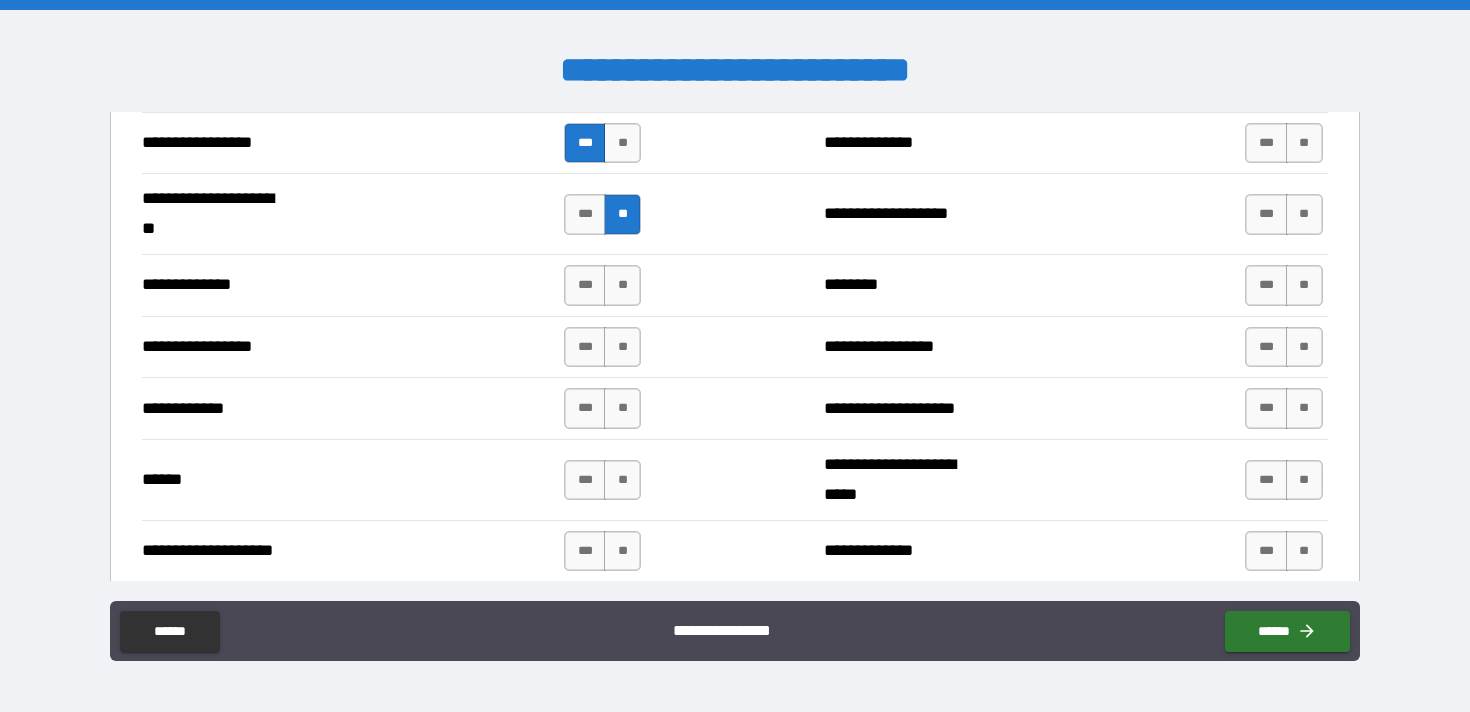 scroll, scrollTop: 2758, scrollLeft: 0, axis: vertical 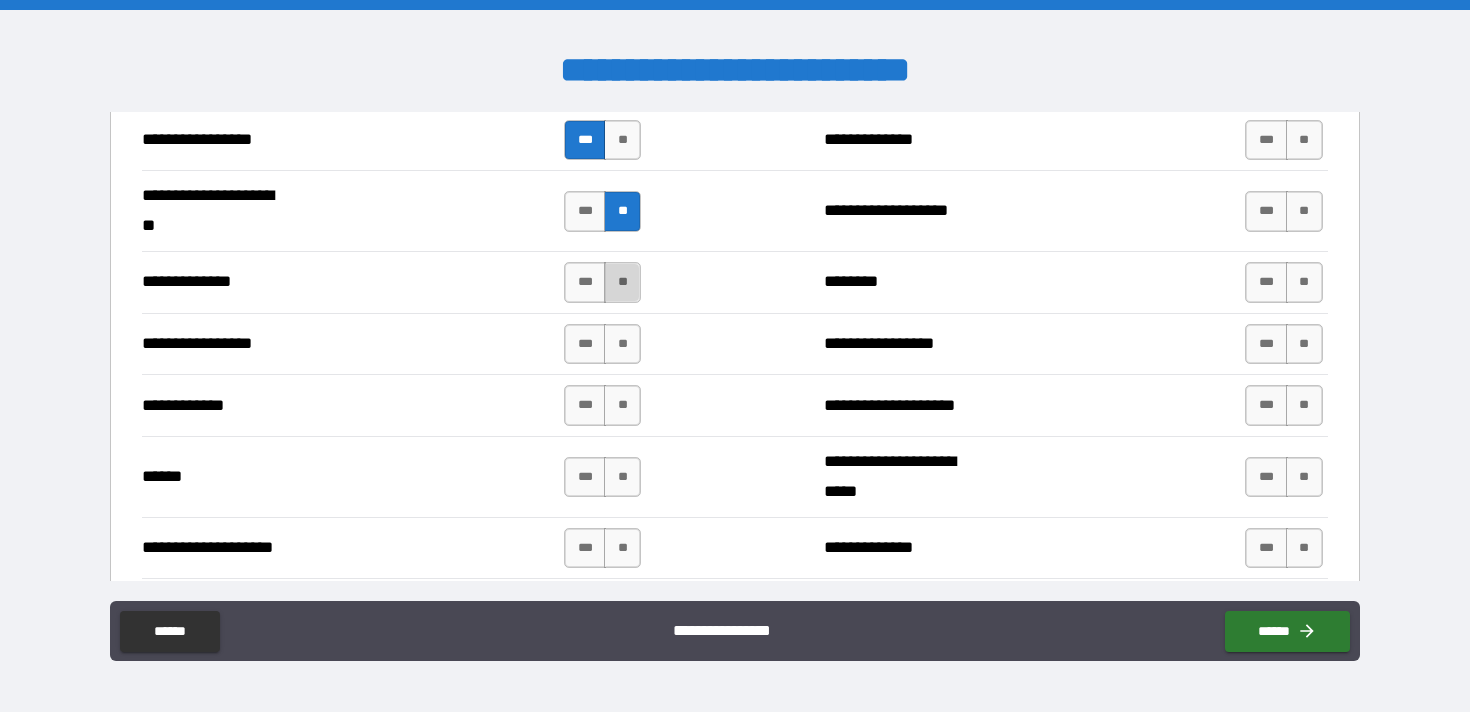 click on "**" at bounding box center [622, 282] 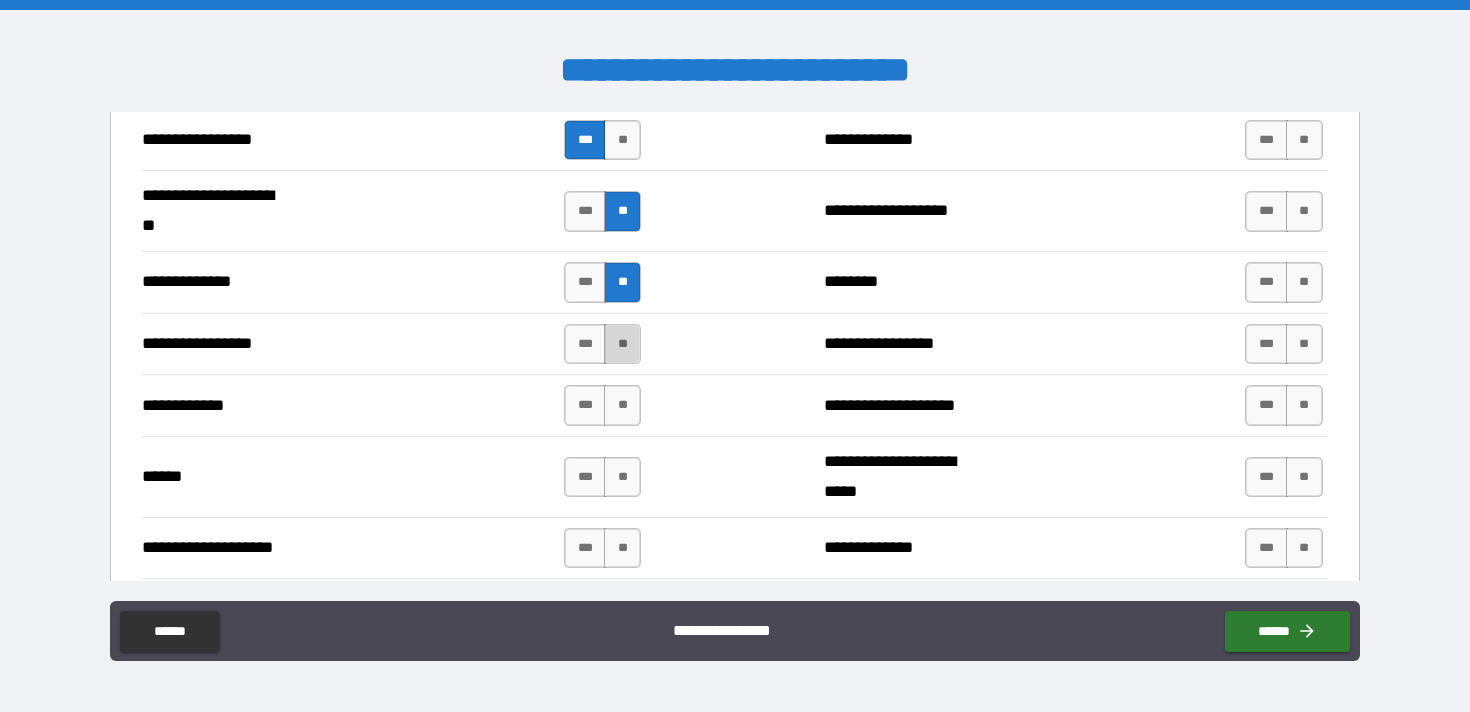 click on "**" at bounding box center (622, 344) 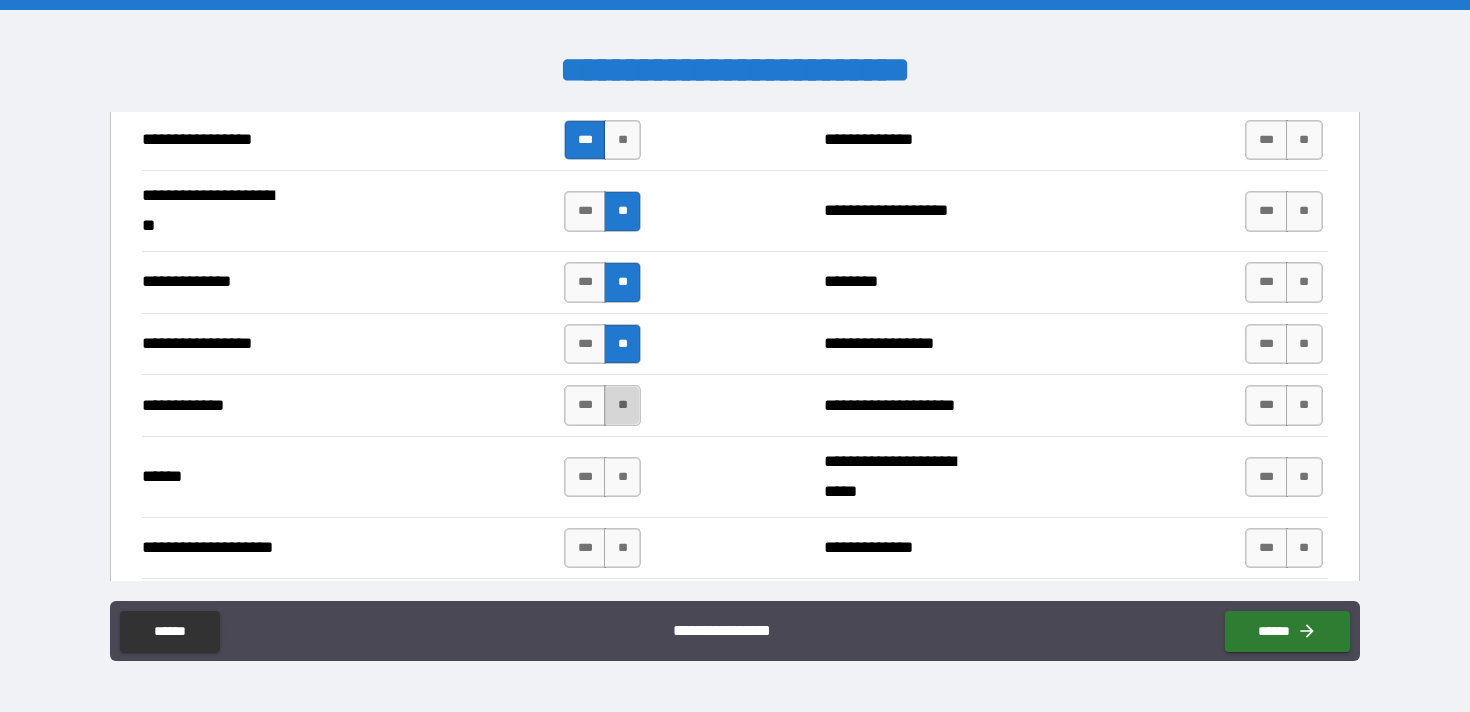 click on "**" at bounding box center [622, 405] 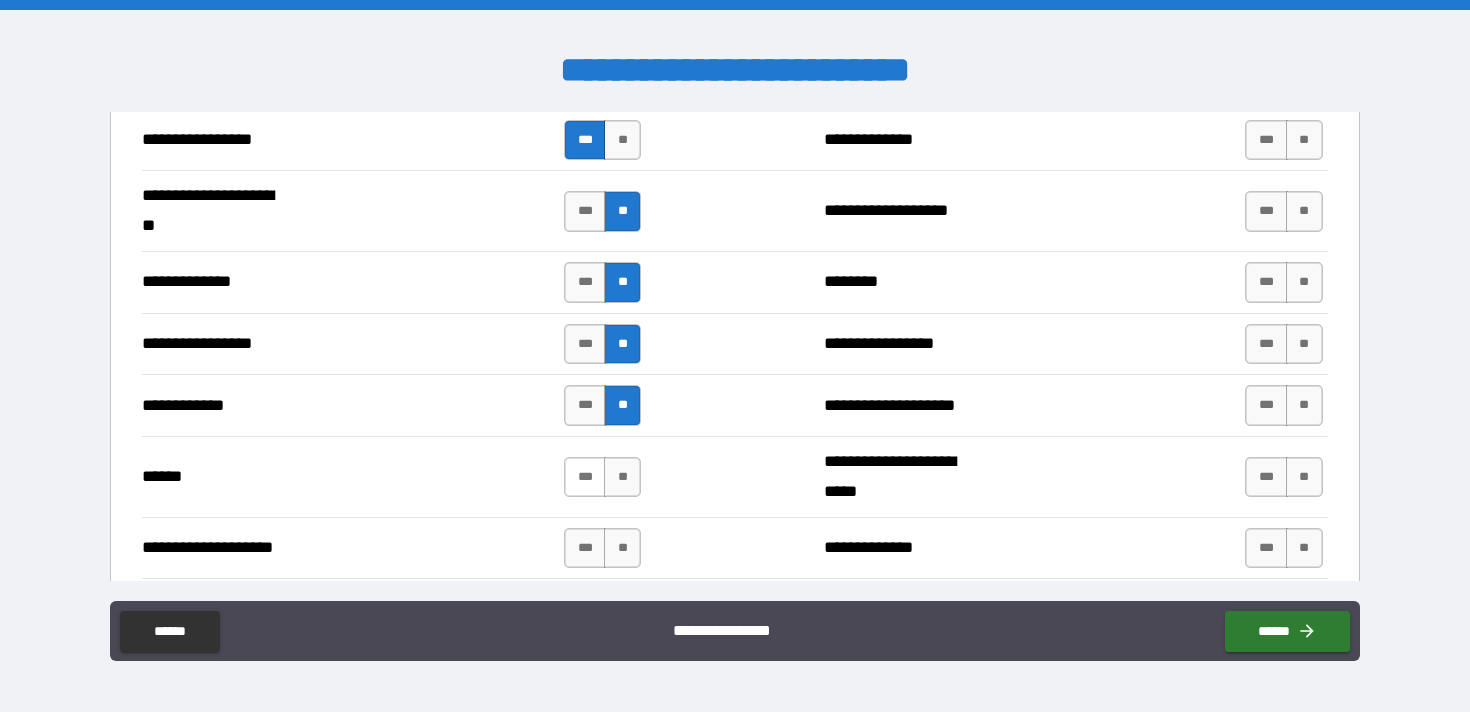 click on "***" at bounding box center (585, 477) 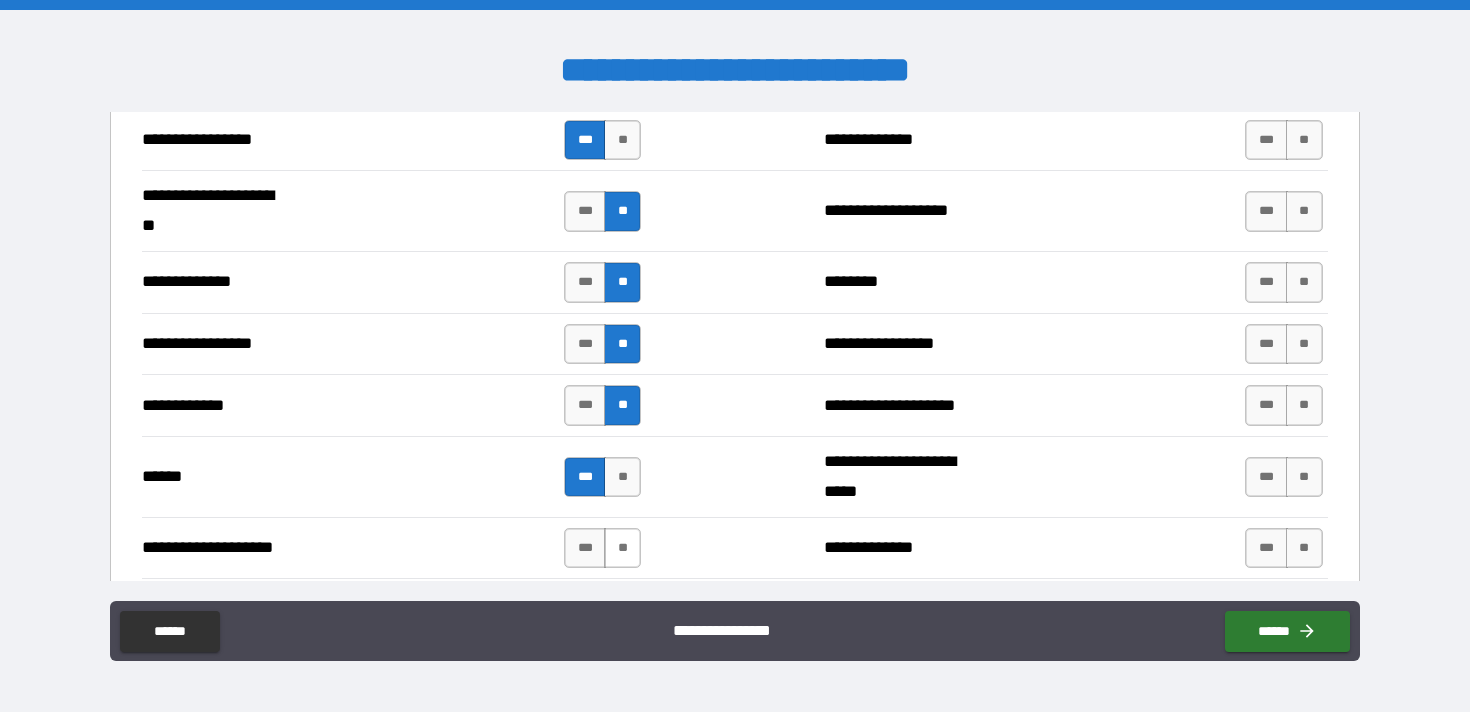 click on "**" at bounding box center [622, 548] 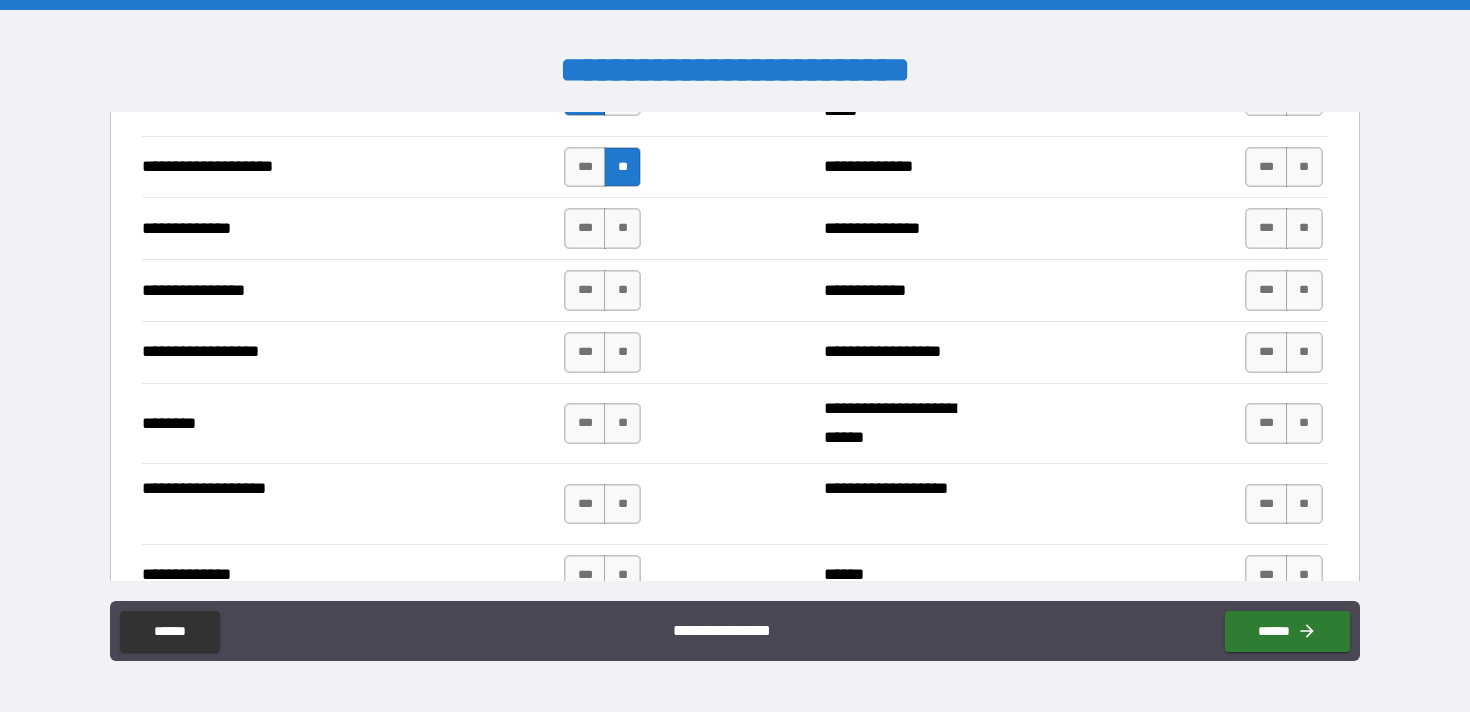 scroll, scrollTop: 3146, scrollLeft: 0, axis: vertical 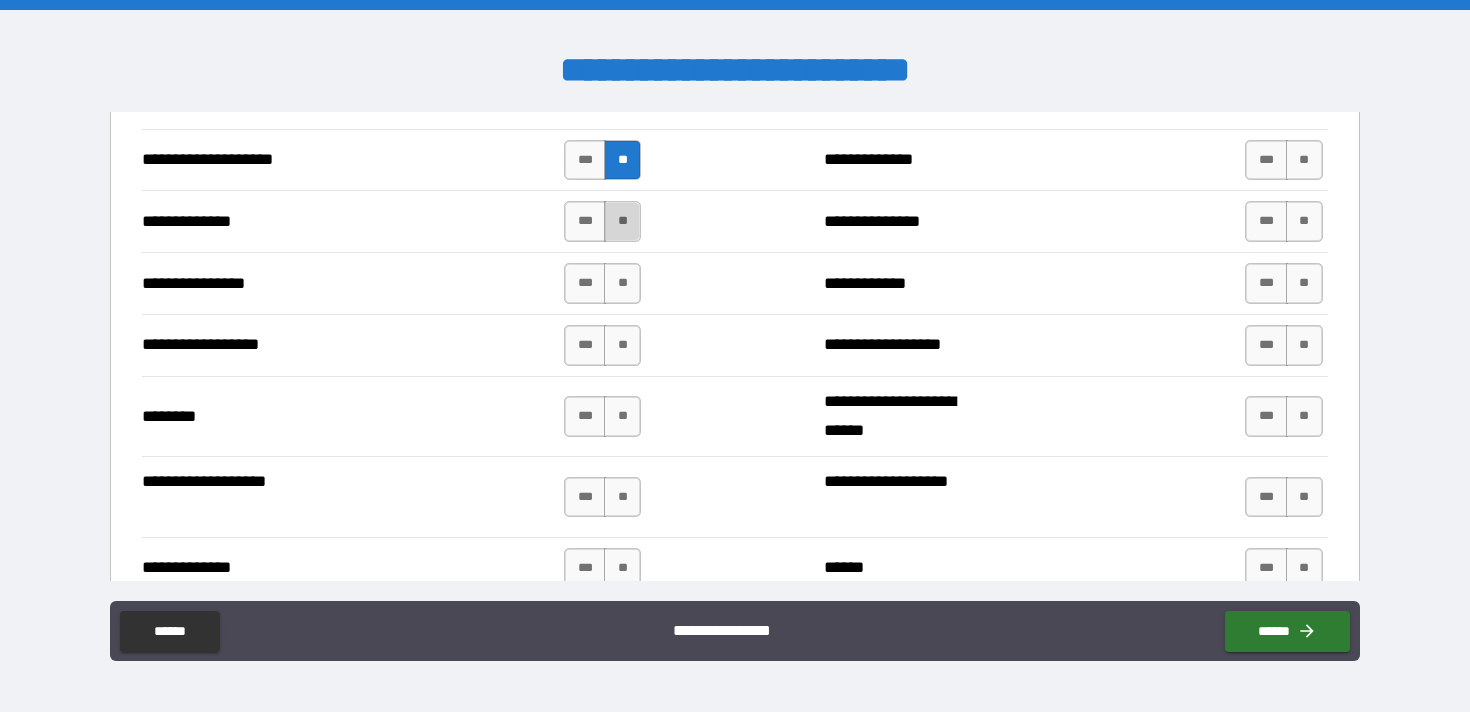click on "**" at bounding box center (622, 221) 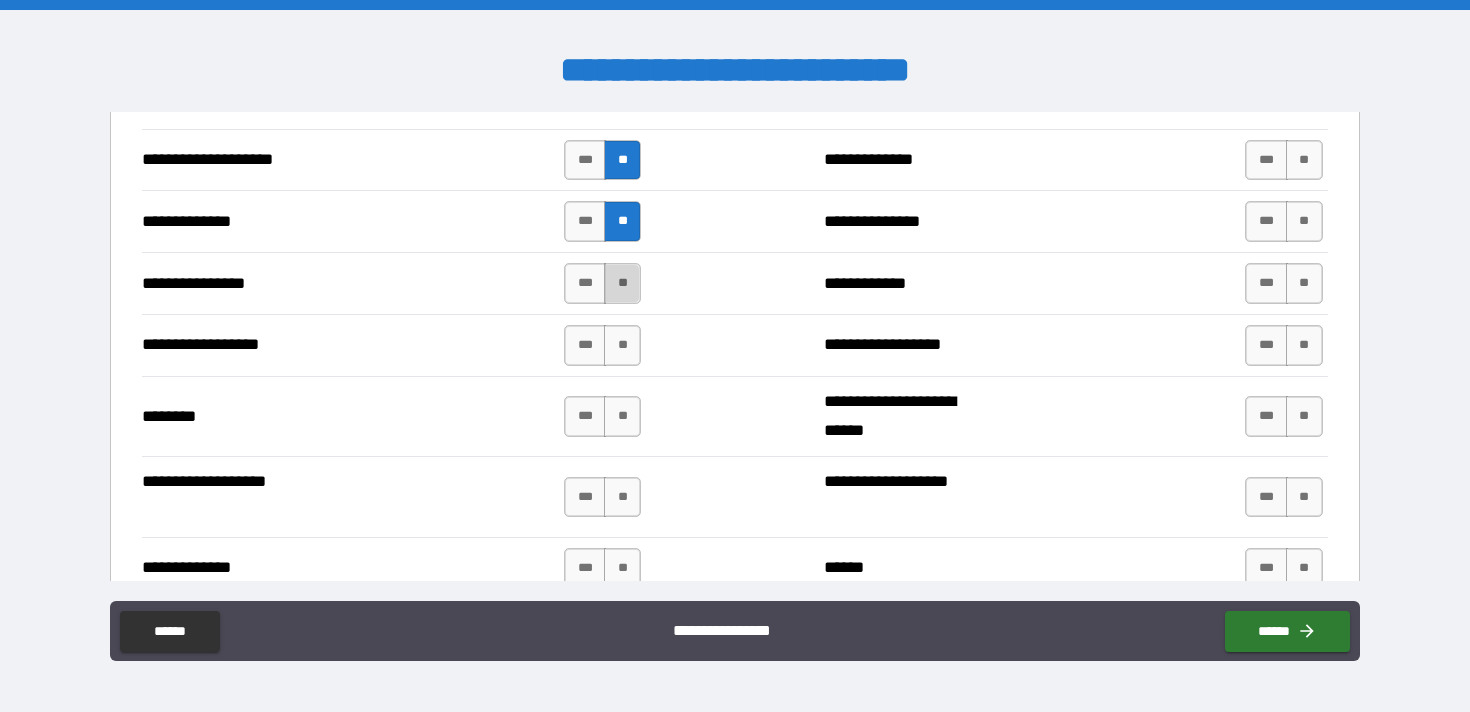 click on "**" at bounding box center (622, 283) 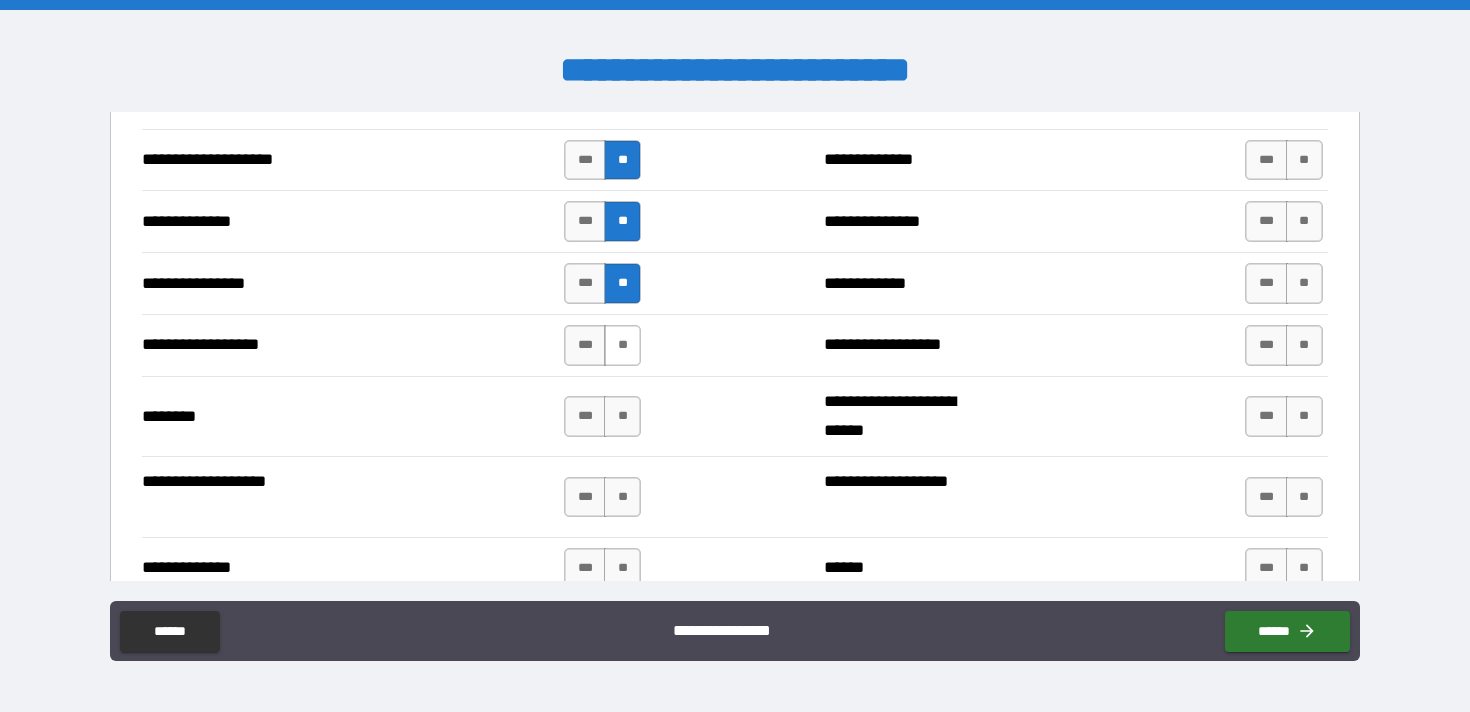 click on "**" at bounding box center (622, 345) 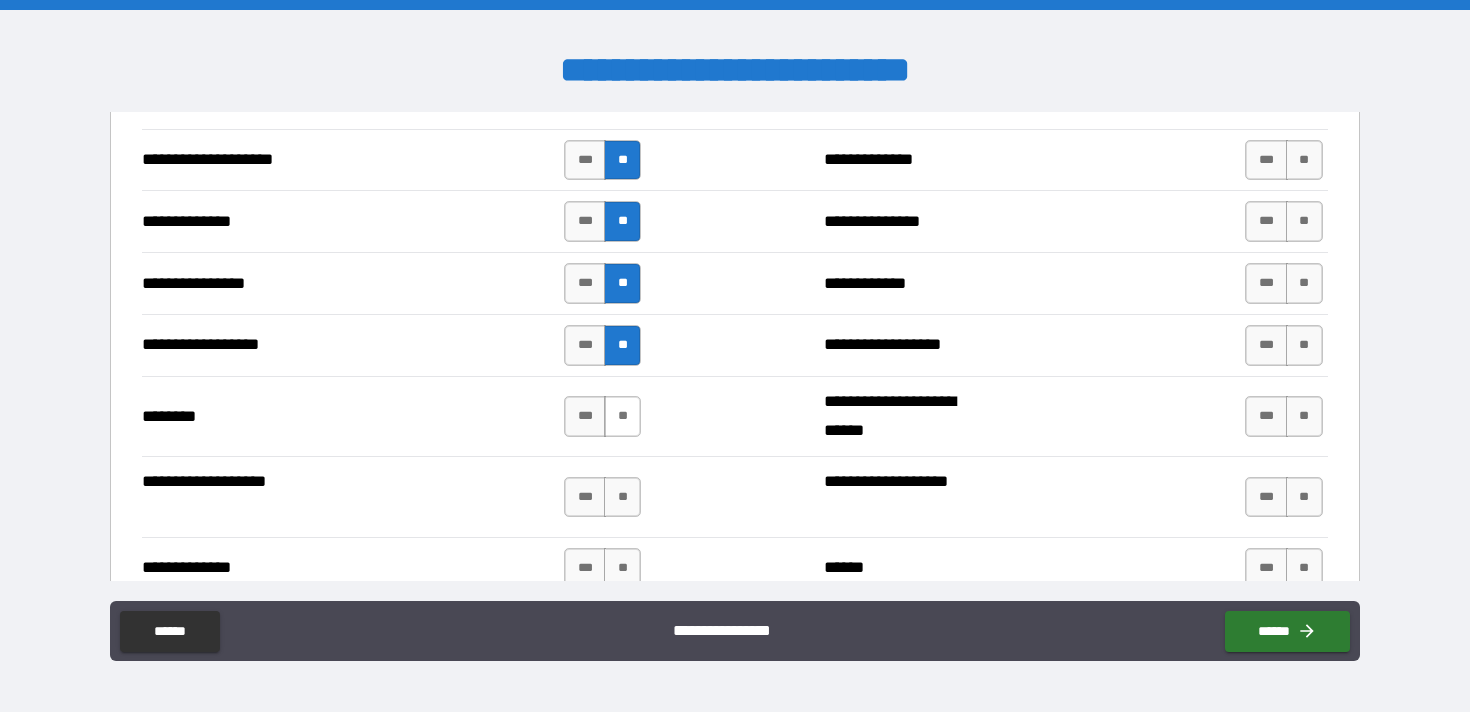 click on "**" at bounding box center (622, 416) 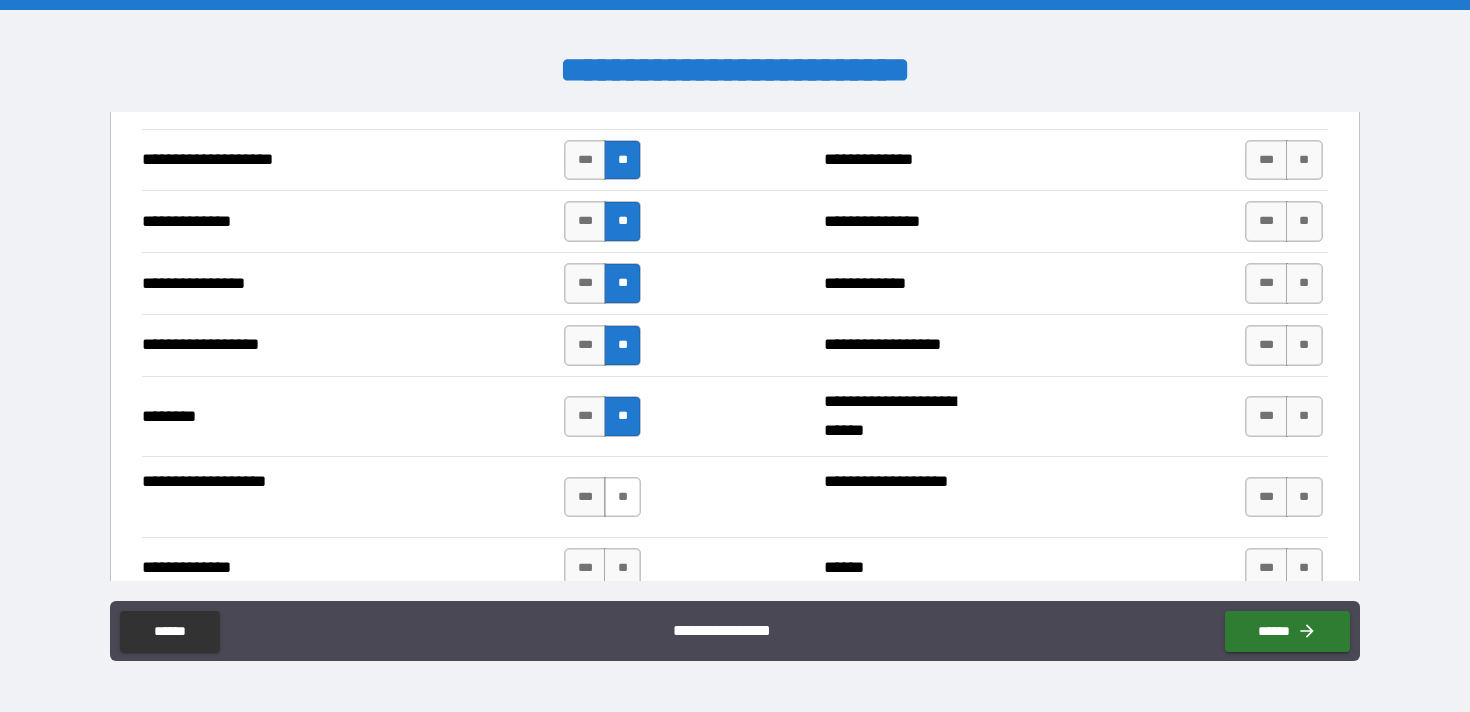 click on "**" at bounding box center [622, 497] 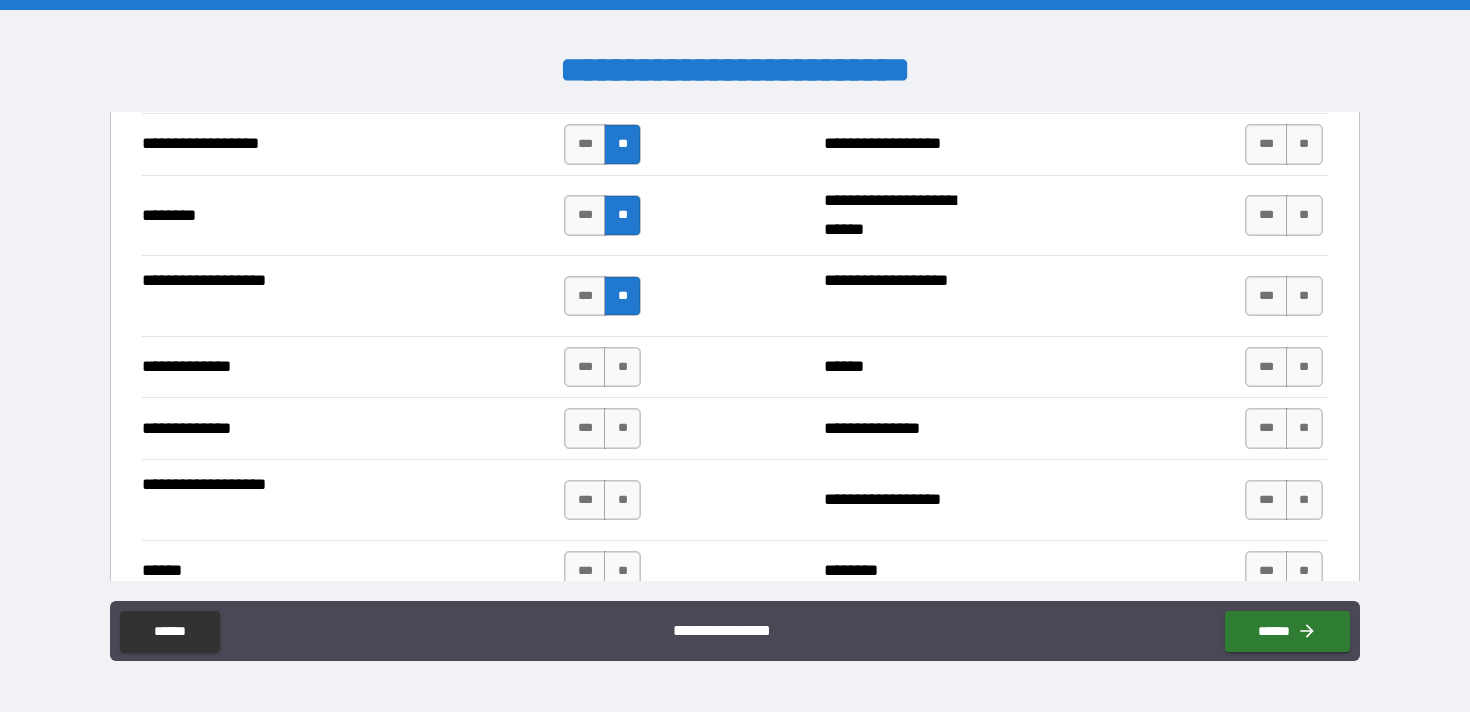 scroll, scrollTop: 3361, scrollLeft: 0, axis: vertical 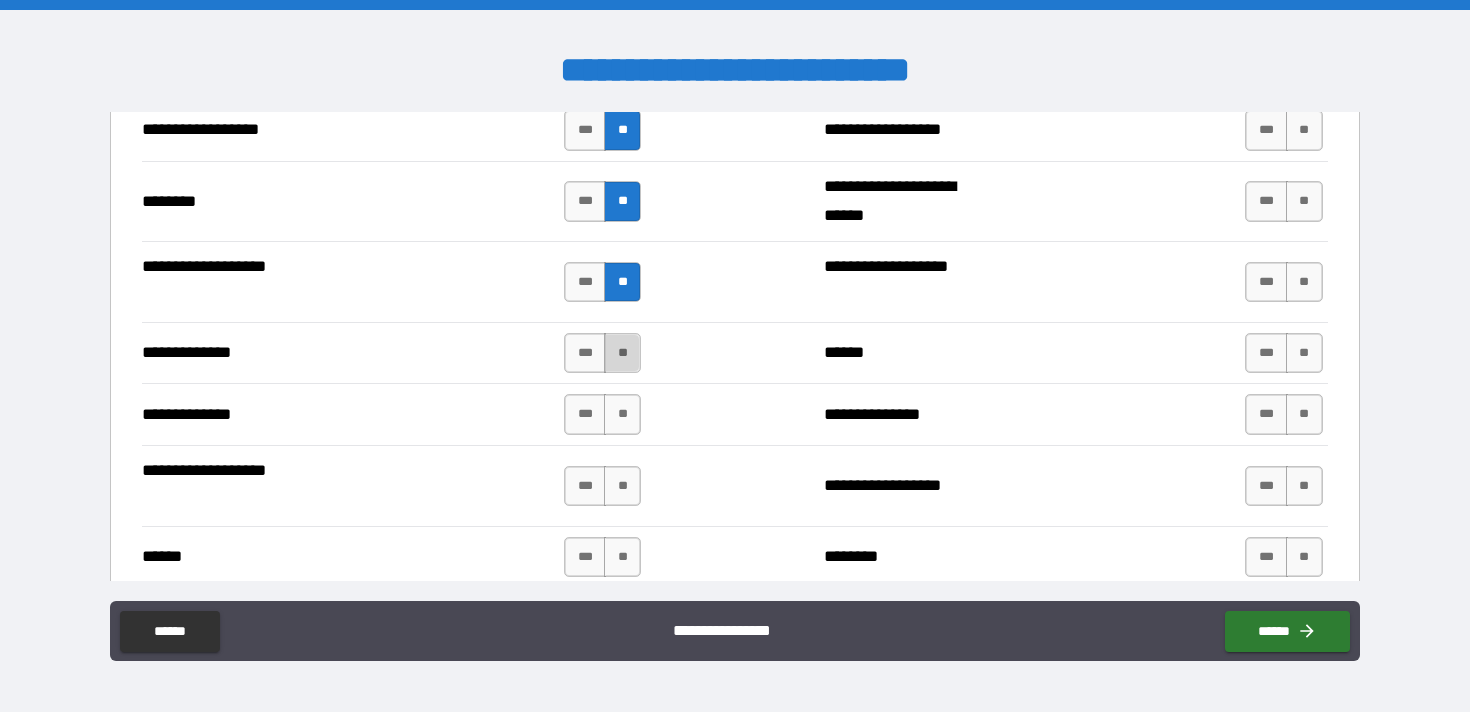 click on "**" at bounding box center [622, 353] 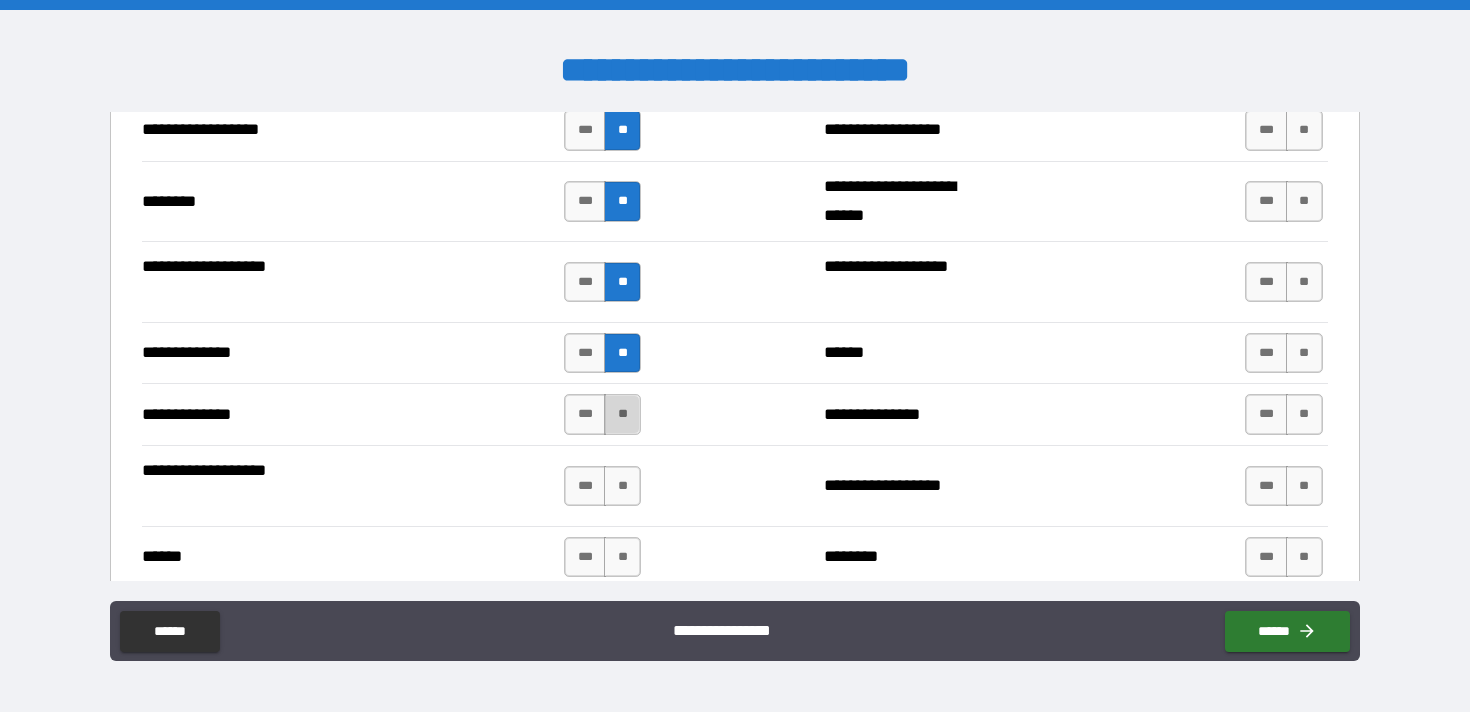 click on "**" at bounding box center (622, 414) 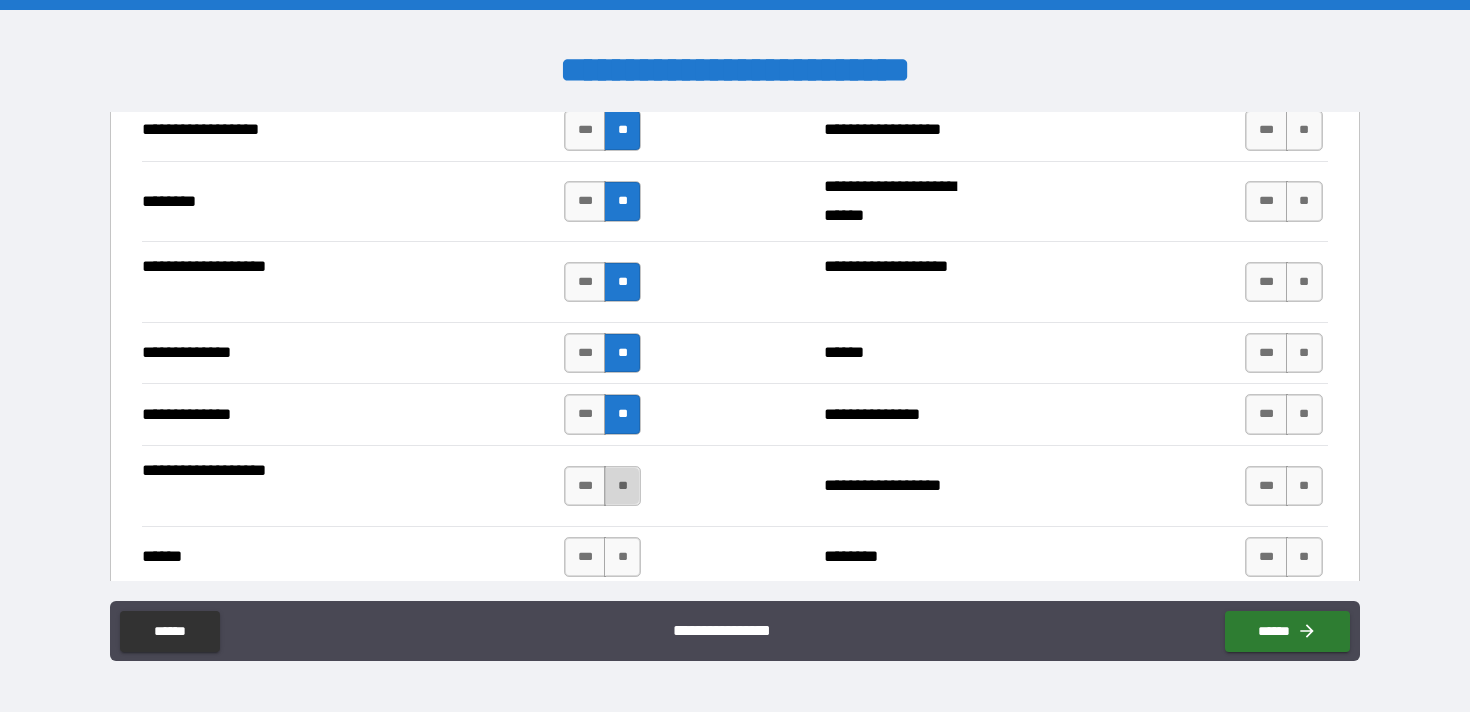 click on "**" at bounding box center (622, 486) 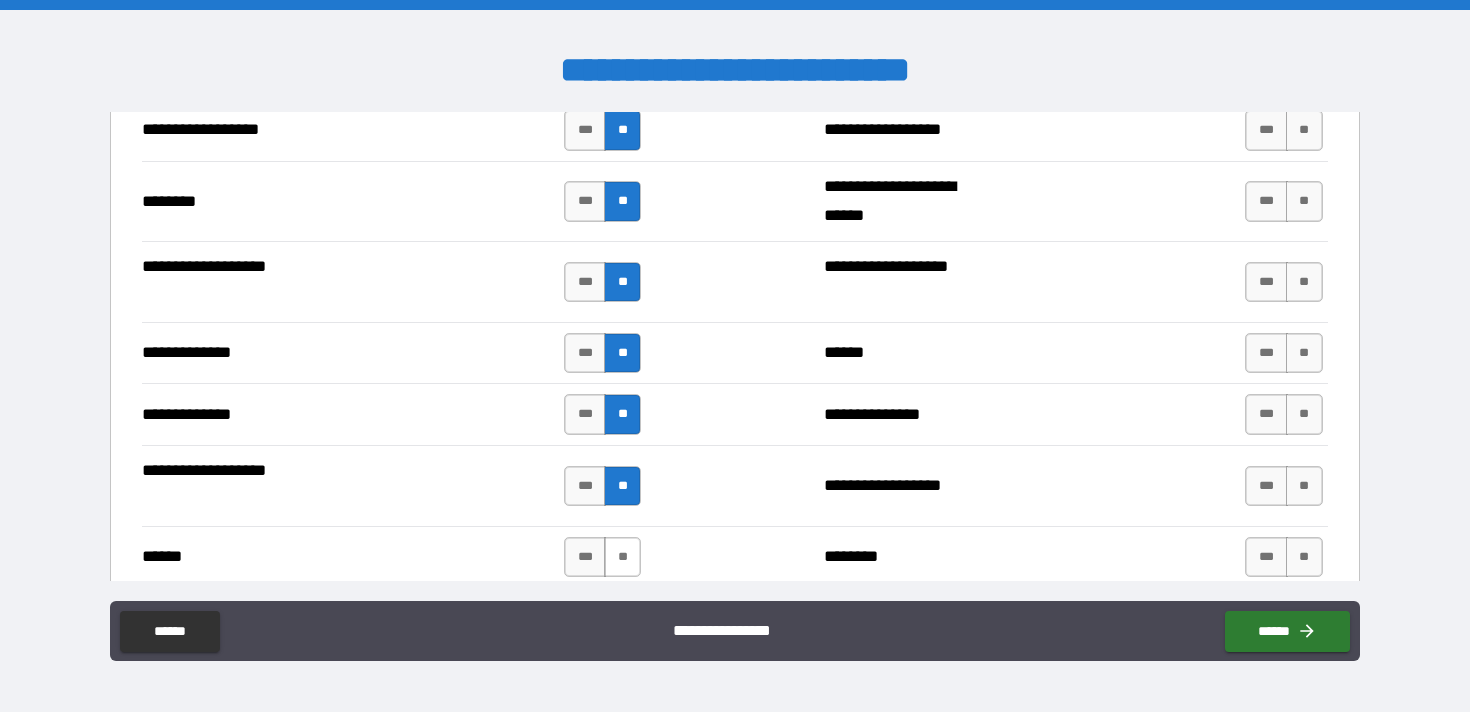 click on "**" at bounding box center (622, 557) 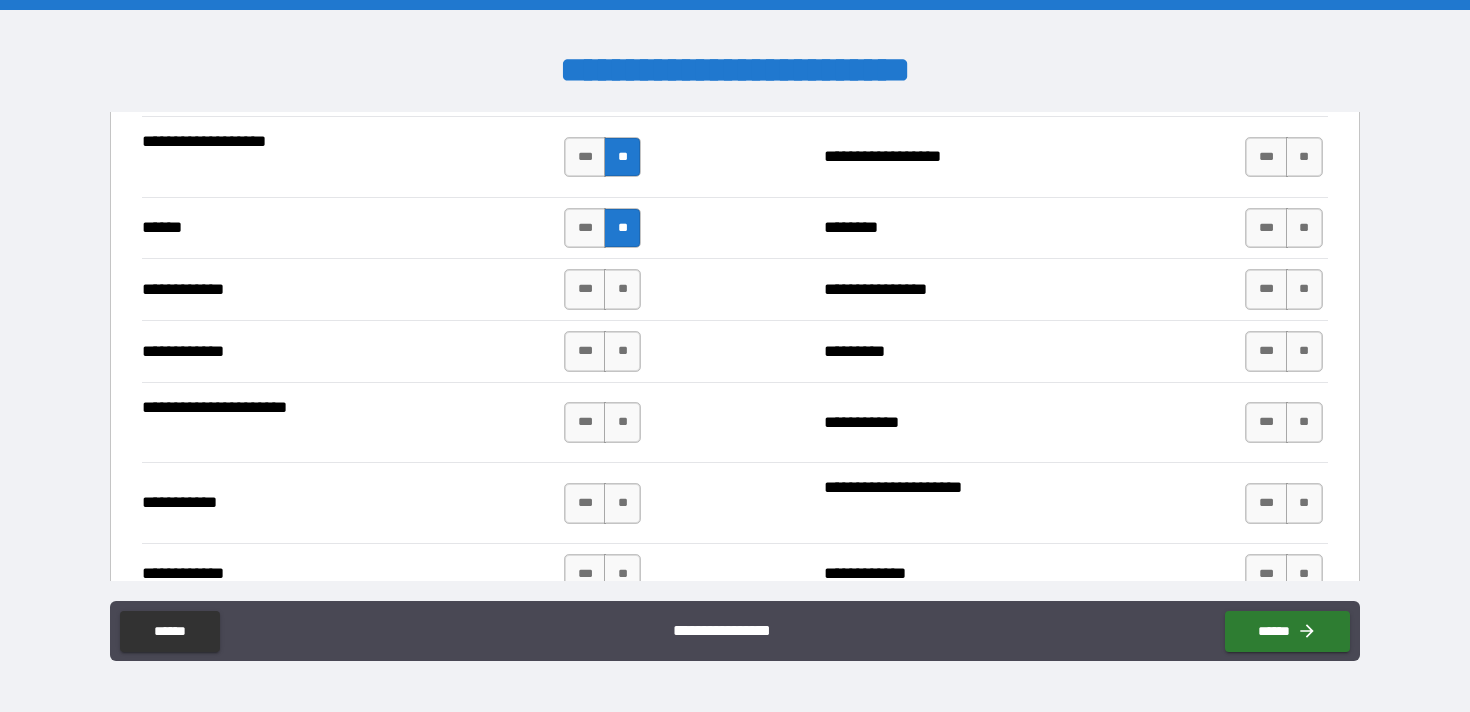 scroll, scrollTop: 3740, scrollLeft: 0, axis: vertical 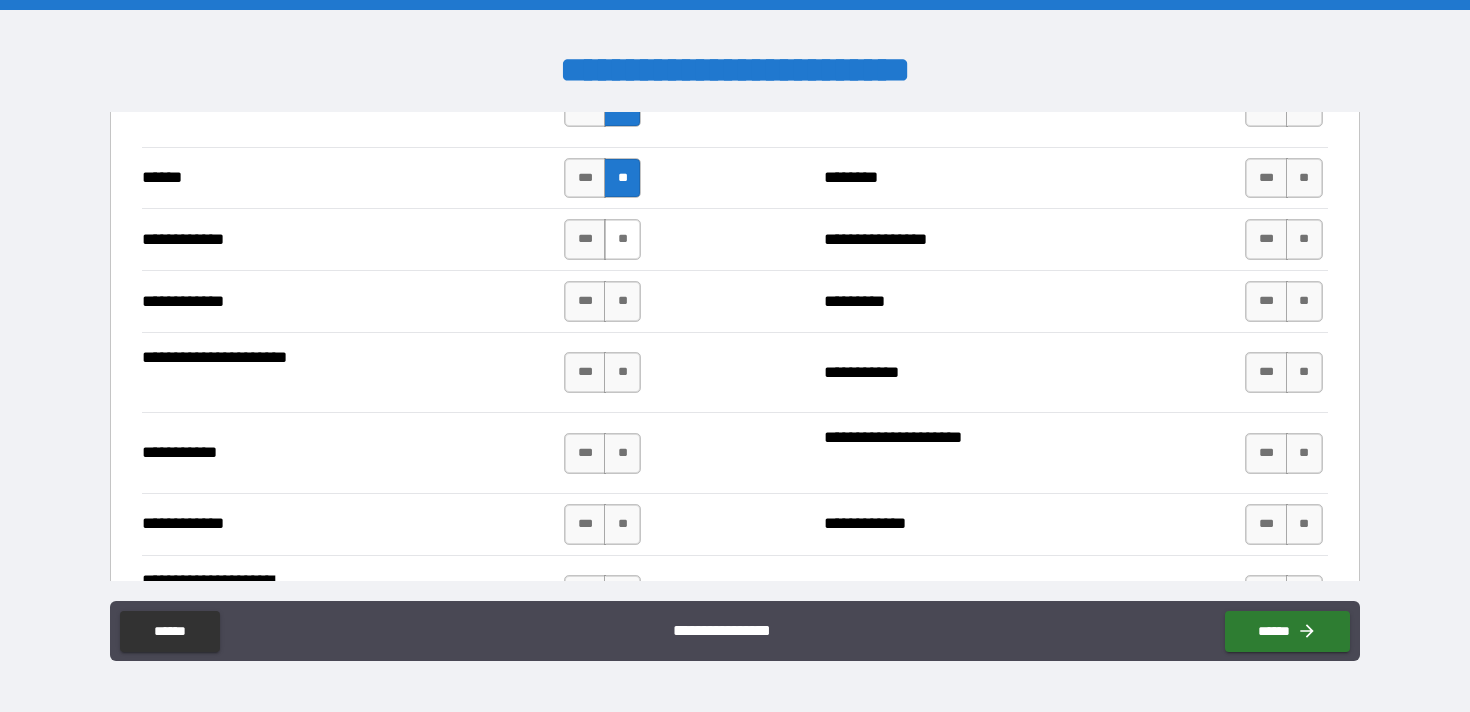 click on "**" at bounding box center (622, 239) 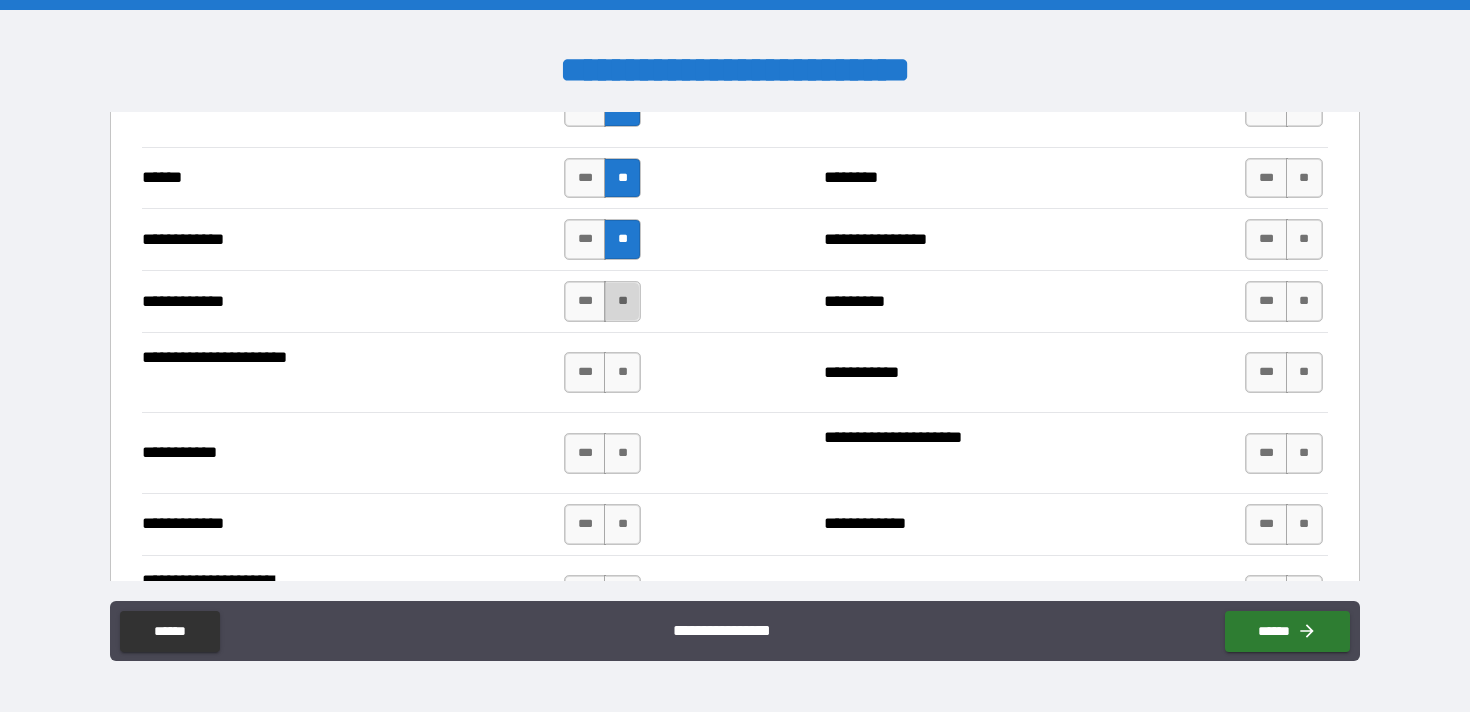 click on "**" at bounding box center (622, 301) 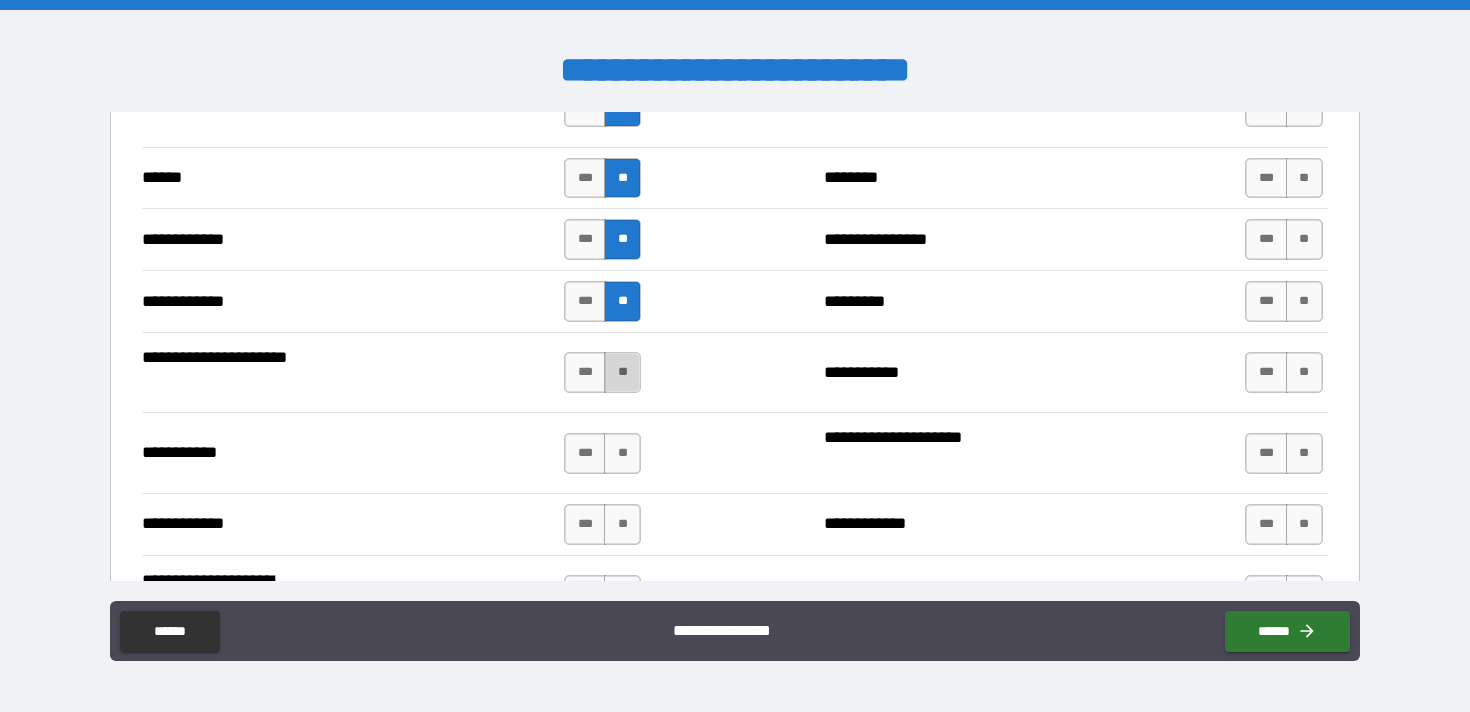 click on "**" at bounding box center [622, 372] 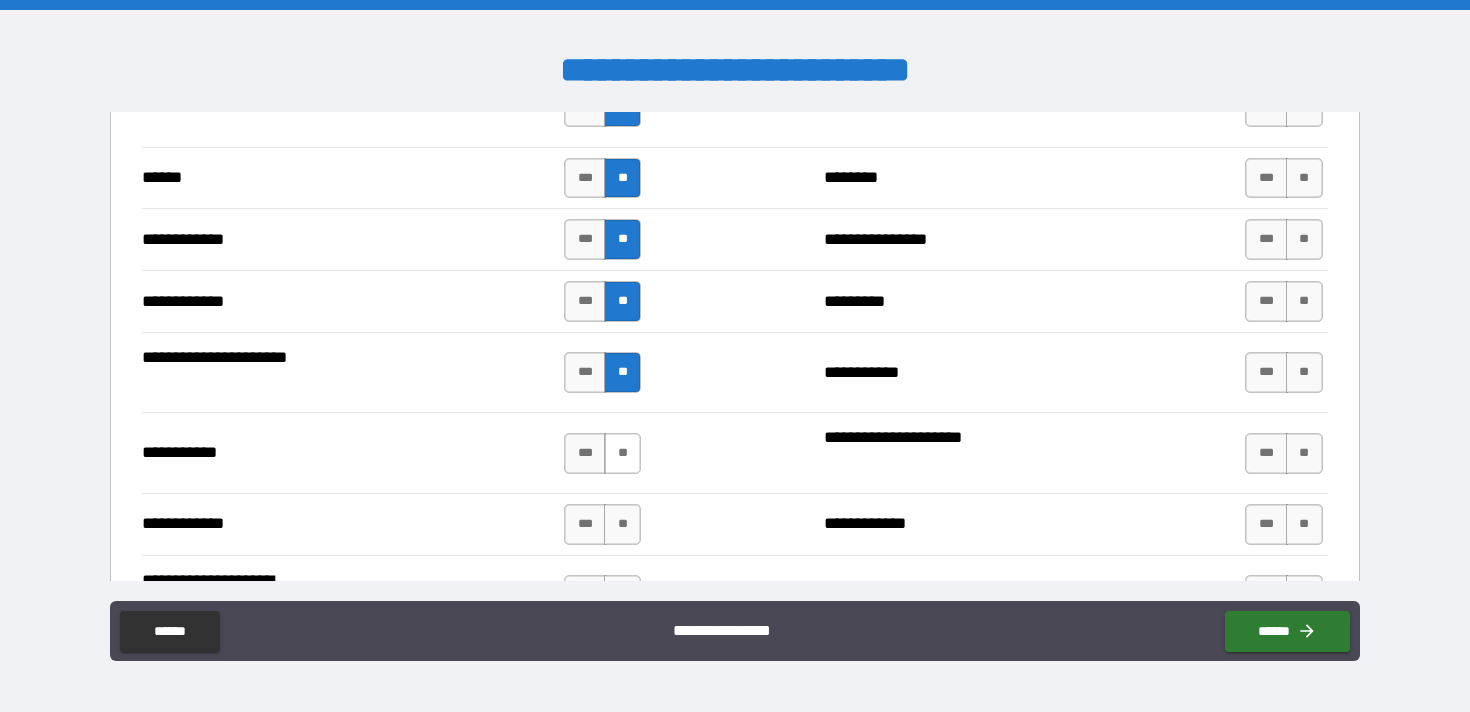 click on "**" at bounding box center [622, 453] 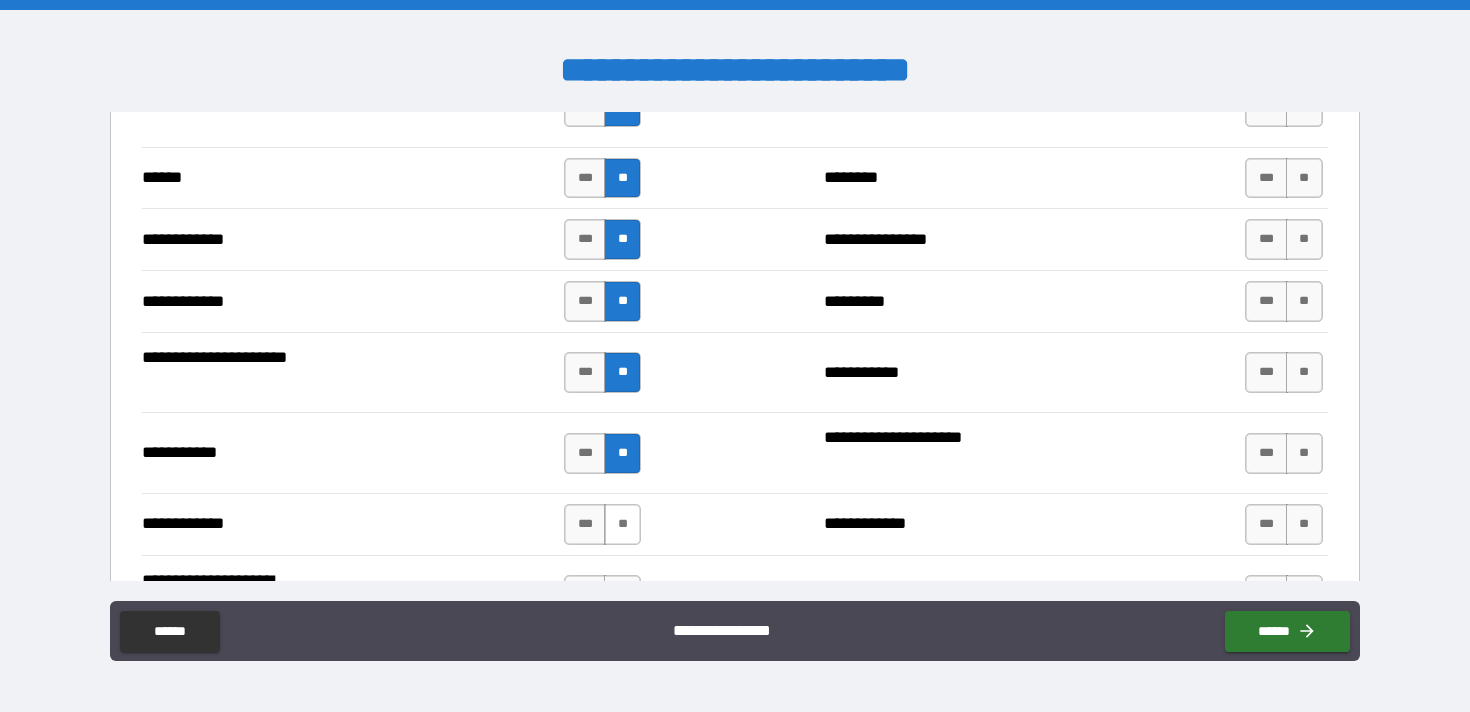 click on "**" at bounding box center [622, 524] 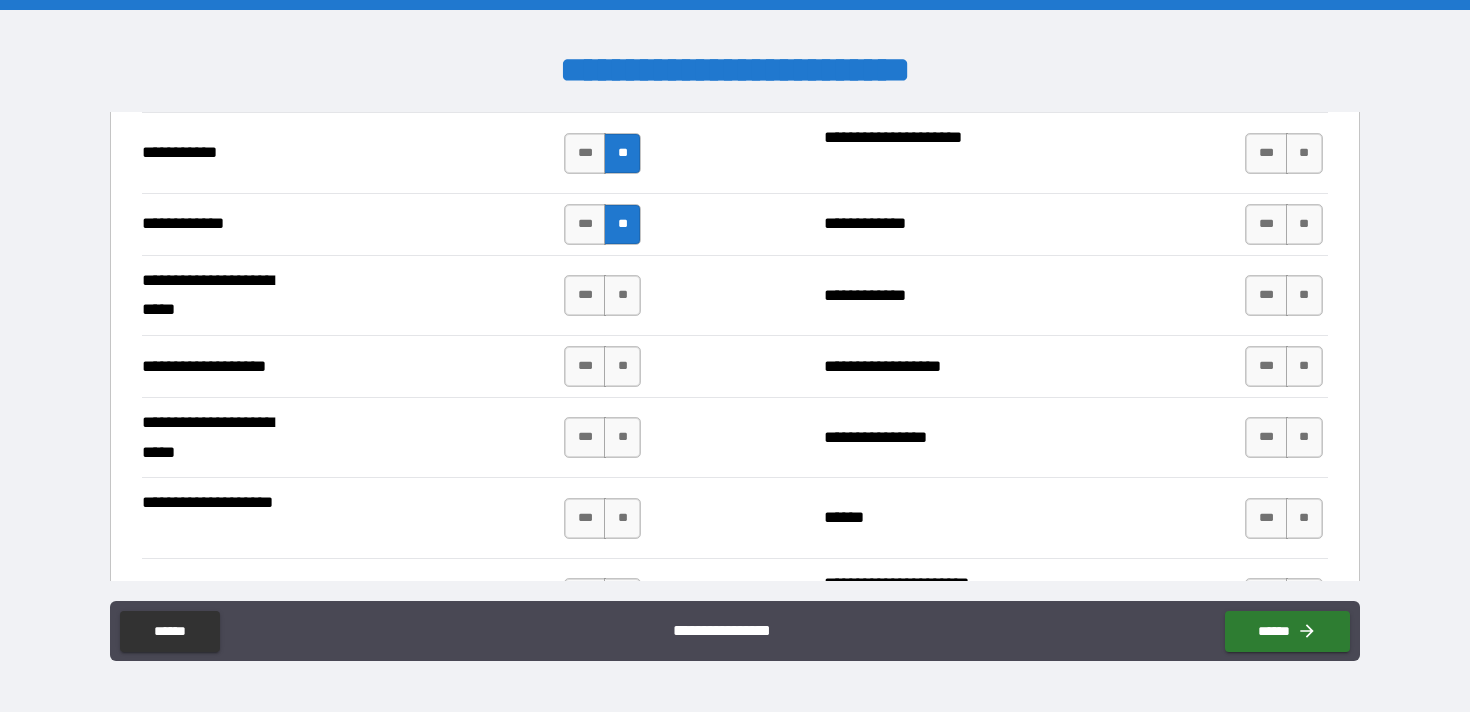 scroll, scrollTop: 4044, scrollLeft: 0, axis: vertical 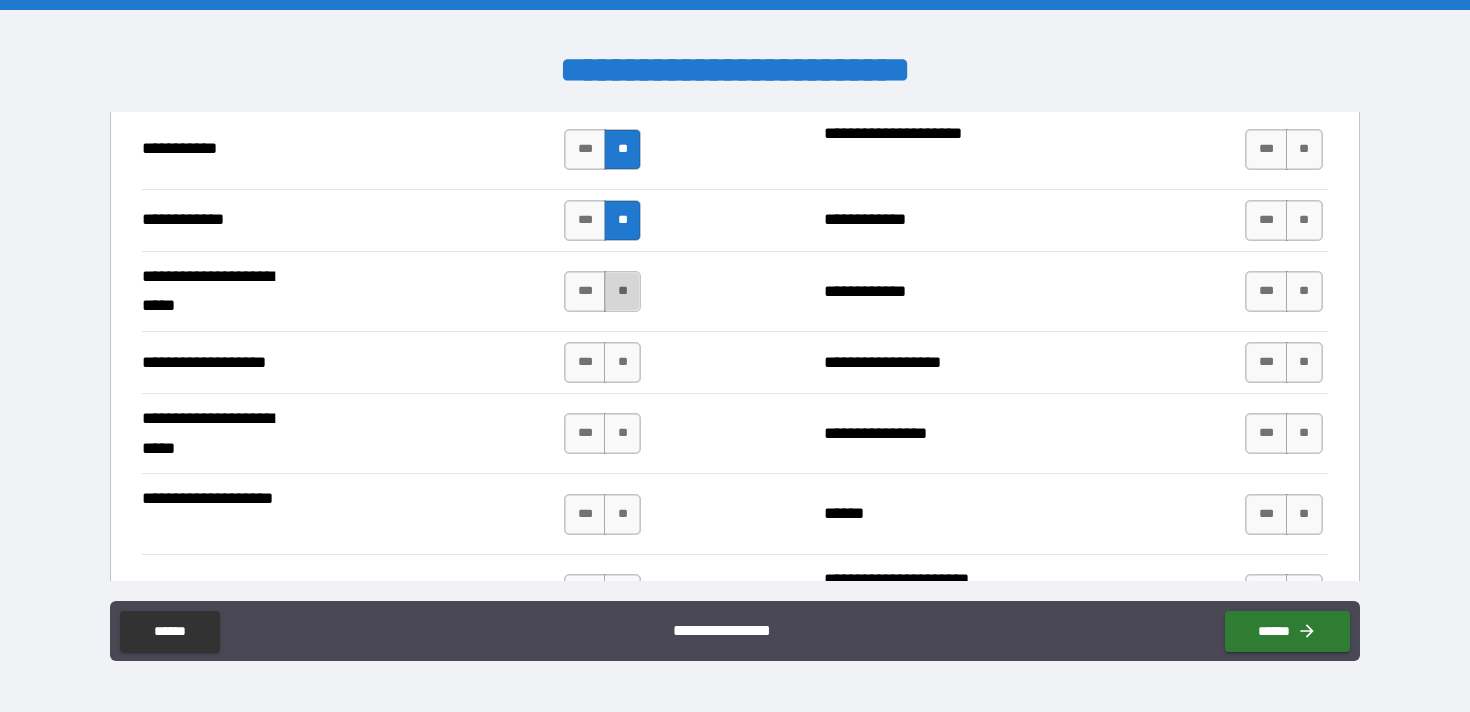 click on "**" at bounding box center (622, 291) 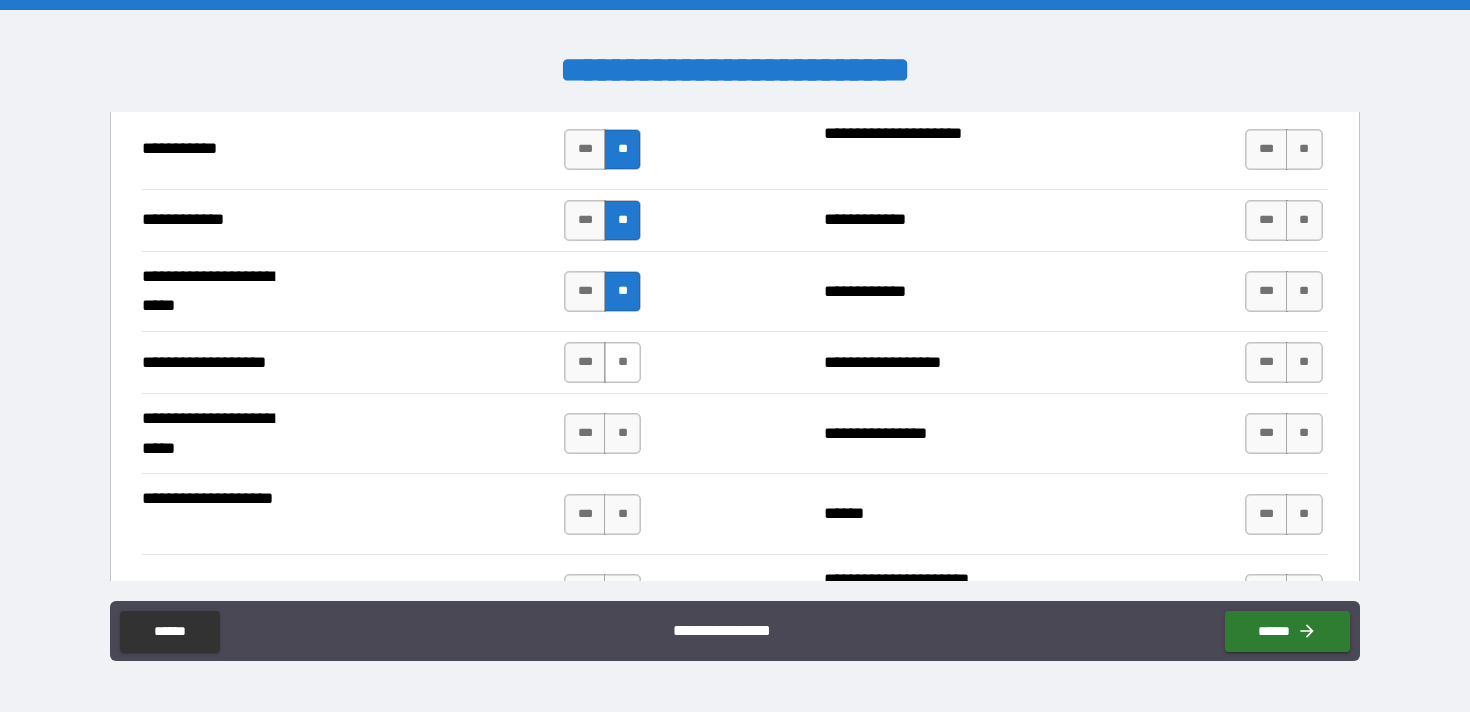 click on "**" at bounding box center [622, 362] 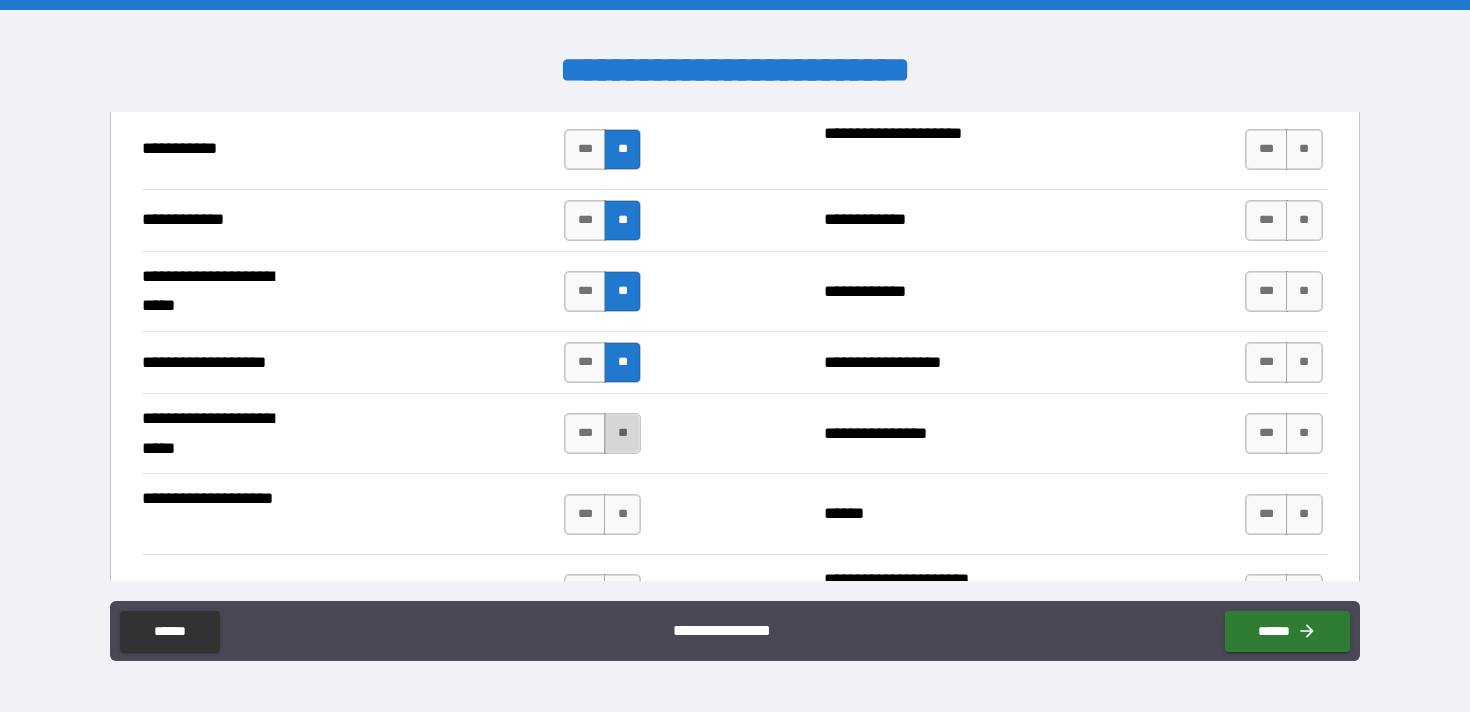 click on "**" at bounding box center [622, 433] 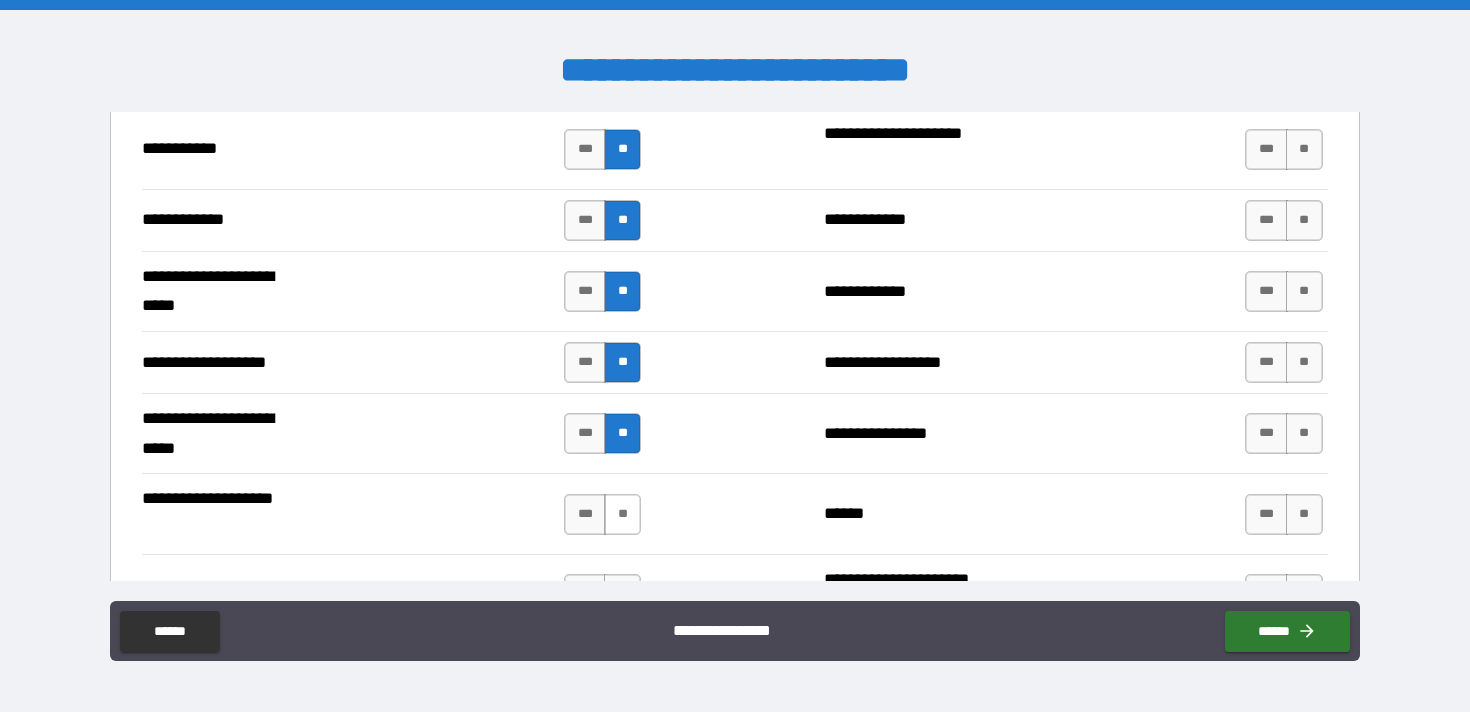 click on "**" at bounding box center (622, 514) 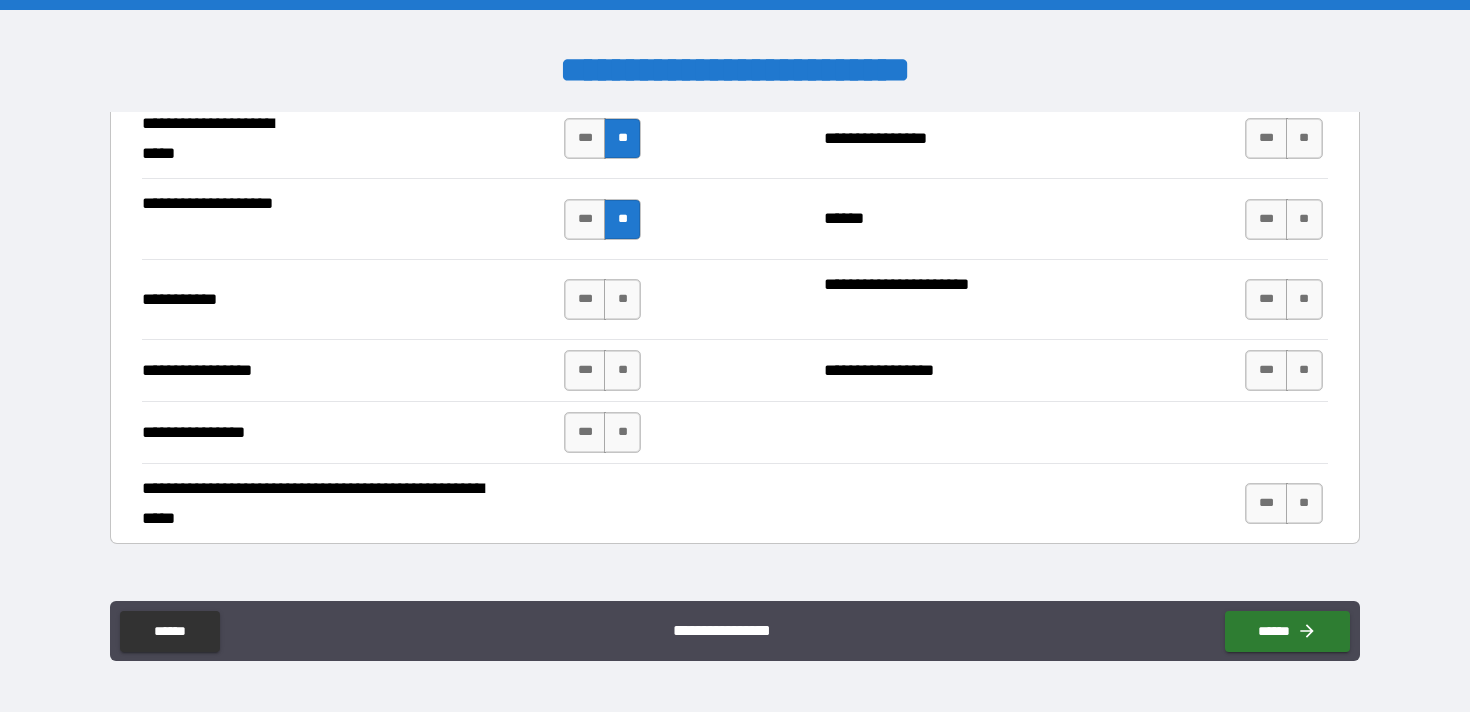 scroll, scrollTop: 4387, scrollLeft: 0, axis: vertical 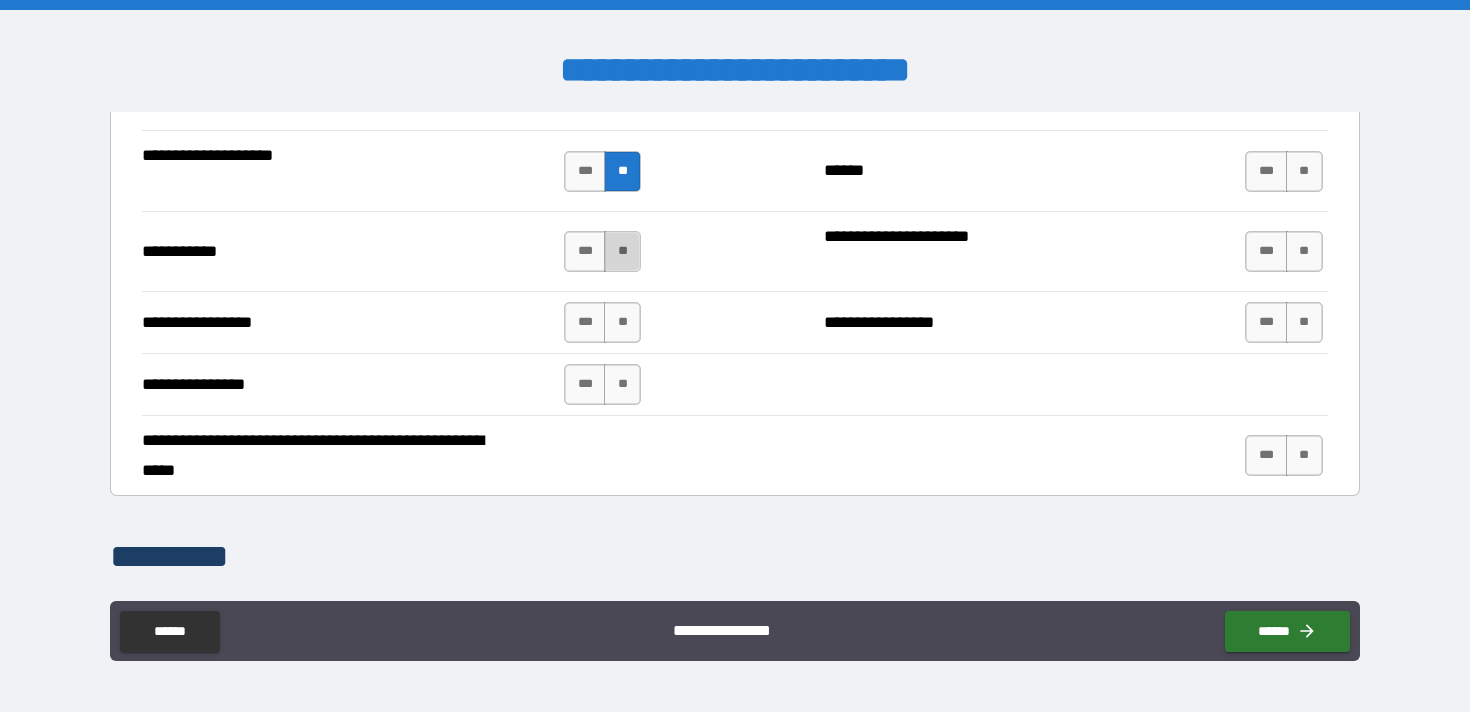 click on "**" at bounding box center [622, 251] 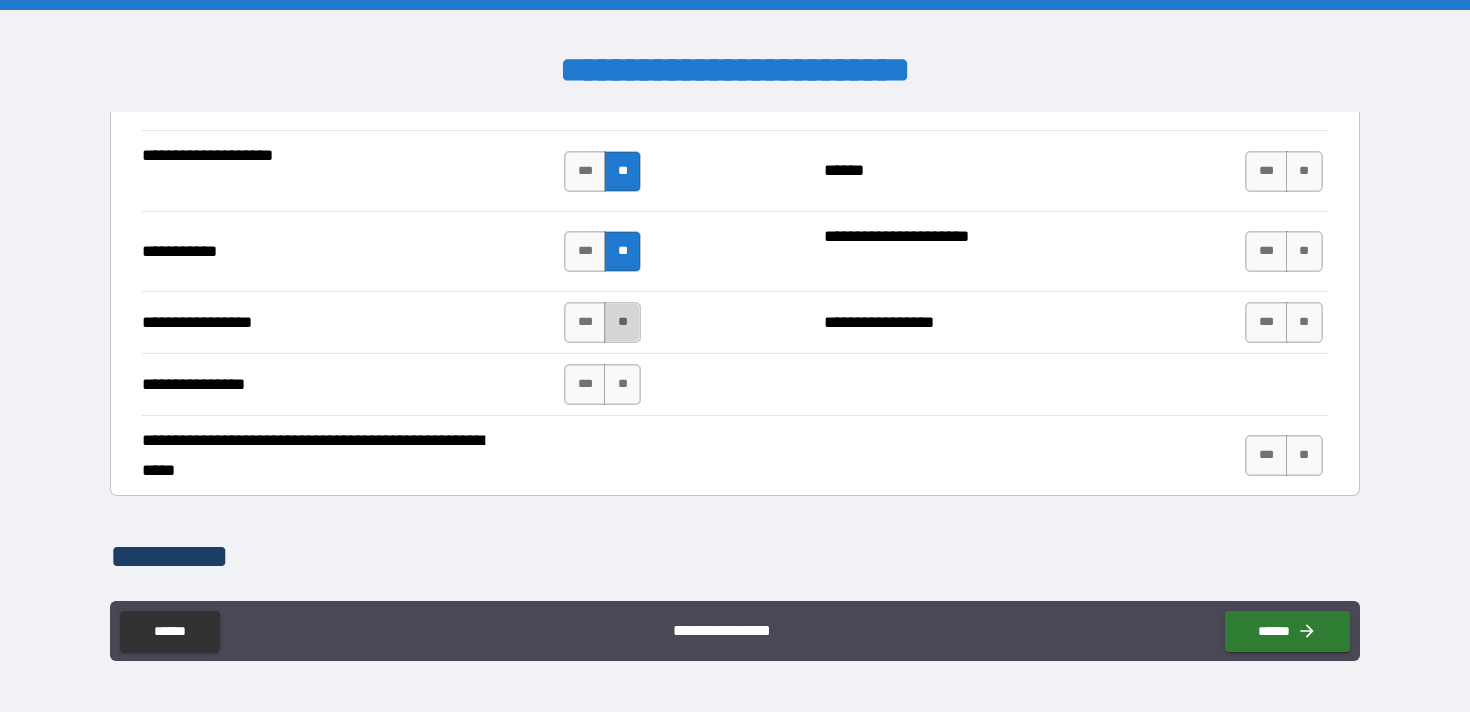 click on "**" at bounding box center [622, 322] 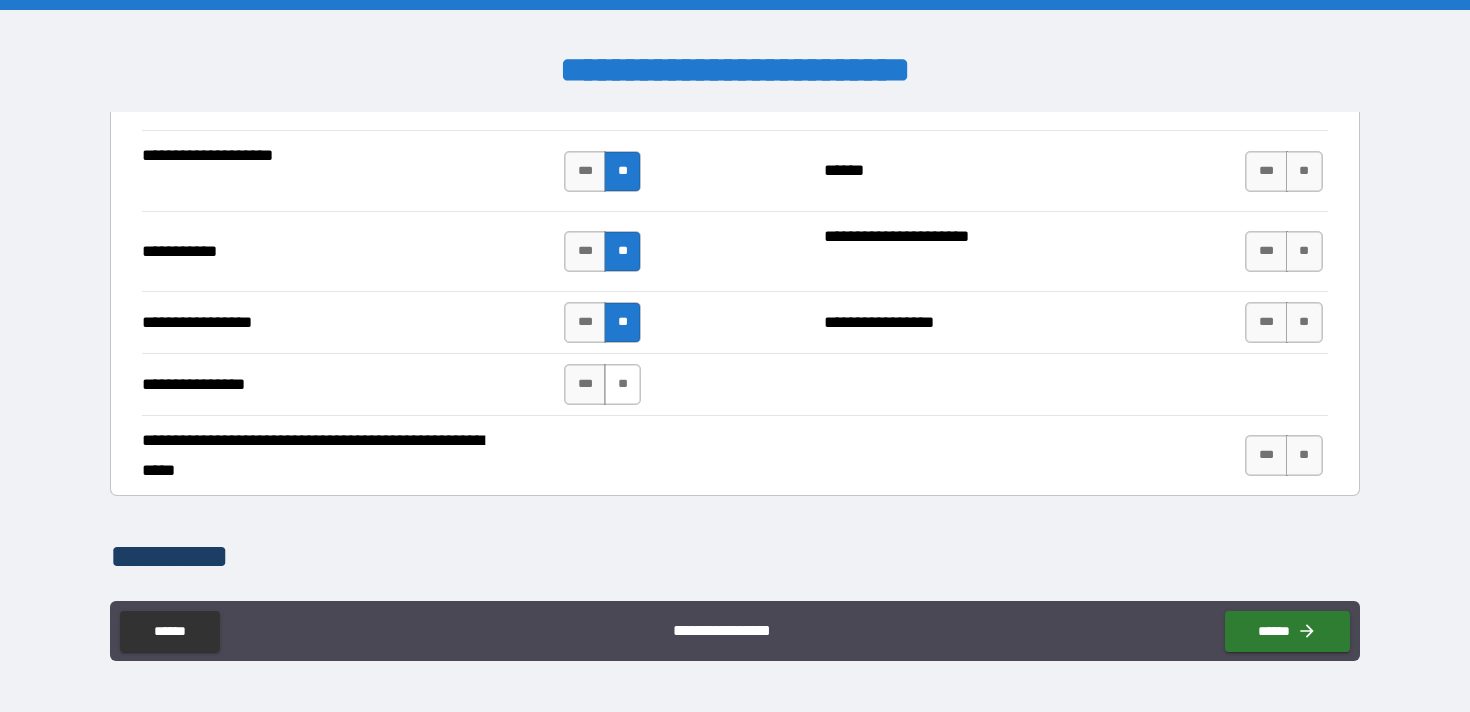 click on "**" at bounding box center (622, 384) 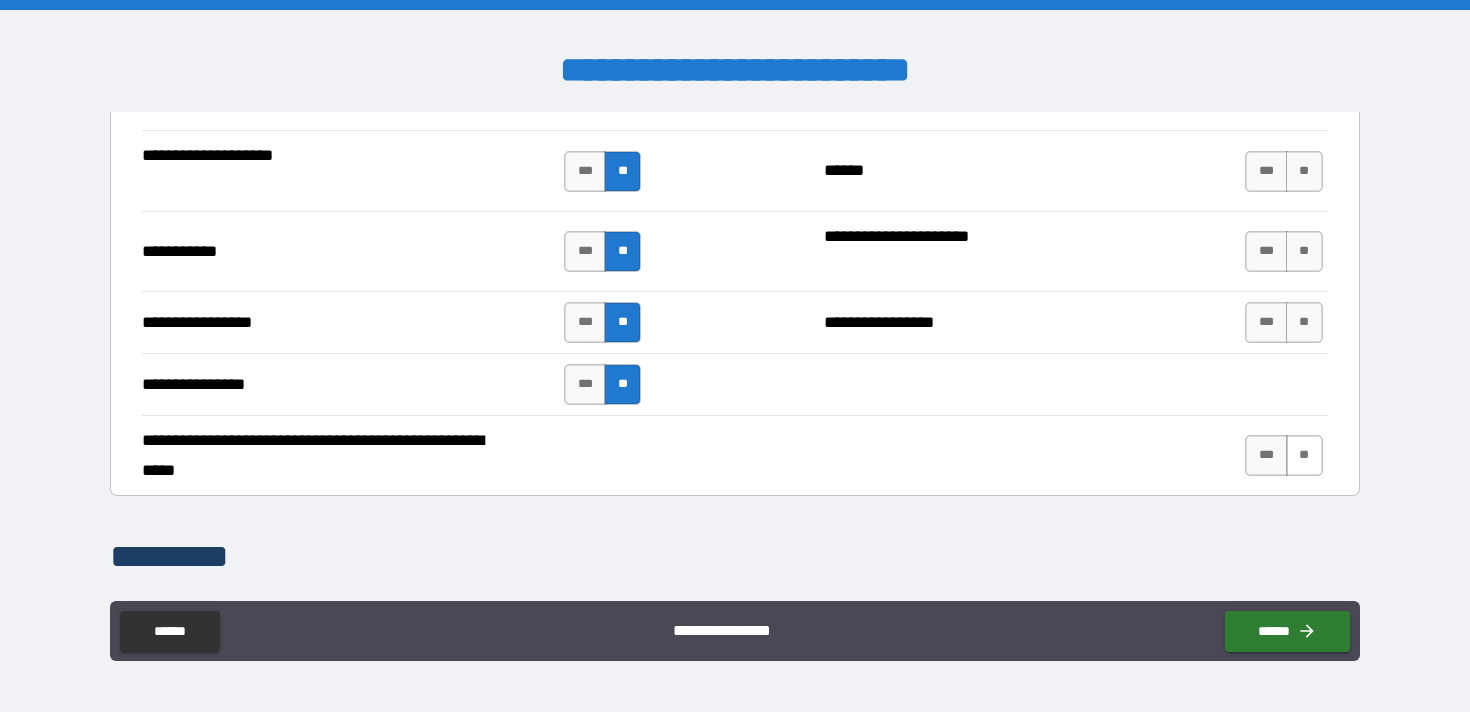 click on "**" at bounding box center [1304, 455] 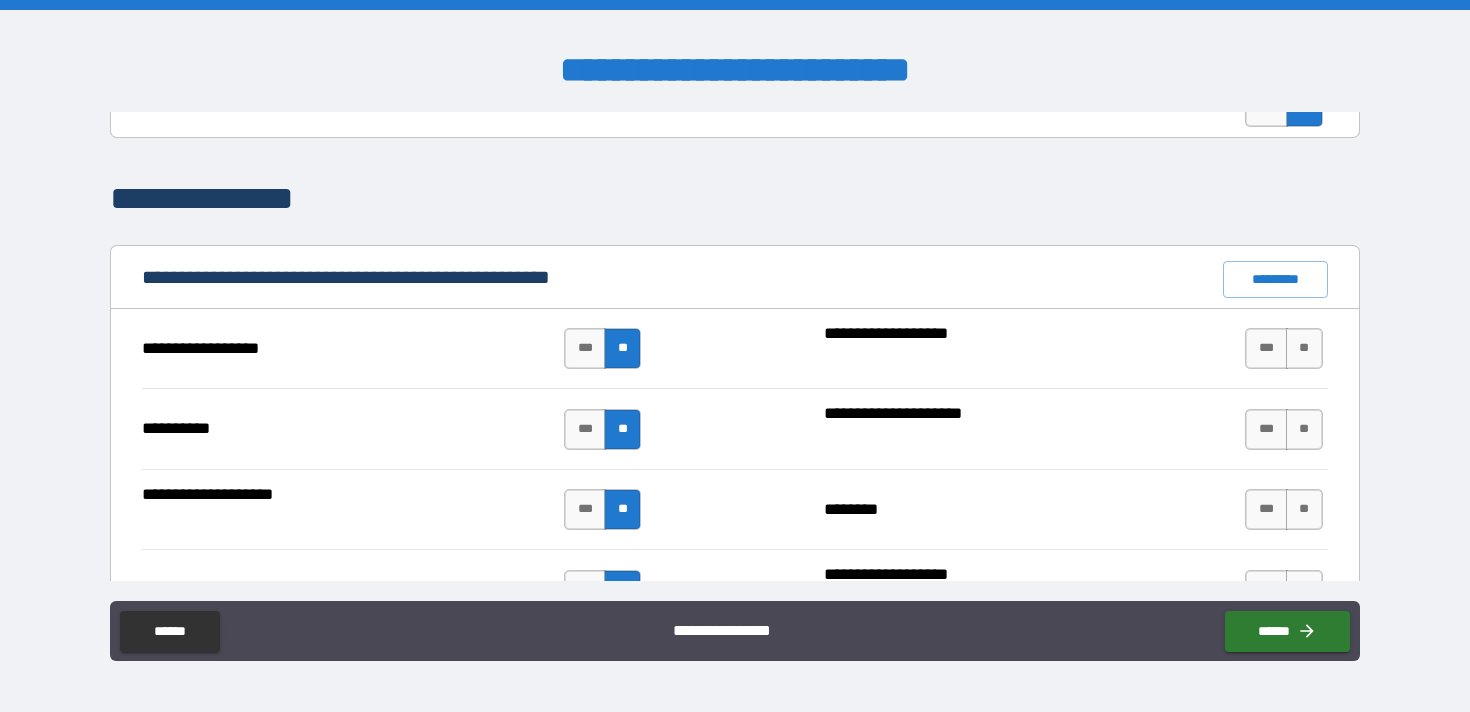 scroll, scrollTop: 1772, scrollLeft: 0, axis: vertical 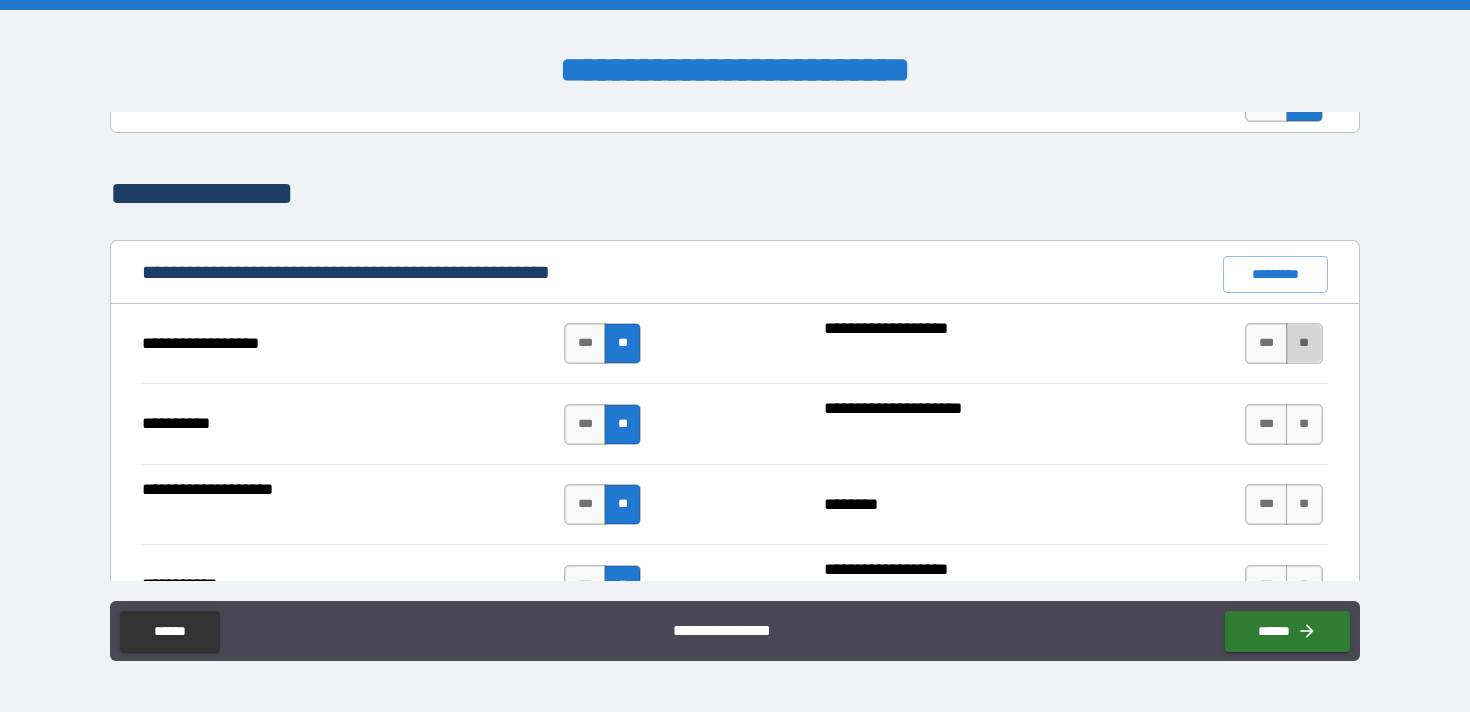click on "**" at bounding box center [1304, 343] 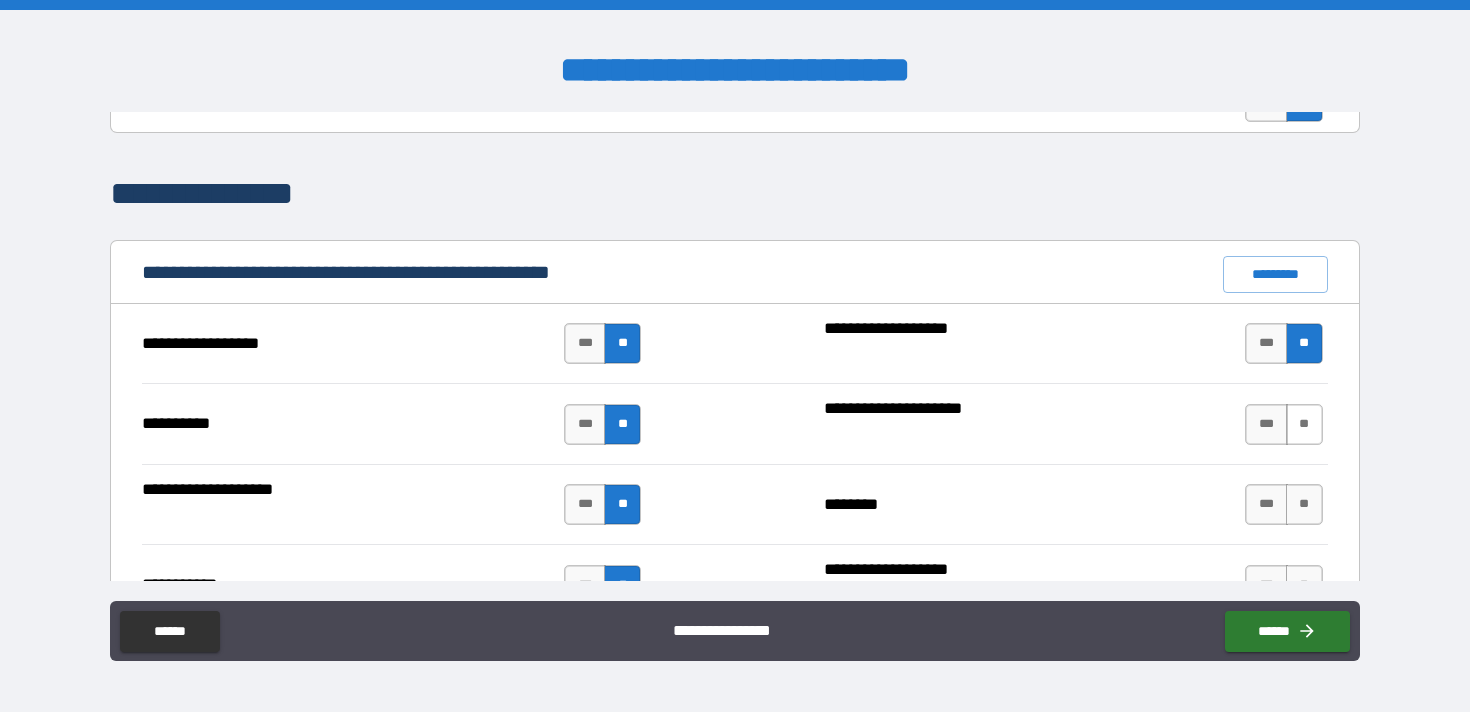 click on "**" at bounding box center (1304, 424) 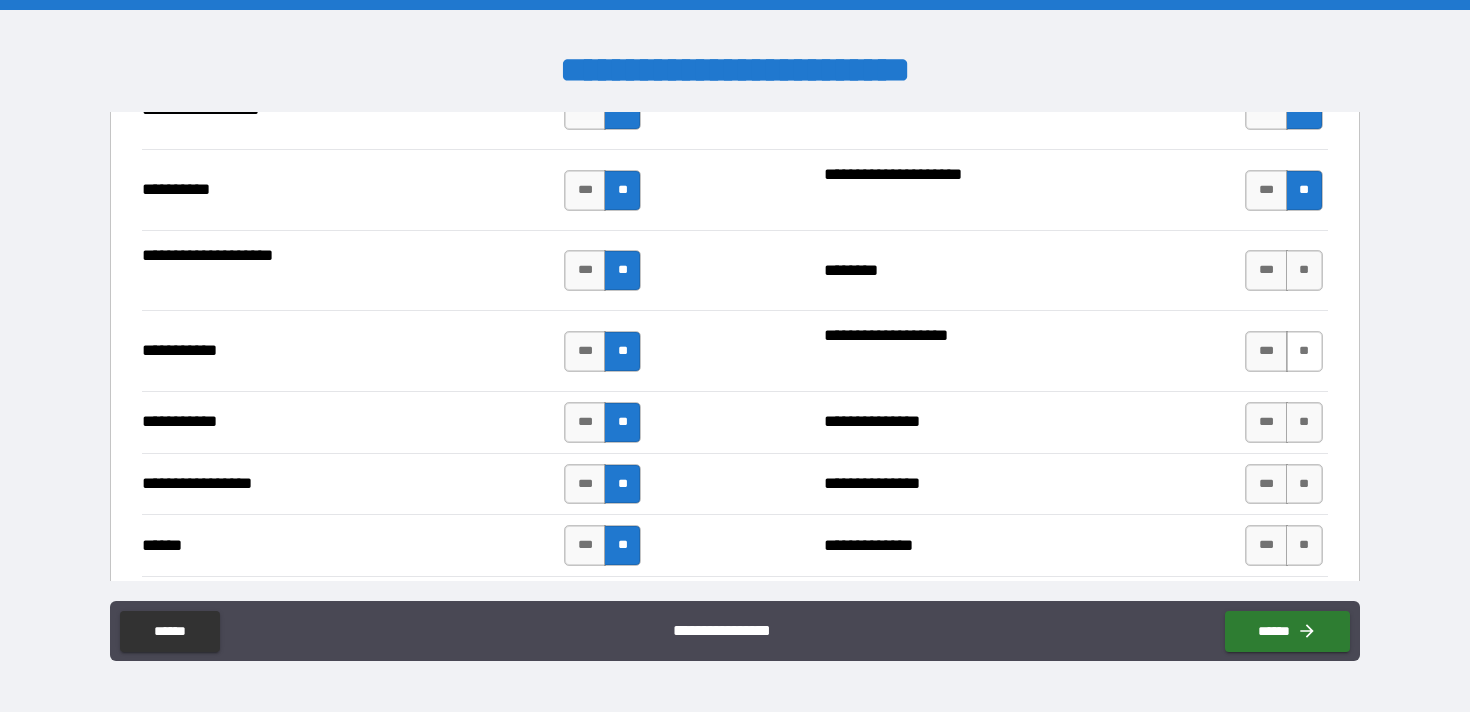 scroll, scrollTop: 2011, scrollLeft: 0, axis: vertical 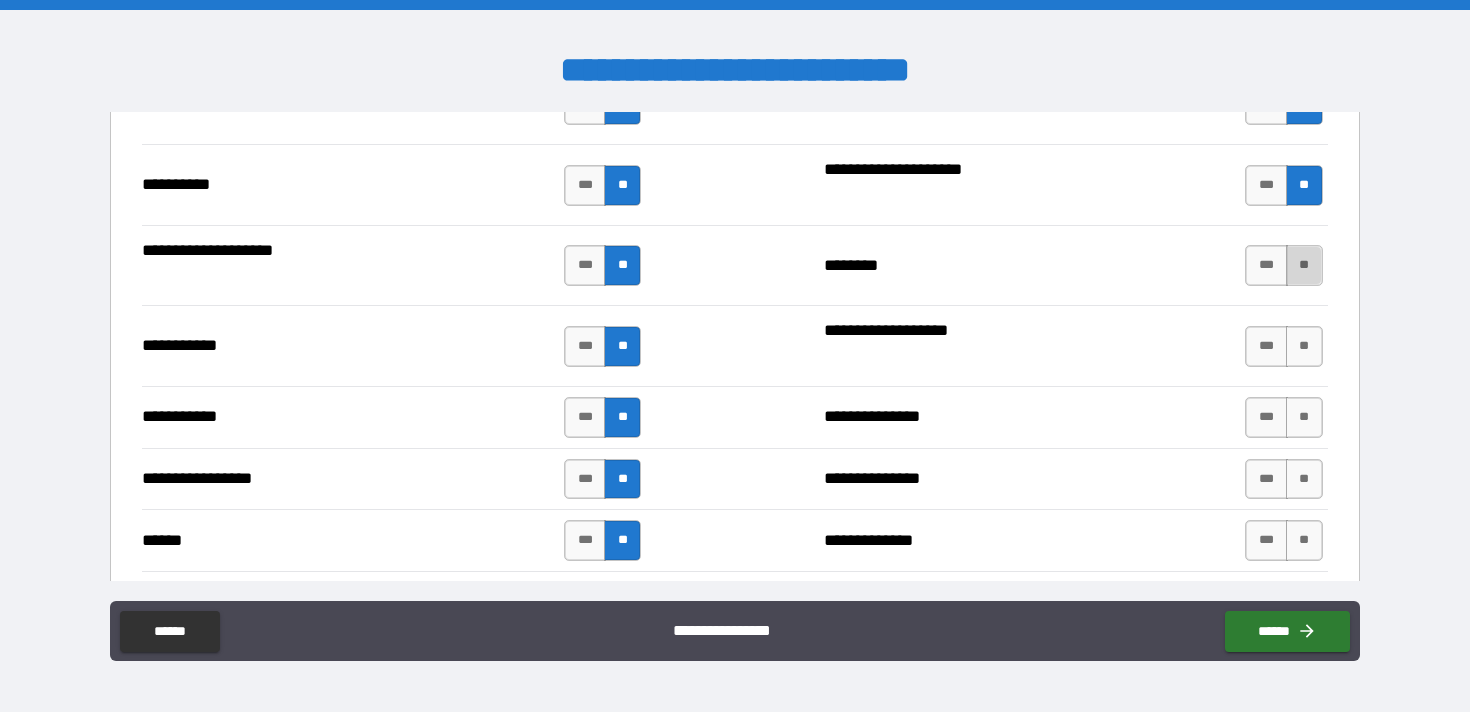 click on "**" at bounding box center [1304, 265] 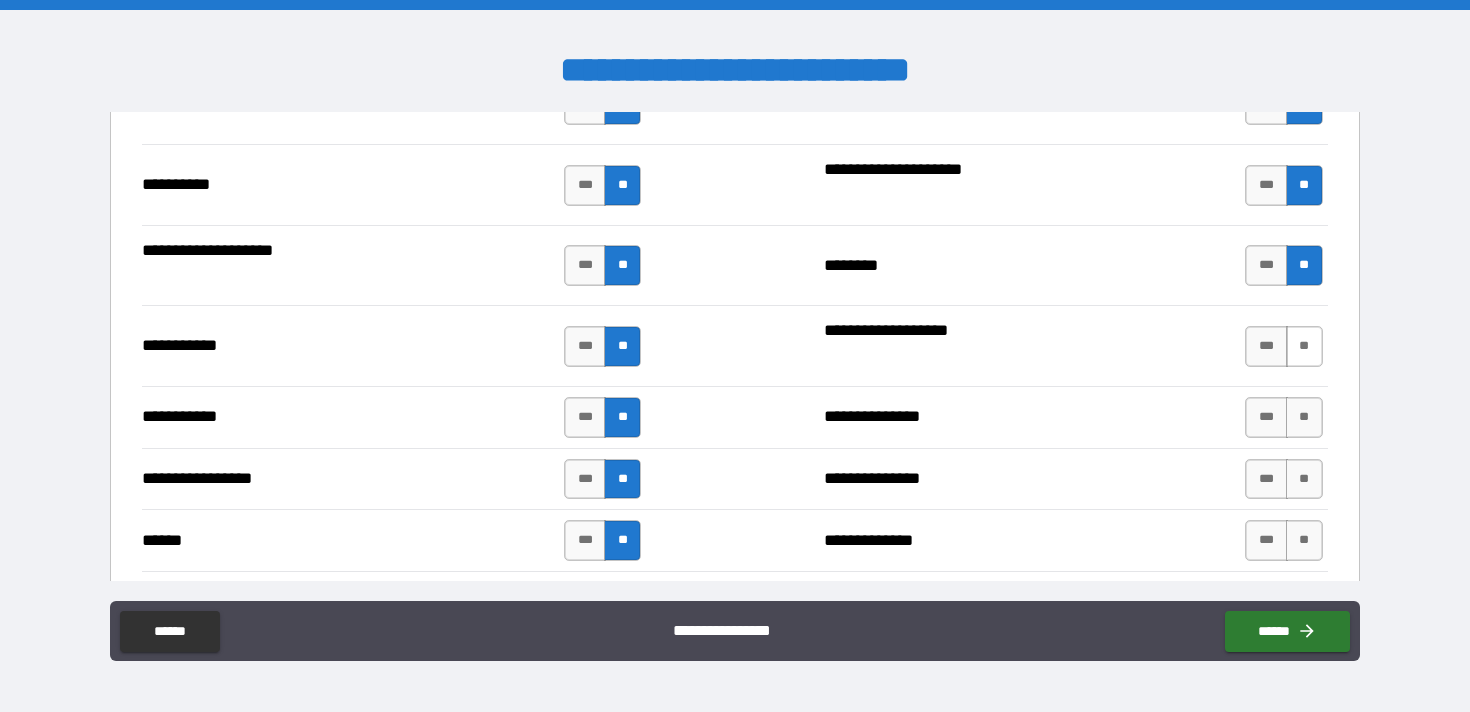 click on "**" at bounding box center (1304, 346) 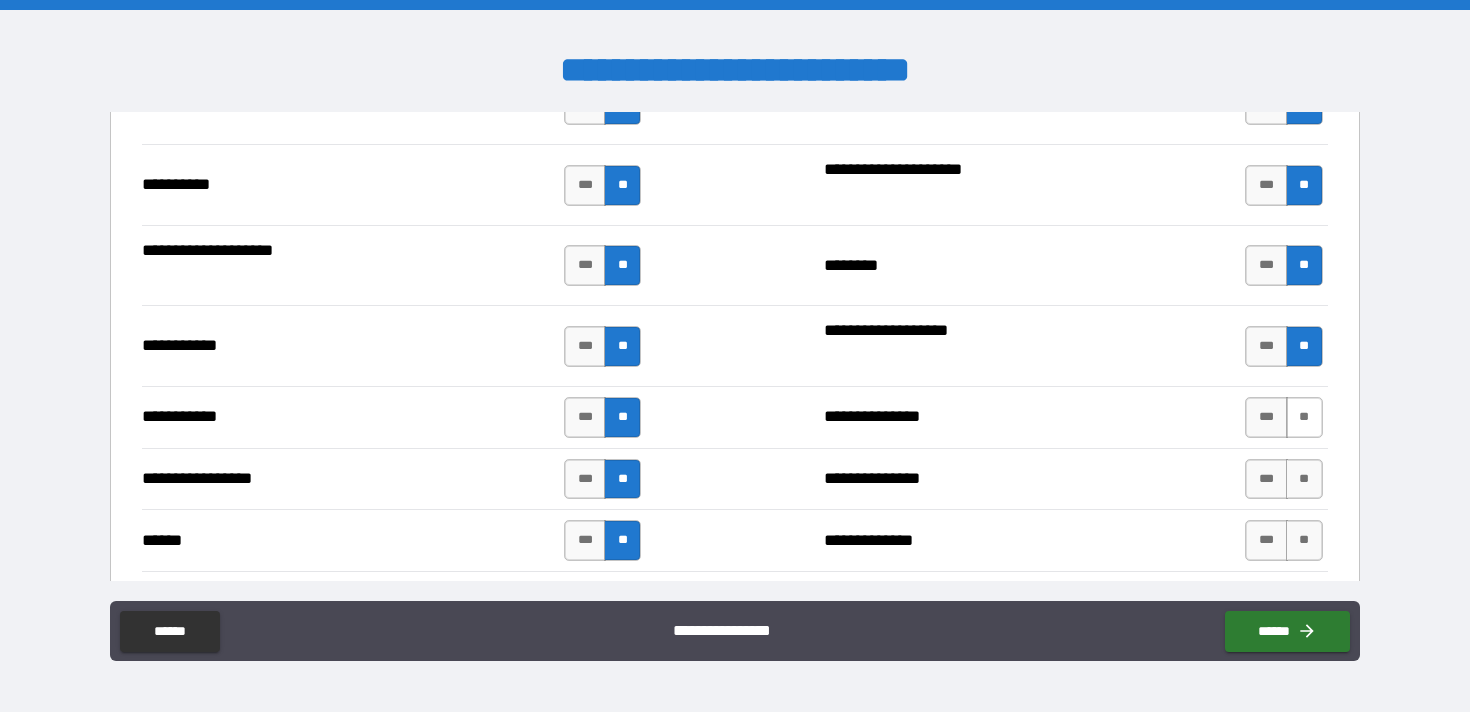 click on "**" at bounding box center [1304, 417] 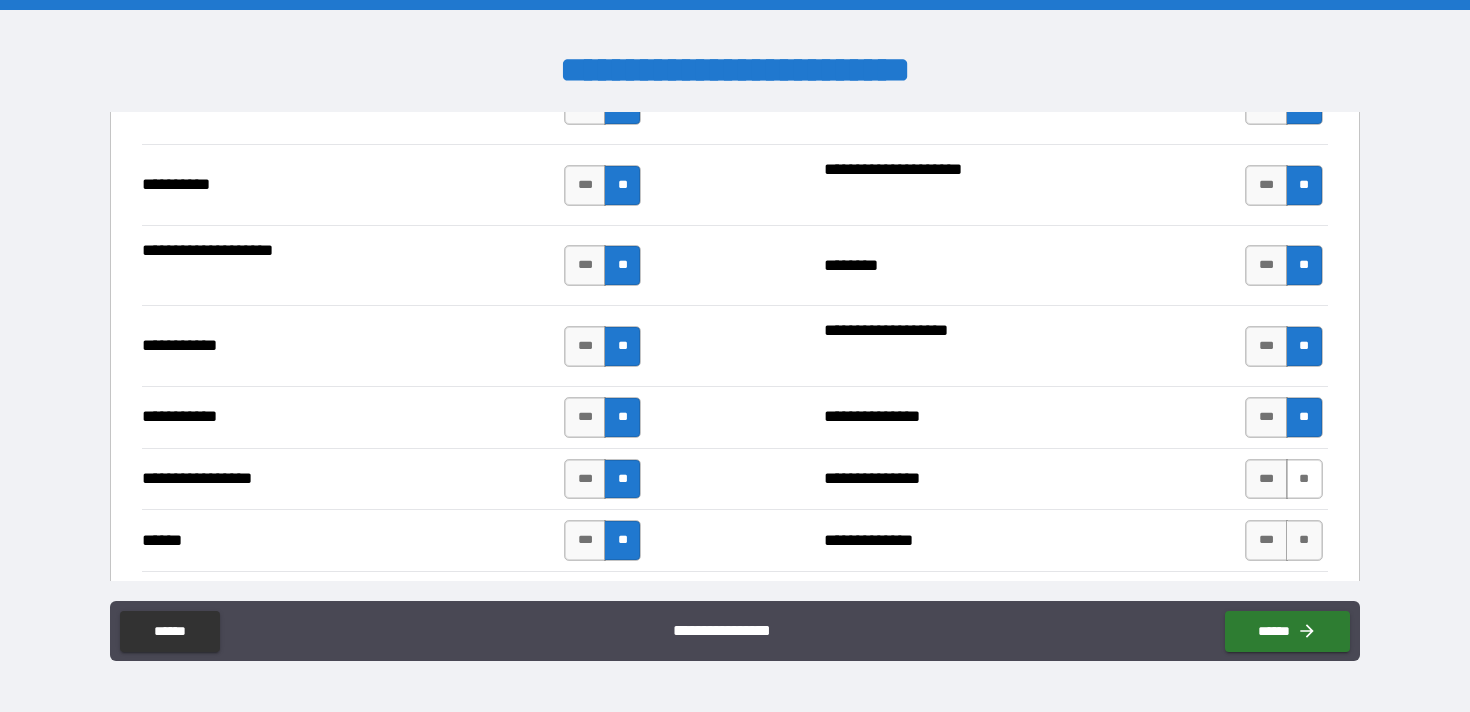 click on "**" at bounding box center (1304, 479) 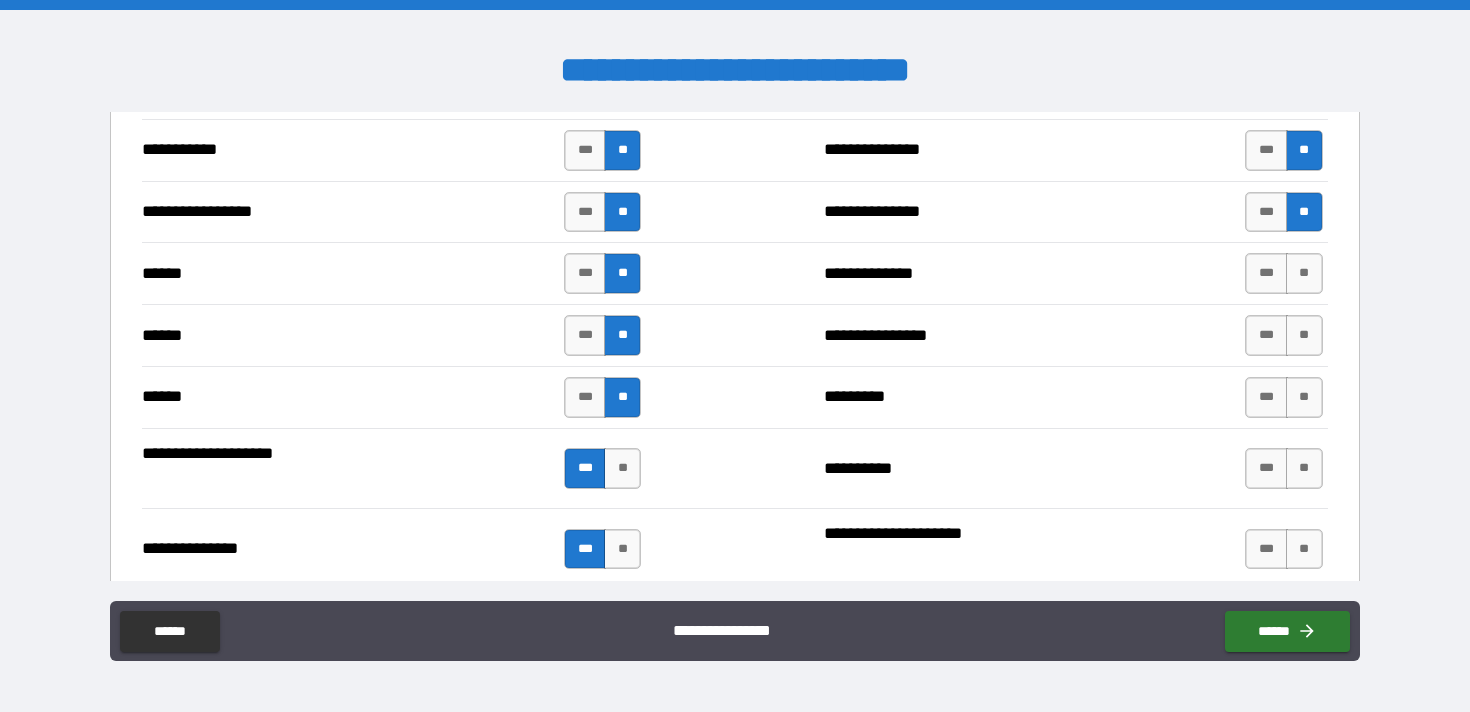 scroll, scrollTop: 2326, scrollLeft: 0, axis: vertical 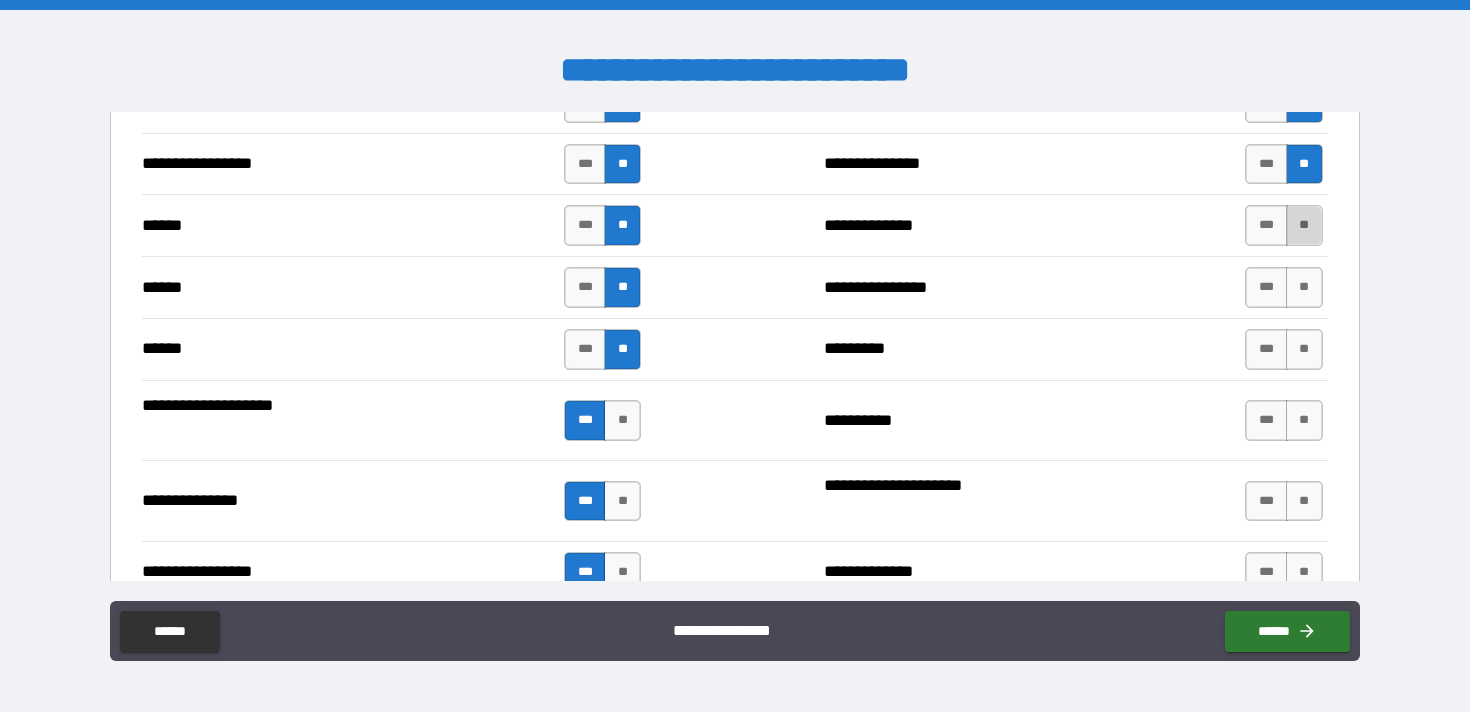 click on "**" at bounding box center (1304, 225) 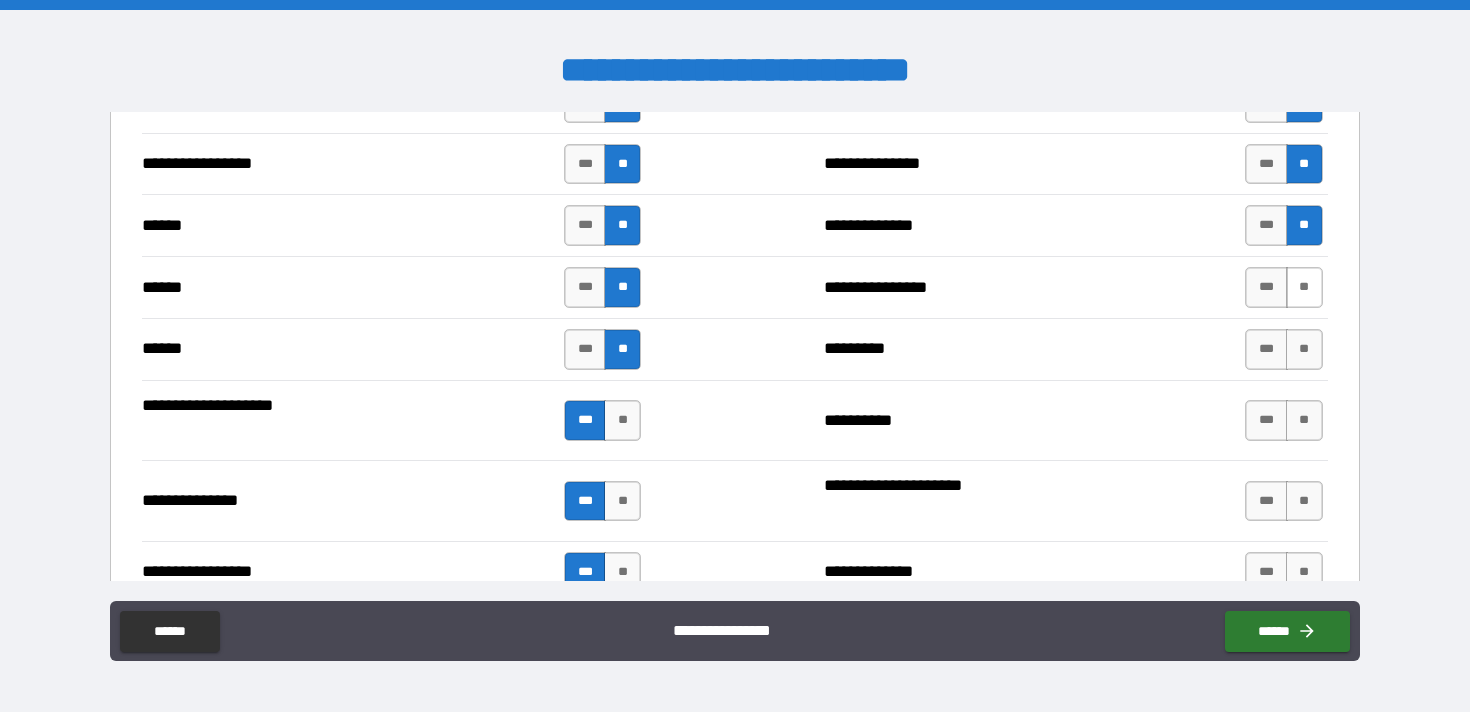 click on "**" at bounding box center (1304, 287) 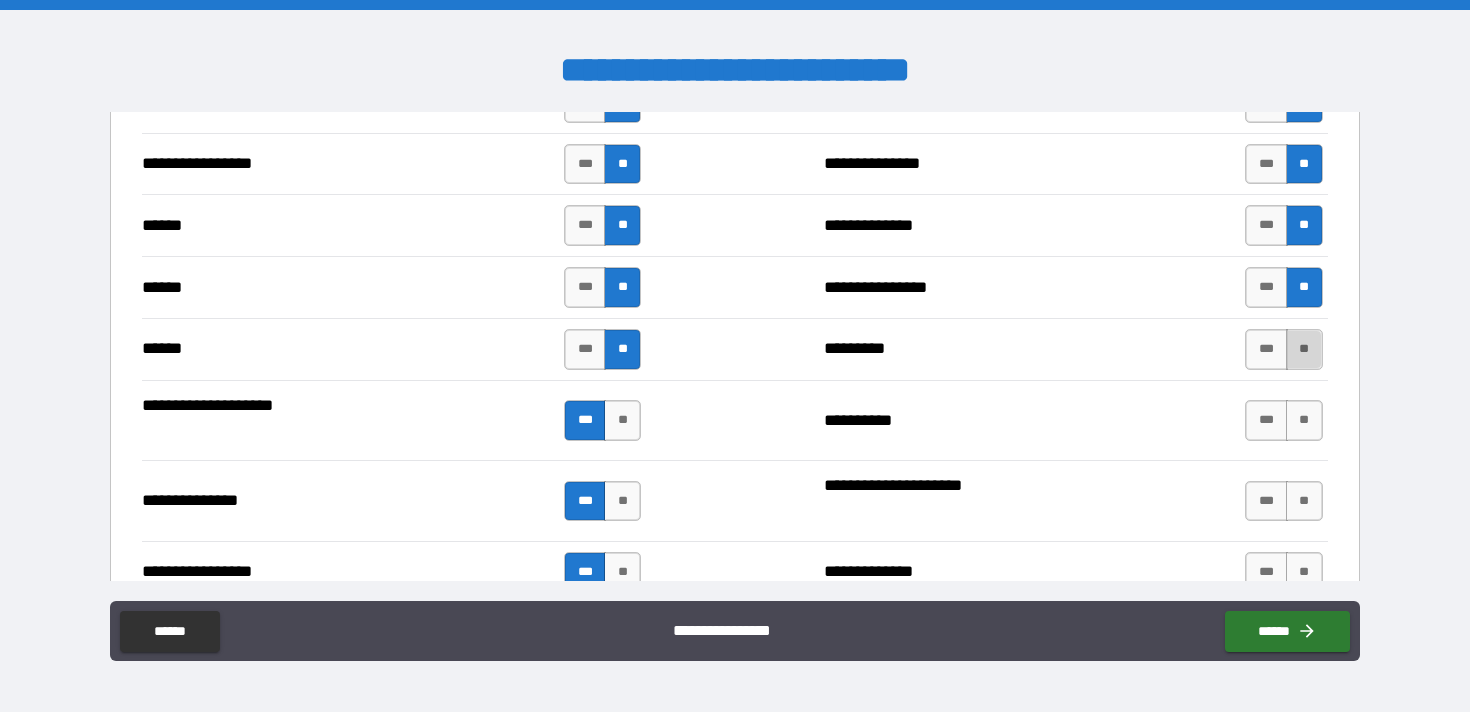 click on "**" at bounding box center [1304, 349] 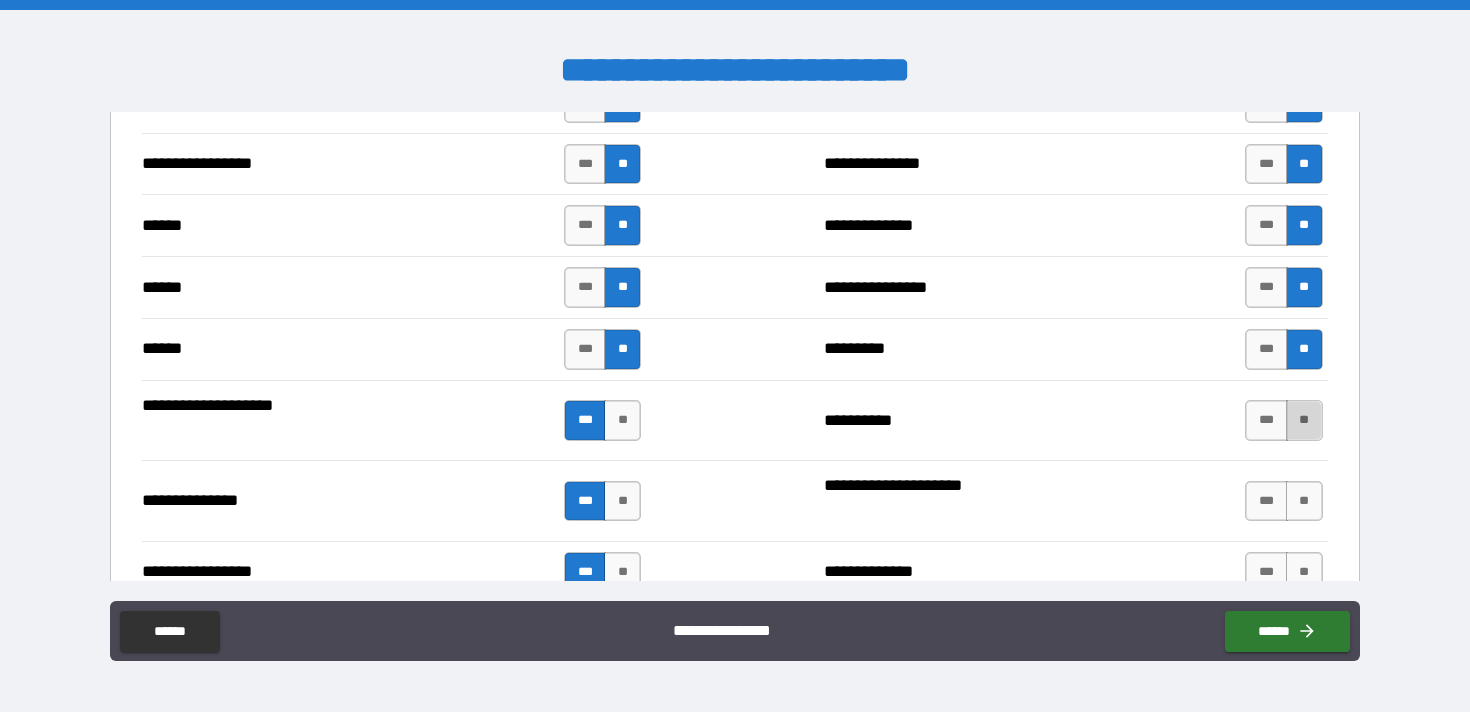 click on "**" at bounding box center (1304, 420) 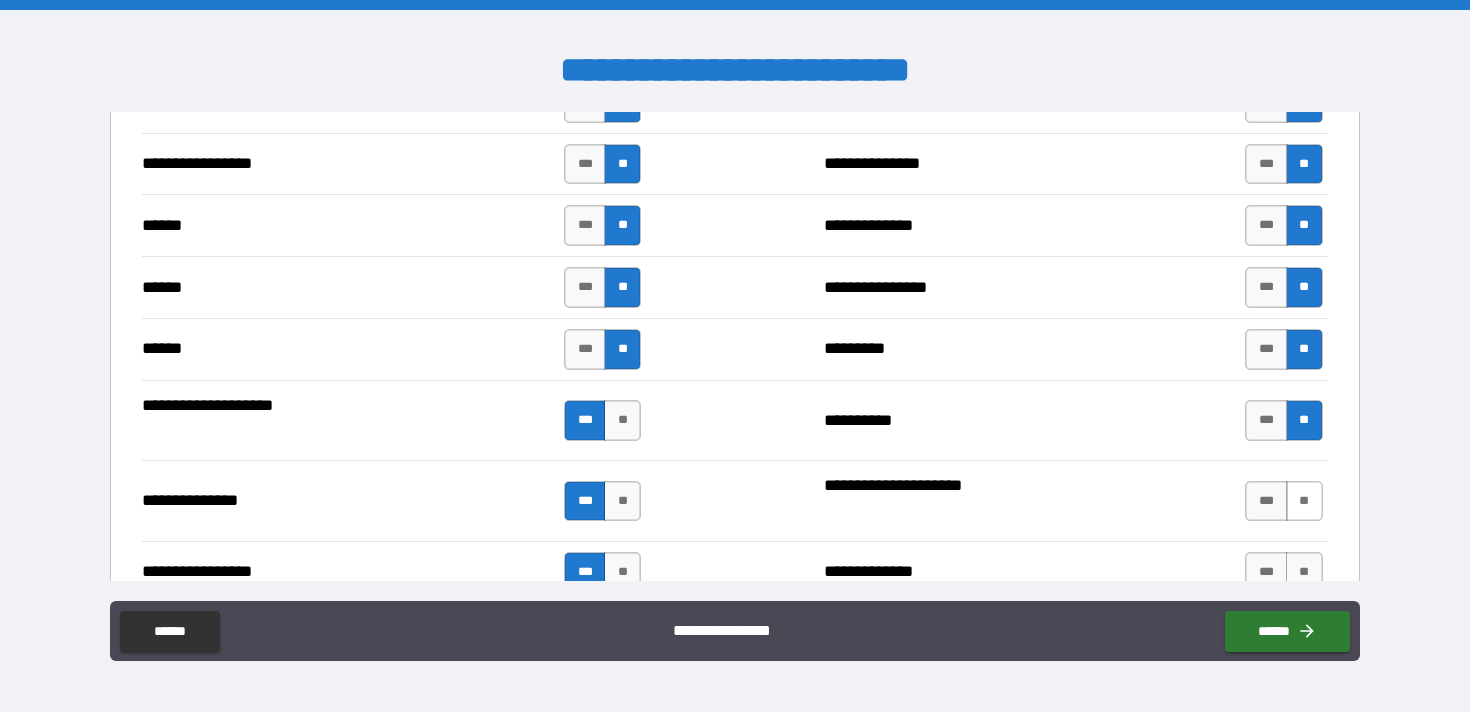 click on "**" at bounding box center [1304, 501] 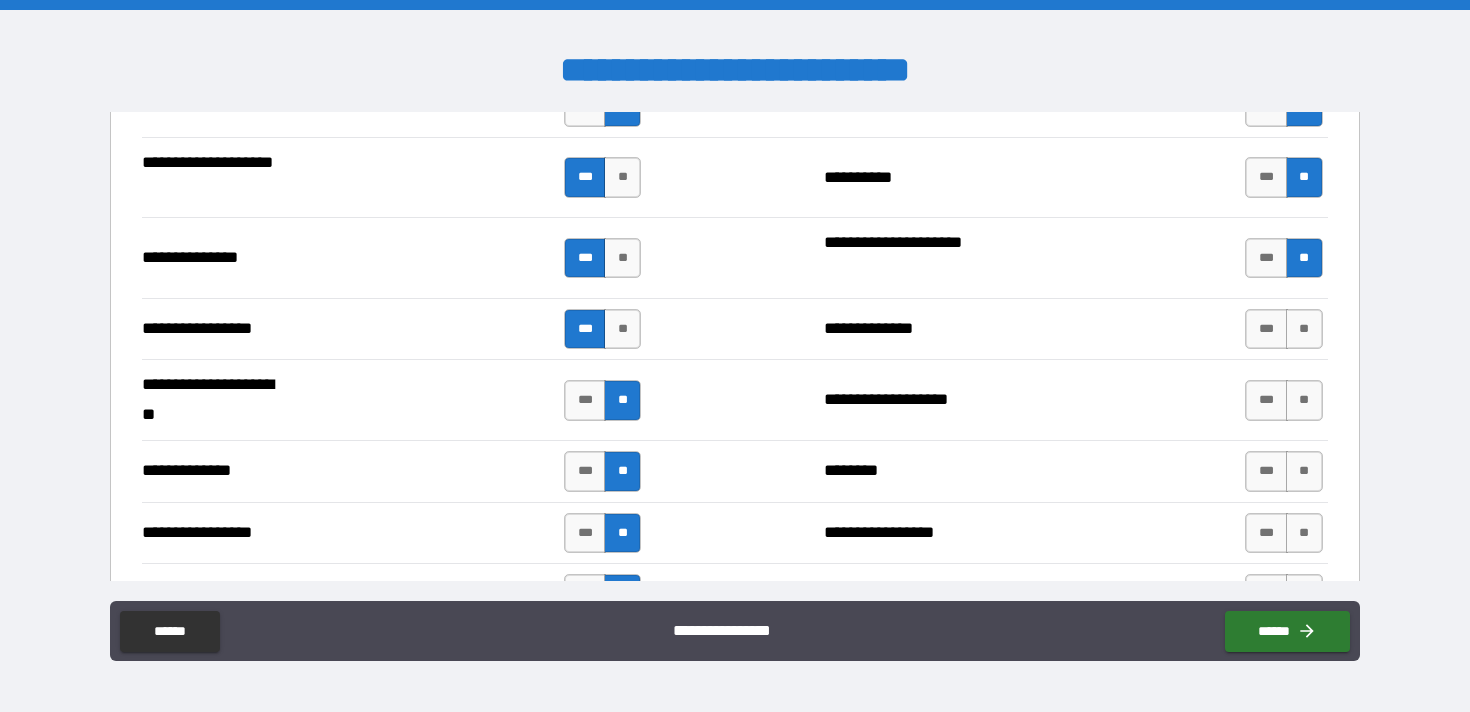 scroll, scrollTop: 2583, scrollLeft: 0, axis: vertical 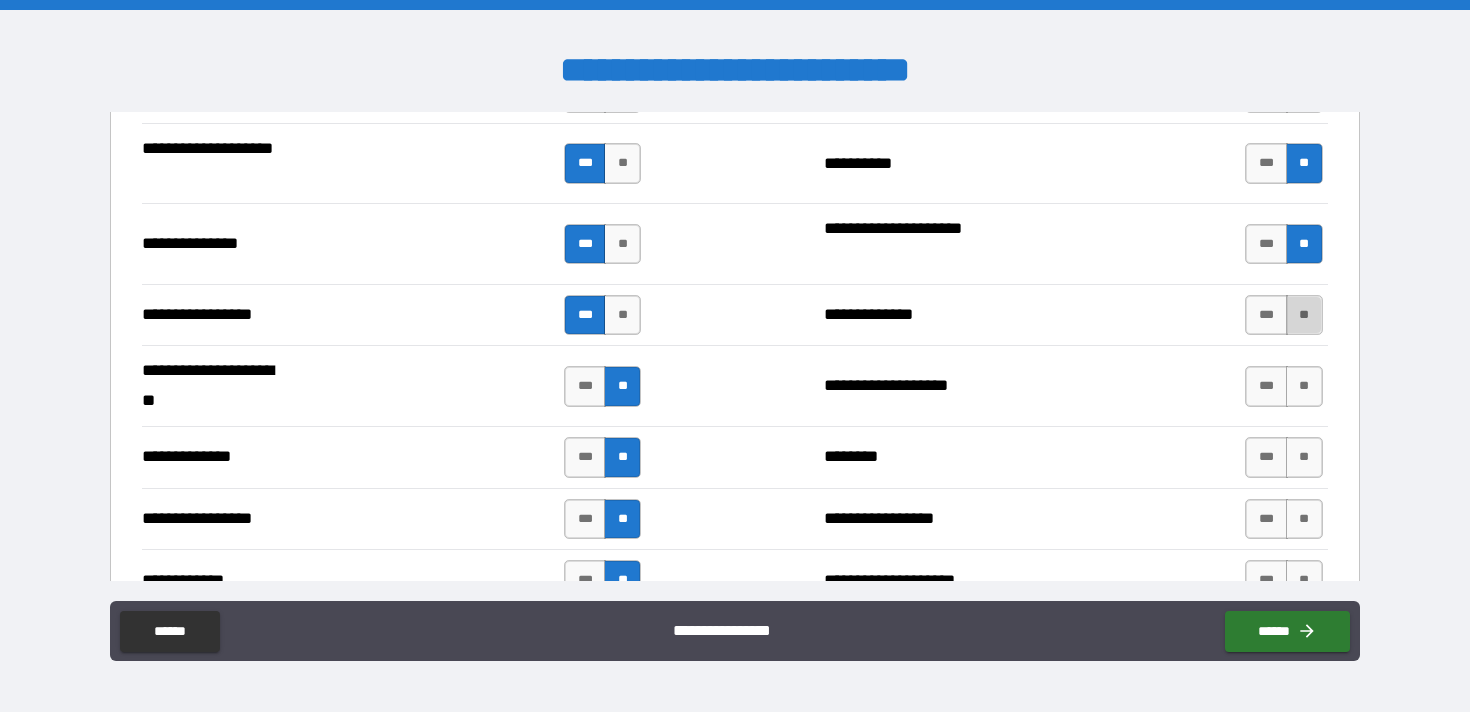 click on "**" at bounding box center [1304, 315] 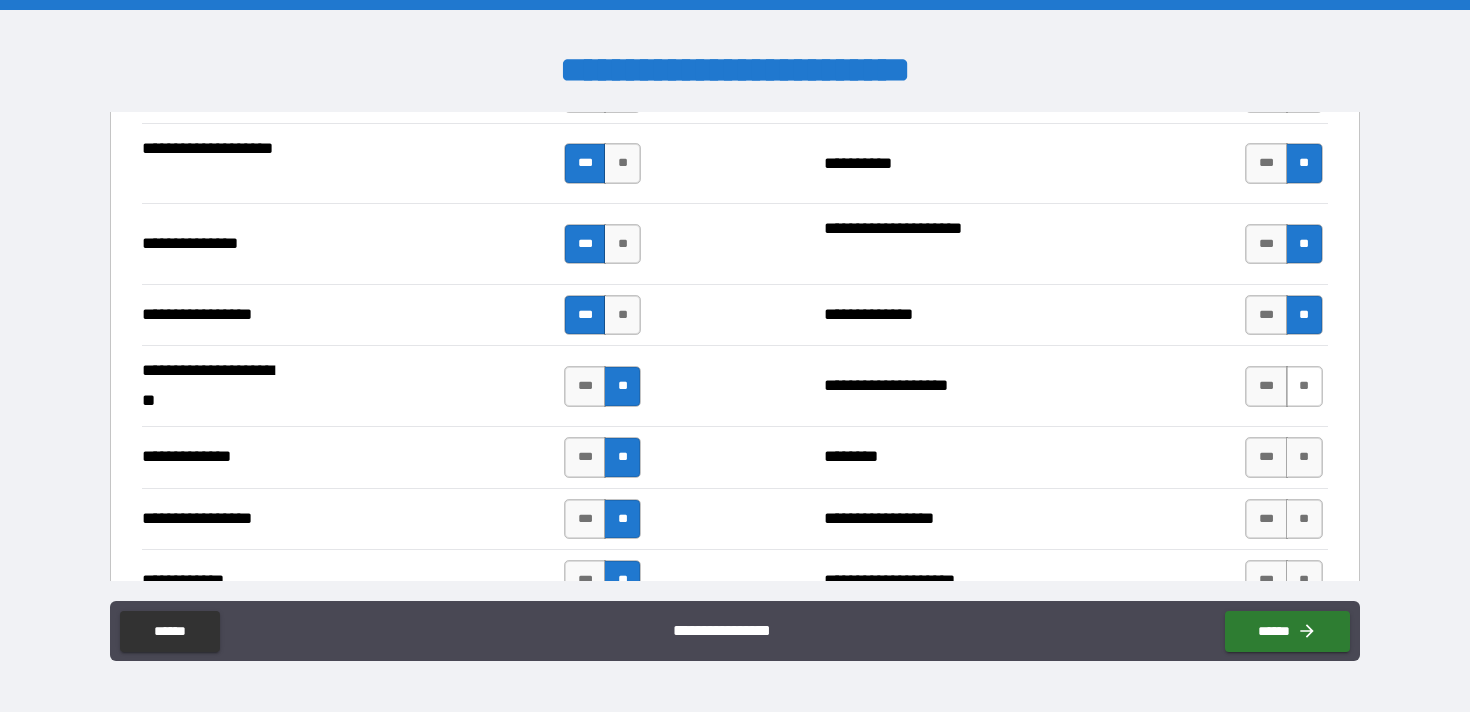 click on "**" at bounding box center [1304, 386] 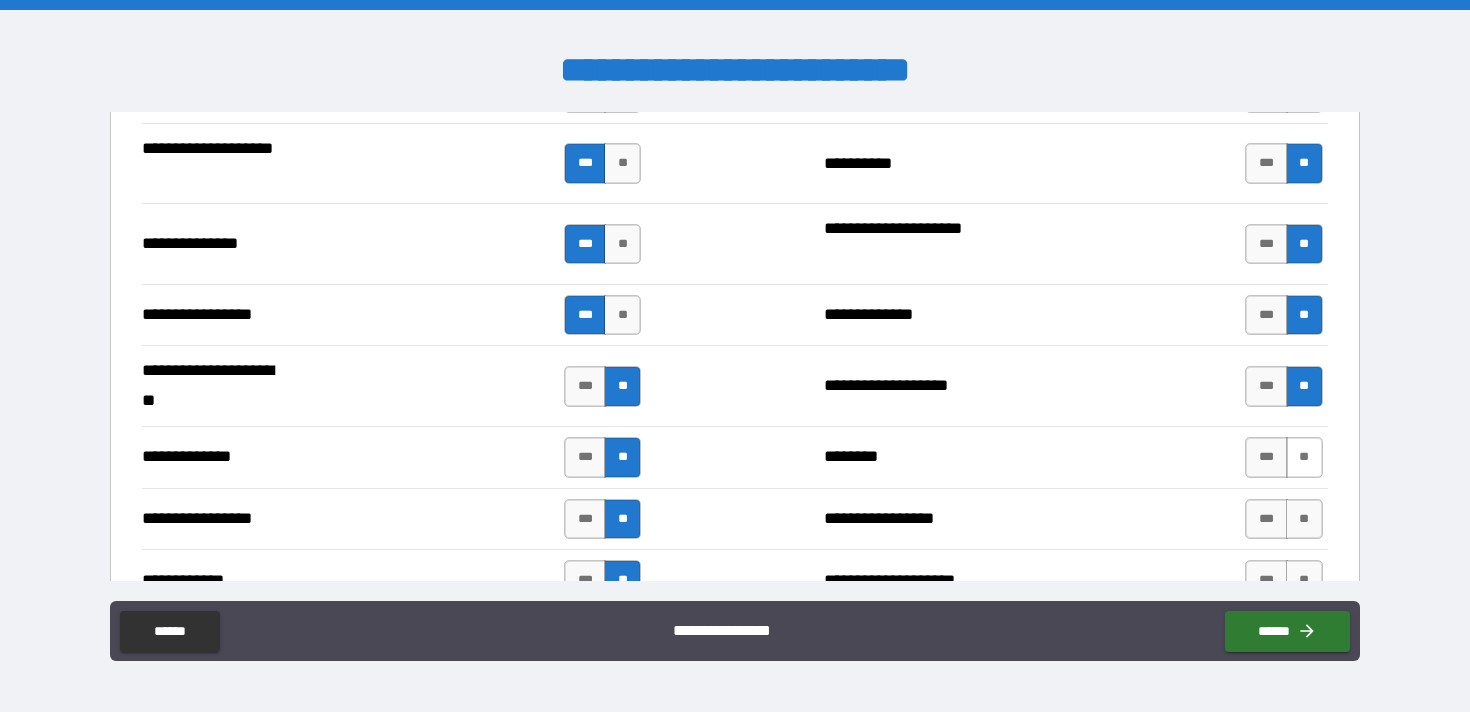 click on "**" at bounding box center [1304, 457] 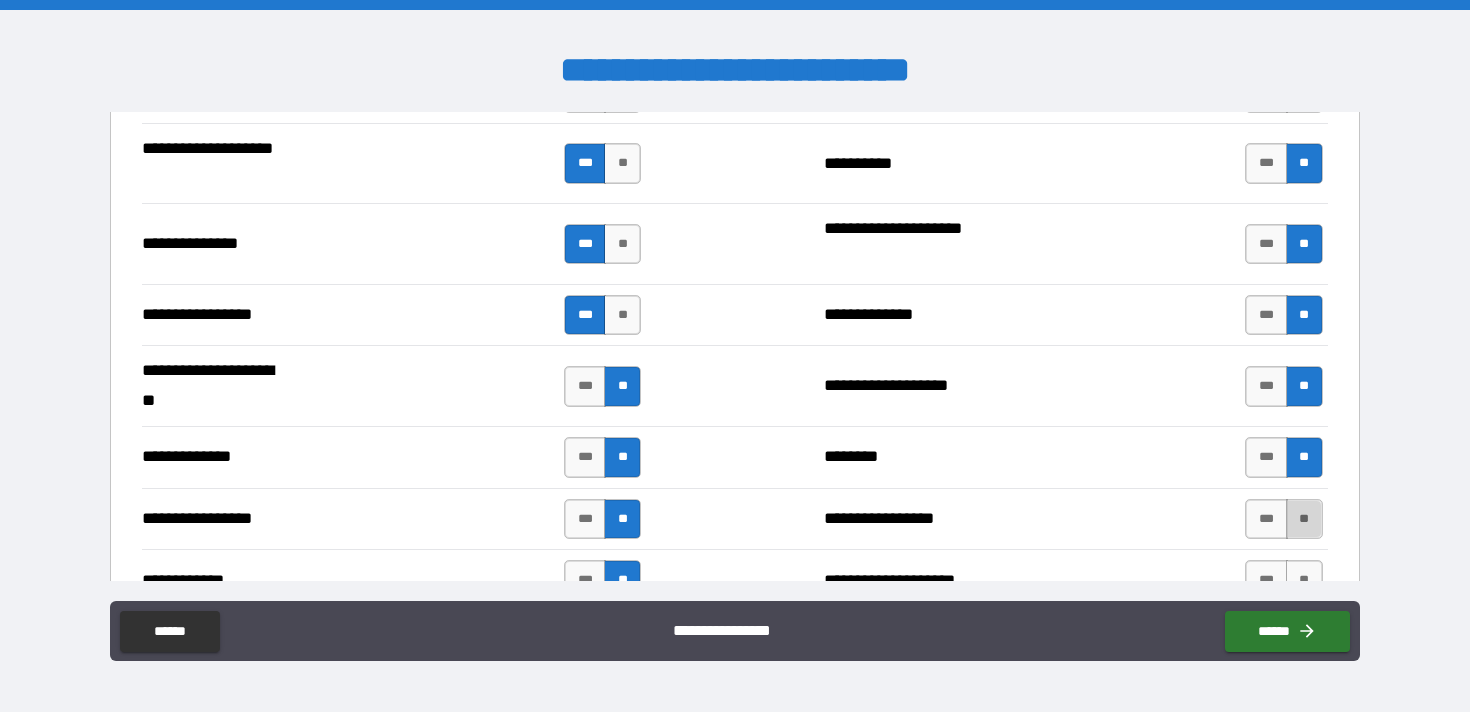 click on "**" at bounding box center [1304, 519] 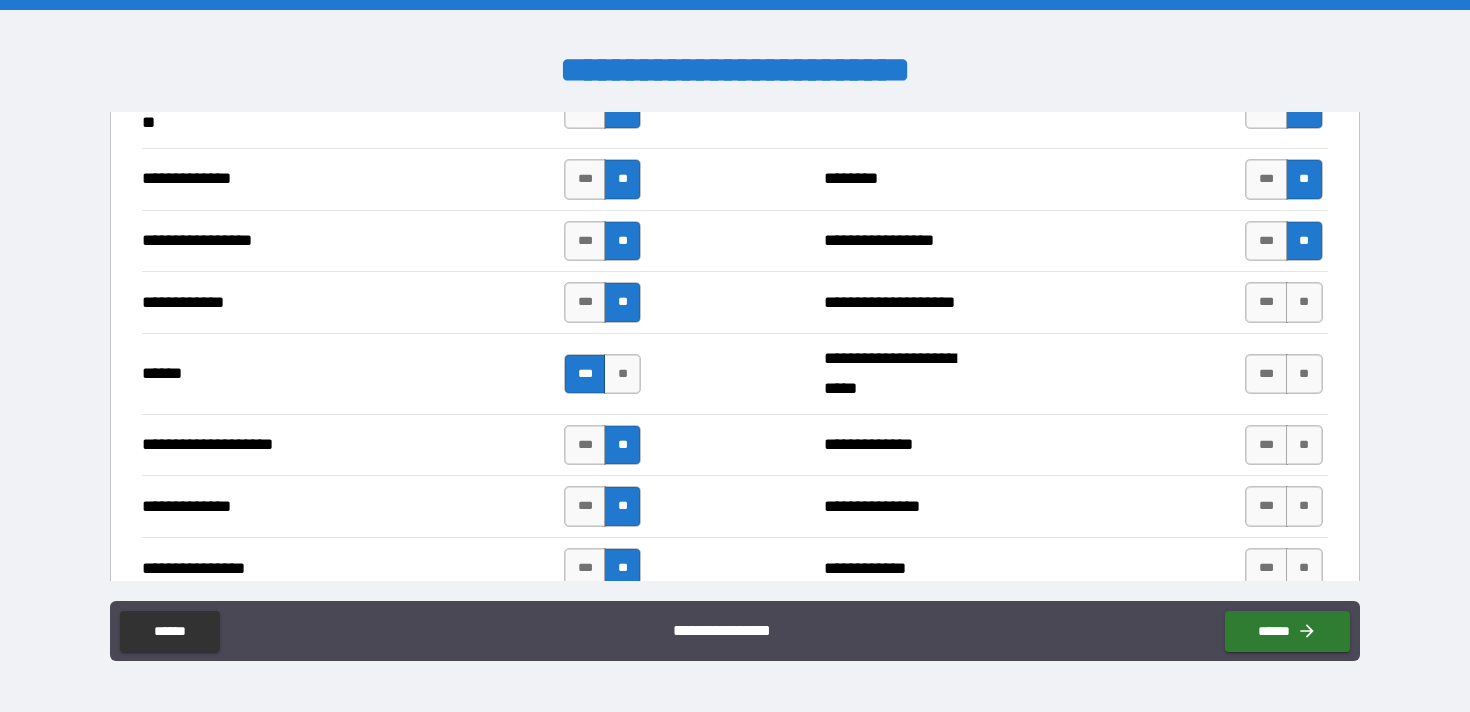 scroll, scrollTop: 2877, scrollLeft: 0, axis: vertical 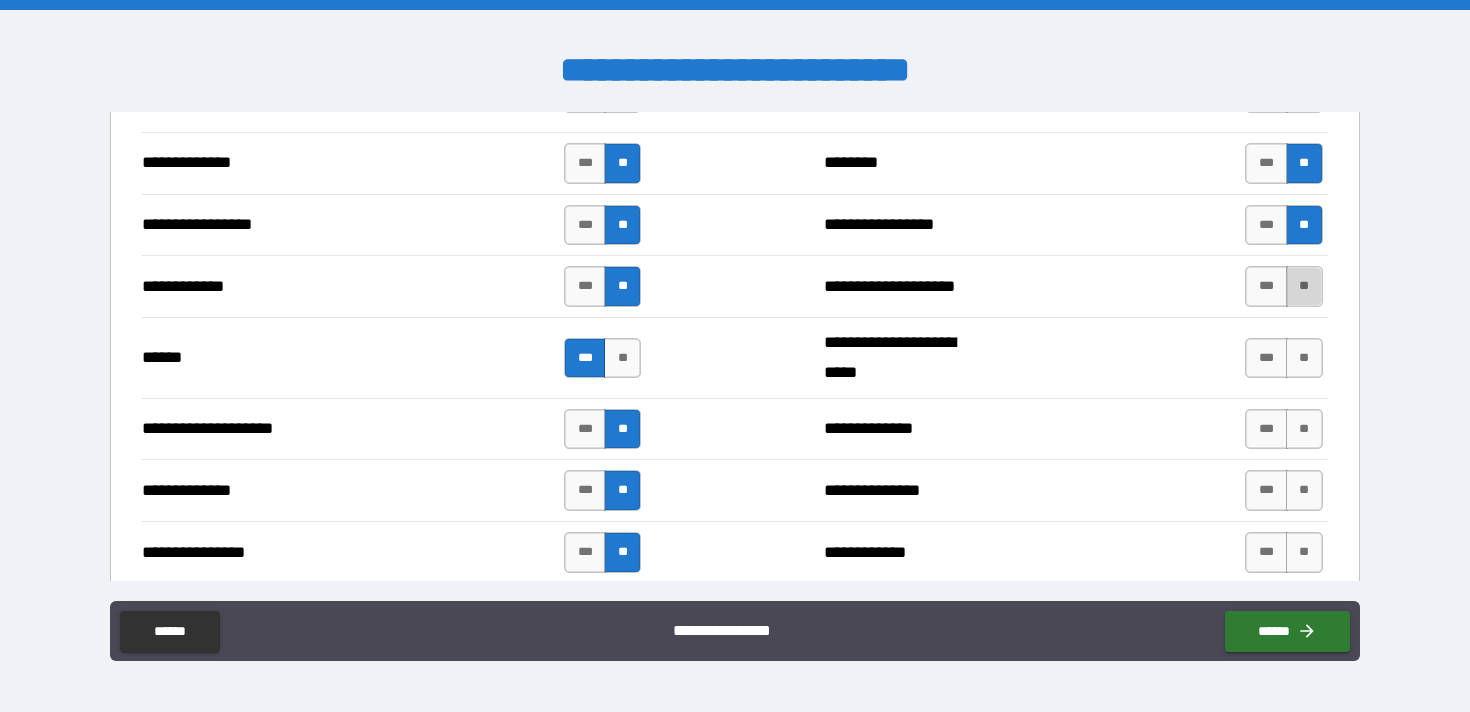 click on "**" at bounding box center (1304, 286) 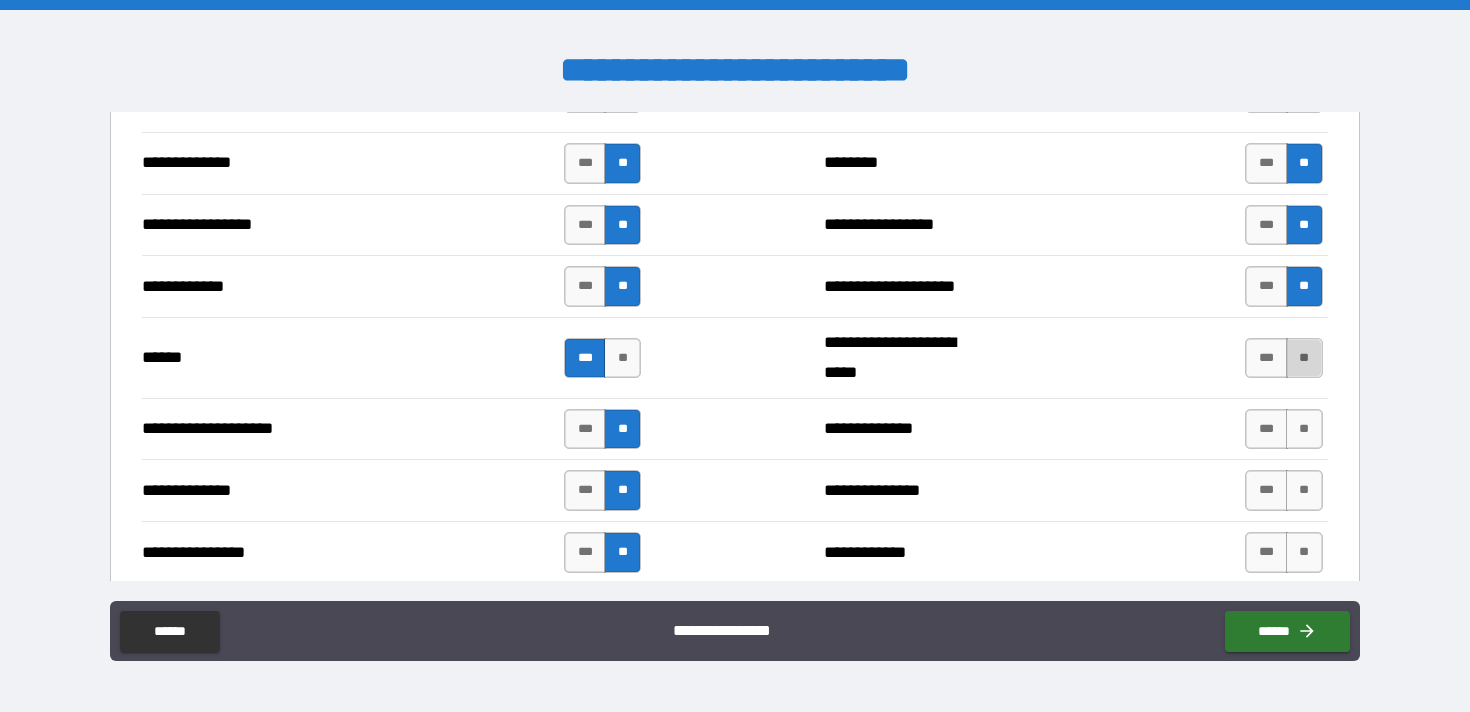 click on "**" at bounding box center [1304, 358] 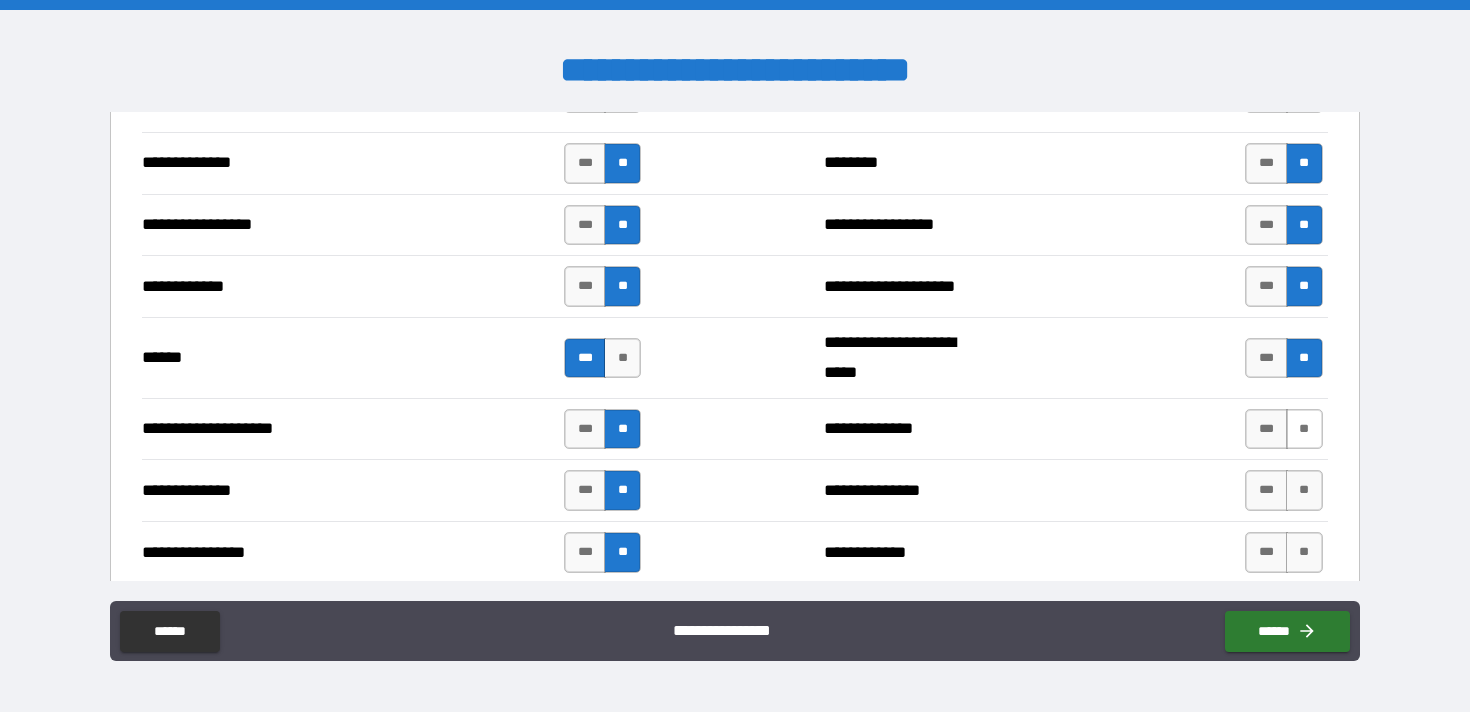 click on "**" at bounding box center [1304, 429] 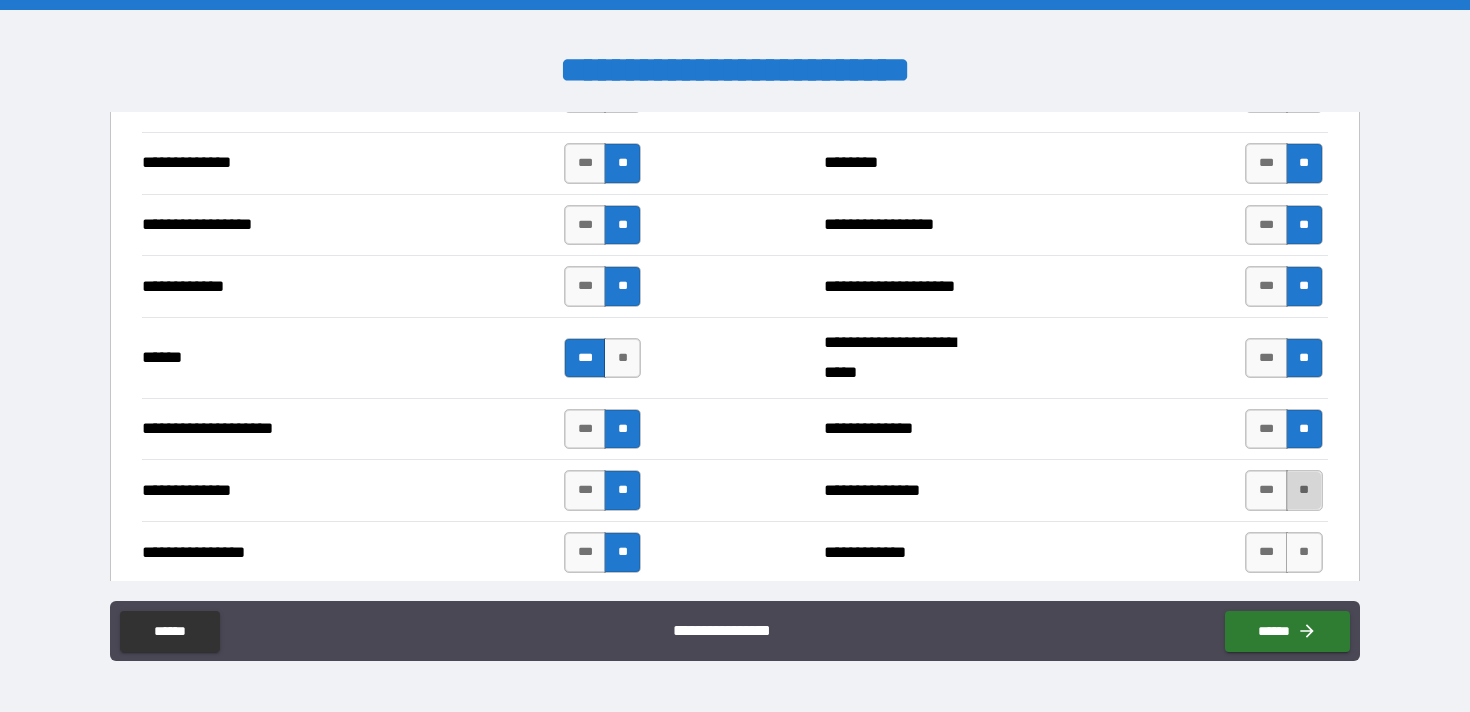 click on "**" at bounding box center [1304, 490] 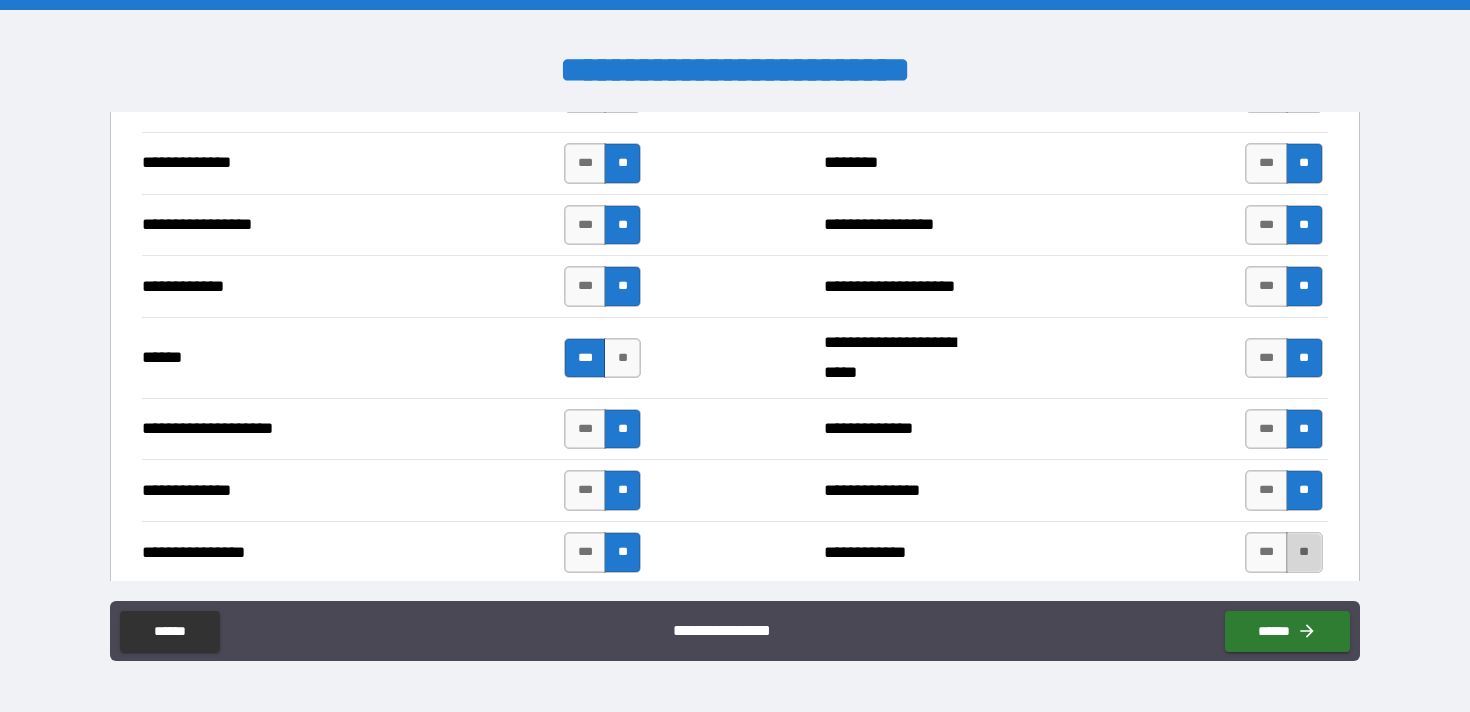 click on "**" at bounding box center [1304, 552] 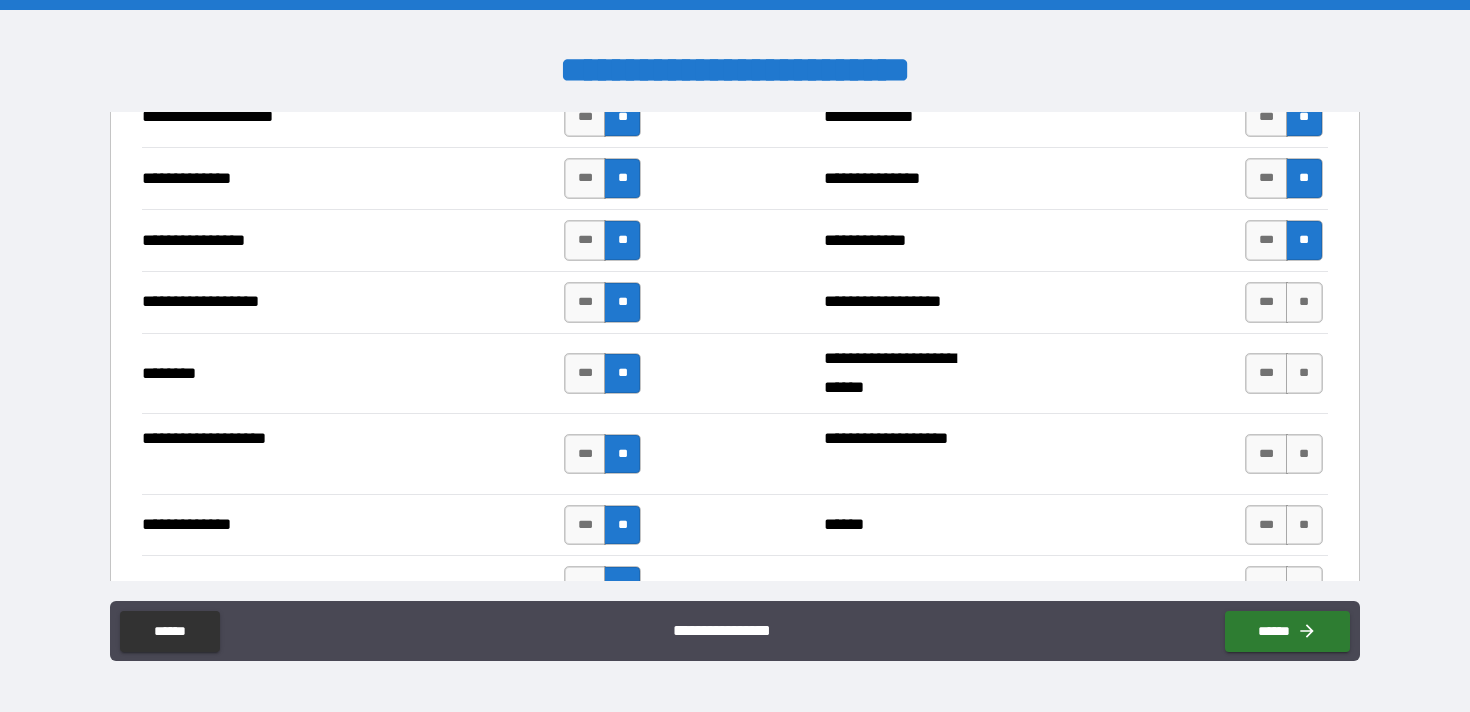 scroll, scrollTop: 3257, scrollLeft: 0, axis: vertical 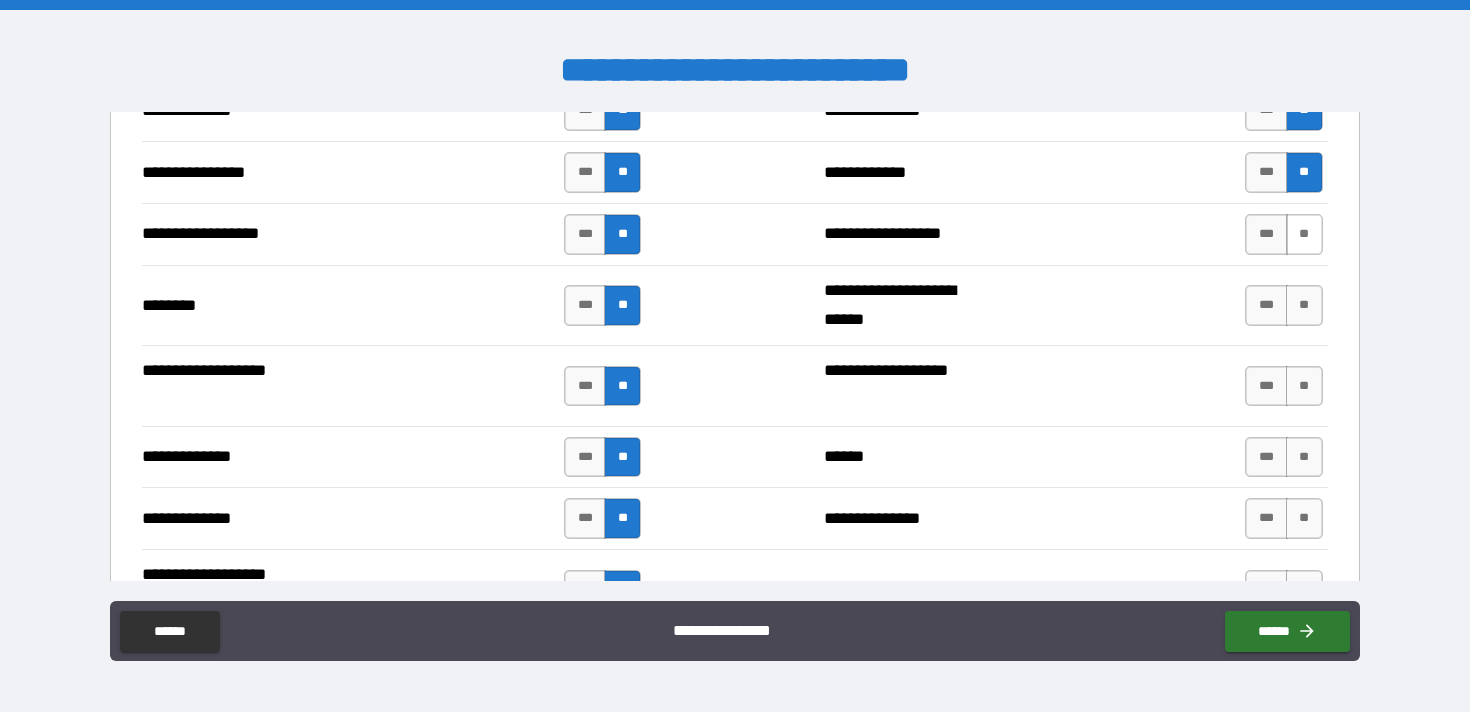 click on "**" at bounding box center (1304, 234) 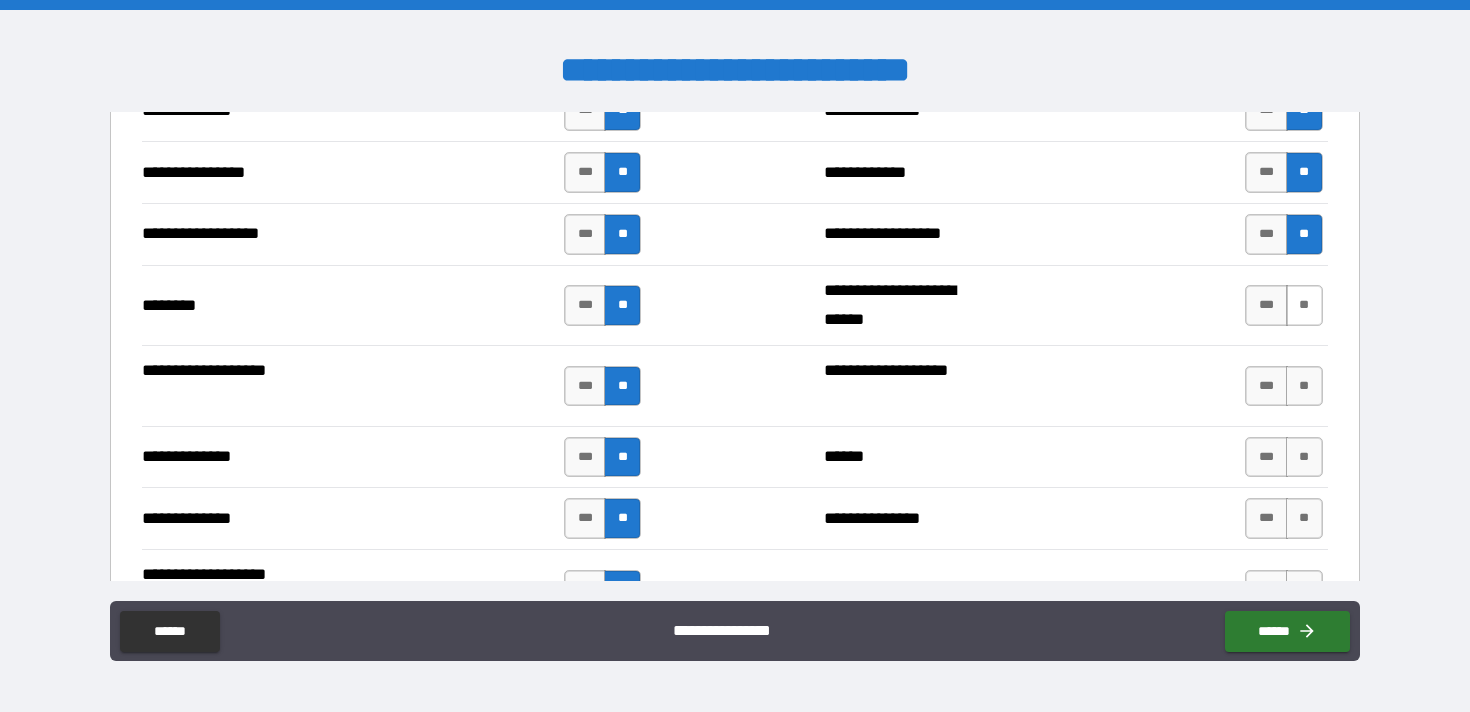 click on "*** **" at bounding box center (1283, 305) 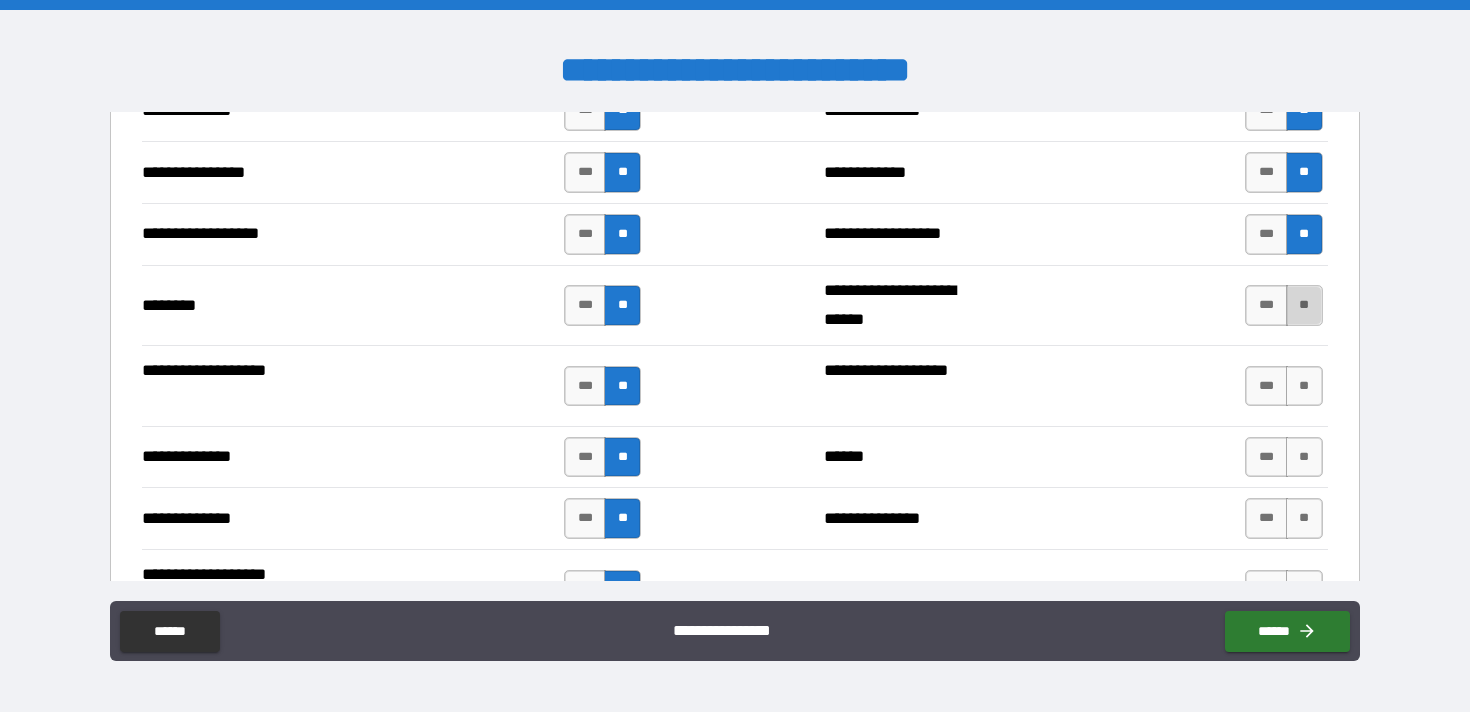 click on "**" at bounding box center (1304, 305) 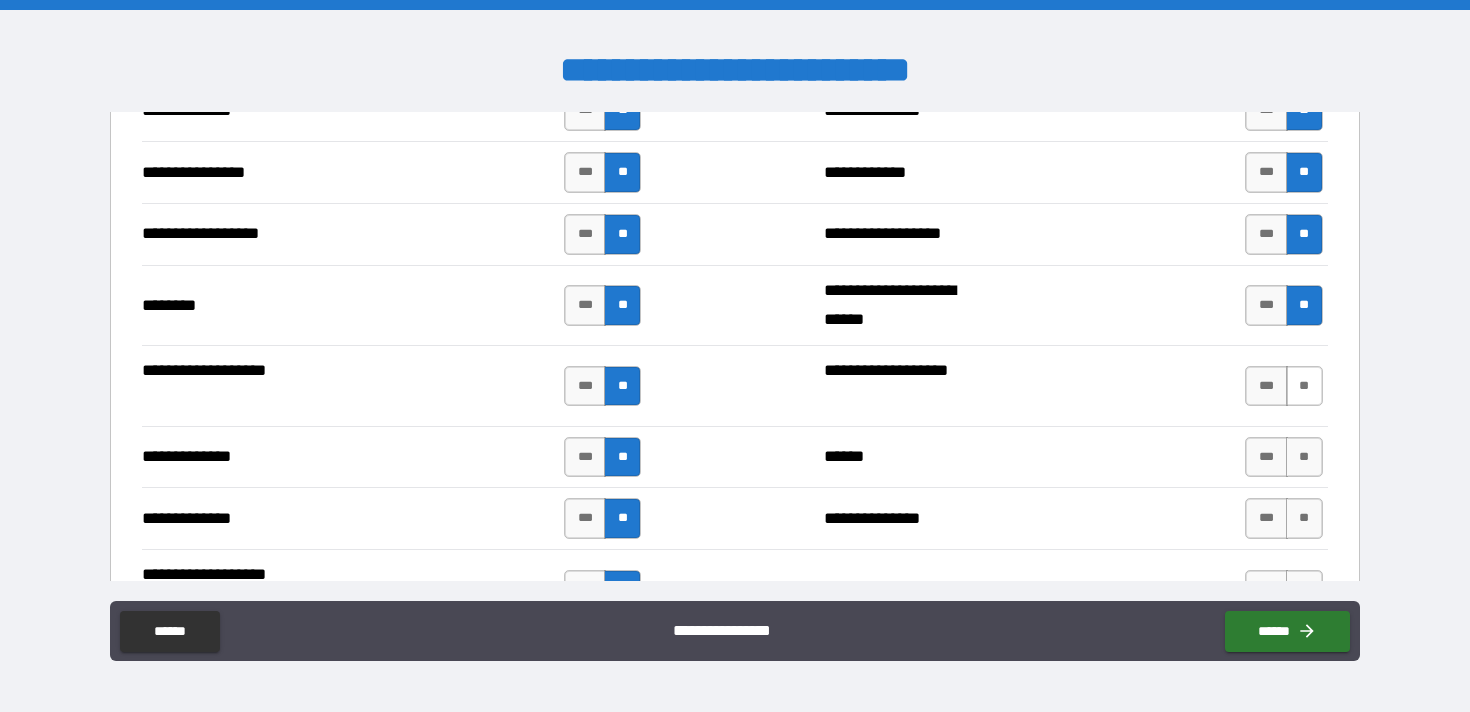 click on "**" at bounding box center [1304, 386] 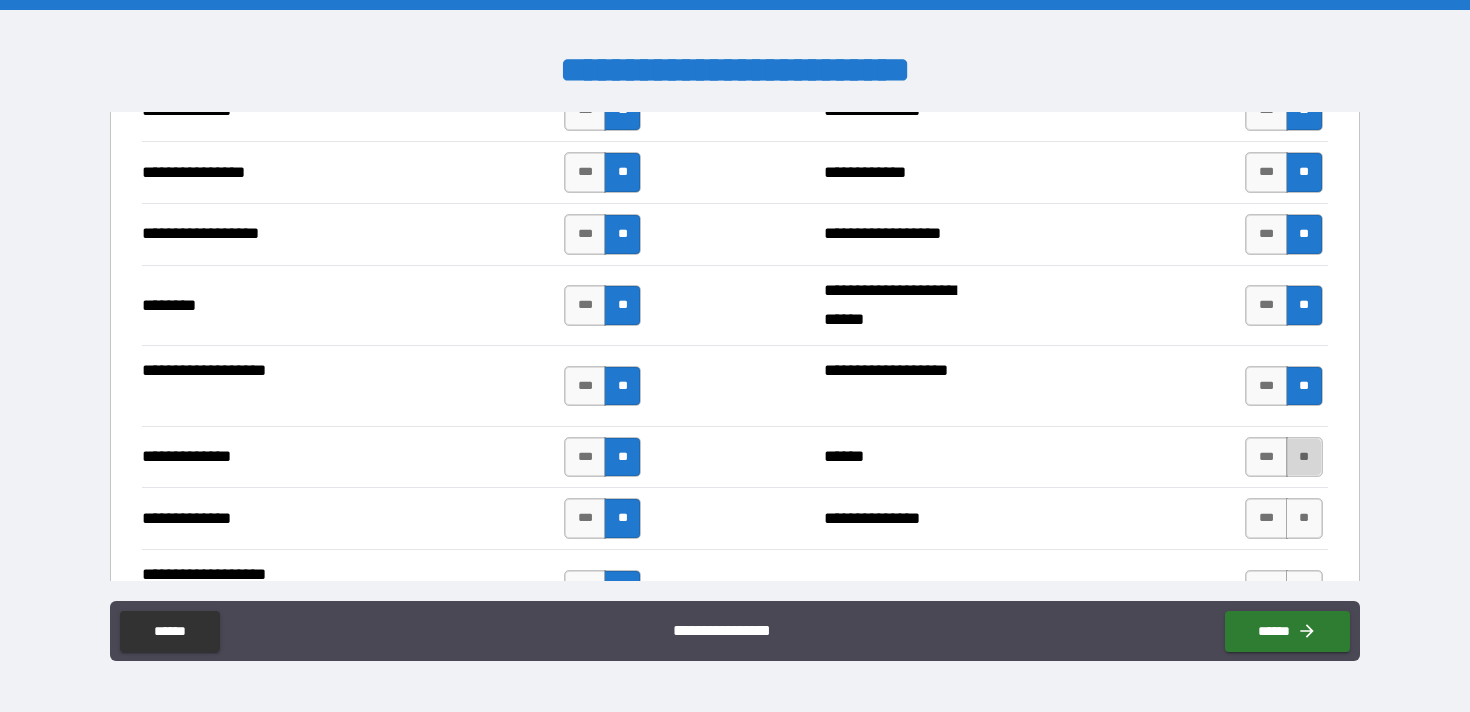 click on "**" at bounding box center (1304, 457) 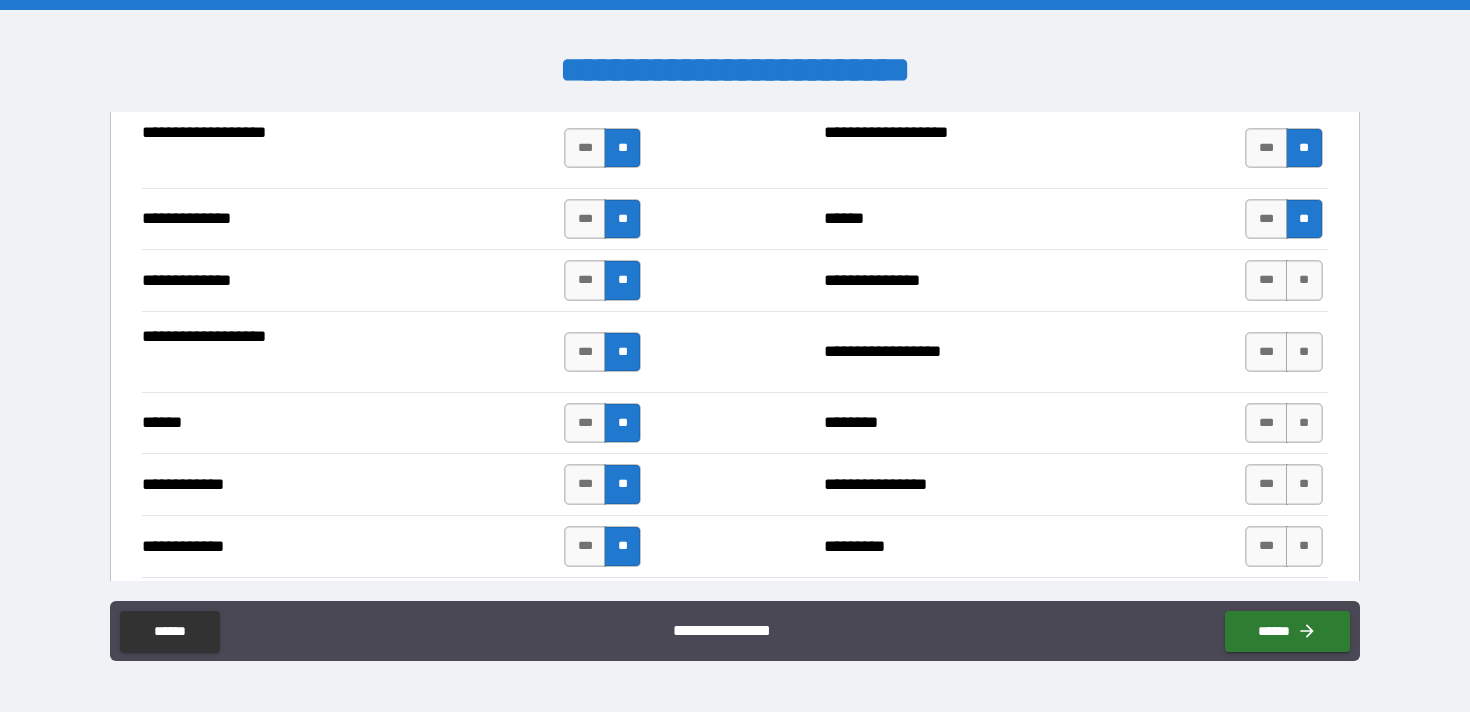 scroll, scrollTop: 3537, scrollLeft: 0, axis: vertical 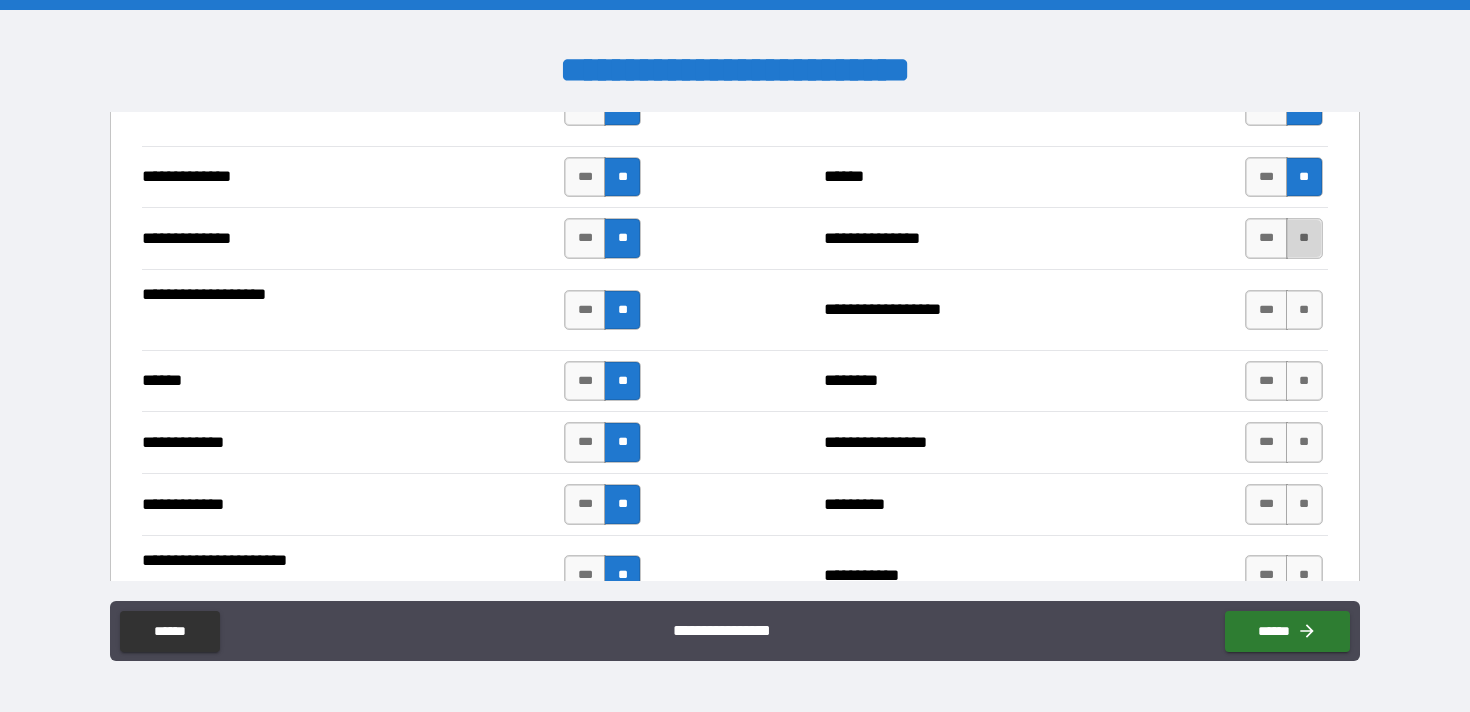 click on "**" at bounding box center [1304, 238] 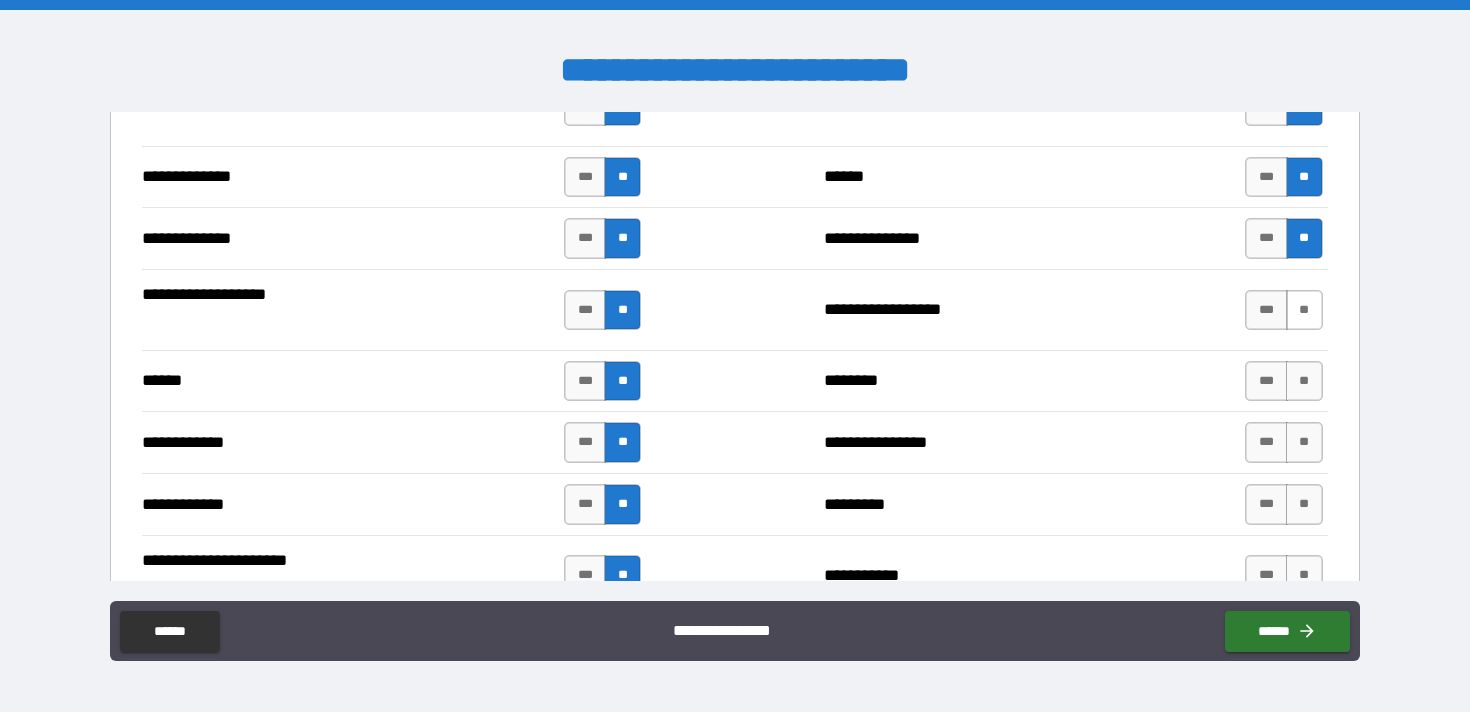 click on "**" at bounding box center [1304, 310] 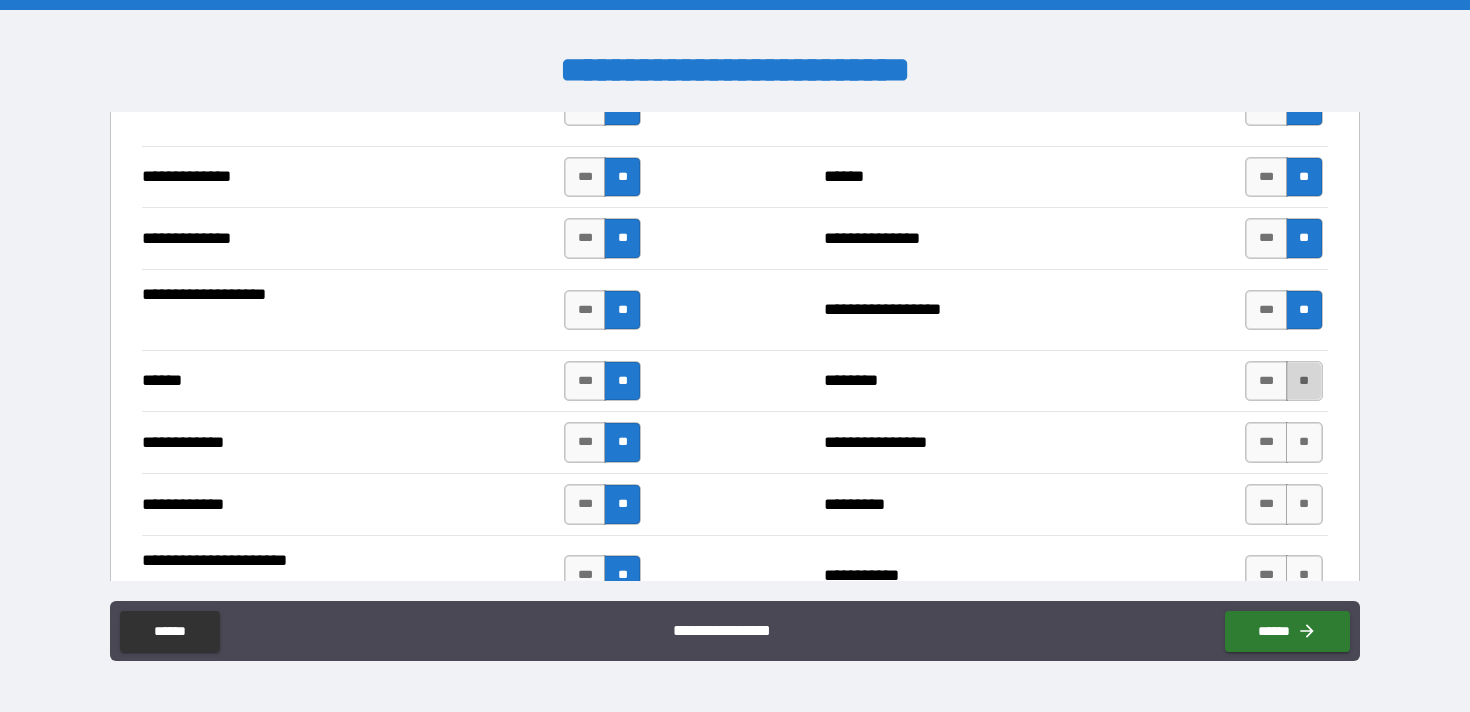 click on "**" at bounding box center (1304, 381) 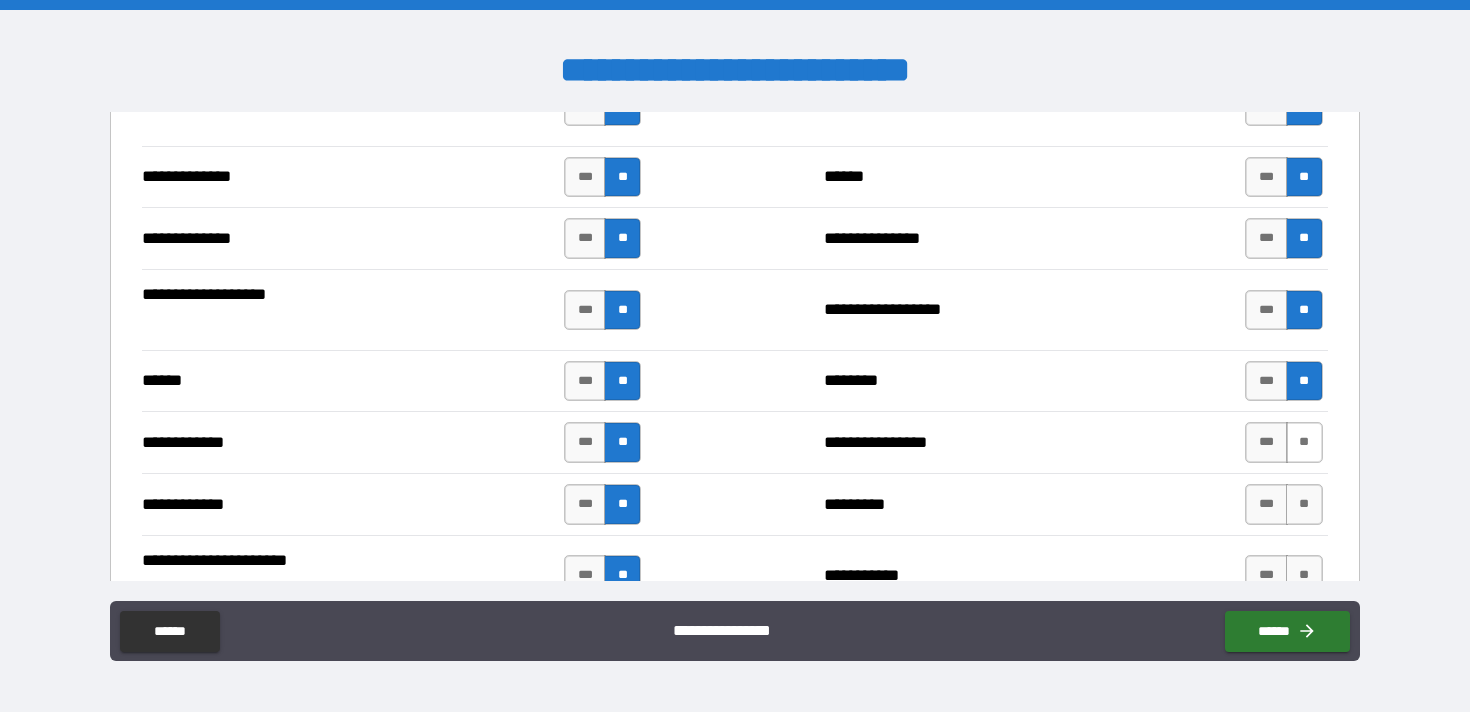 click on "**" at bounding box center (1304, 442) 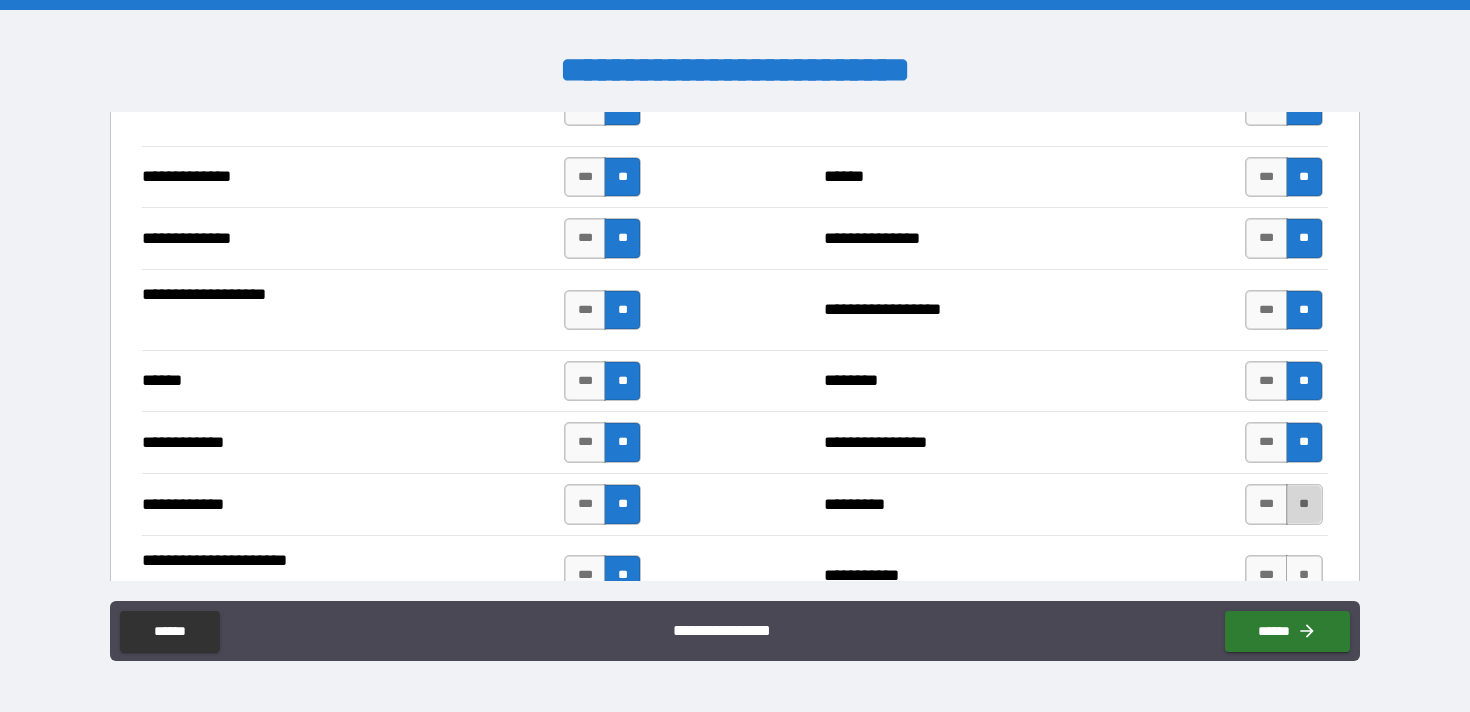 click on "**" at bounding box center (1304, 504) 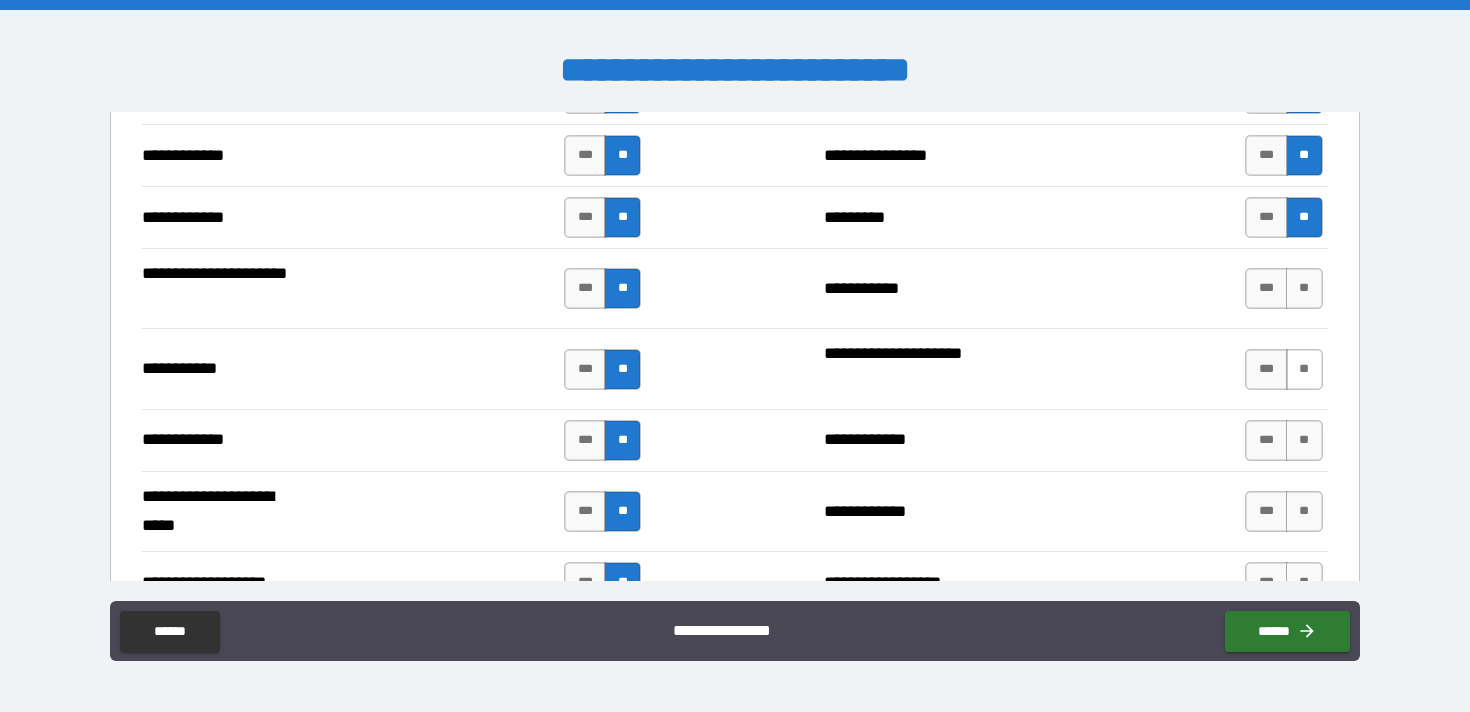 scroll, scrollTop: 3855, scrollLeft: 0, axis: vertical 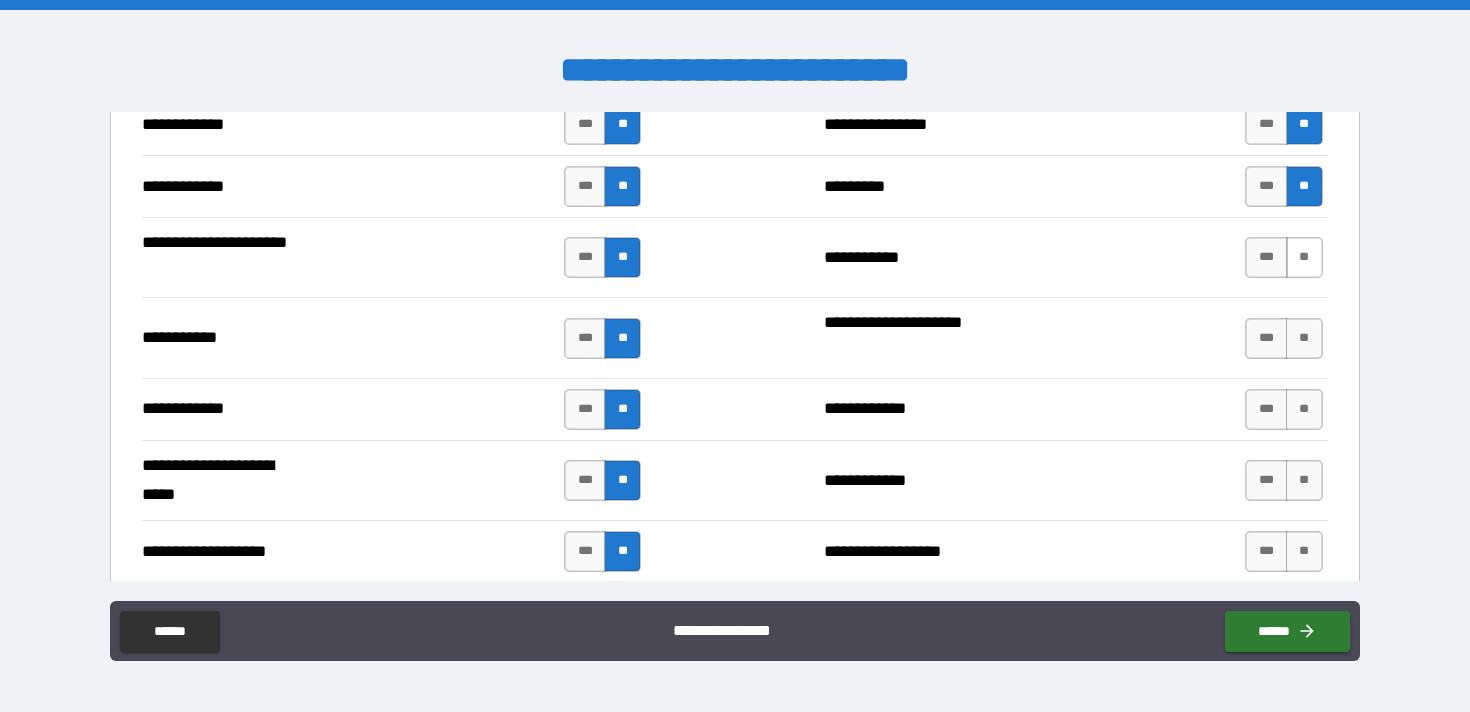 click on "**" at bounding box center [1304, 257] 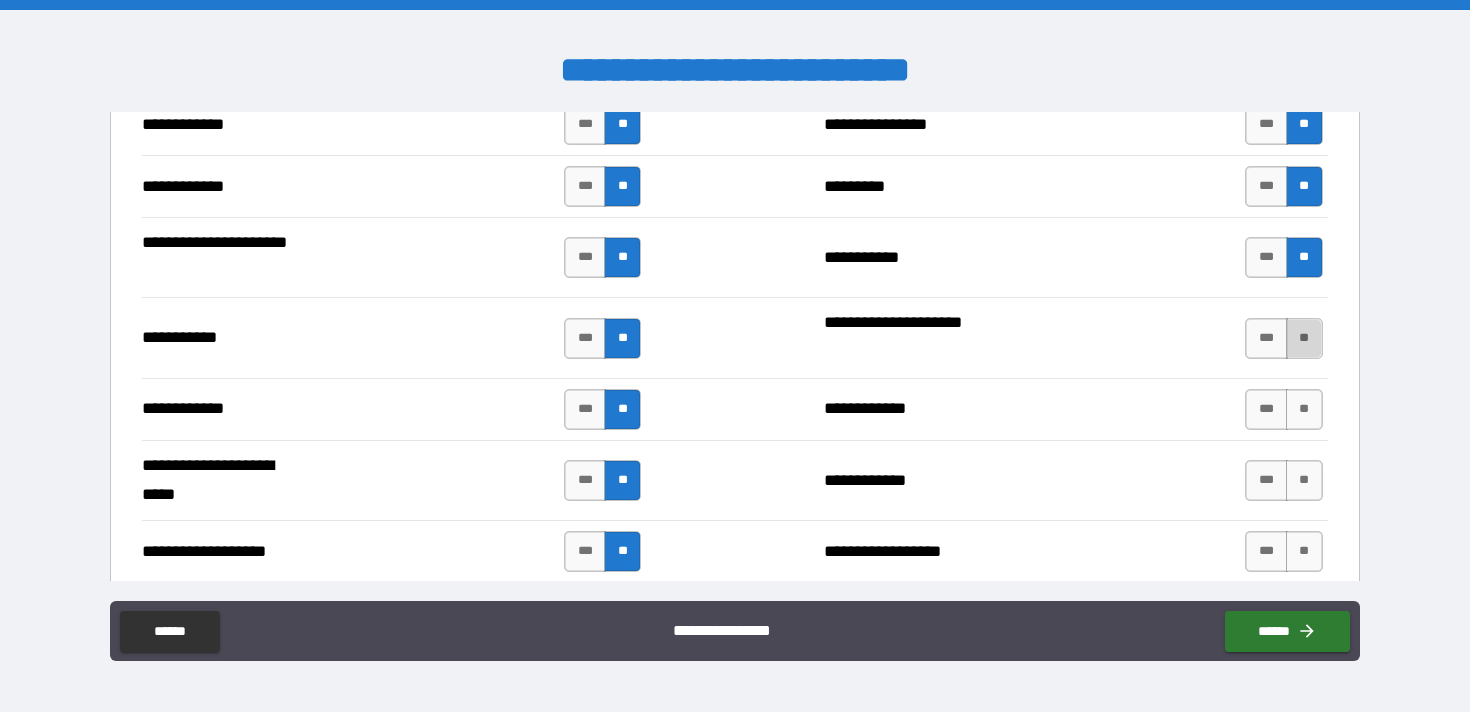 click on "**" at bounding box center (1304, 338) 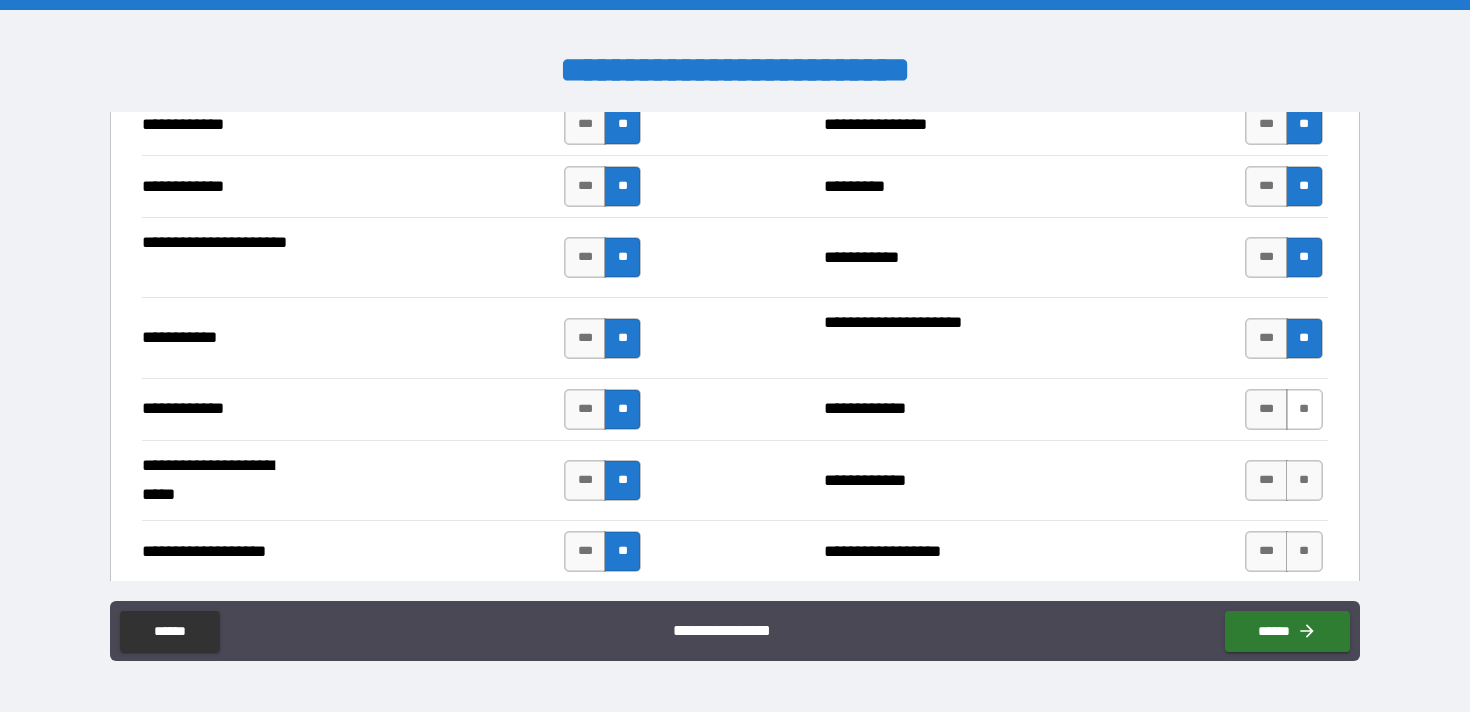 click on "**" at bounding box center (1304, 409) 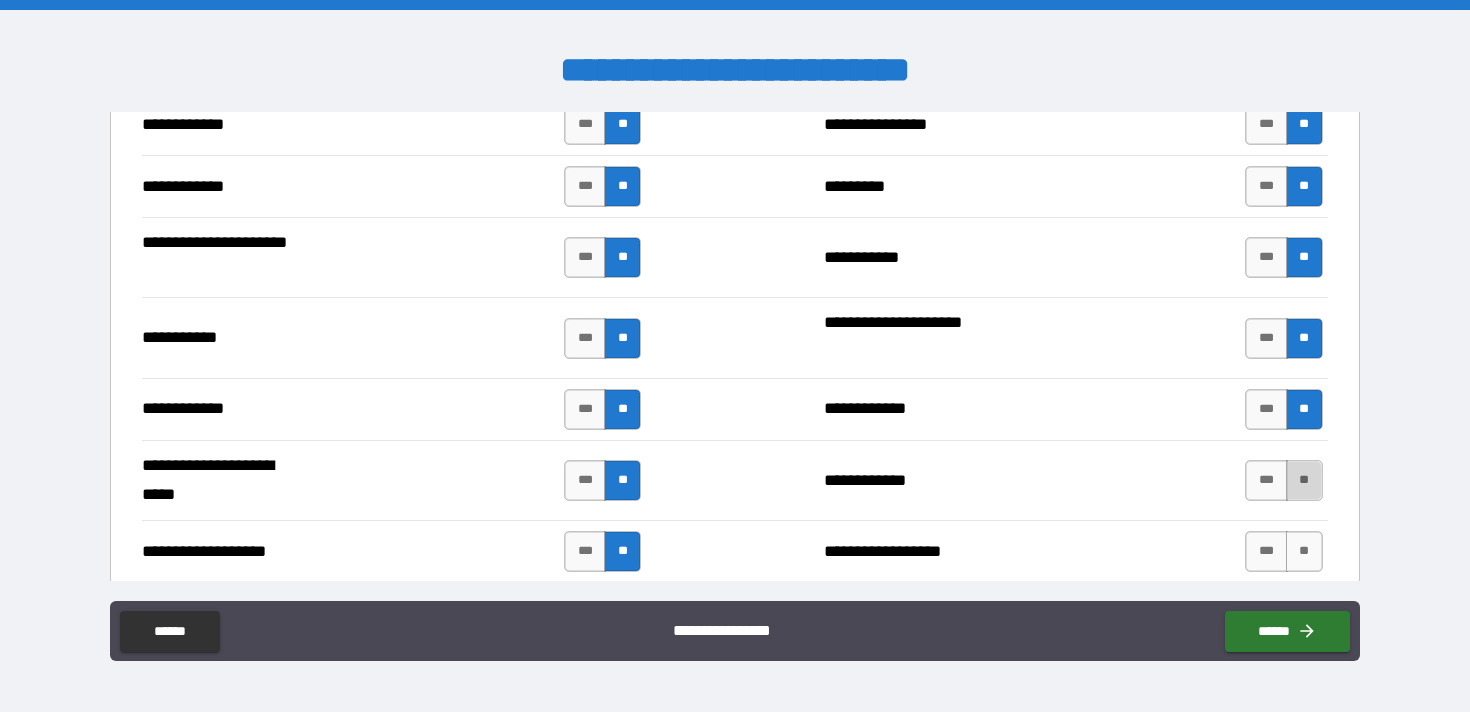 click on "**" at bounding box center (1304, 480) 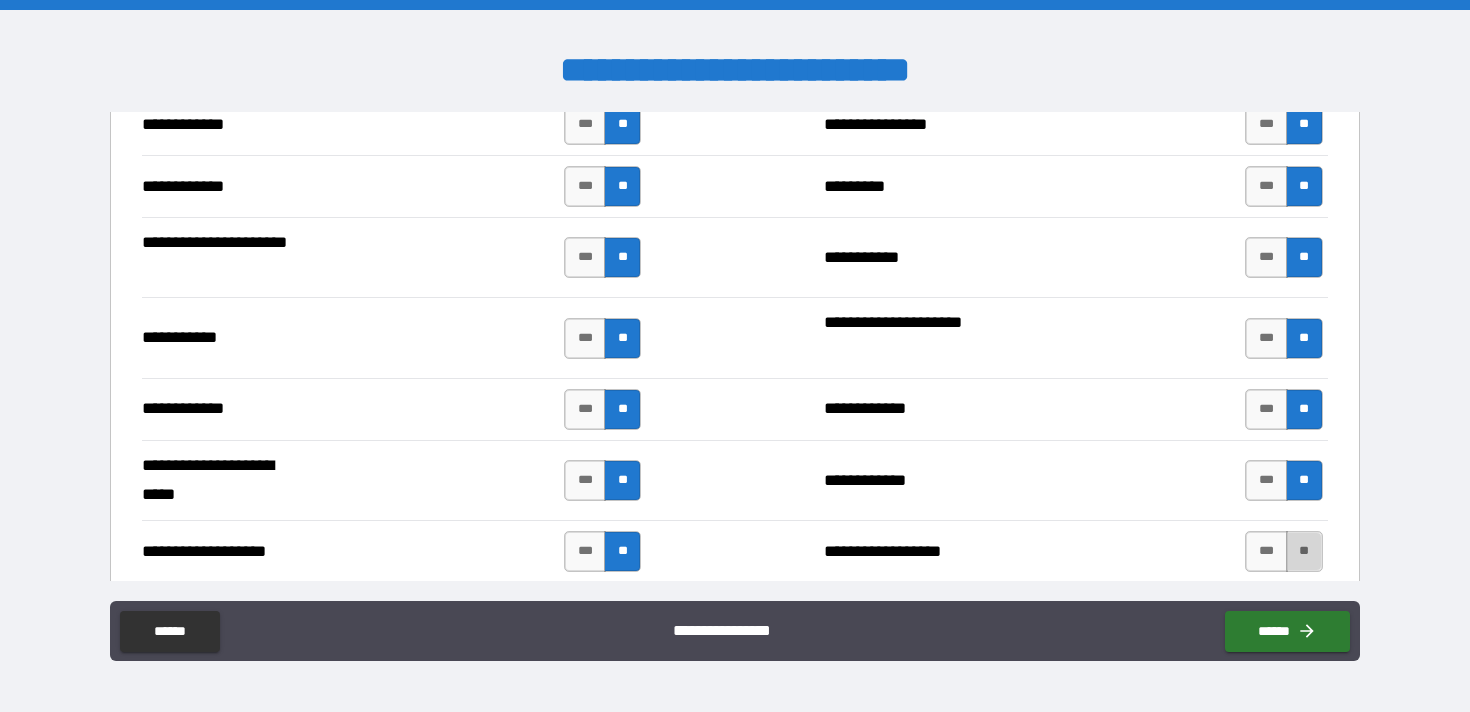 click on "**" at bounding box center (1304, 551) 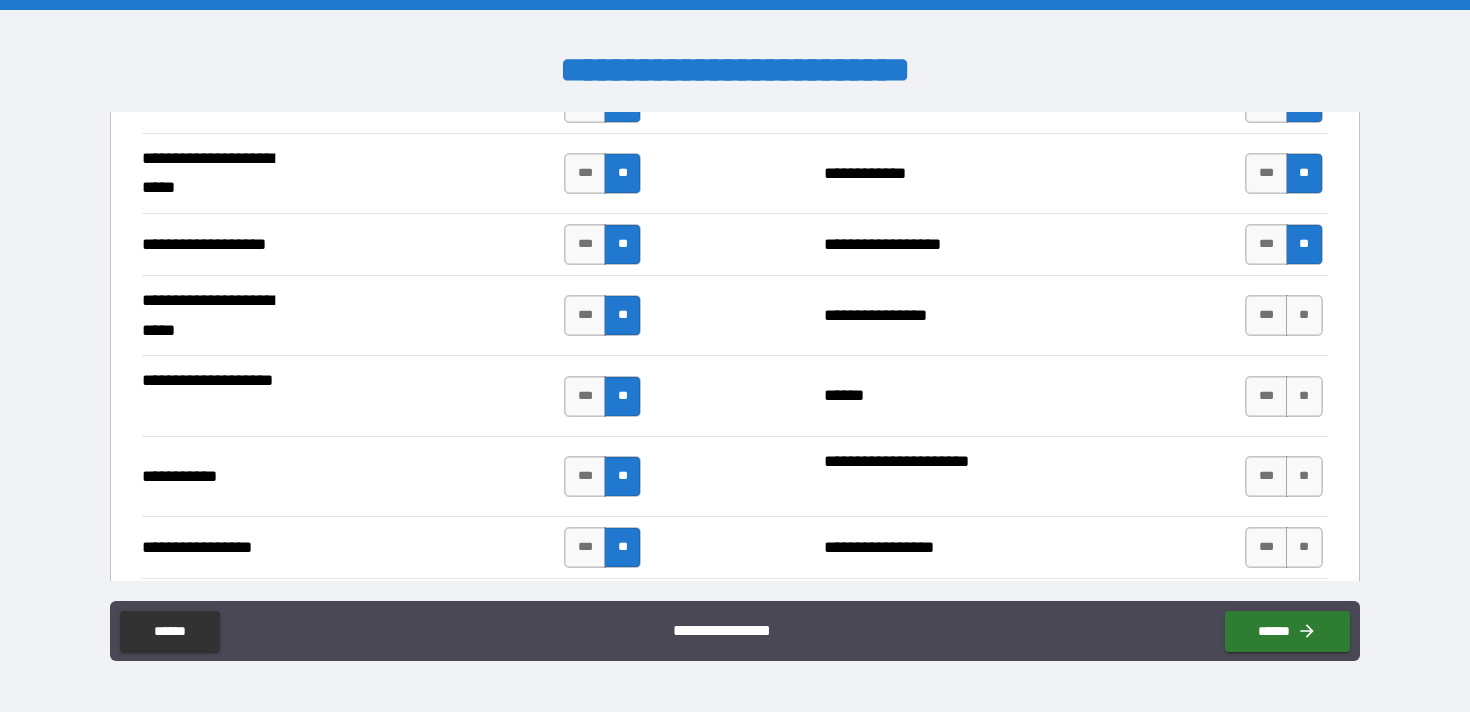 scroll, scrollTop: 4233, scrollLeft: 0, axis: vertical 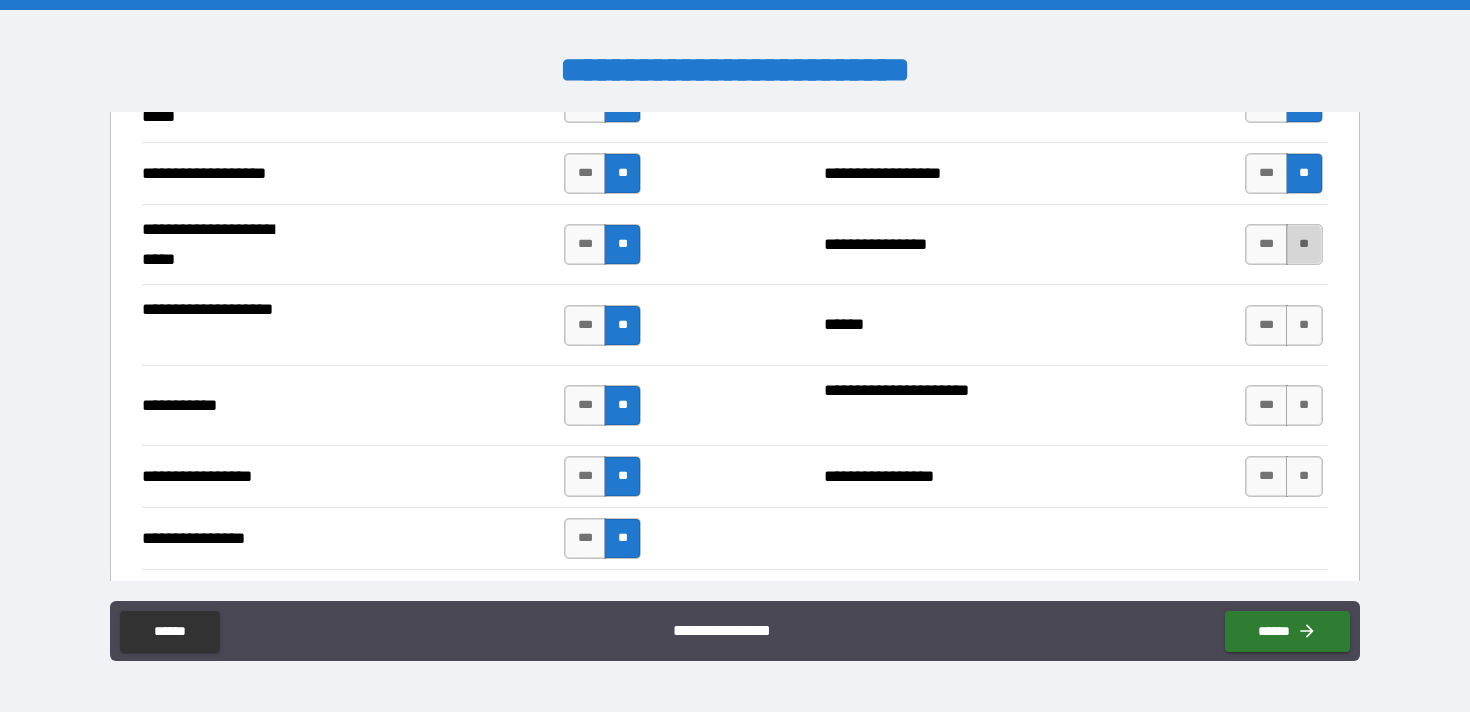 click on "**" at bounding box center [1304, 244] 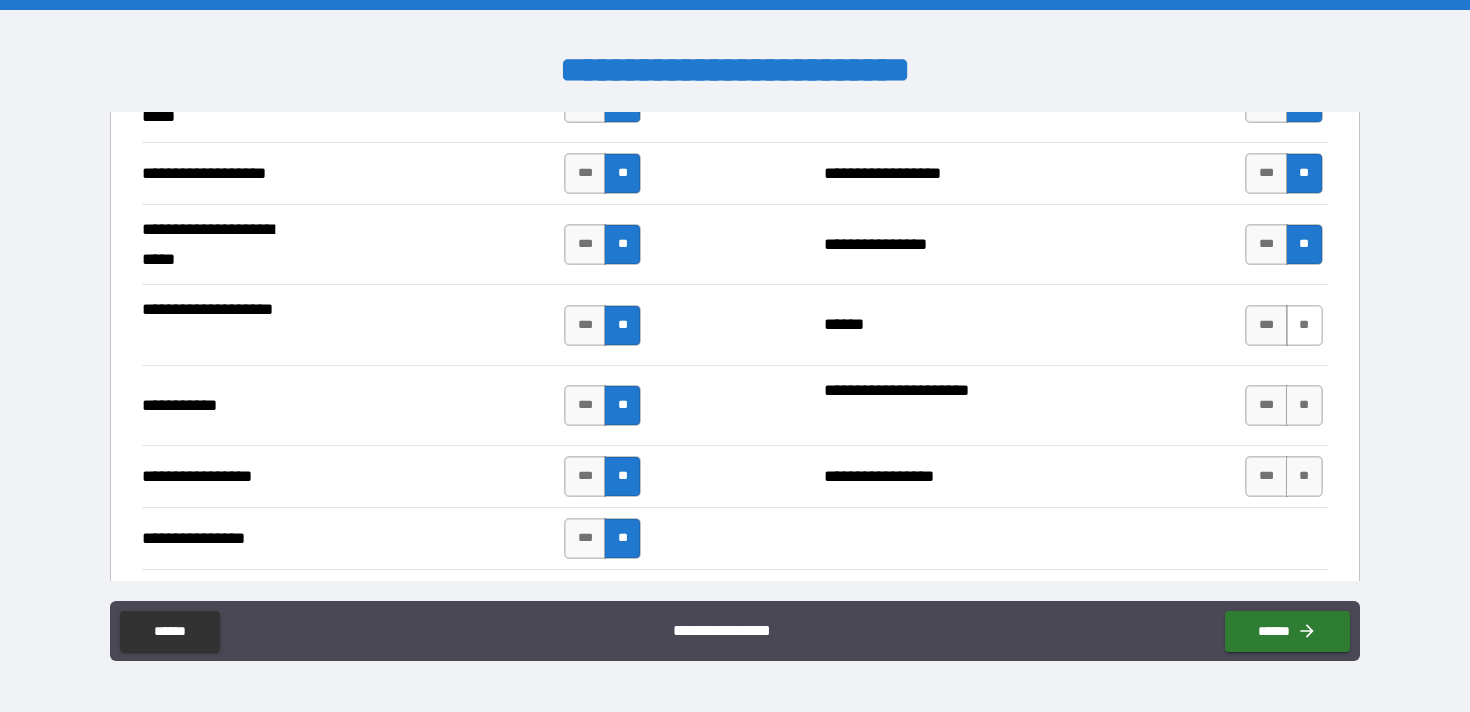 click on "**" at bounding box center [1304, 325] 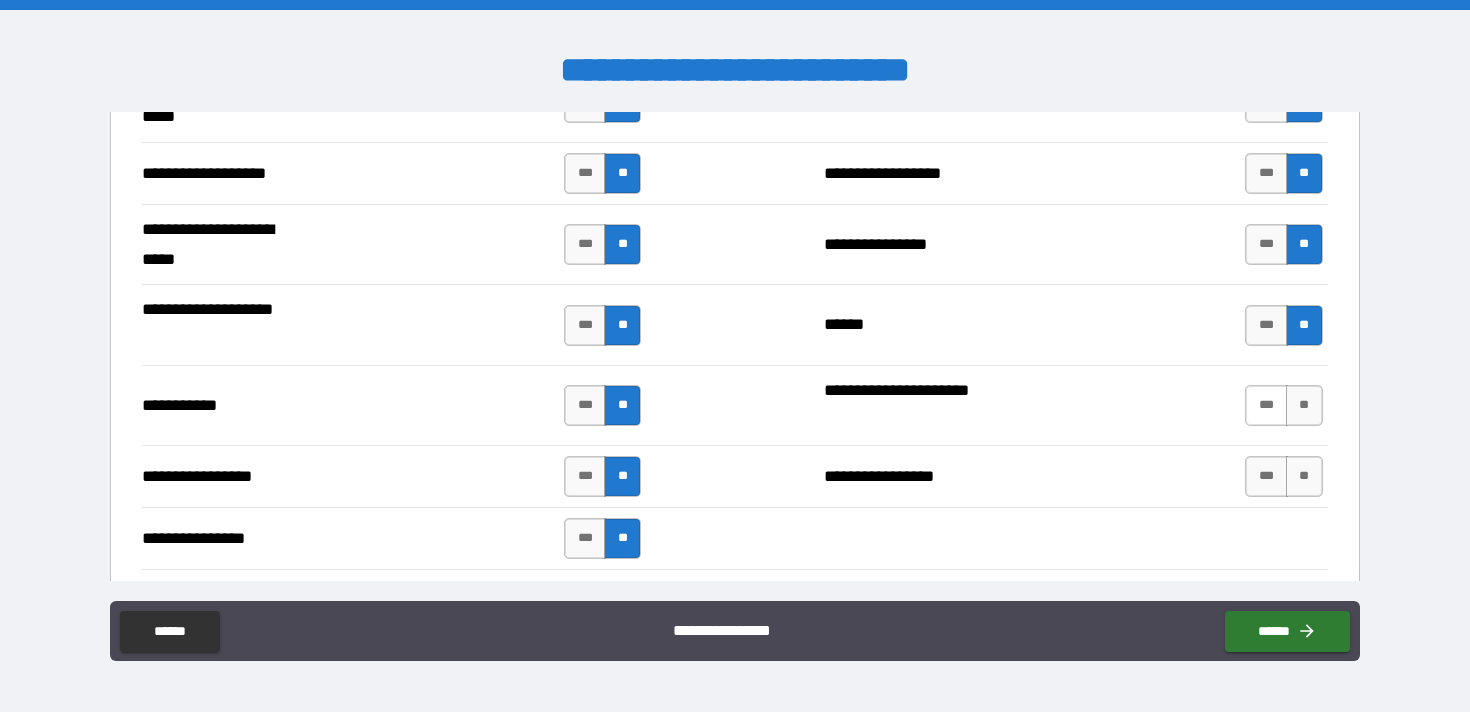click on "***" at bounding box center (1266, 405) 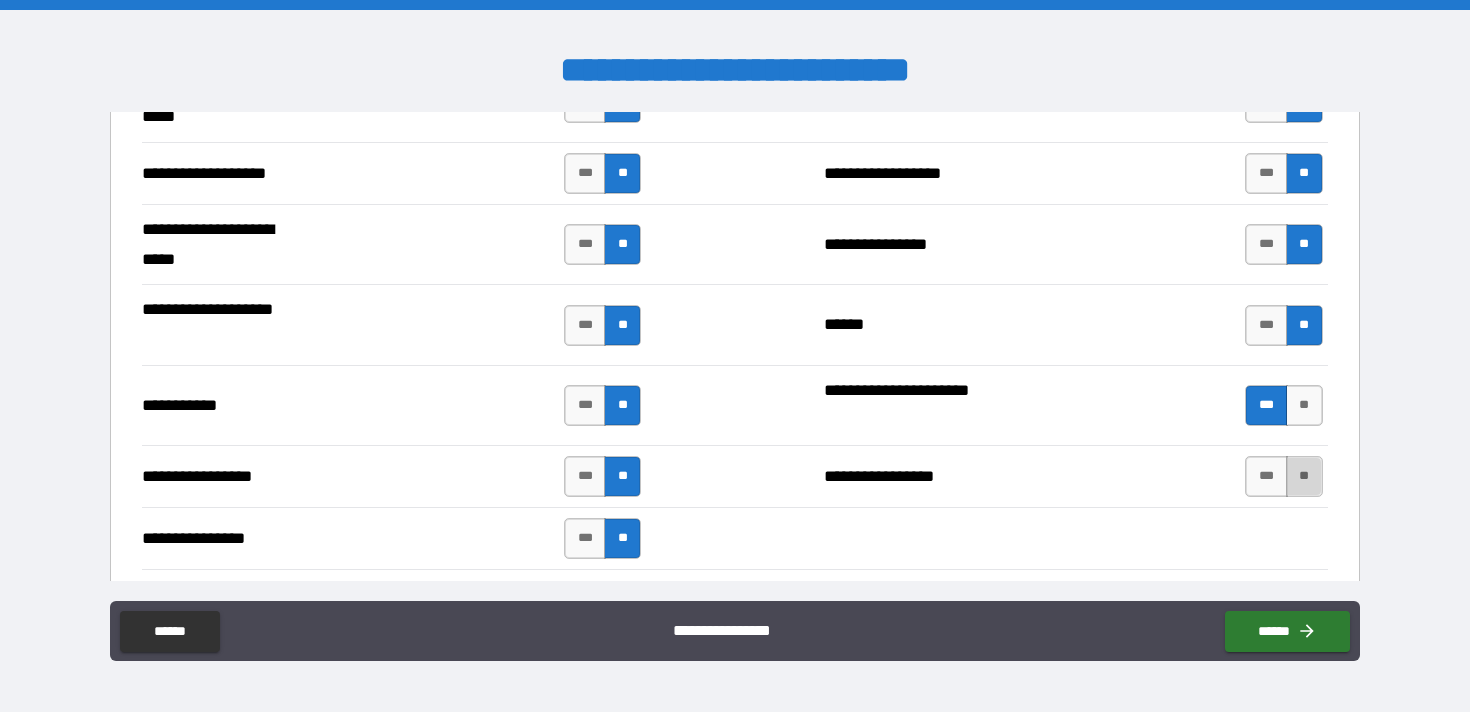 click on "**" at bounding box center (1304, 476) 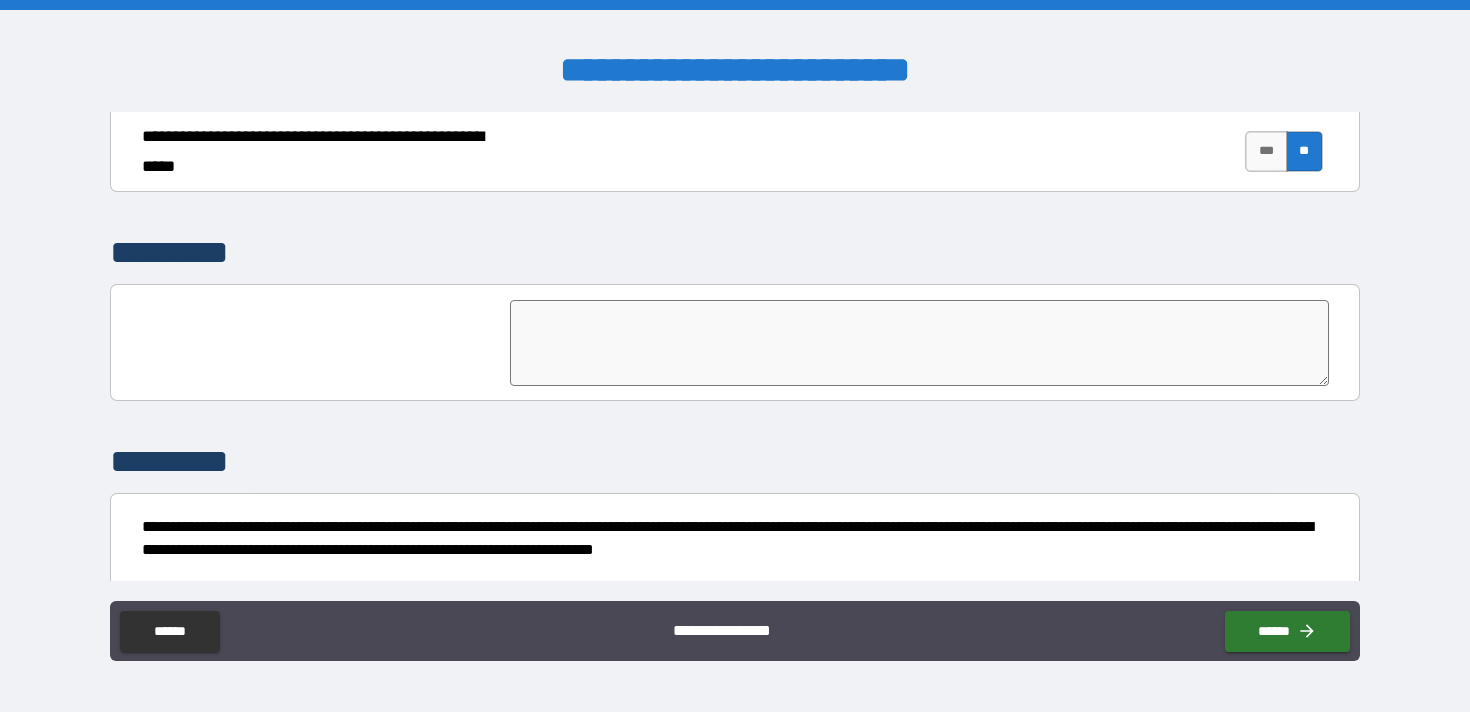 scroll, scrollTop: 4763, scrollLeft: 0, axis: vertical 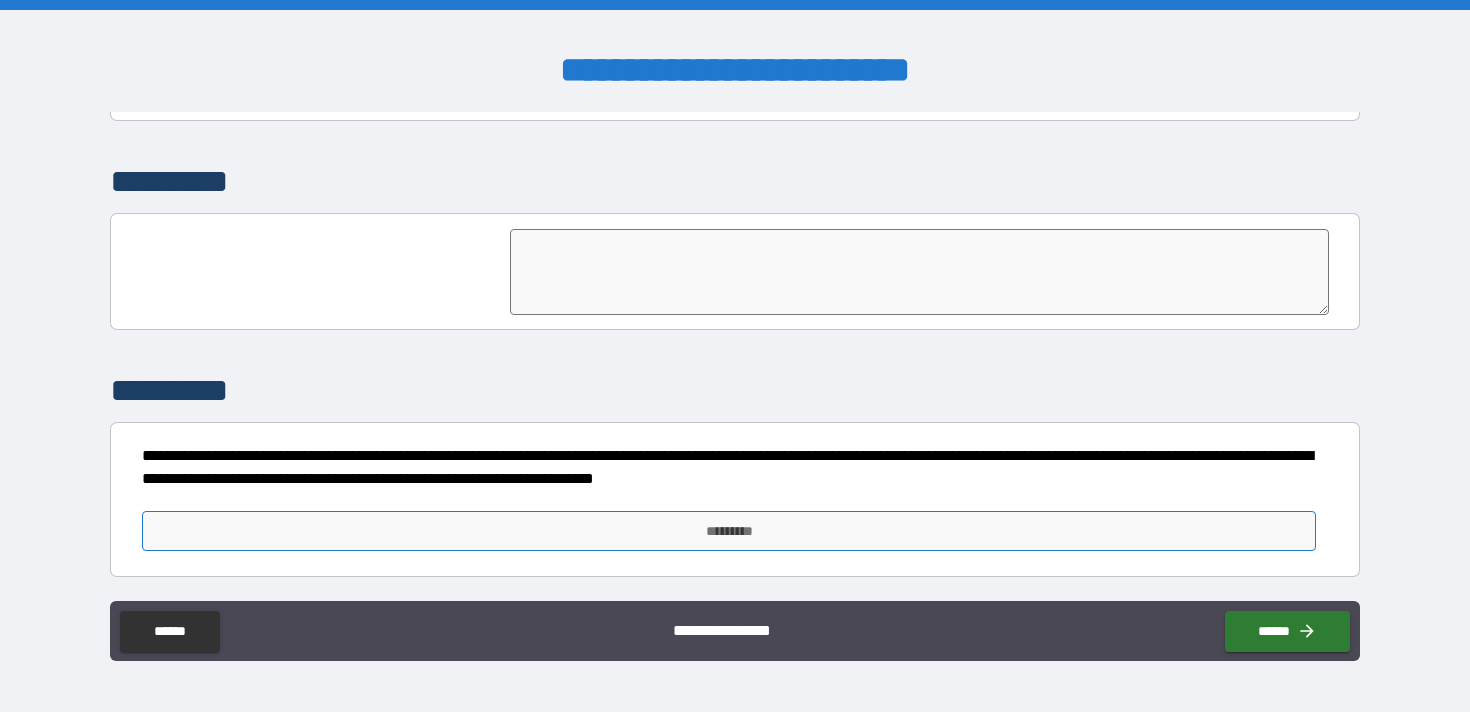 click on "*********" at bounding box center [728, 531] 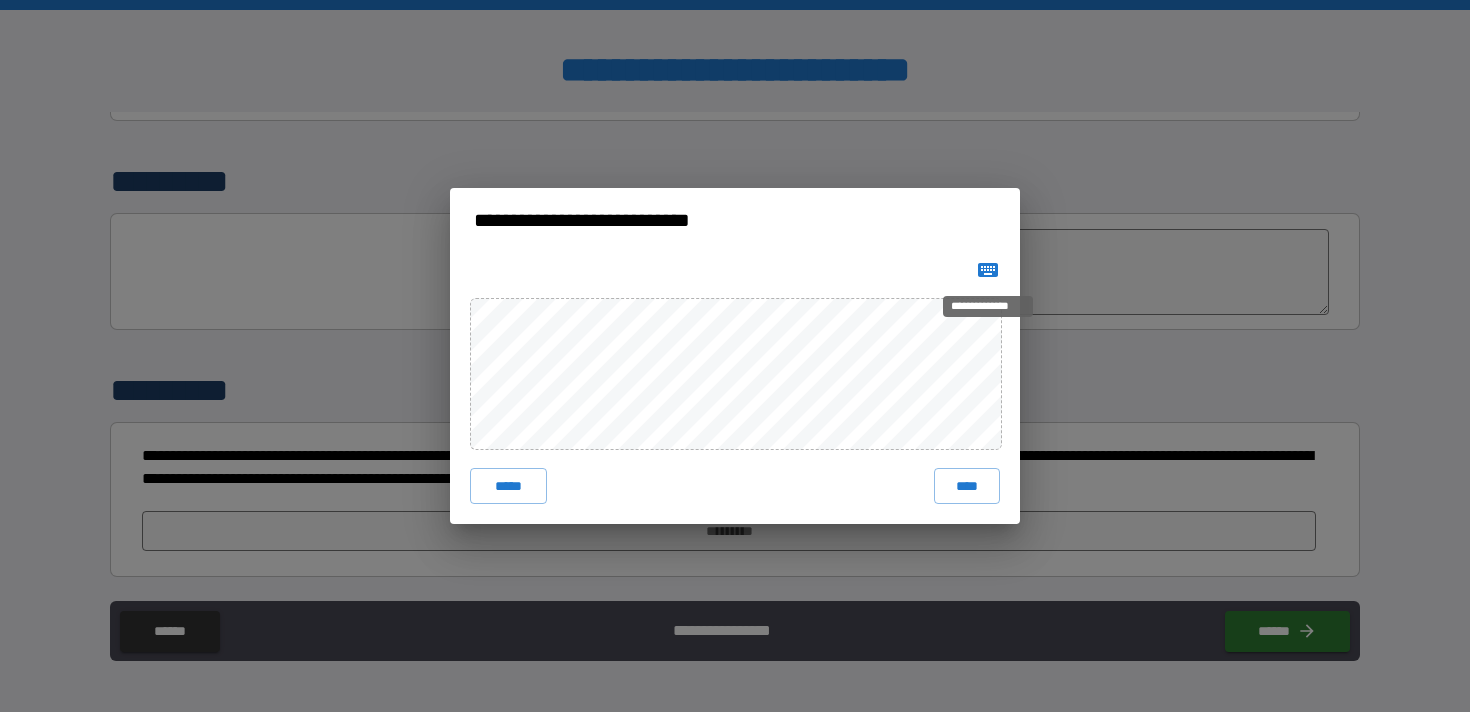 click 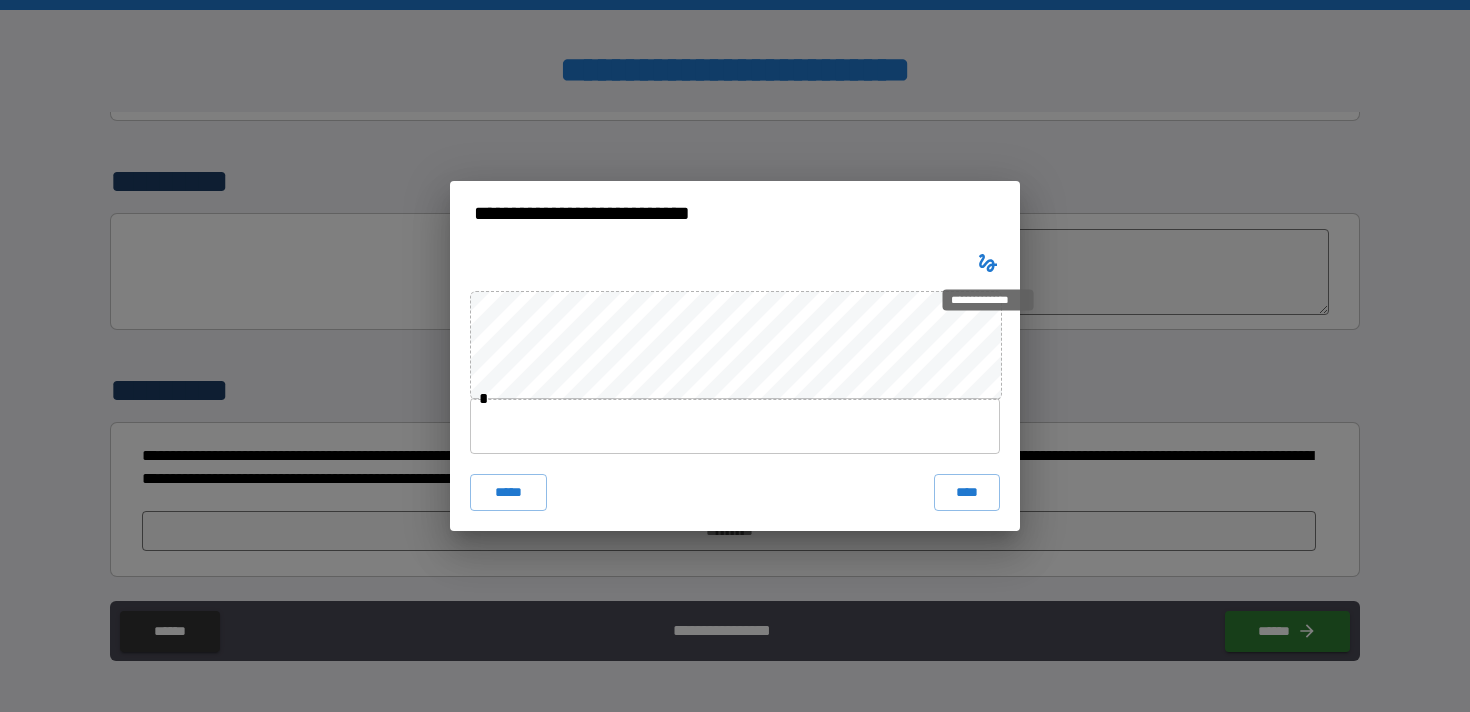 type 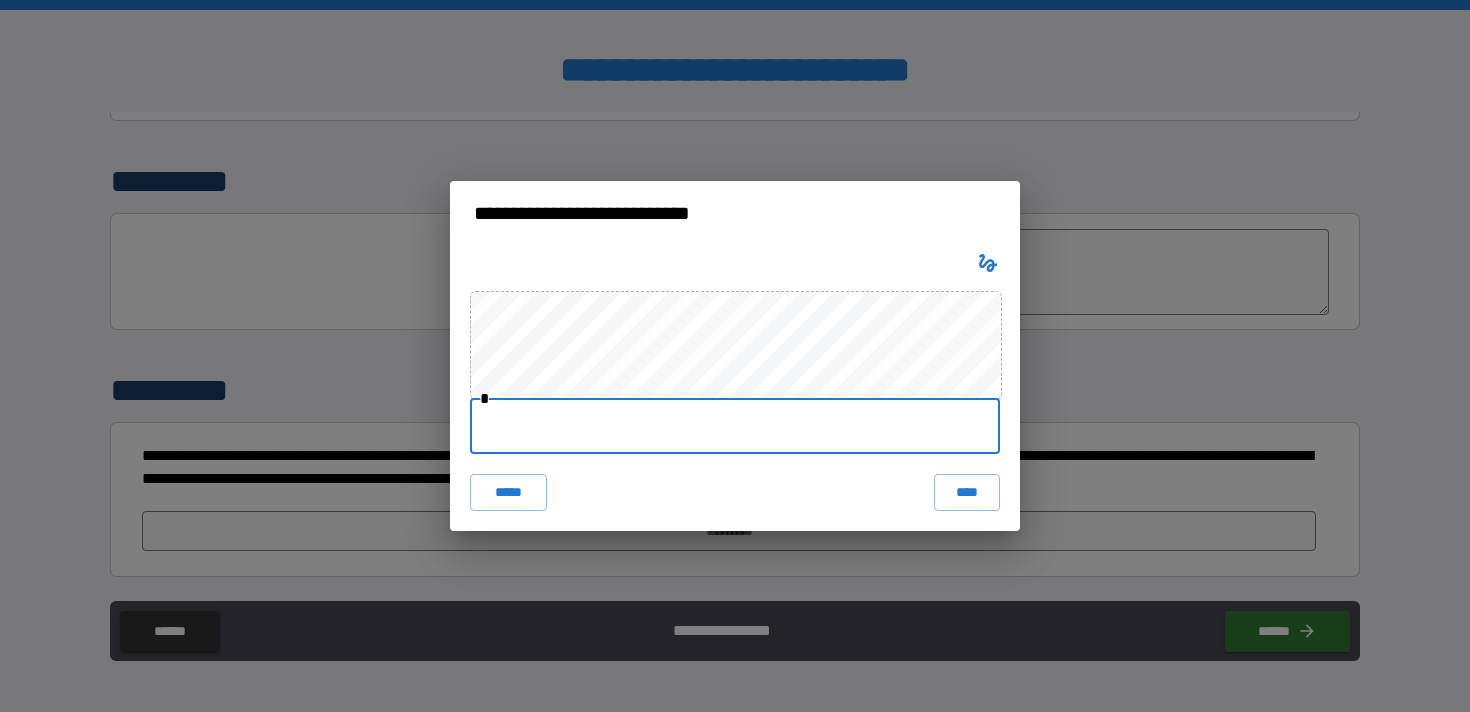 click at bounding box center [735, 426] 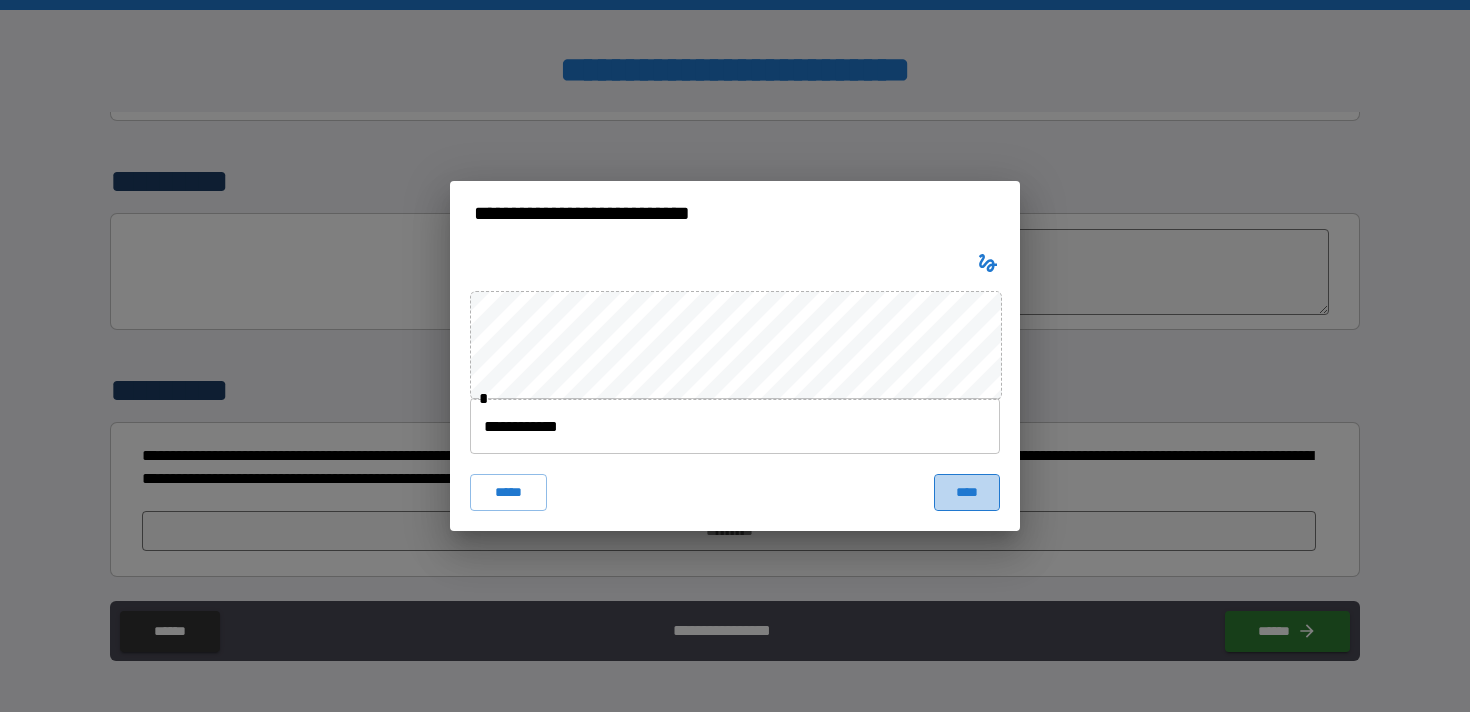 click on "****" at bounding box center (967, 492) 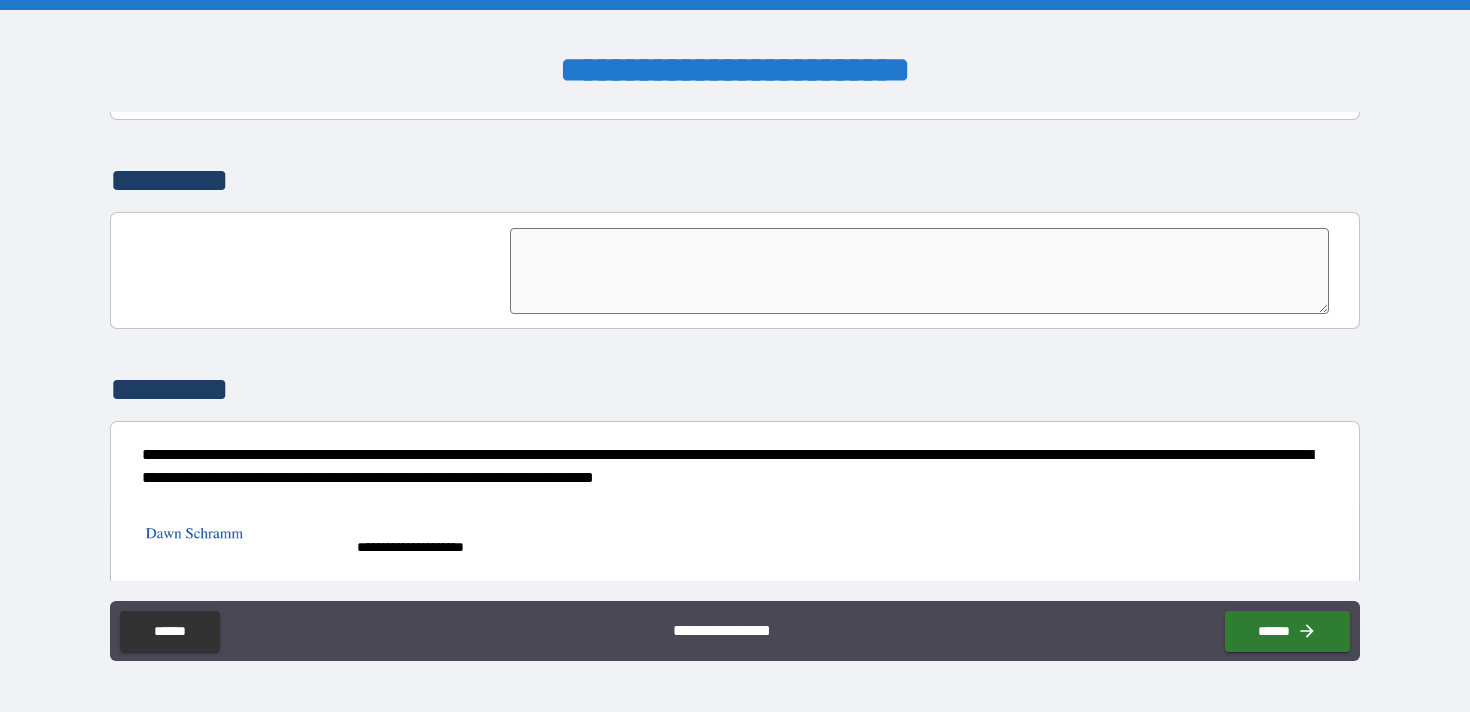 scroll, scrollTop: 4780, scrollLeft: 0, axis: vertical 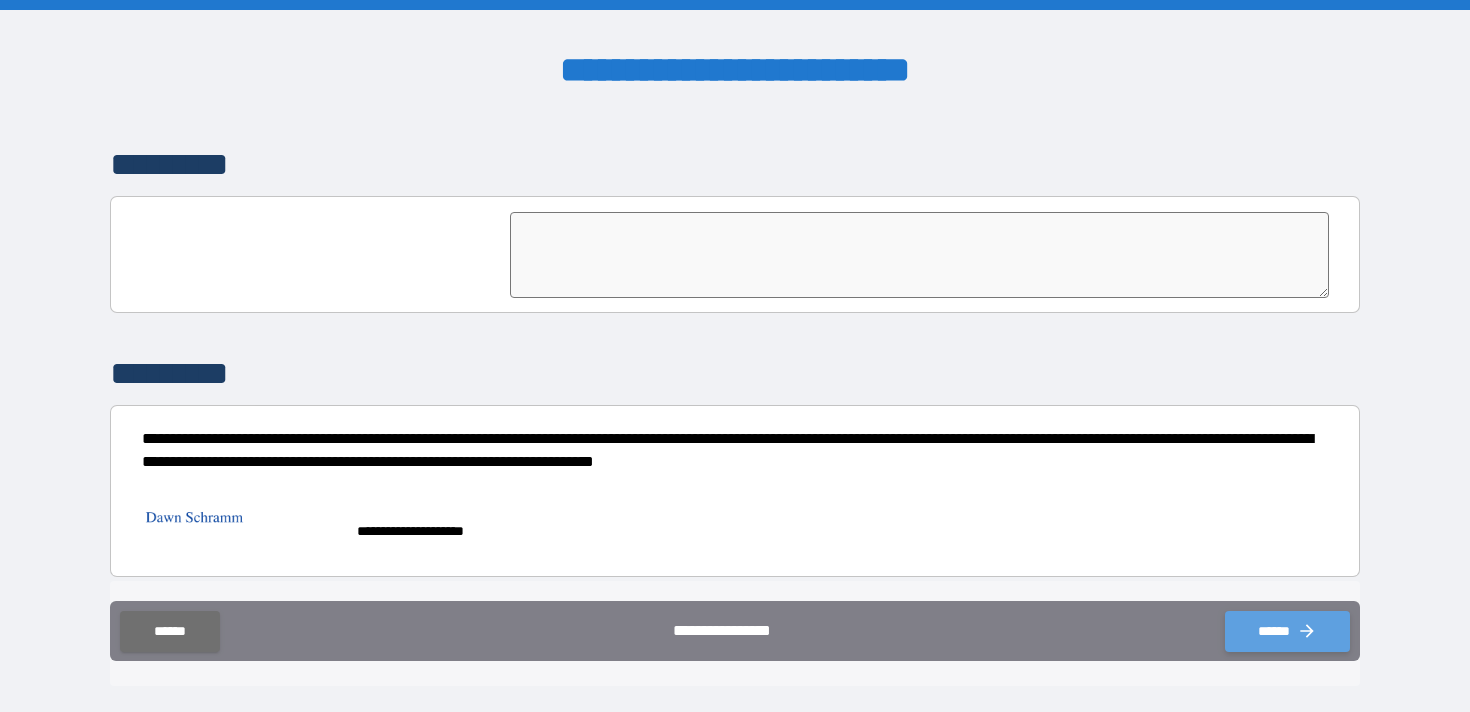 click on "******" at bounding box center [1287, 631] 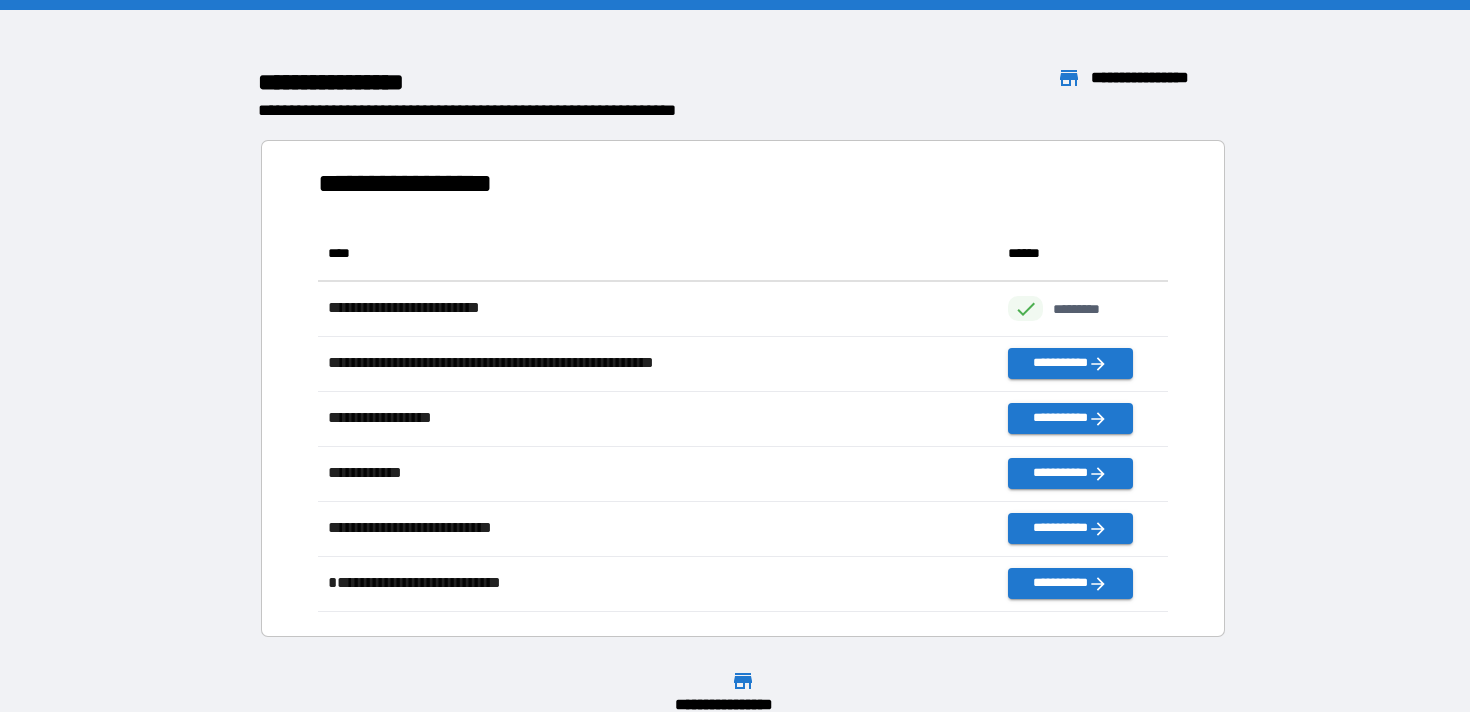scroll, scrollTop: 1, scrollLeft: 1, axis: both 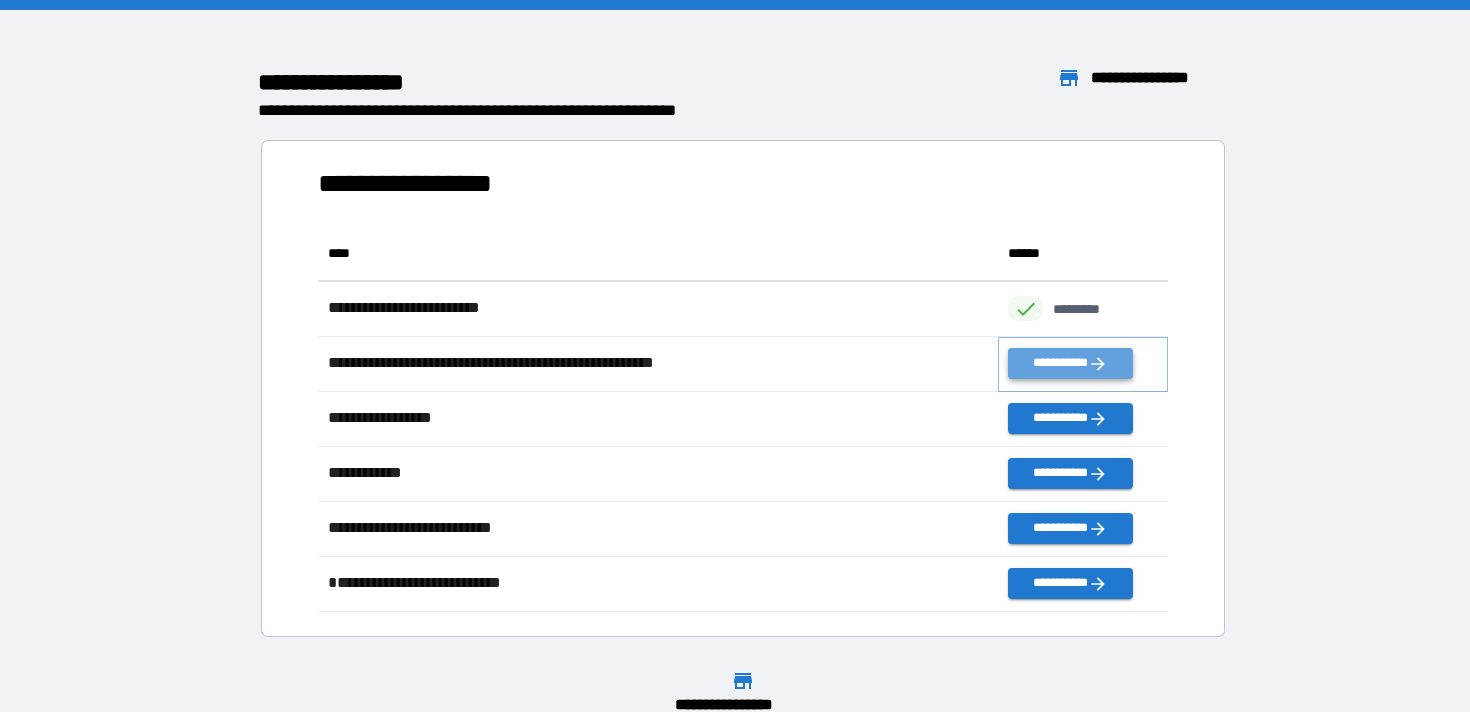 click on "**********" at bounding box center [1070, 363] 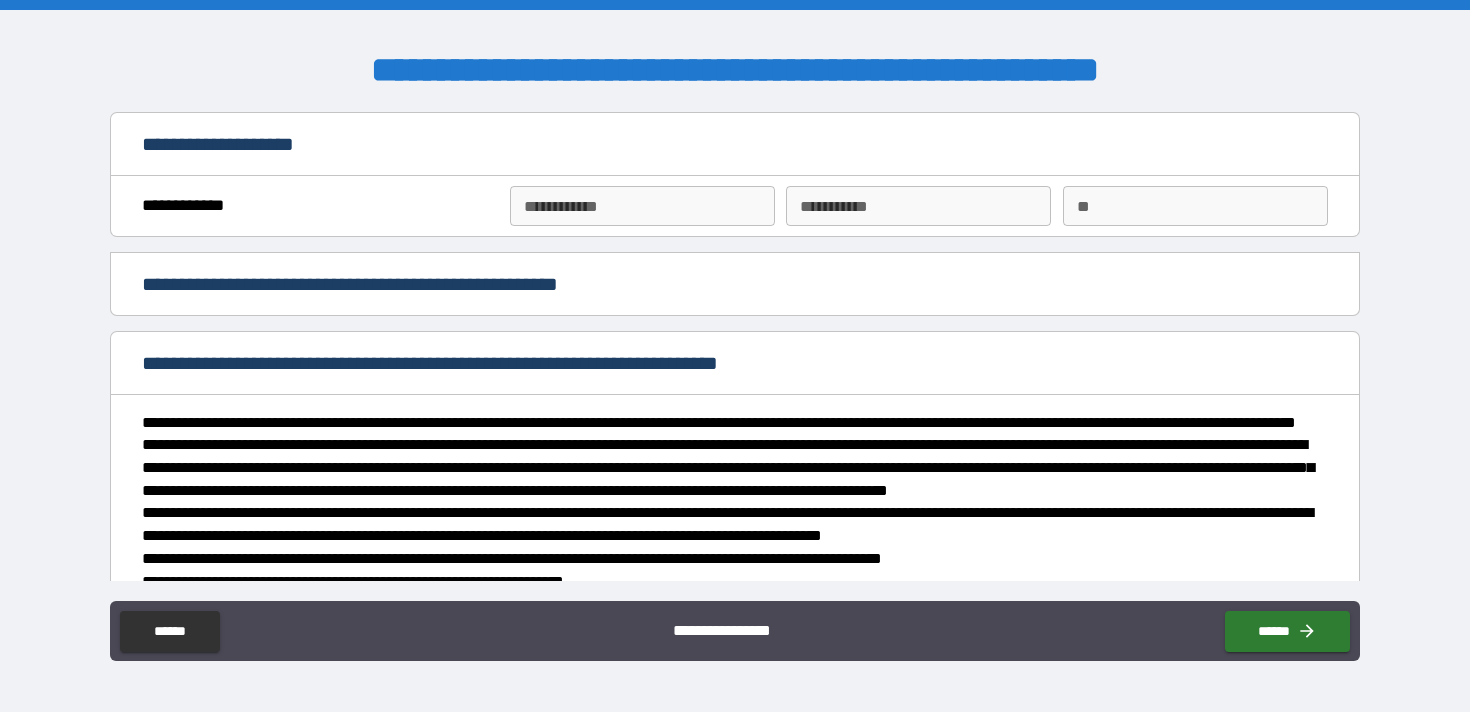 type on "*" 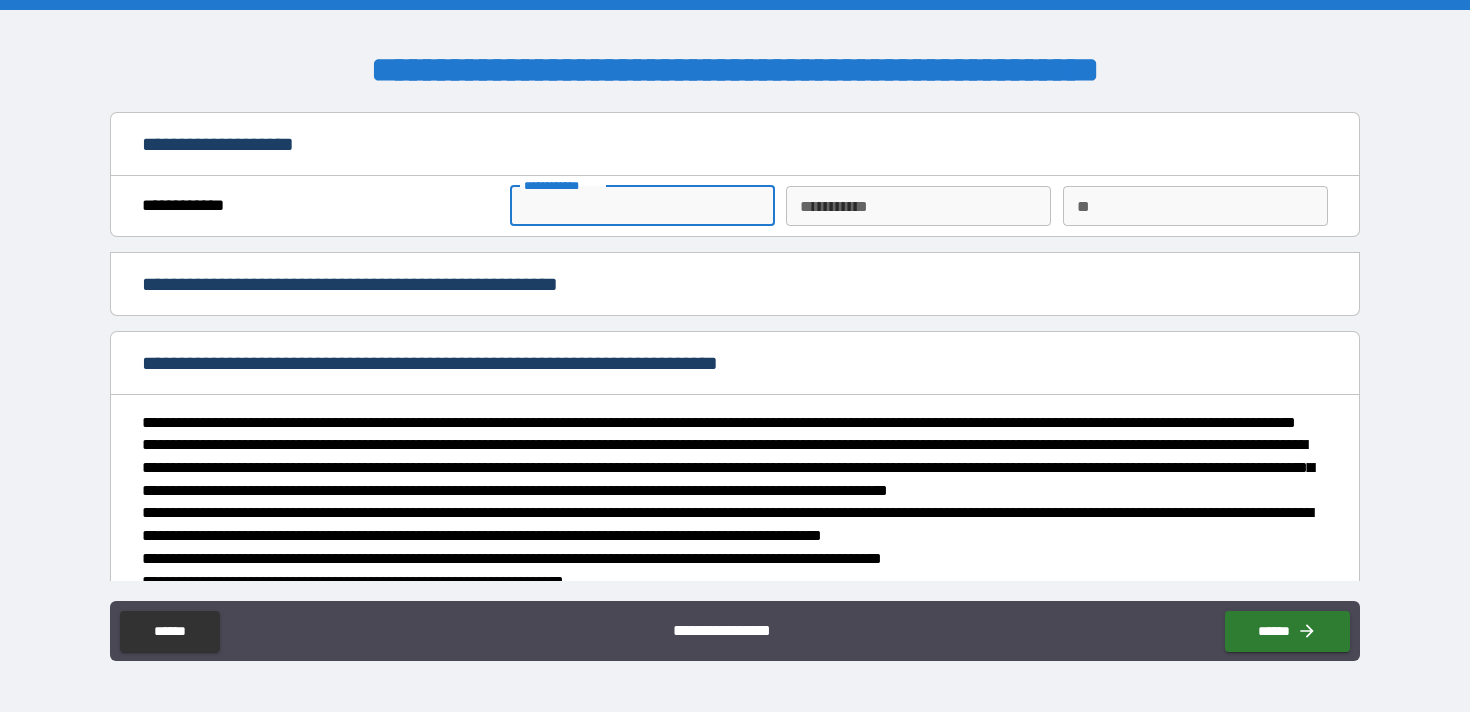click on "**********" at bounding box center (642, 206) 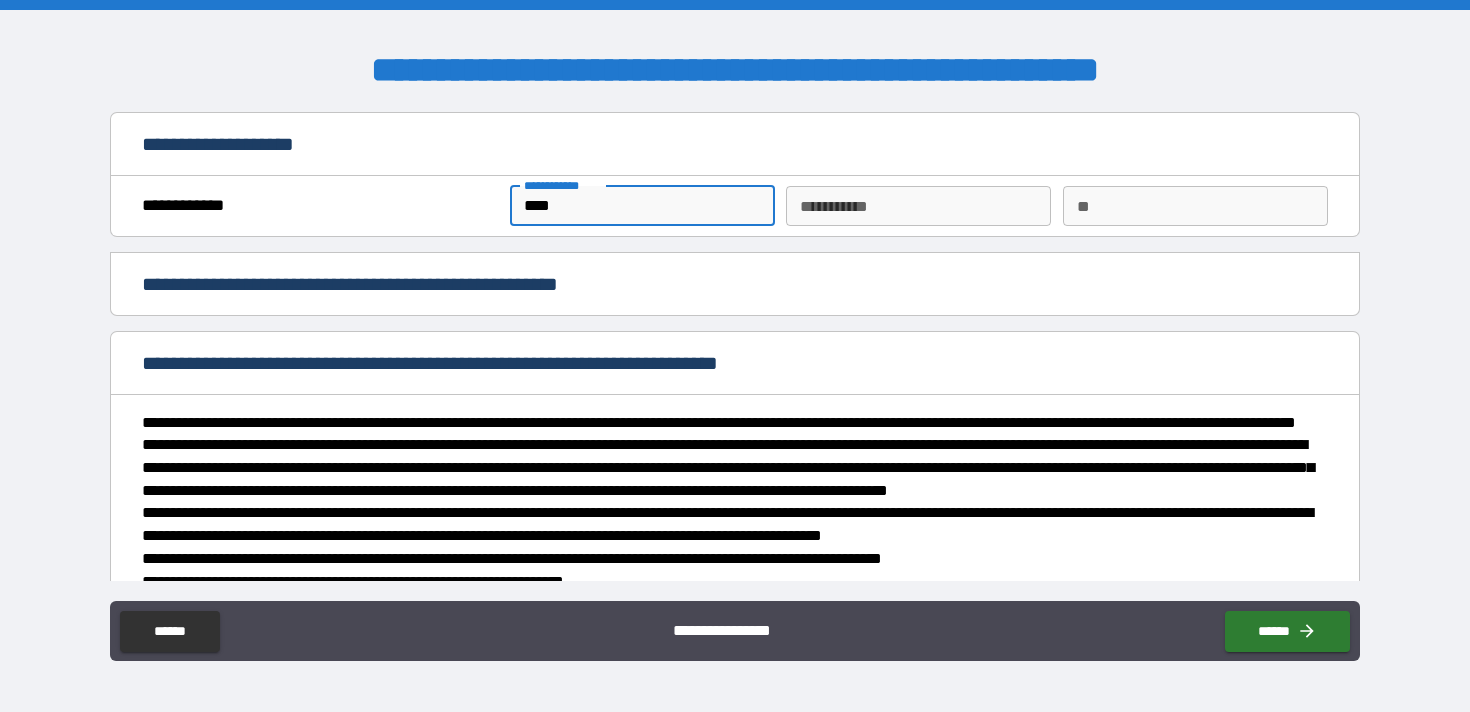 type on "*******" 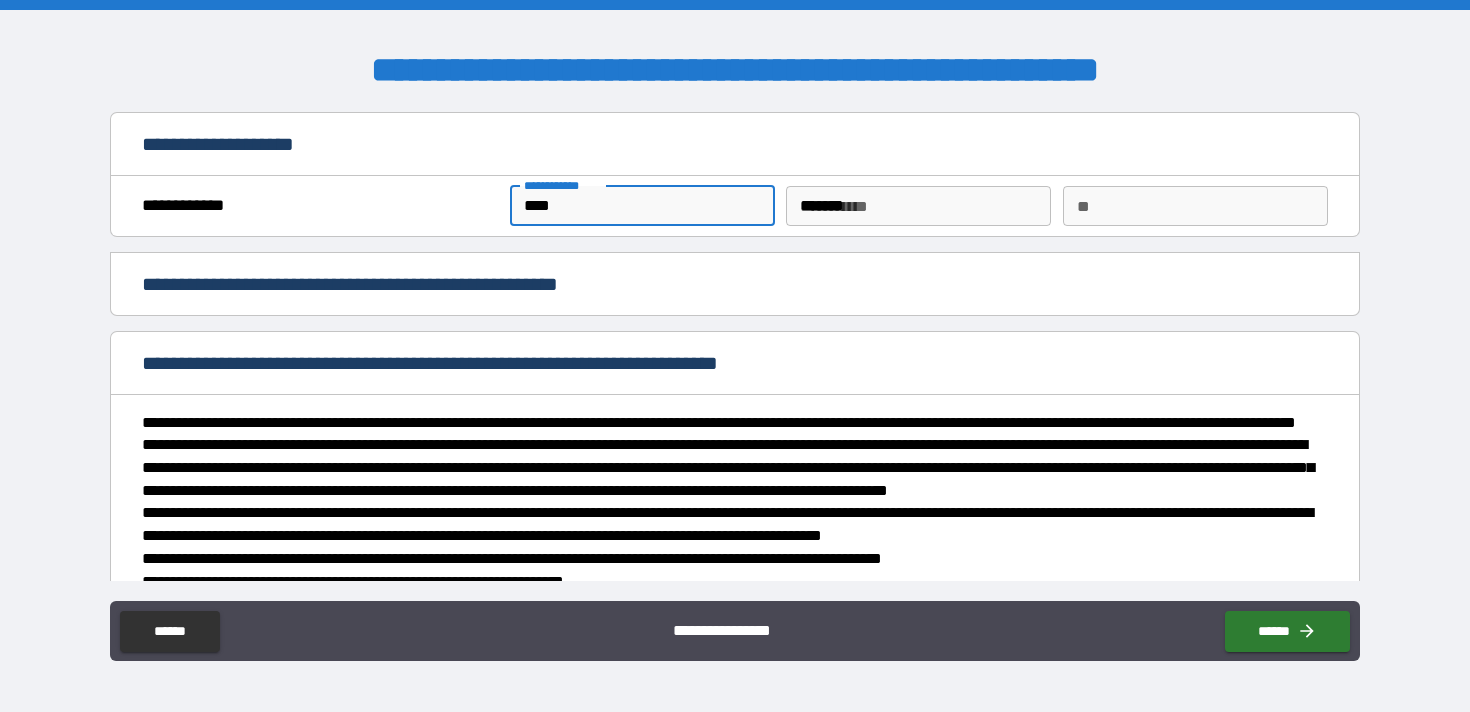 type on "**********" 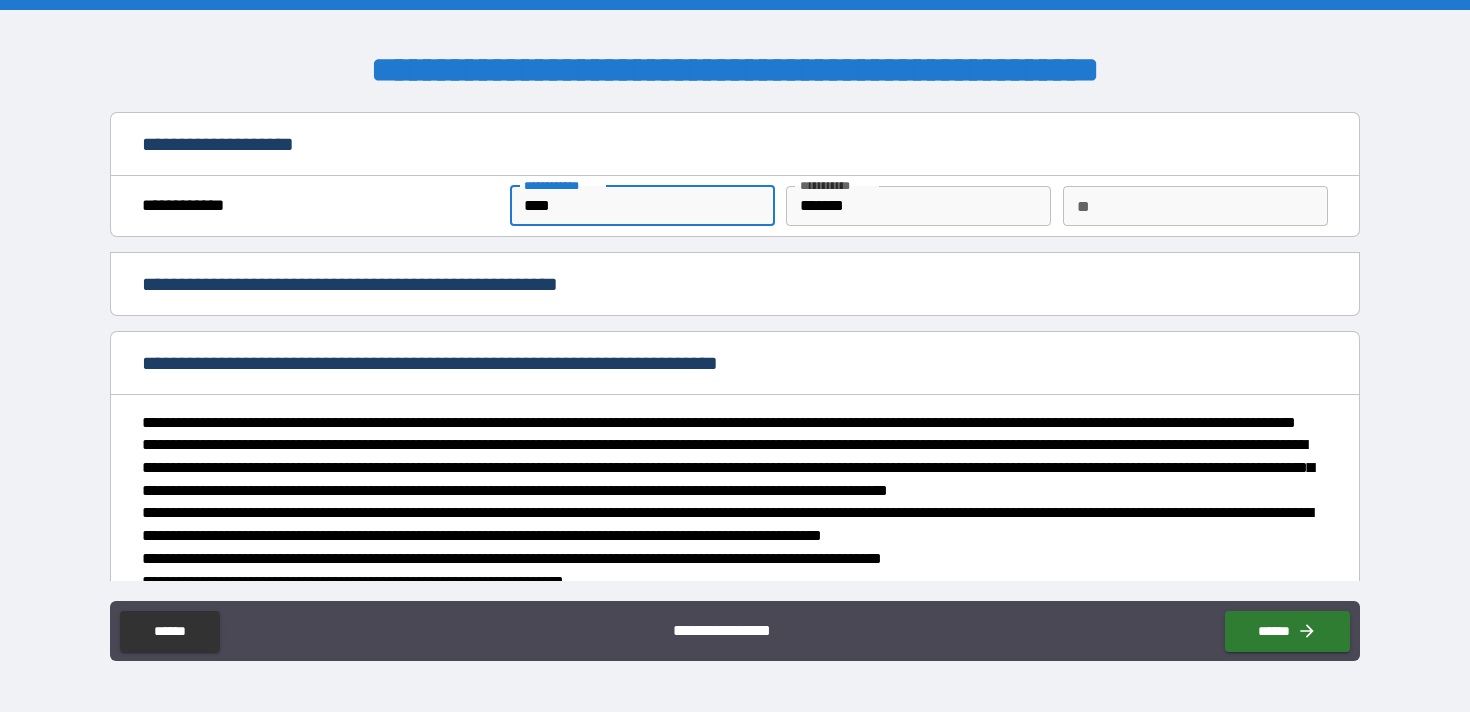 type on "*" 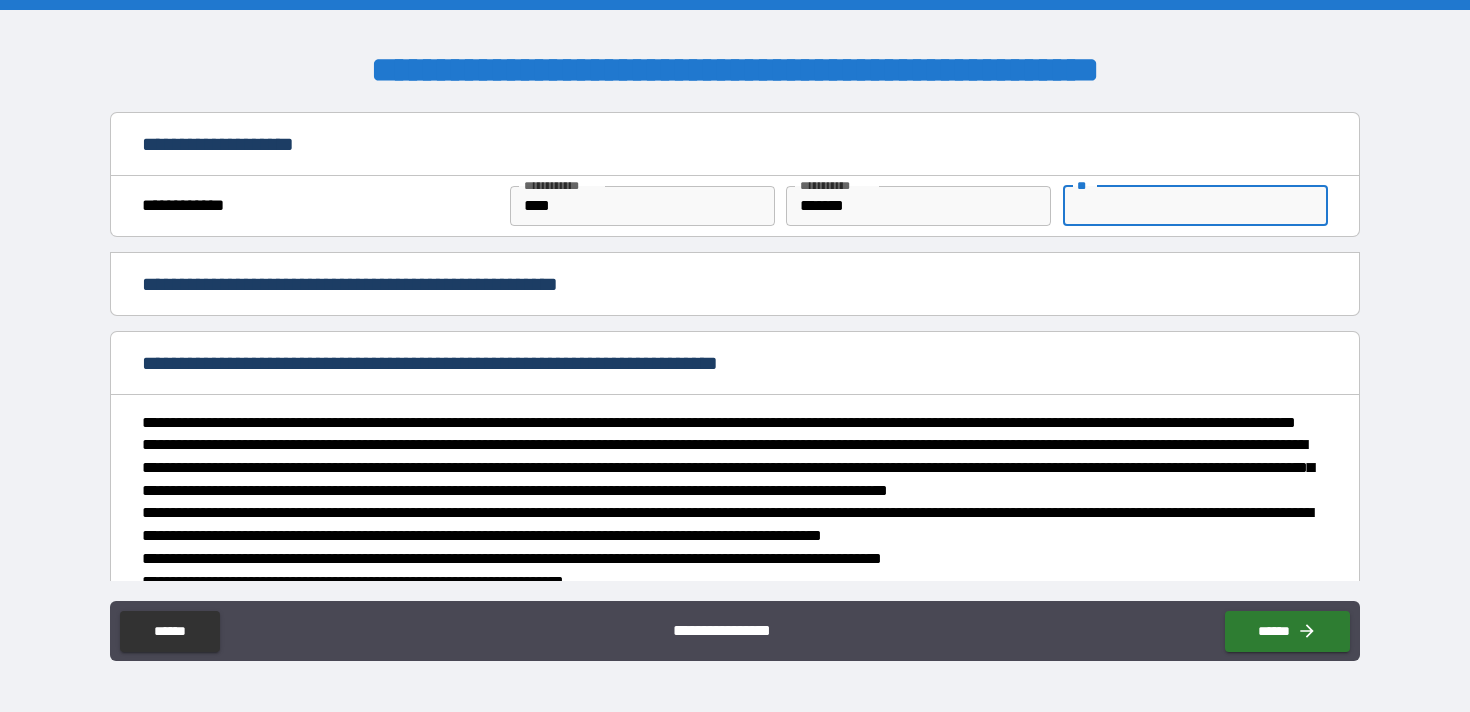 click on "**" at bounding box center (1195, 206) 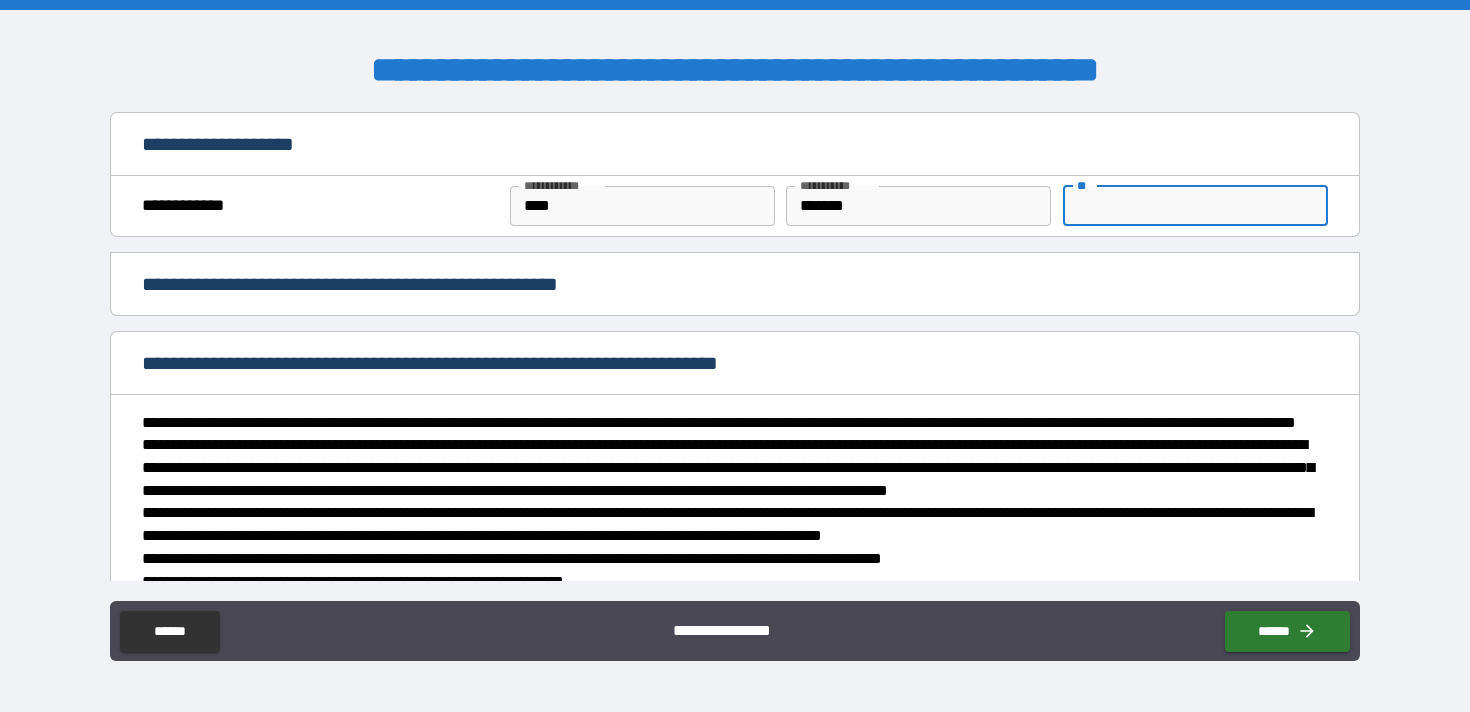 type on "*" 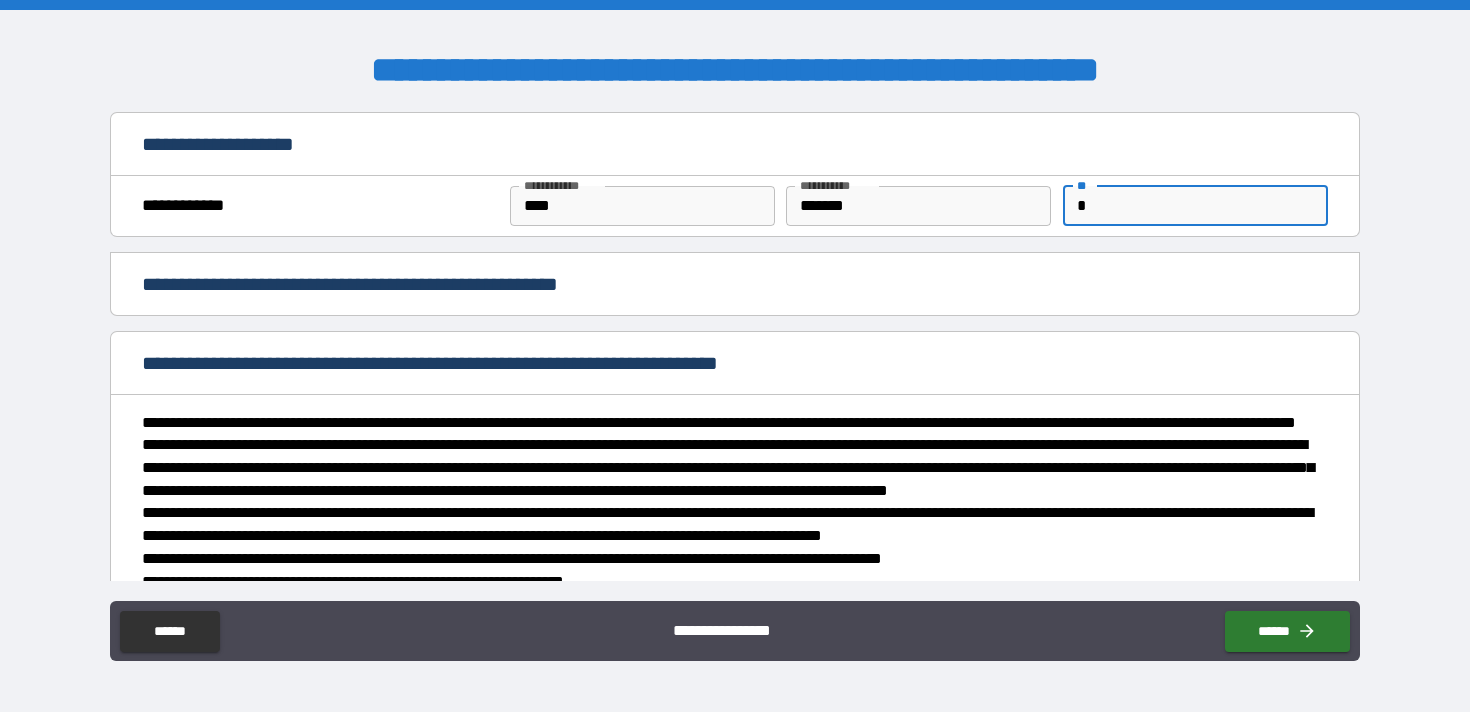 type on "*" 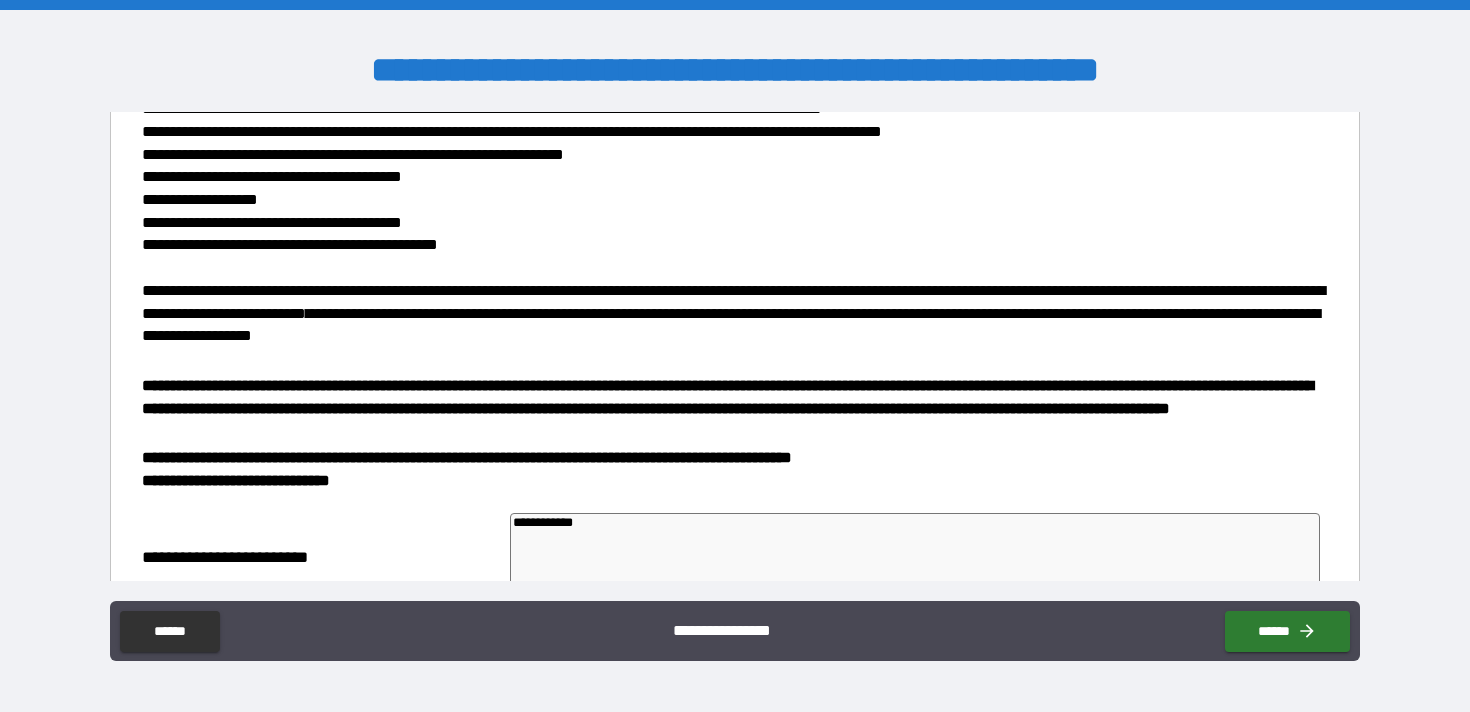 scroll, scrollTop: 441, scrollLeft: 0, axis: vertical 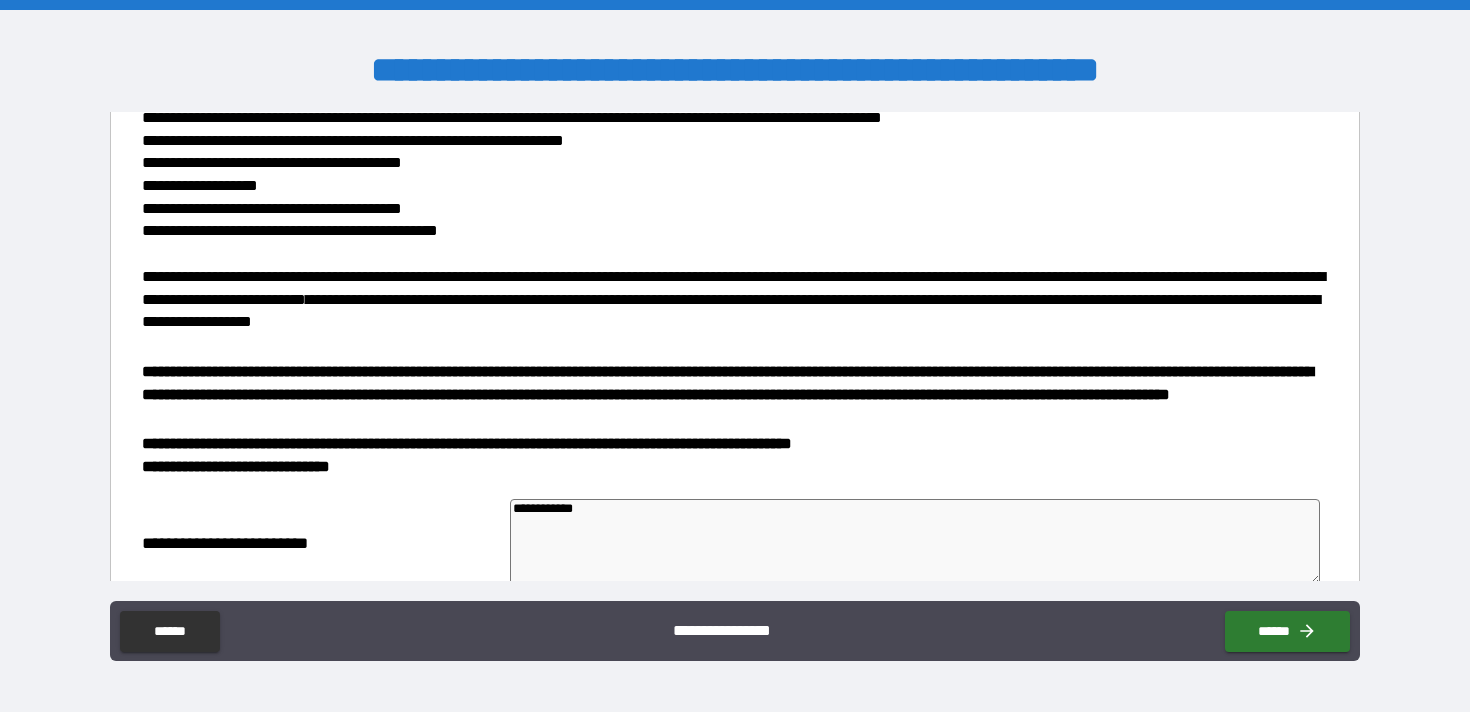 type on "*" 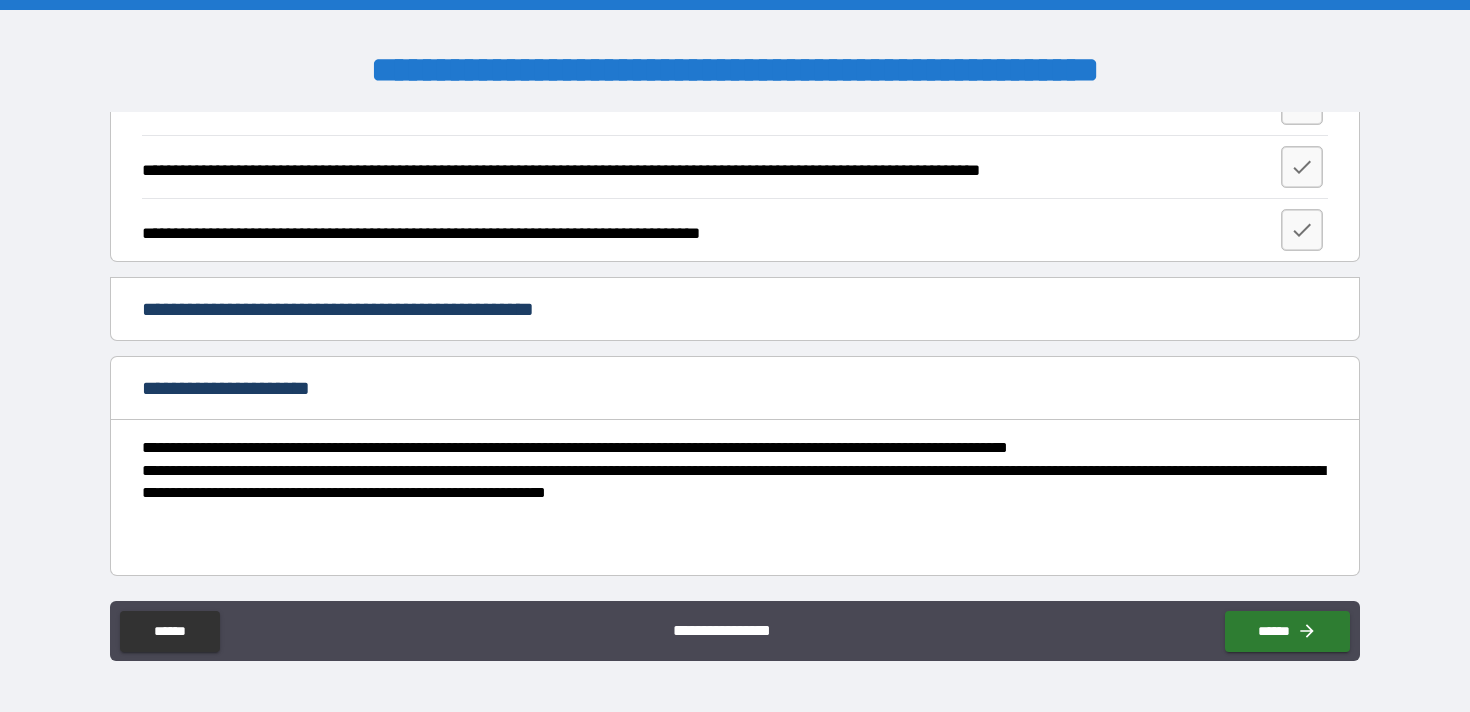 scroll, scrollTop: 1115, scrollLeft: 0, axis: vertical 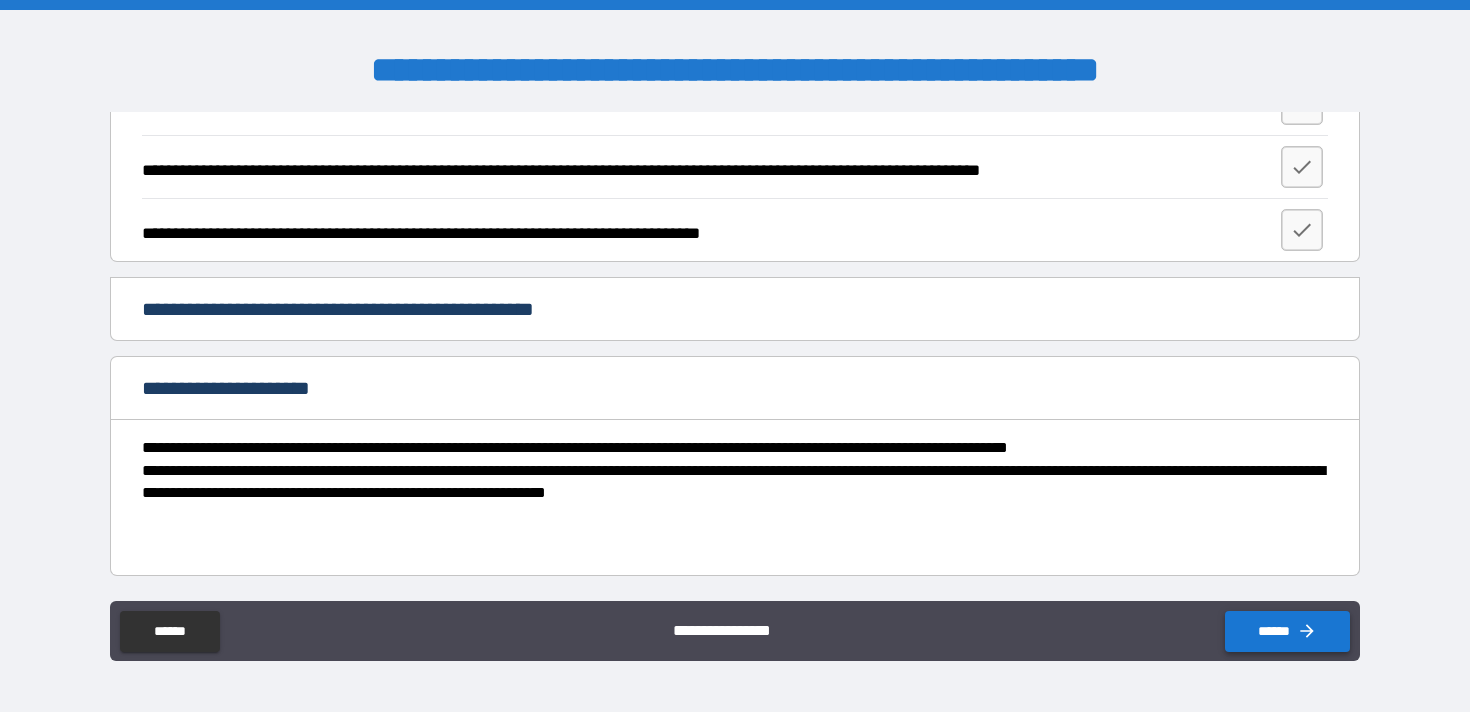 click on "******" at bounding box center [1287, 631] 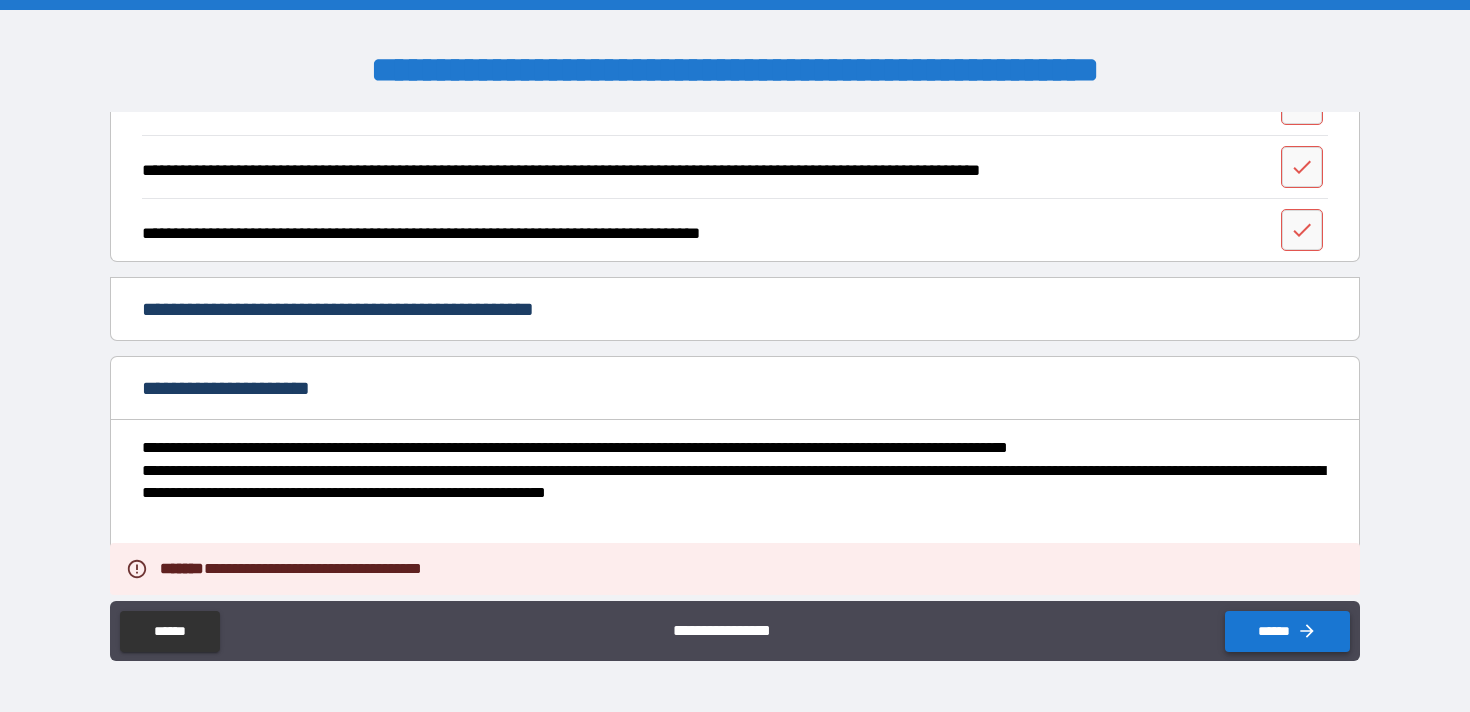 type on "*" 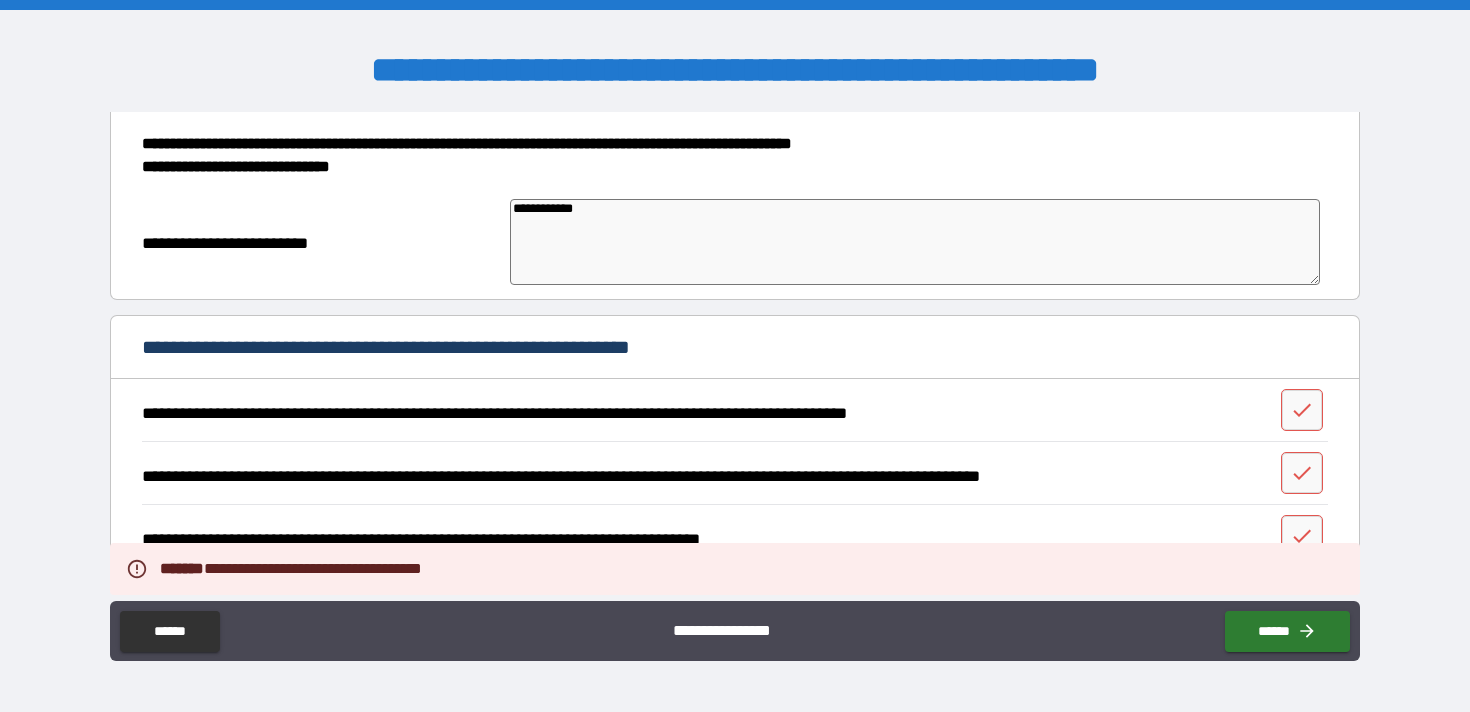 scroll, scrollTop: 737, scrollLeft: 0, axis: vertical 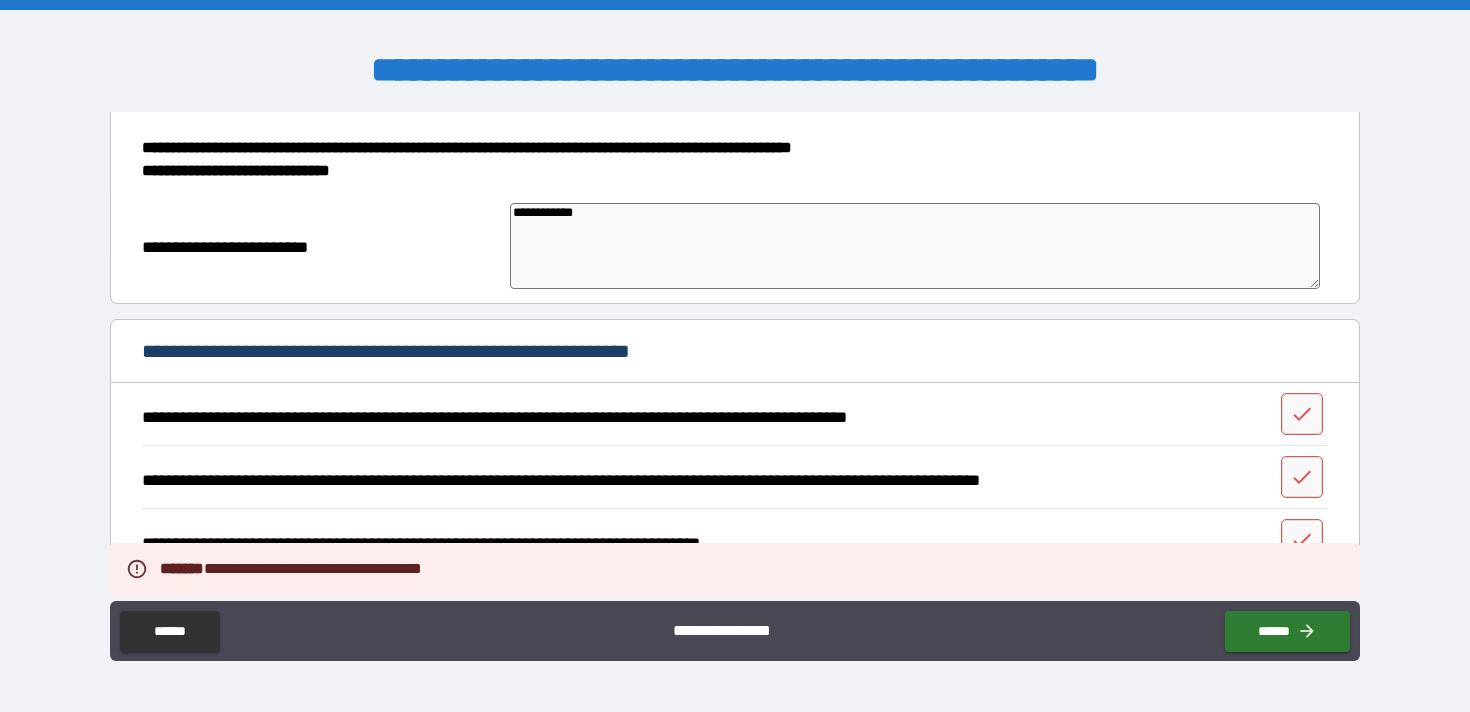 click on "**********" at bounding box center (915, 246) 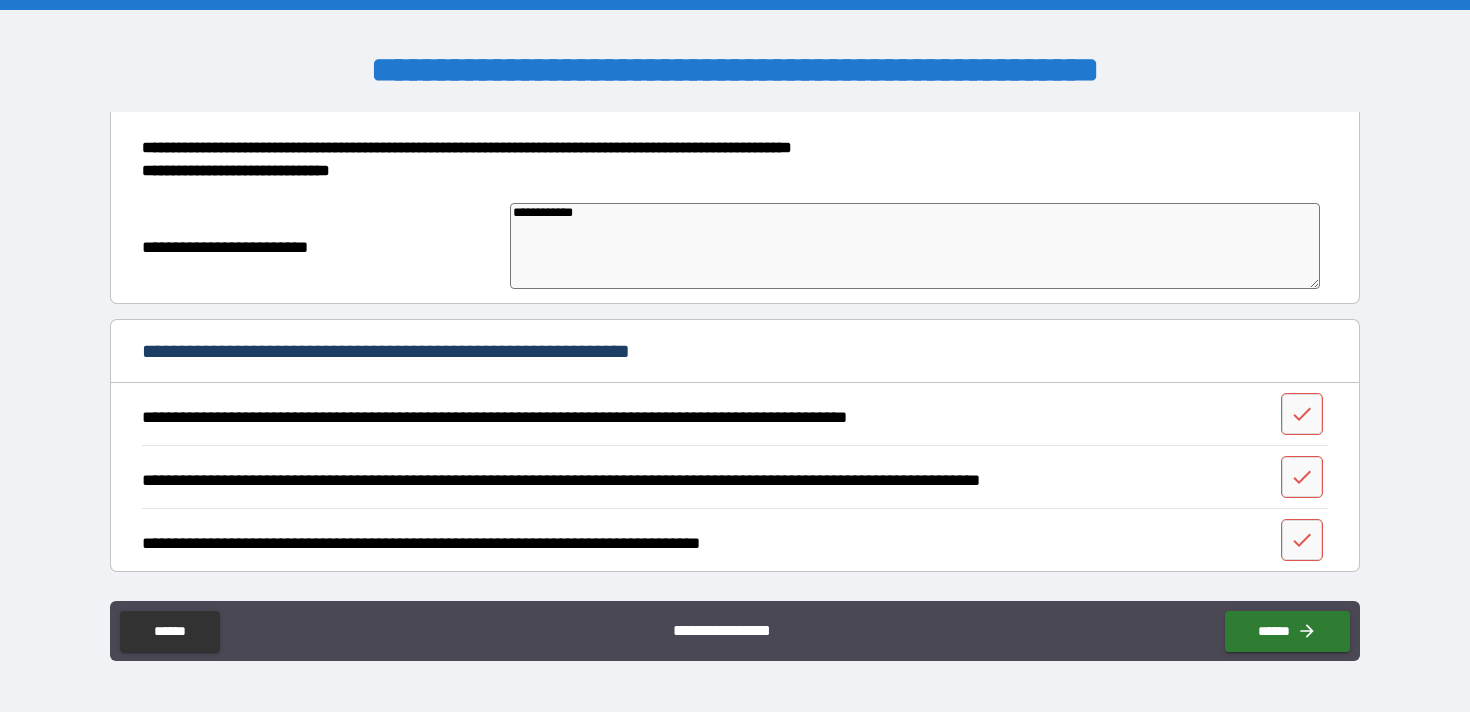 click on "**********" at bounding box center (467, 147) 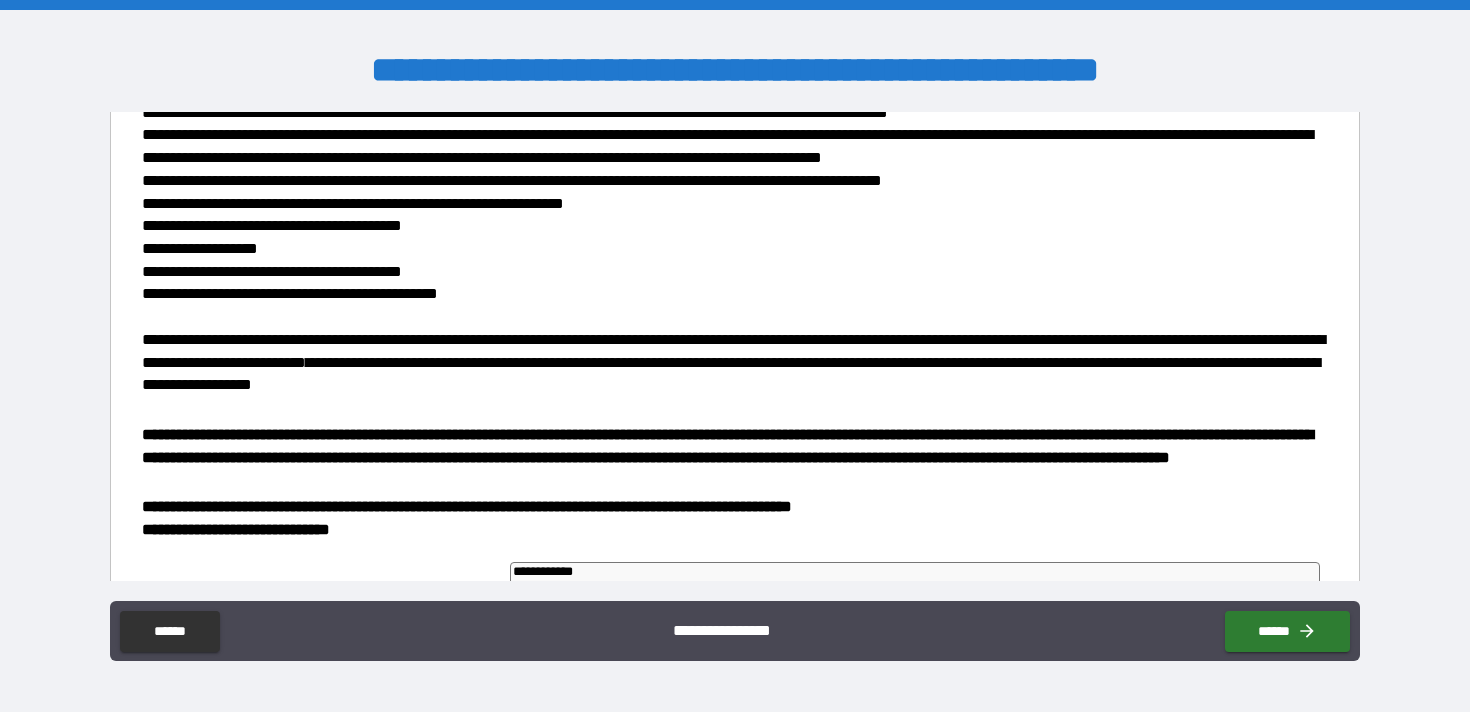 scroll, scrollTop: 385, scrollLeft: 0, axis: vertical 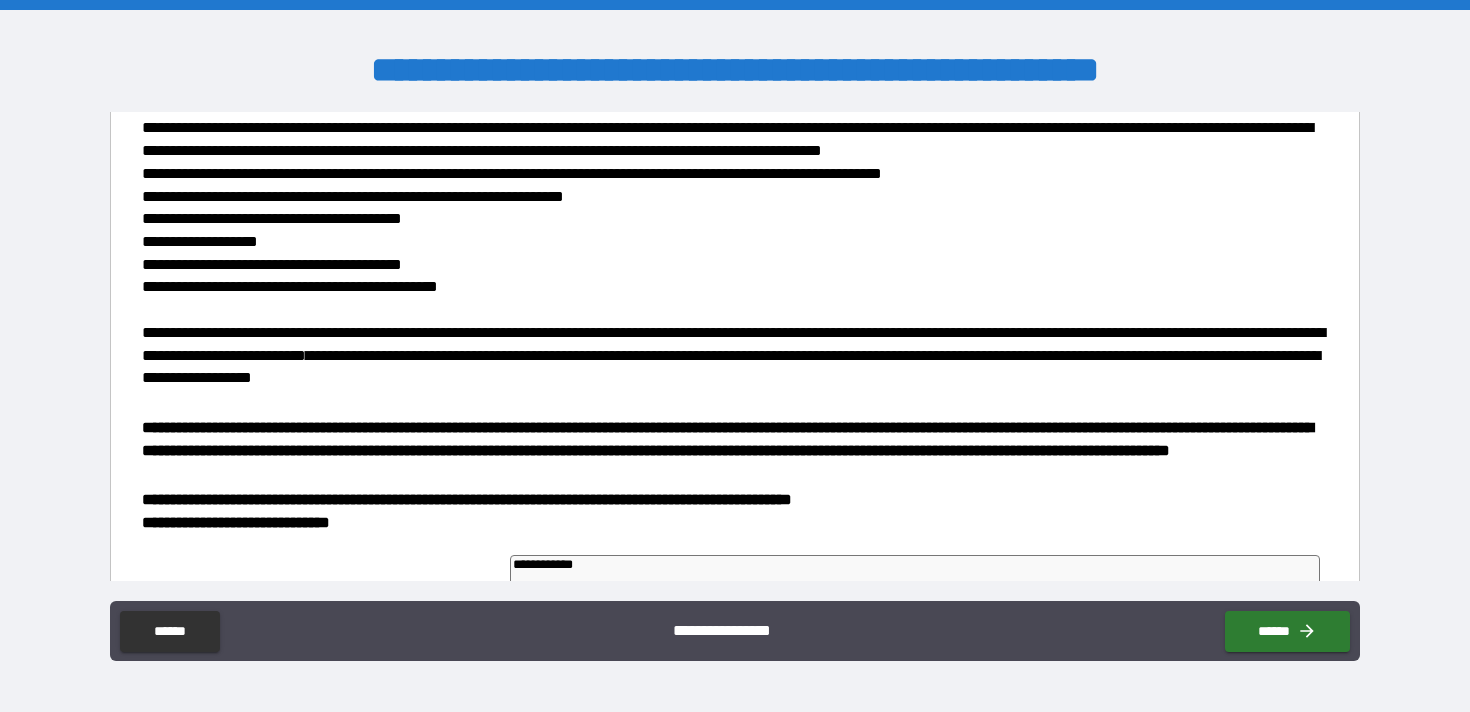 click on "**********" at bounding box center (727, 439) 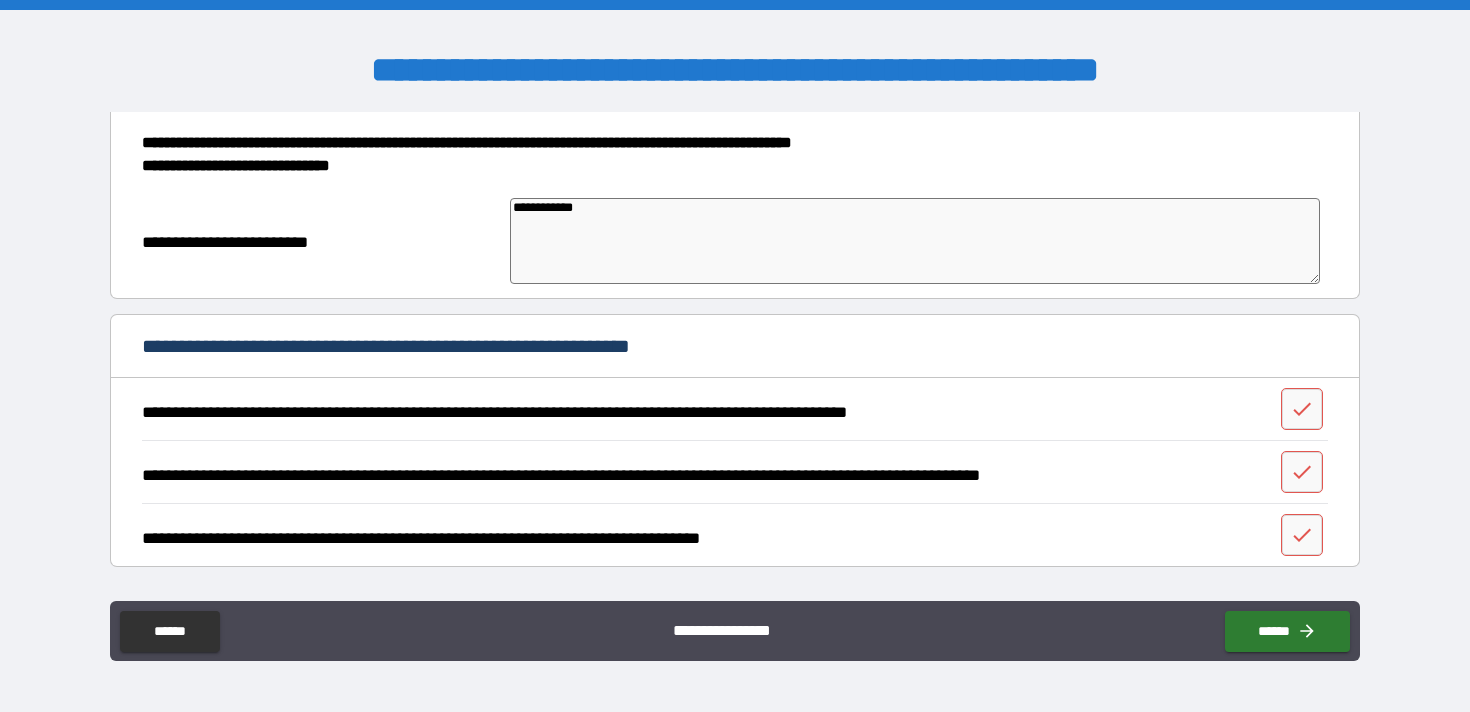 scroll, scrollTop: 758, scrollLeft: 0, axis: vertical 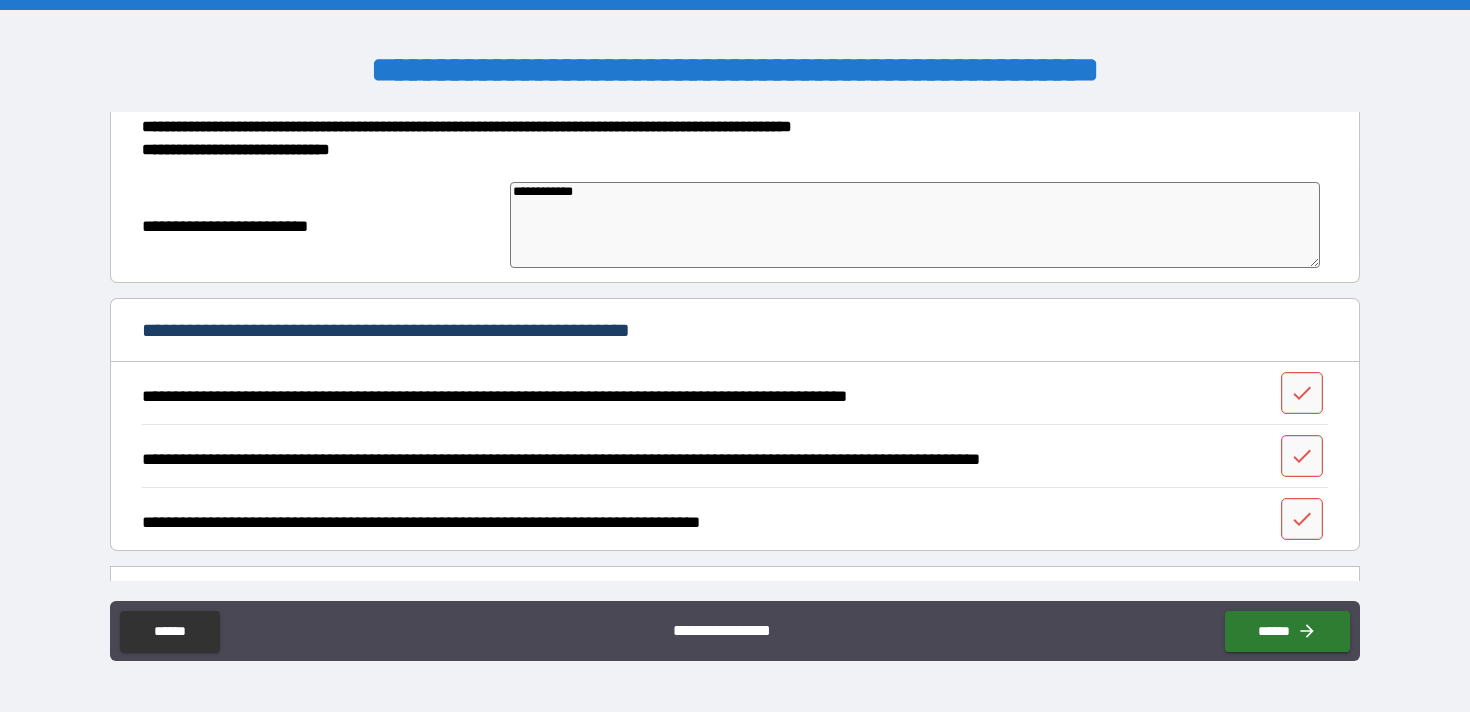 click on "**********" at bounding box center [915, 225] 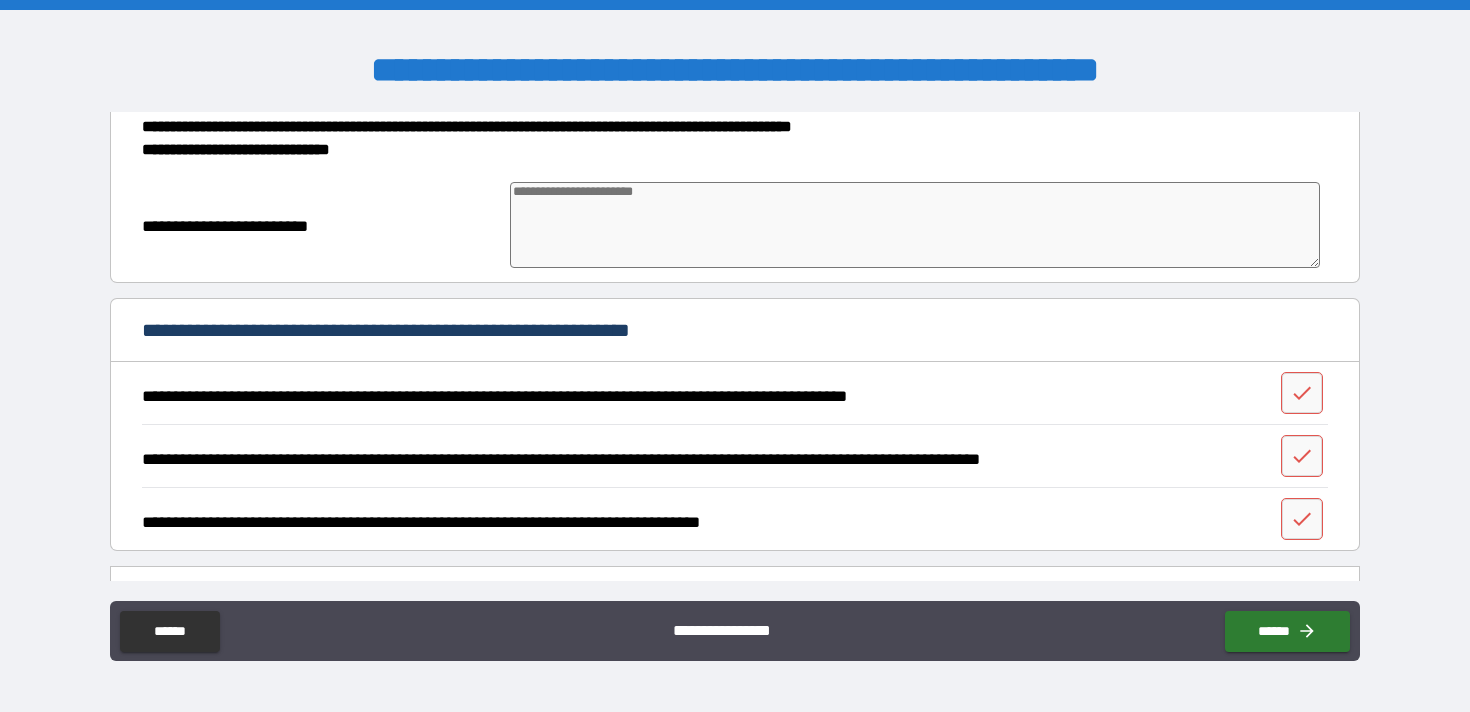 type on "*" 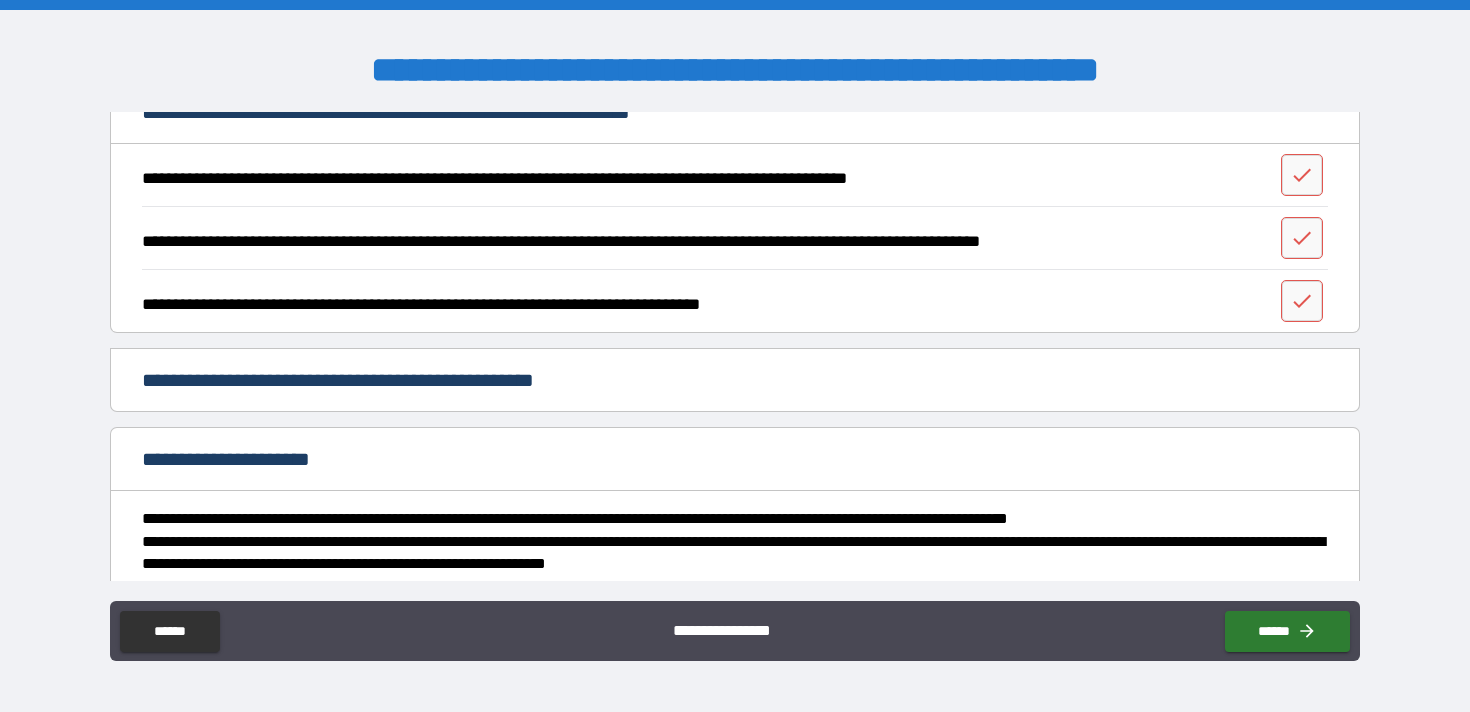 scroll, scrollTop: 893, scrollLeft: 0, axis: vertical 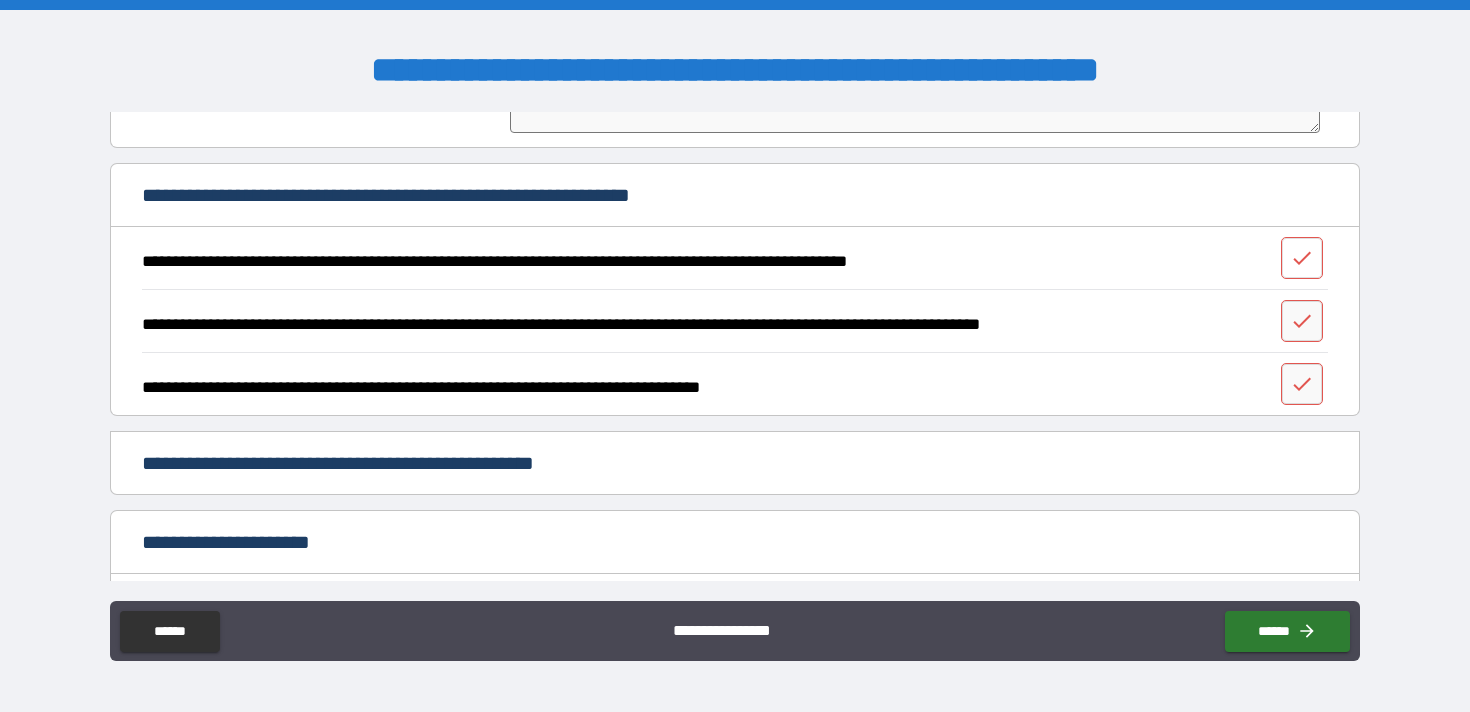 click 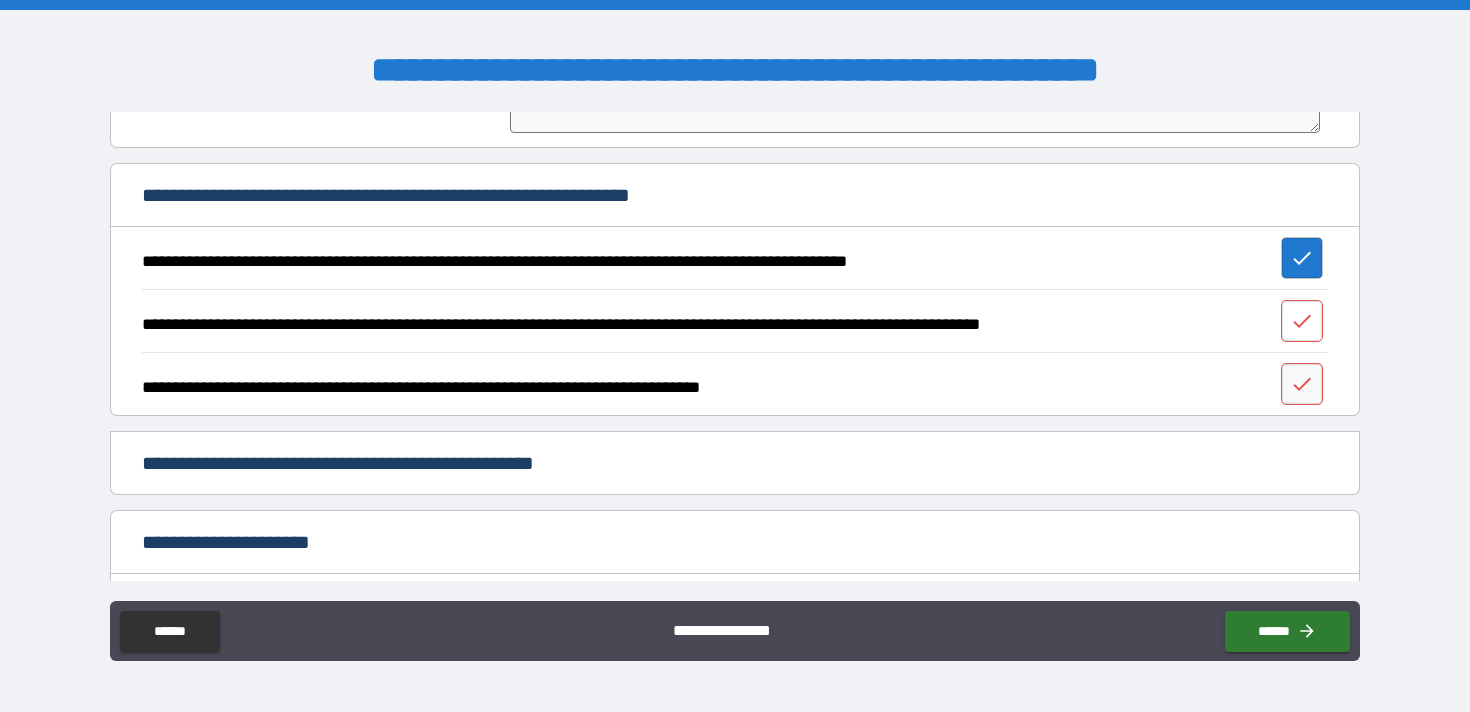 click 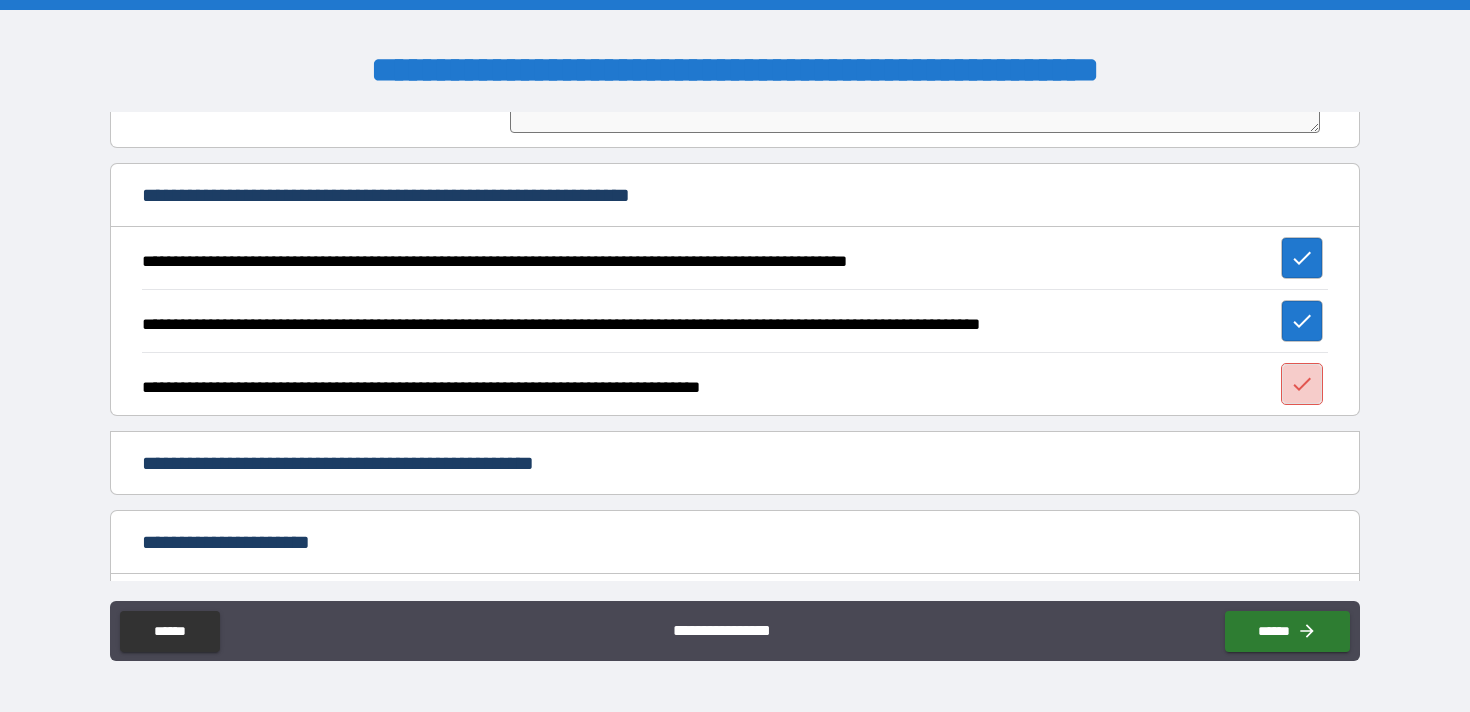 click 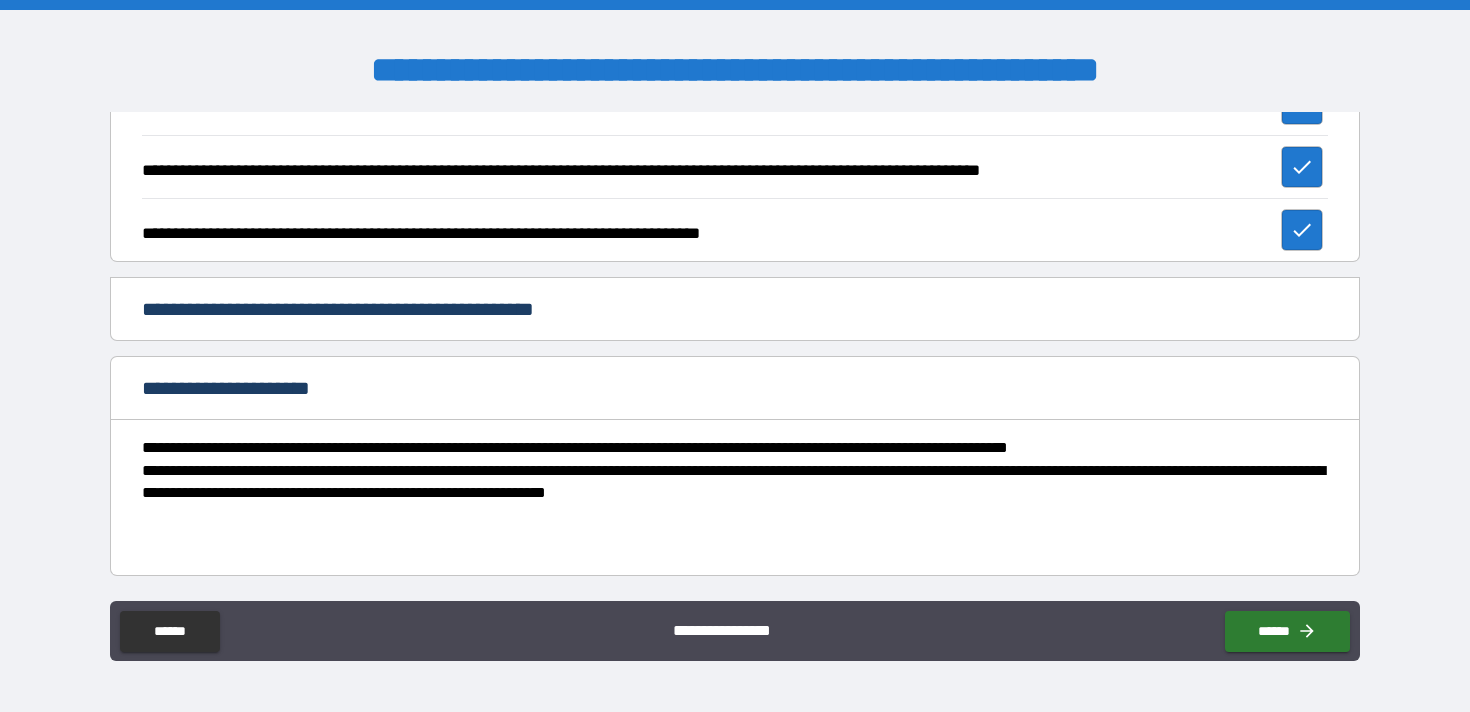 scroll, scrollTop: 1115, scrollLeft: 0, axis: vertical 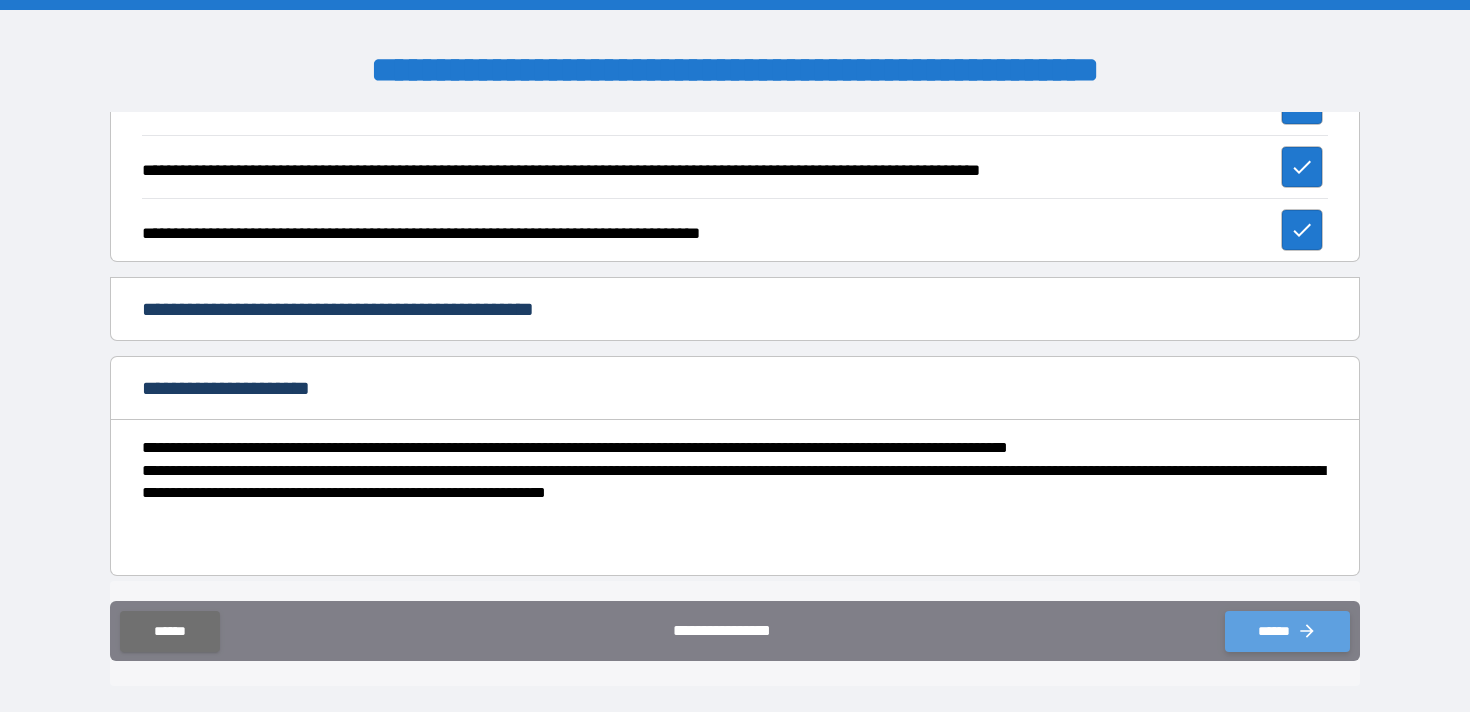 click on "******" at bounding box center (1287, 631) 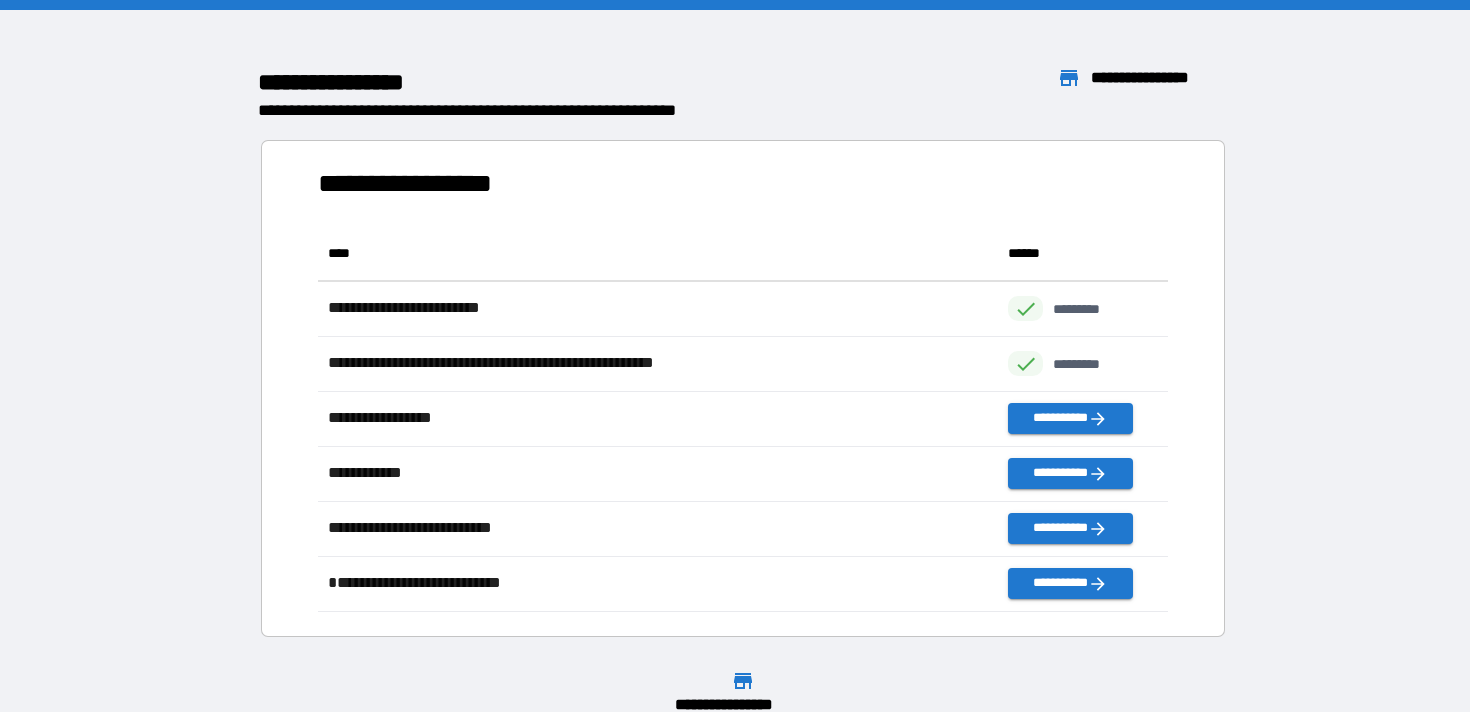 scroll, scrollTop: 1, scrollLeft: 1, axis: both 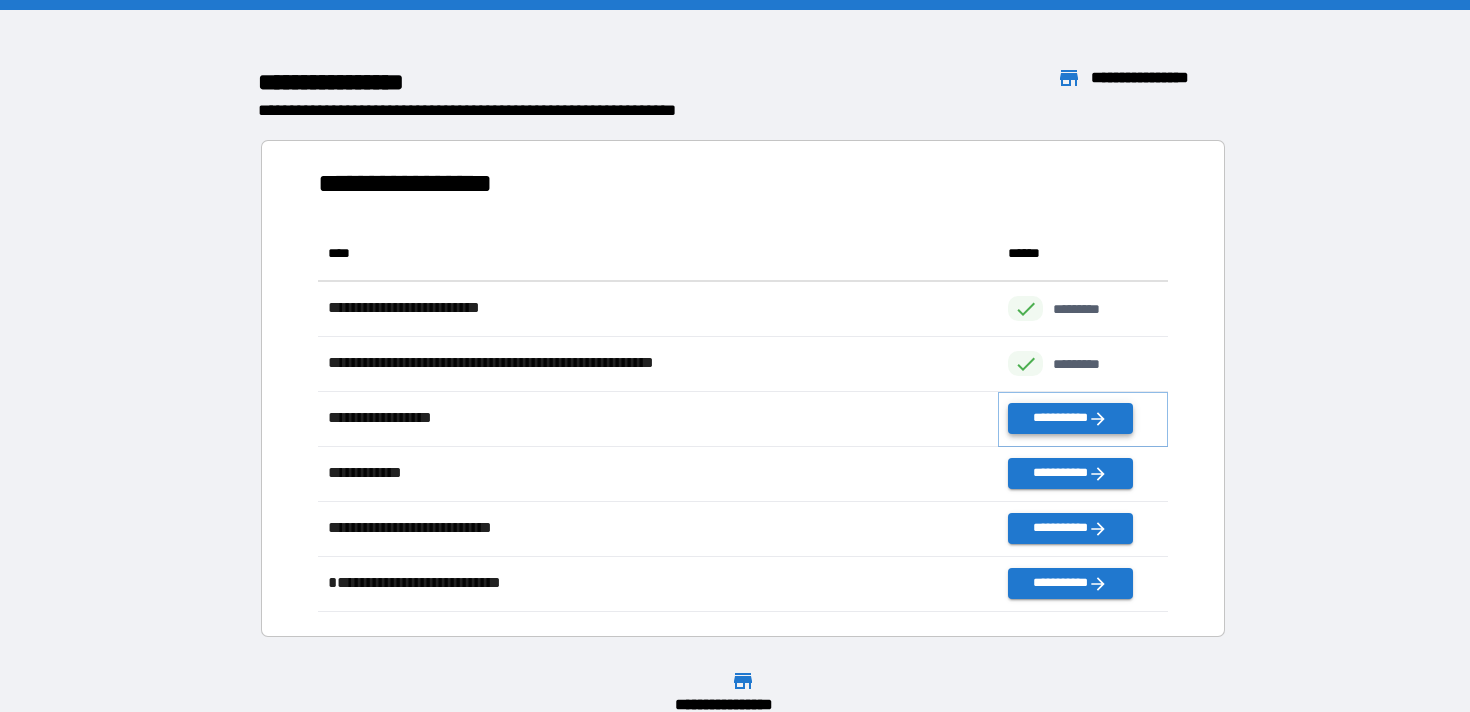 click on "**********" at bounding box center [1070, 418] 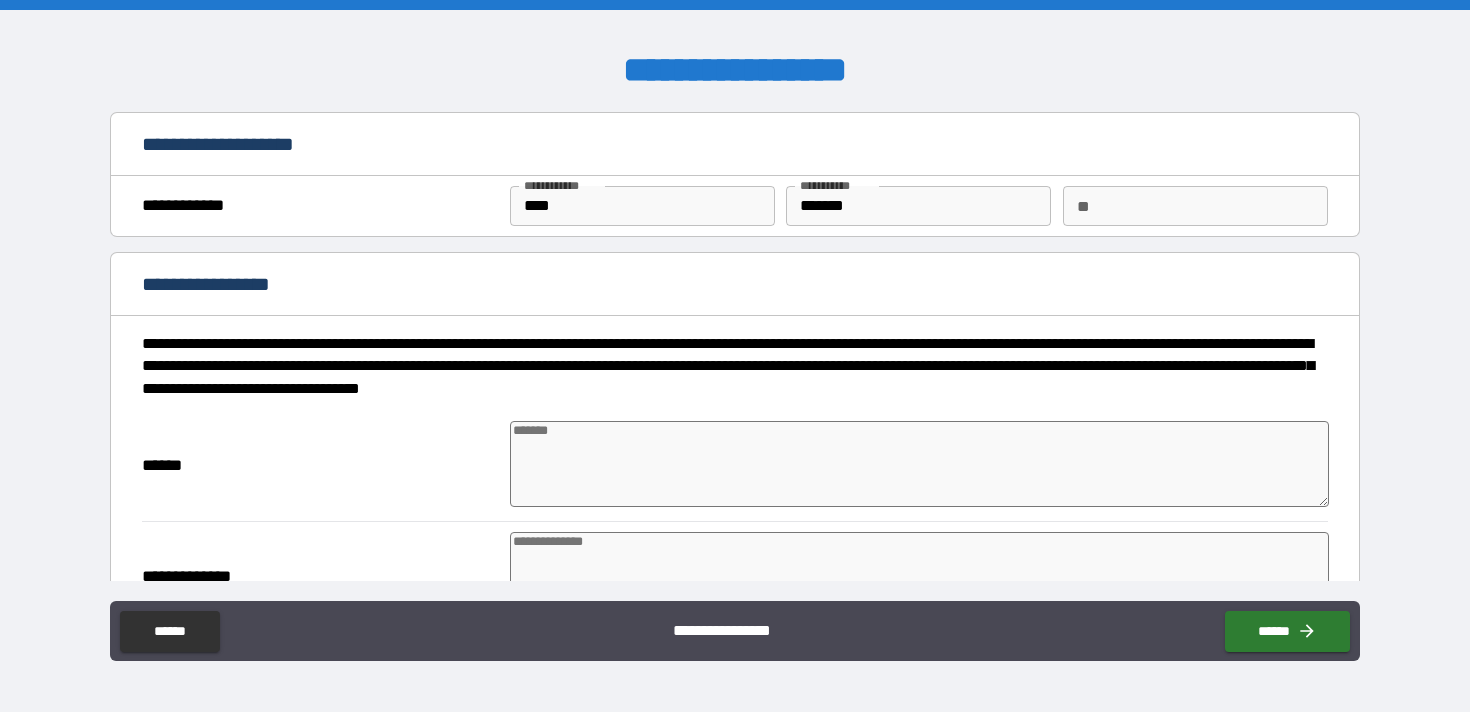 type on "*" 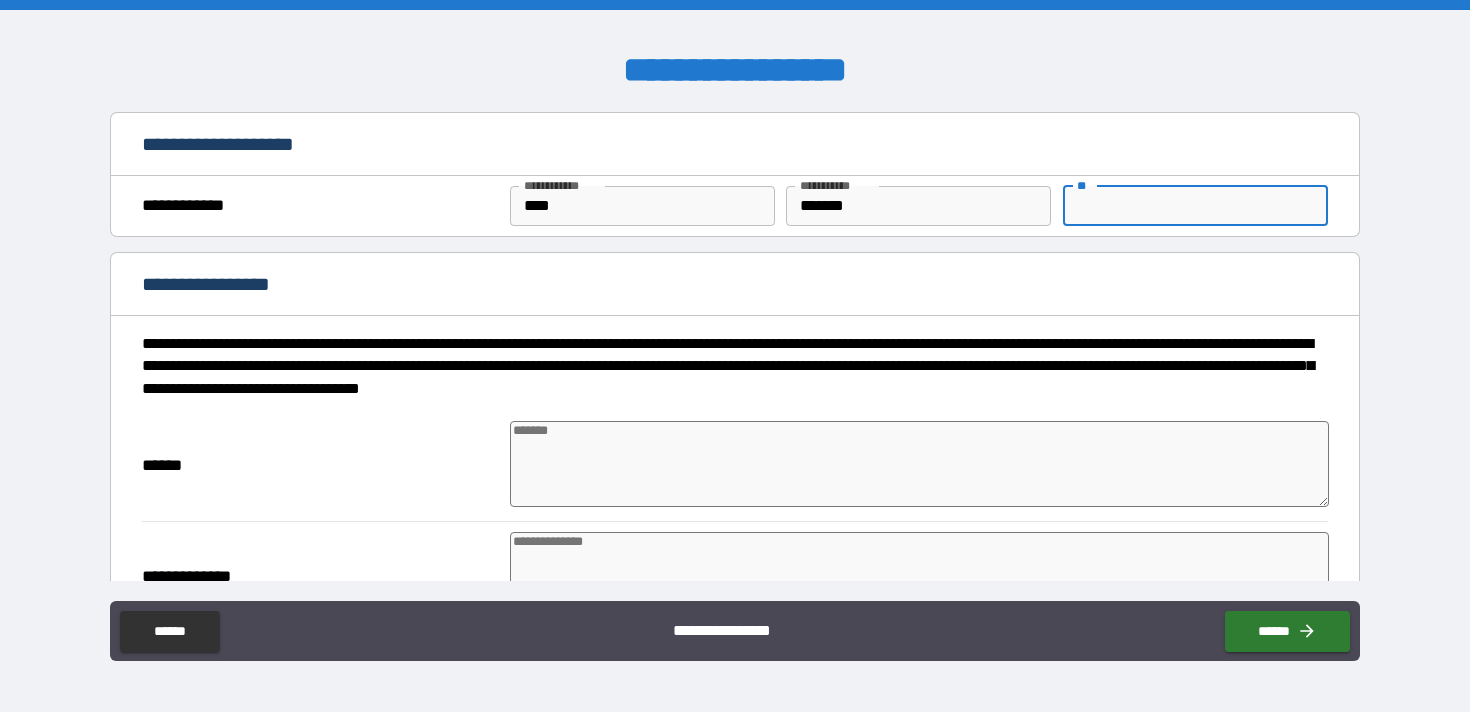 click on "**" at bounding box center [1195, 206] 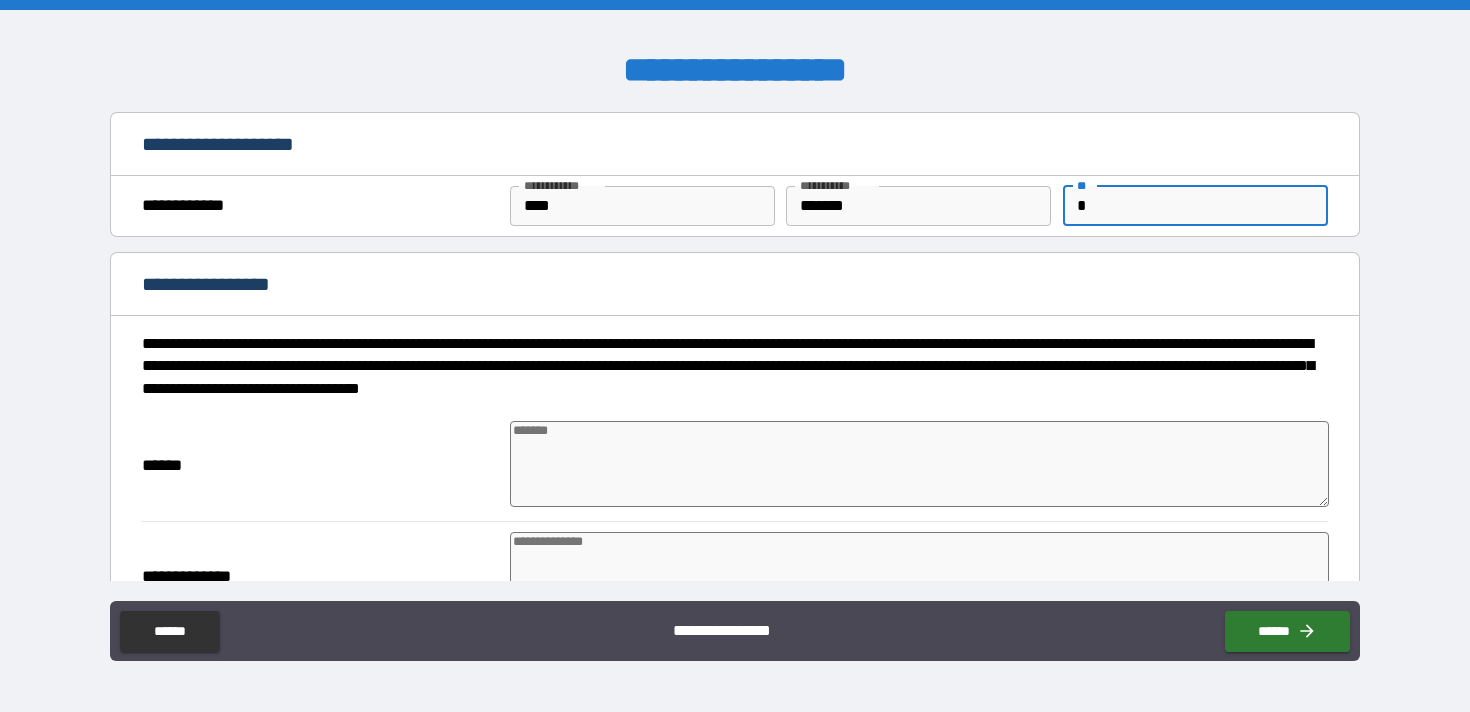 type on "*" 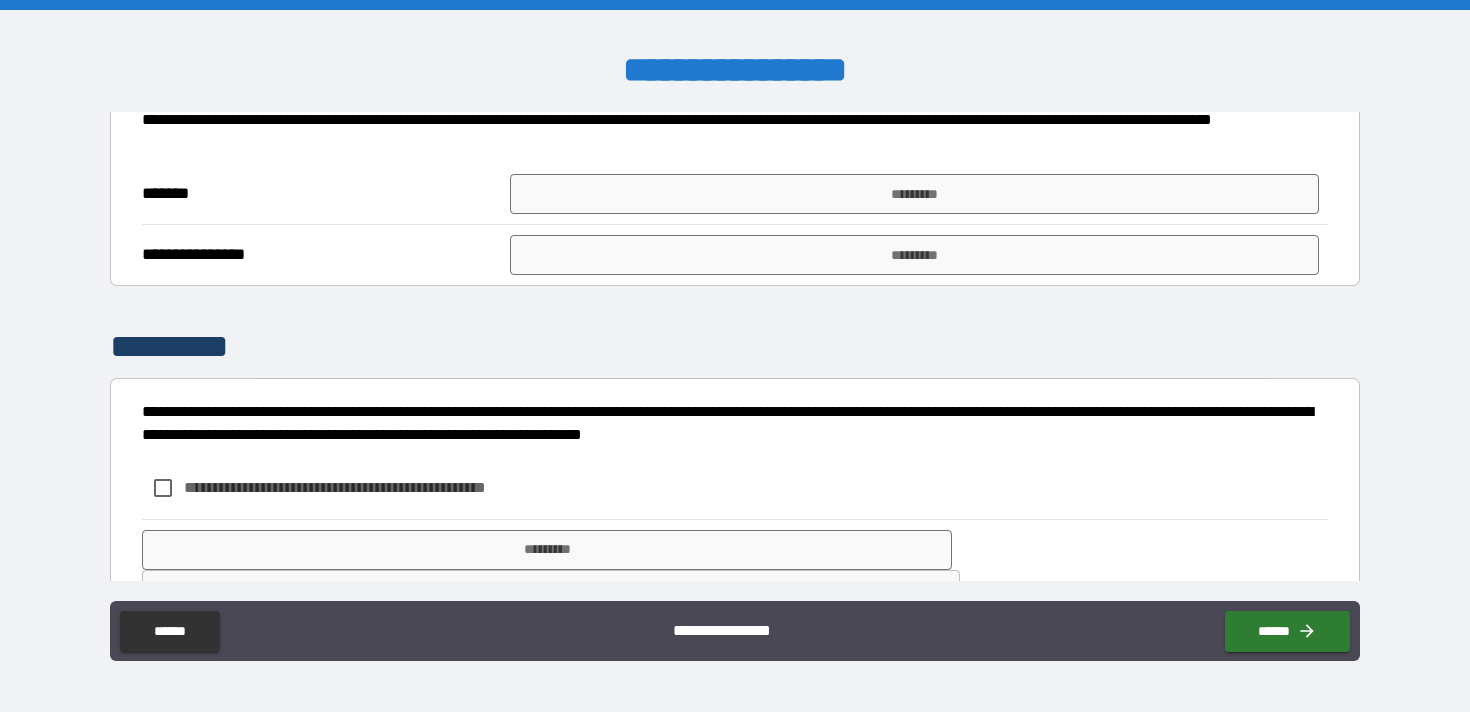 scroll, scrollTop: 822, scrollLeft: 0, axis: vertical 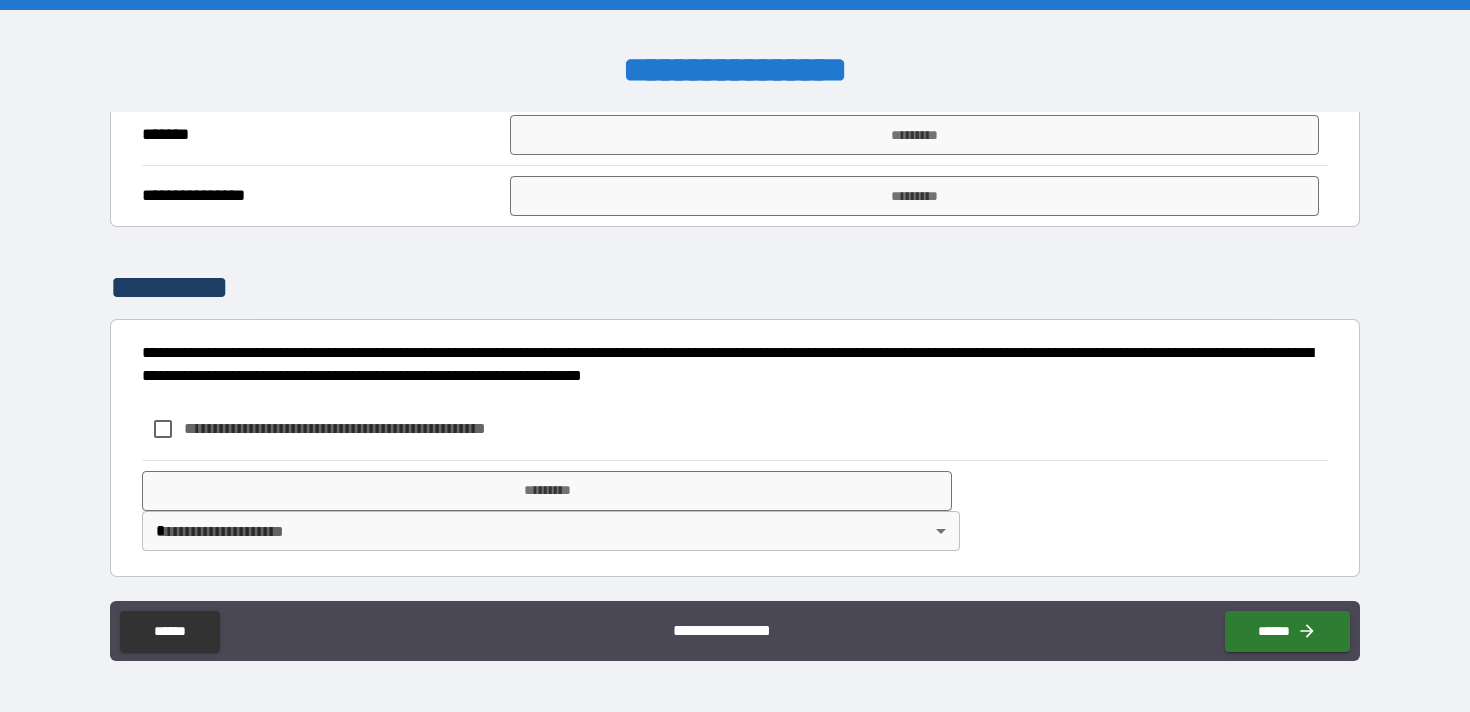 type on "*" 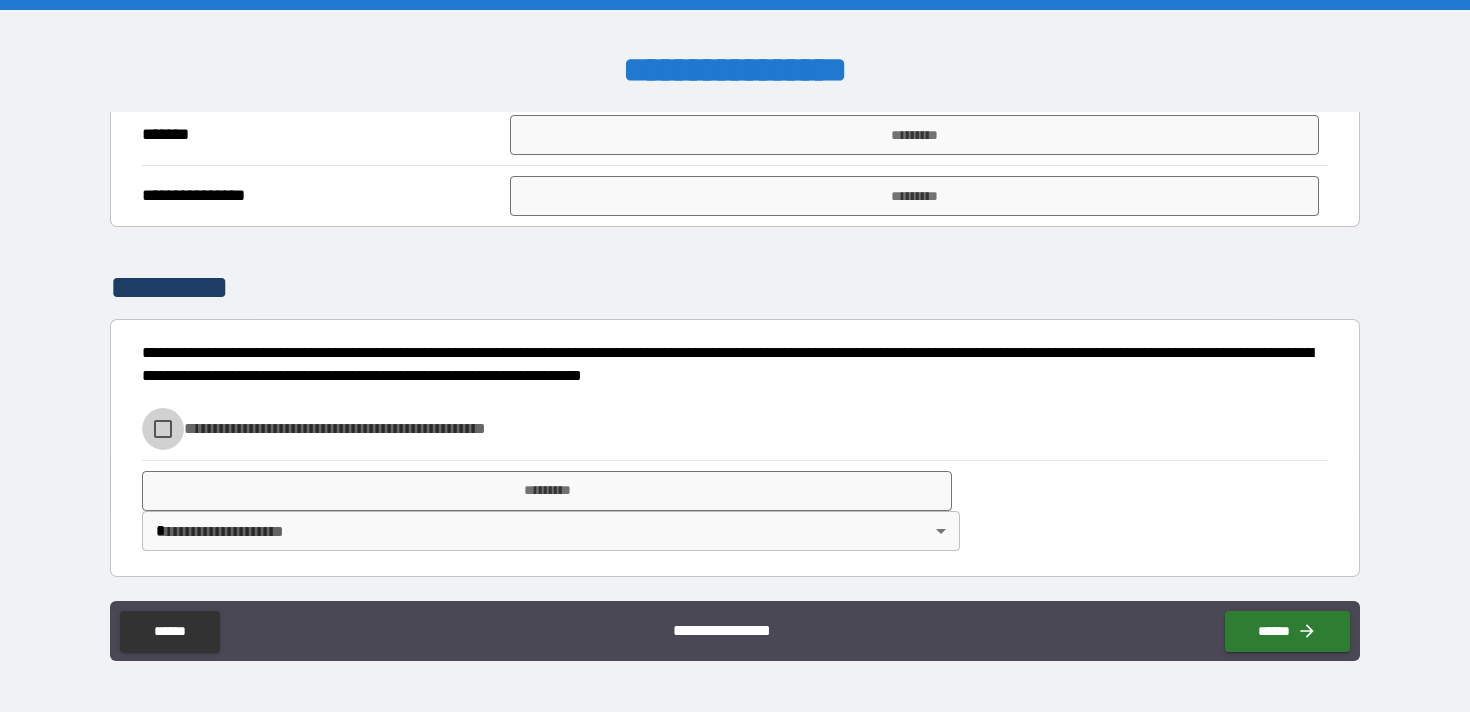 type on "*" 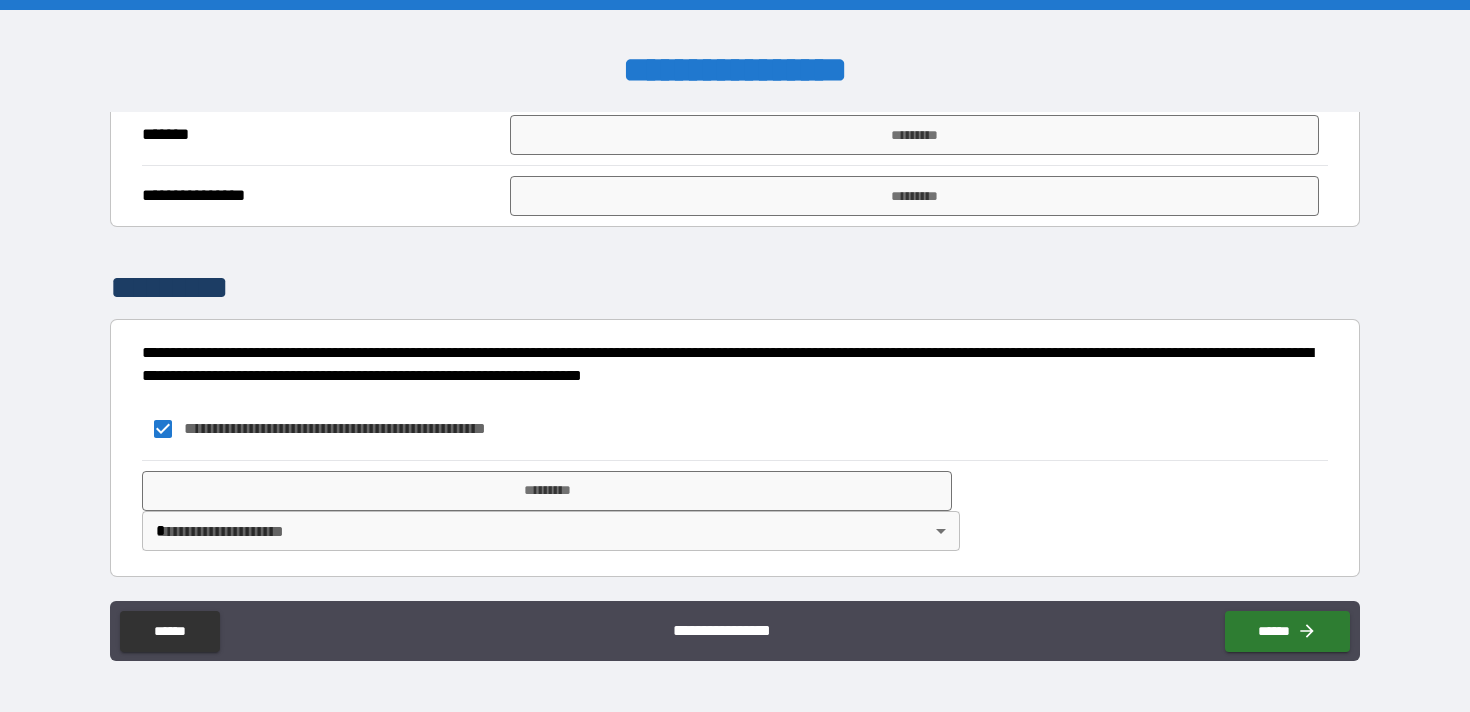 type on "*" 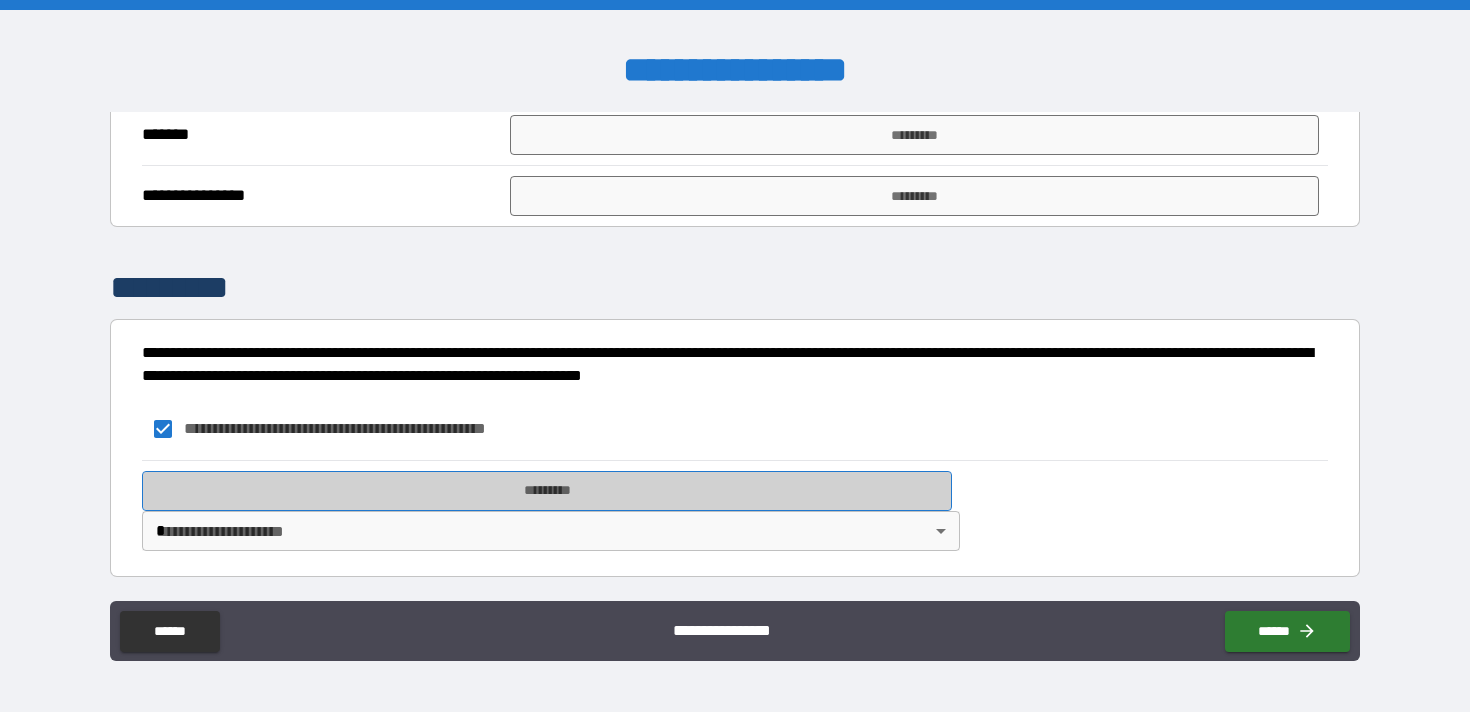 click on "*********" at bounding box center (547, 491) 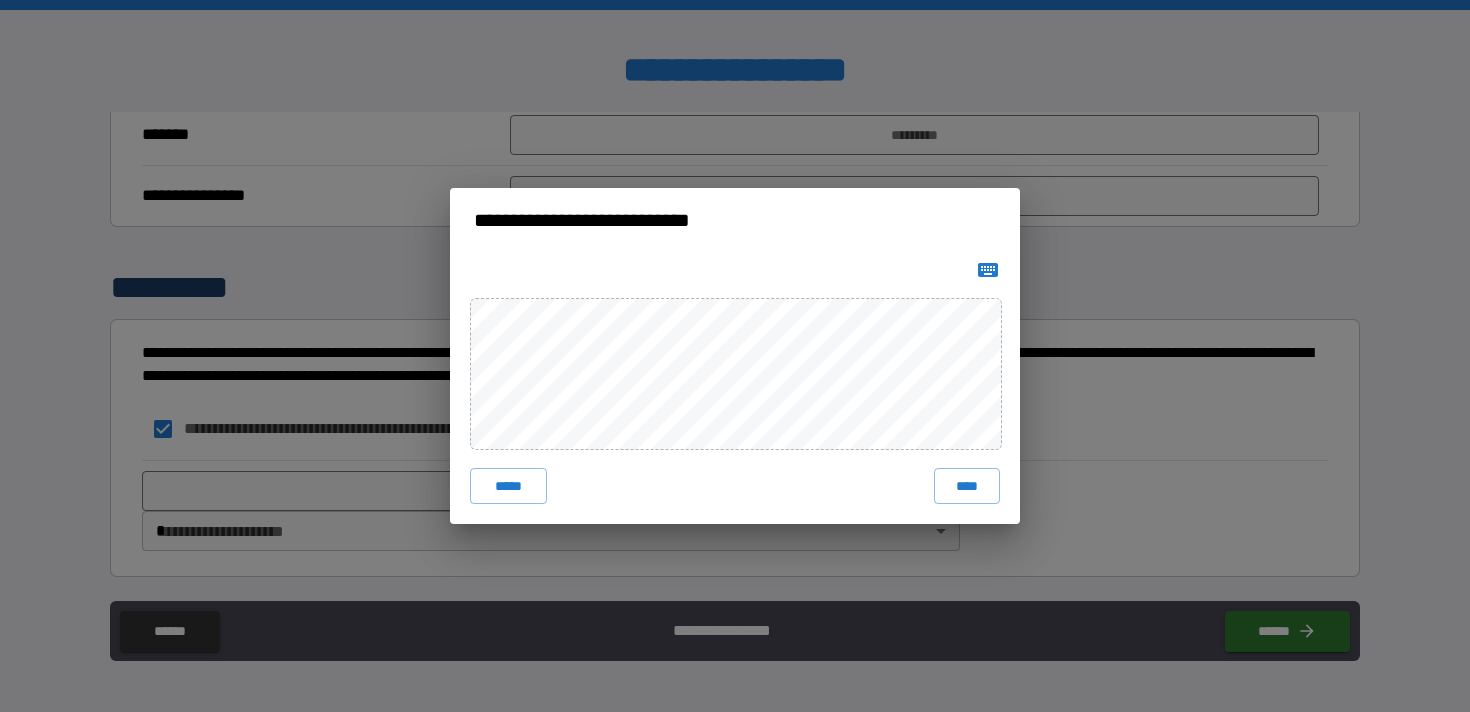 click on "**********" at bounding box center [735, 356] 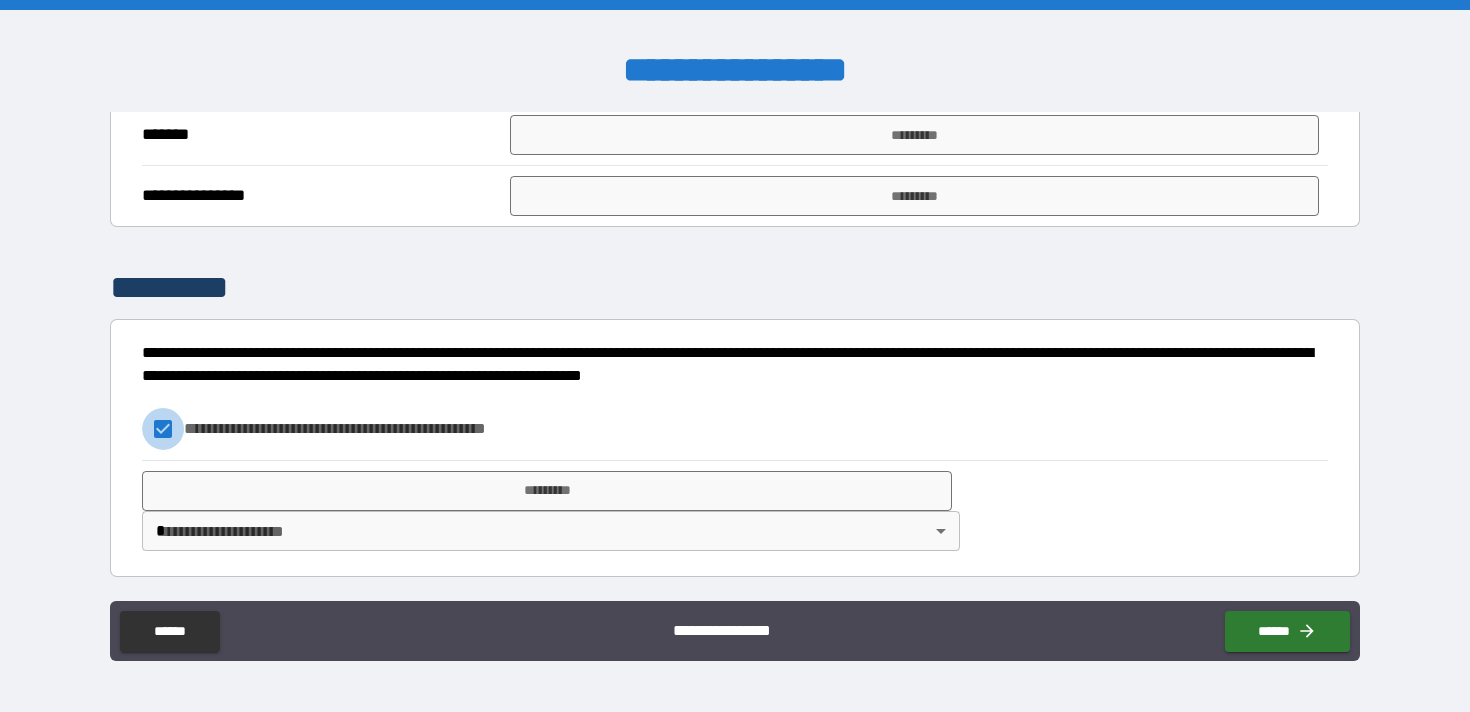 type on "*" 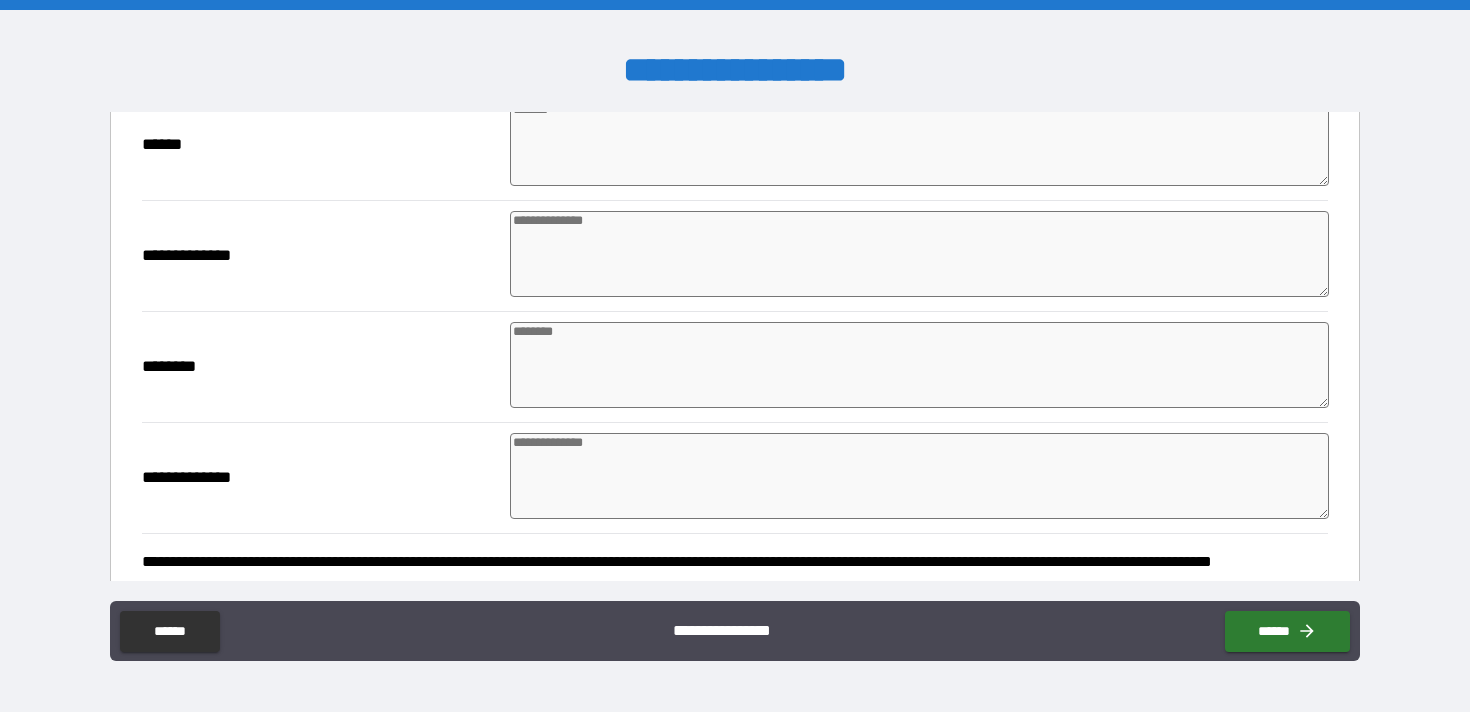 scroll, scrollTop: 268, scrollLeft: 0, axis: vertical 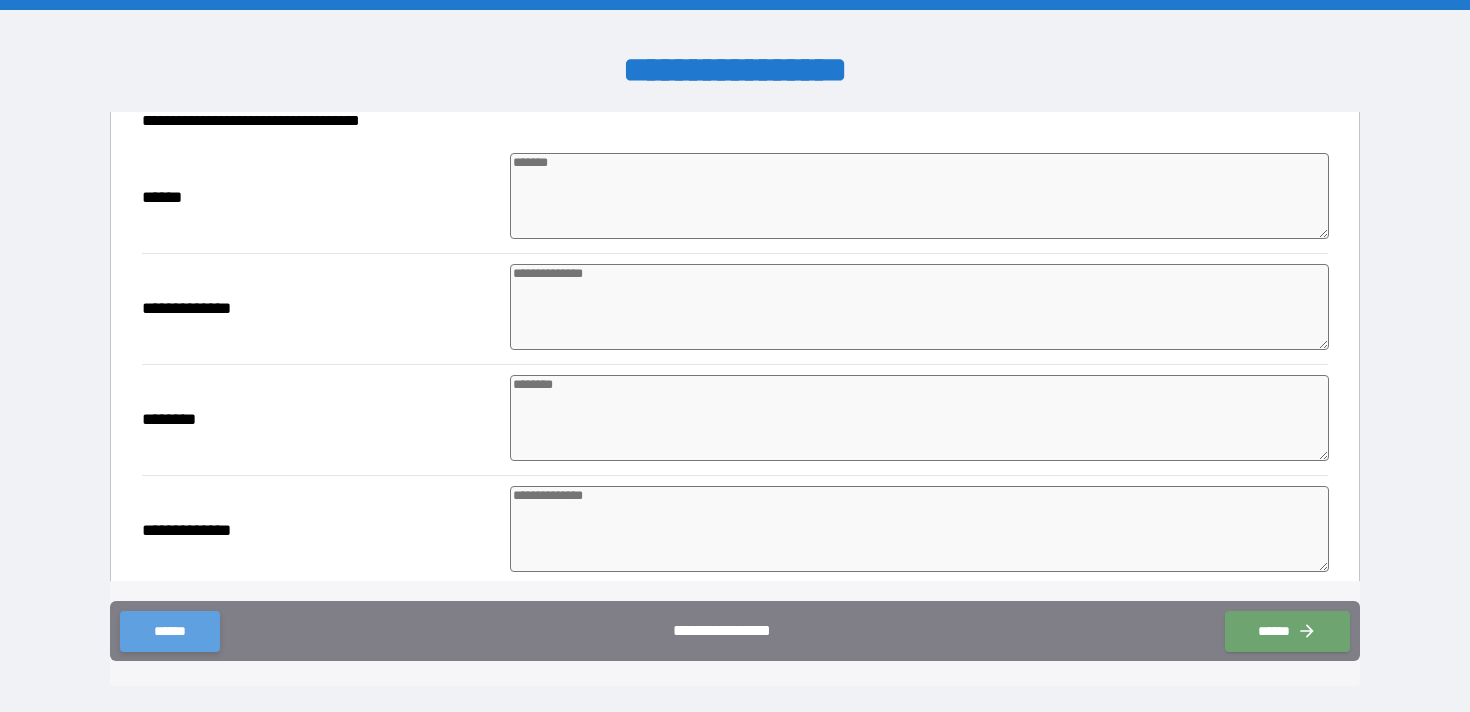 click on "******" at bounding box center (169, 631) 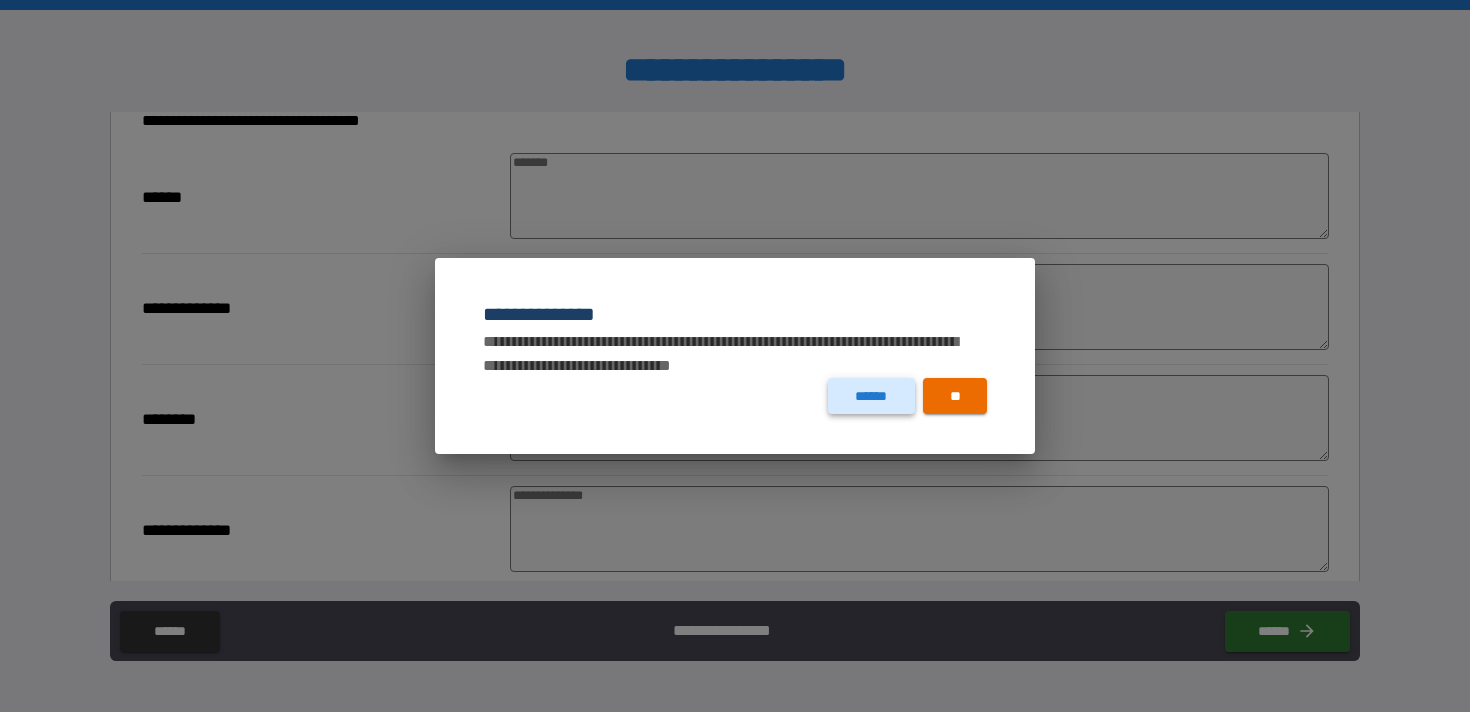 click on "******" at bounding box center (871, 396) 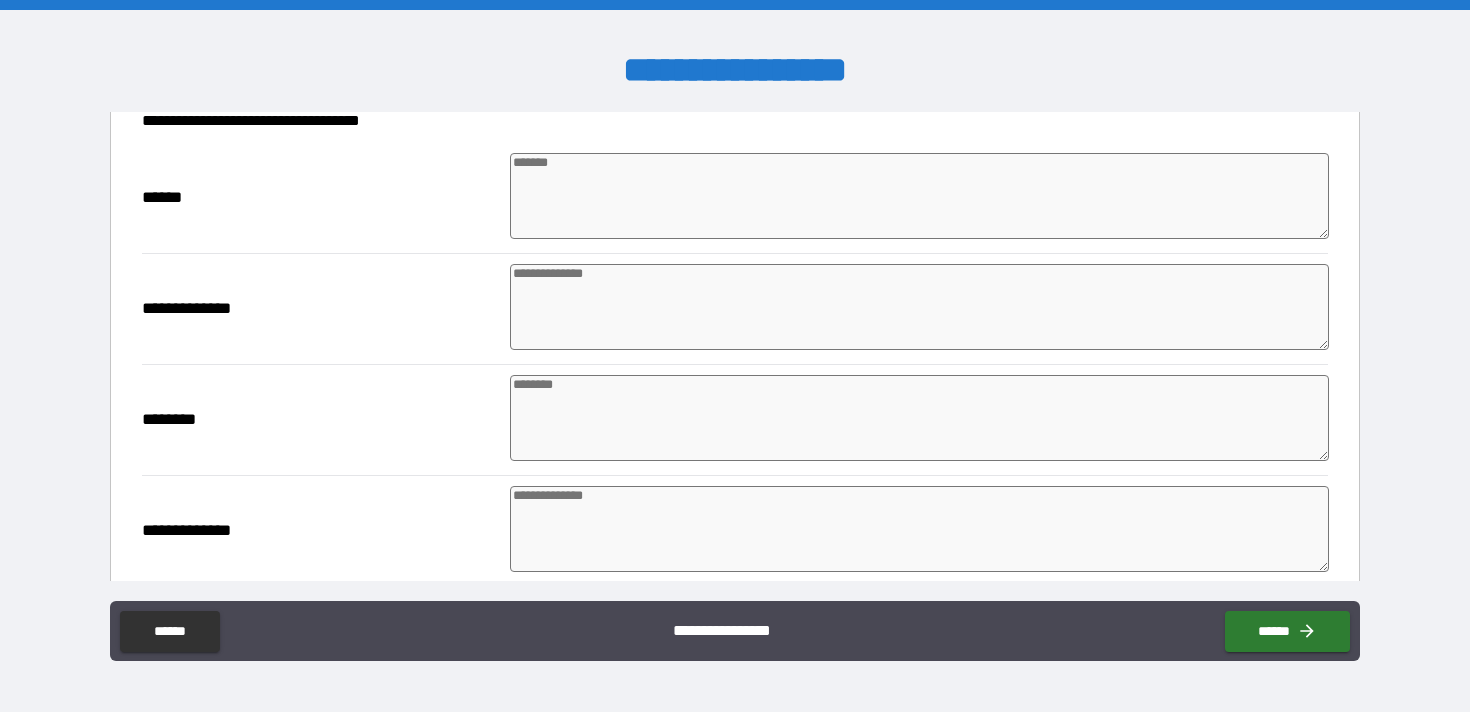 type on "*" 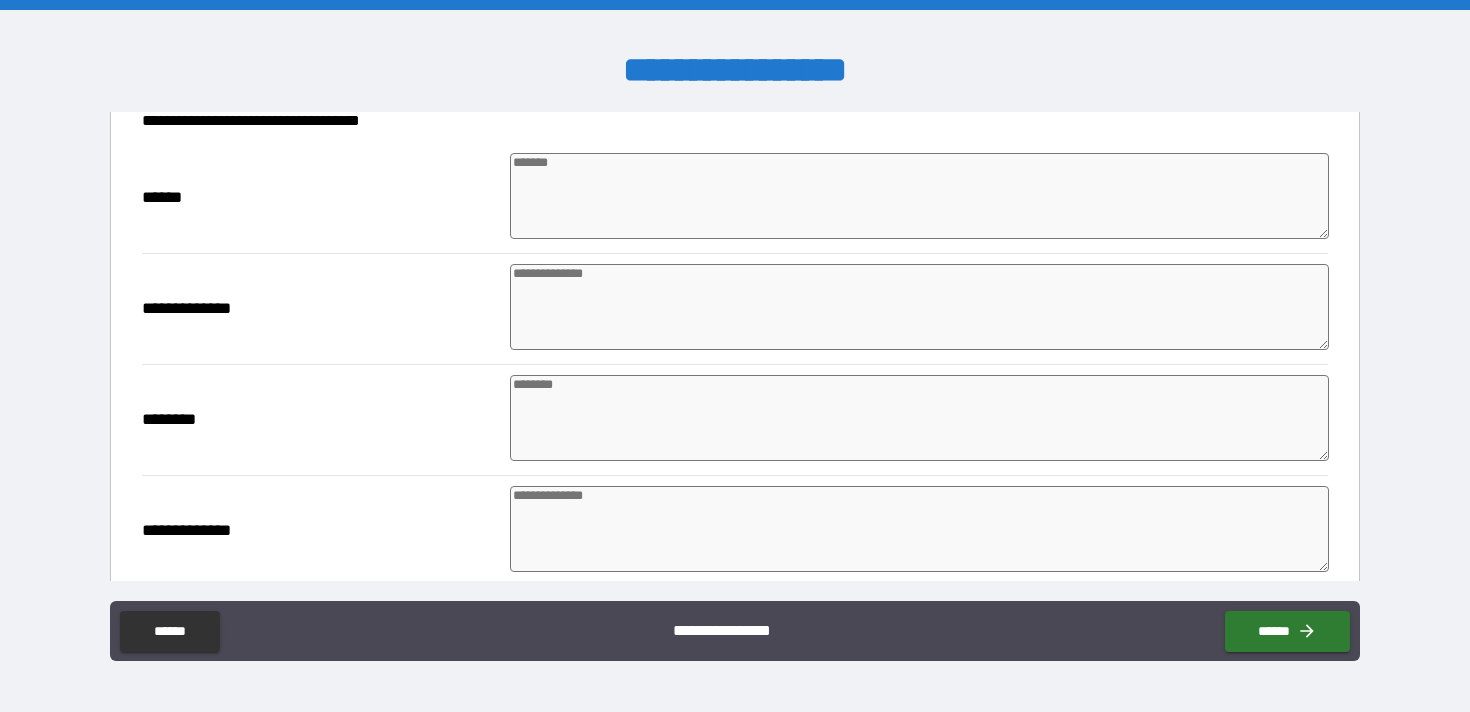 type on "*" 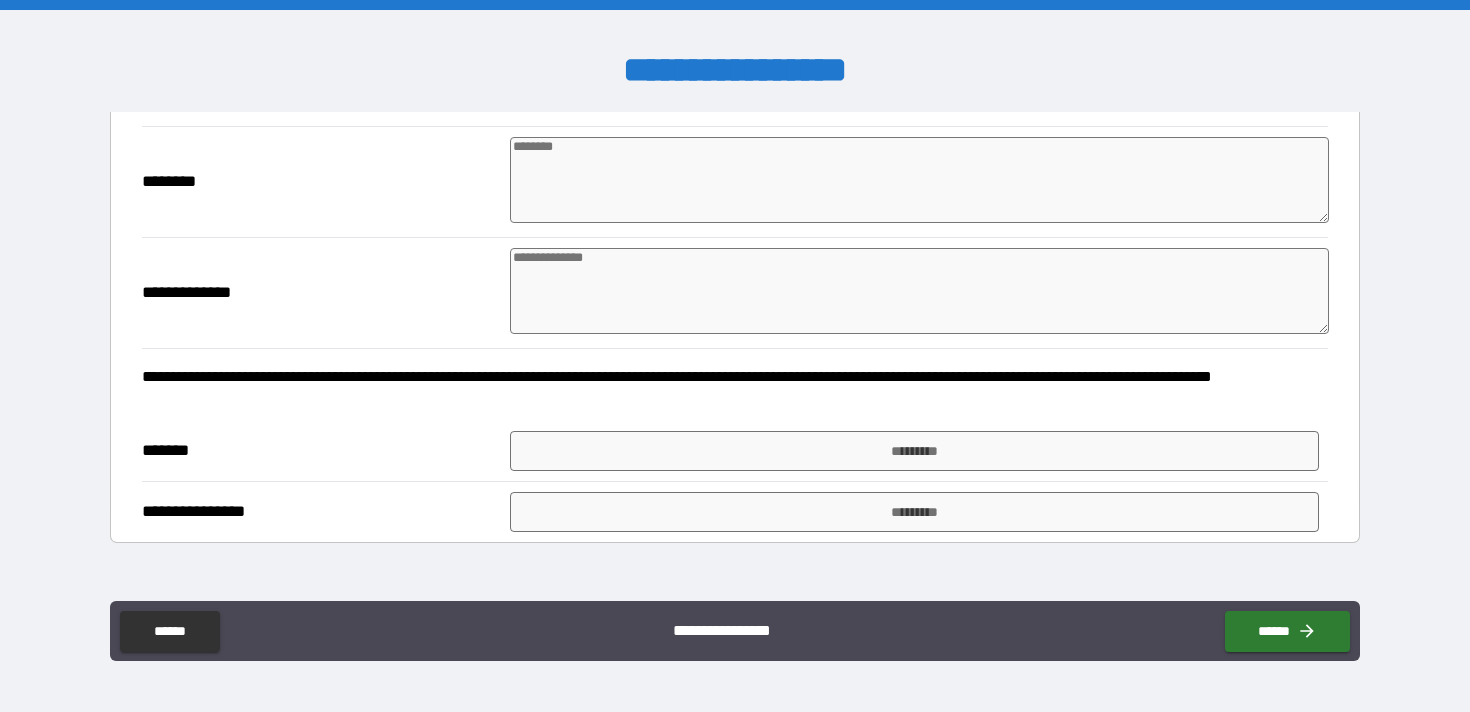 scroll, scrollTop: 688, scrollLeft: 0, axis: vertical 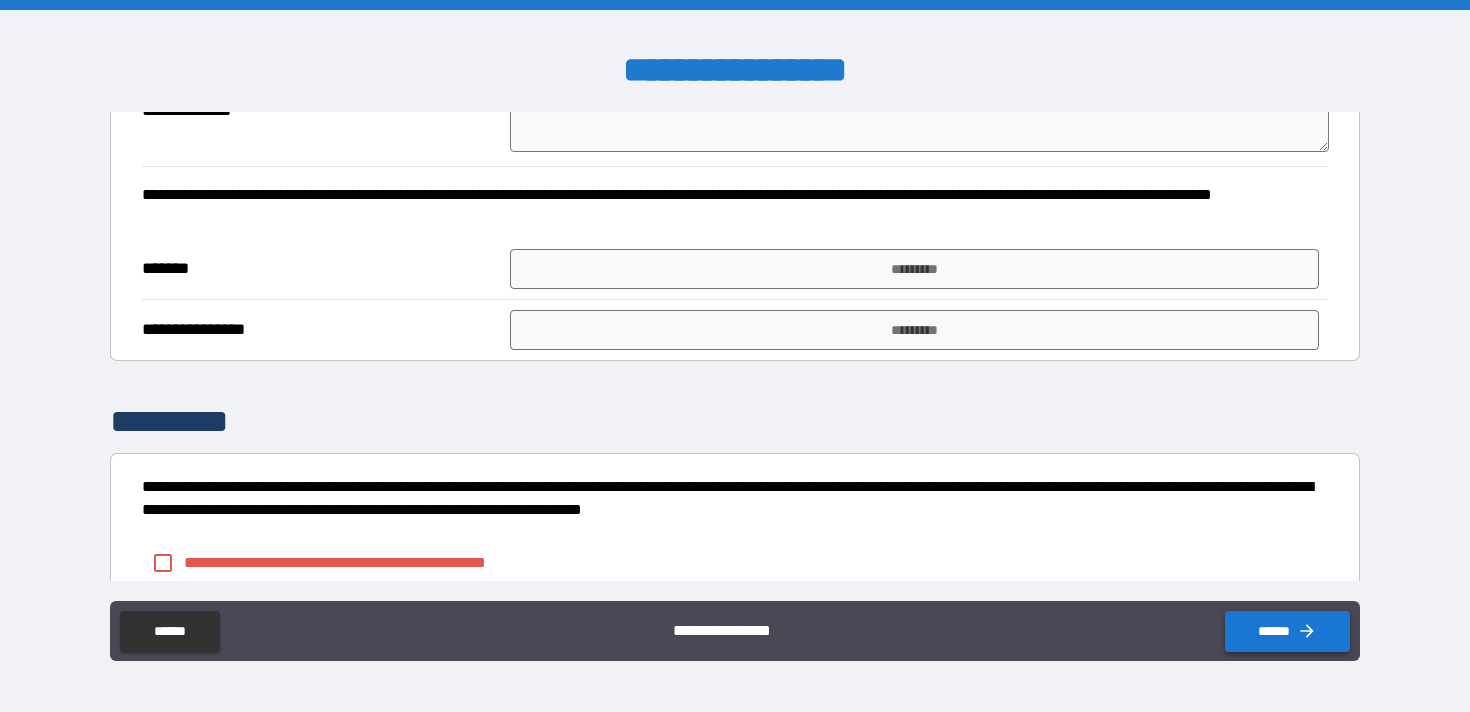 click on "******" at bounding box center [1287, 631] 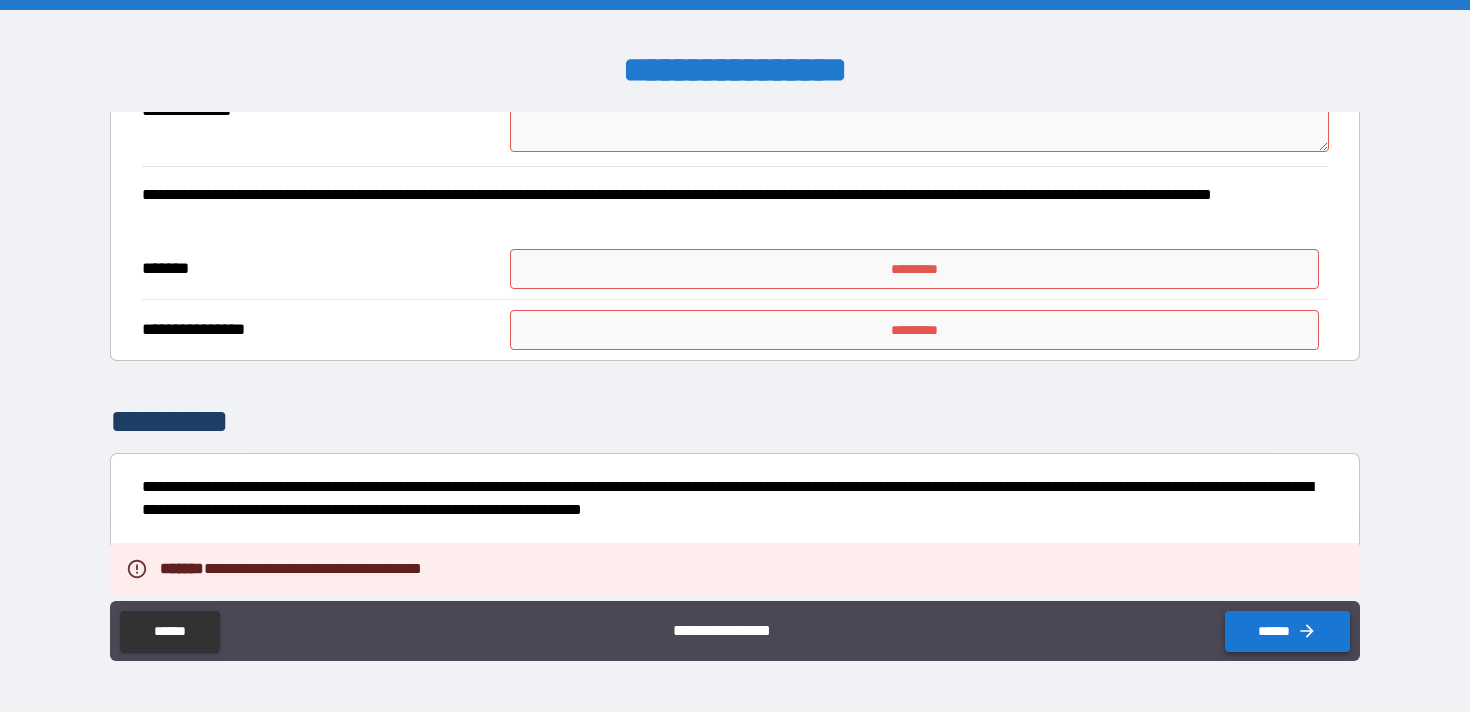 type on "*" 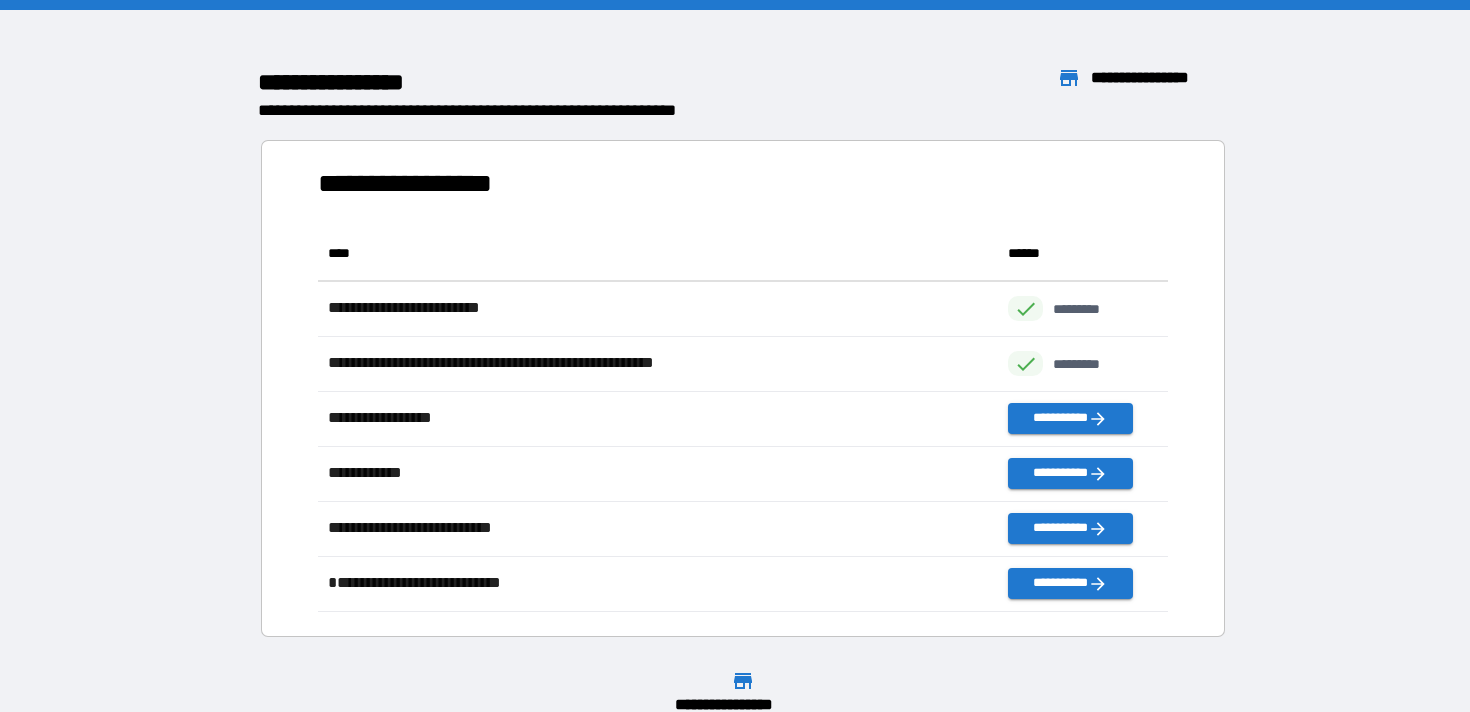 scroll, scrollTop: 1, scrollLeft: 1, axis: both 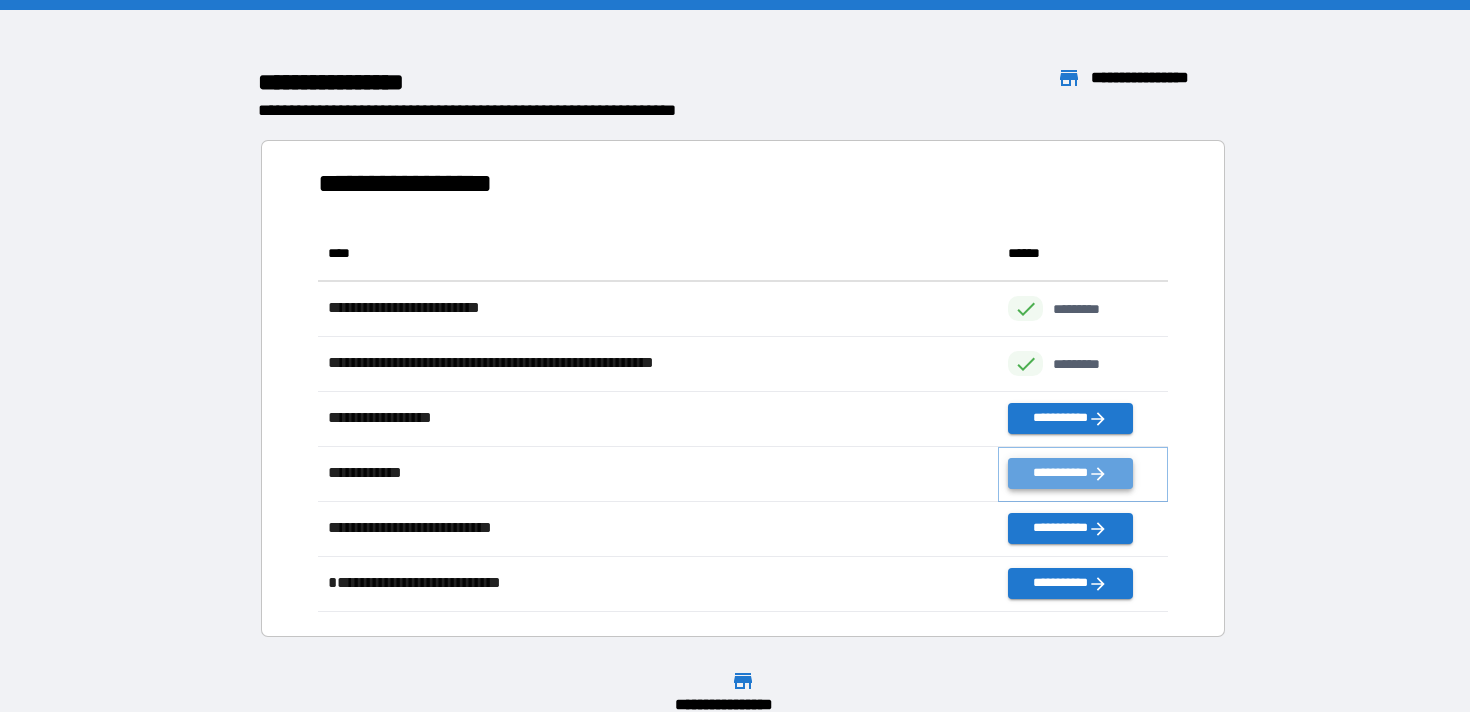 click on "**********" at bounding box center (1070, 473) 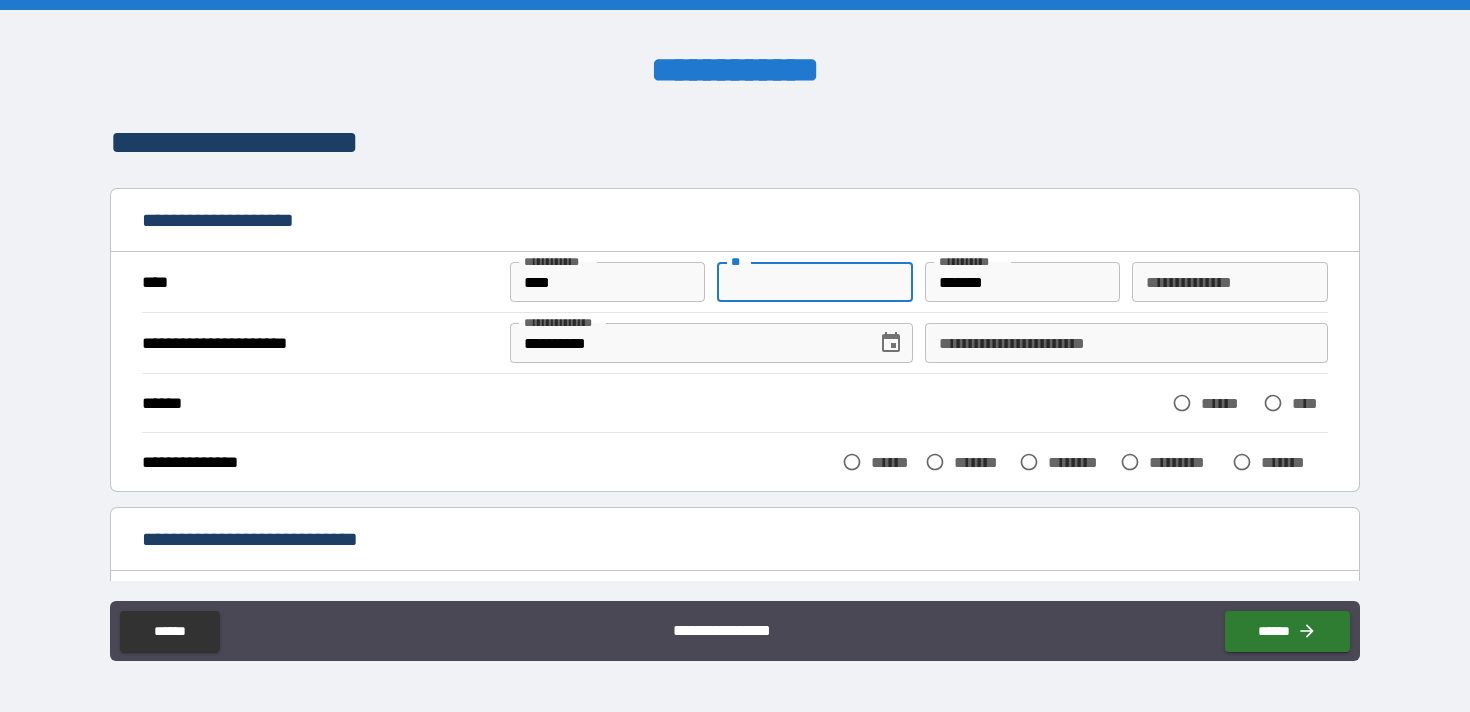 click on "**" at bounding box center [815, 282] 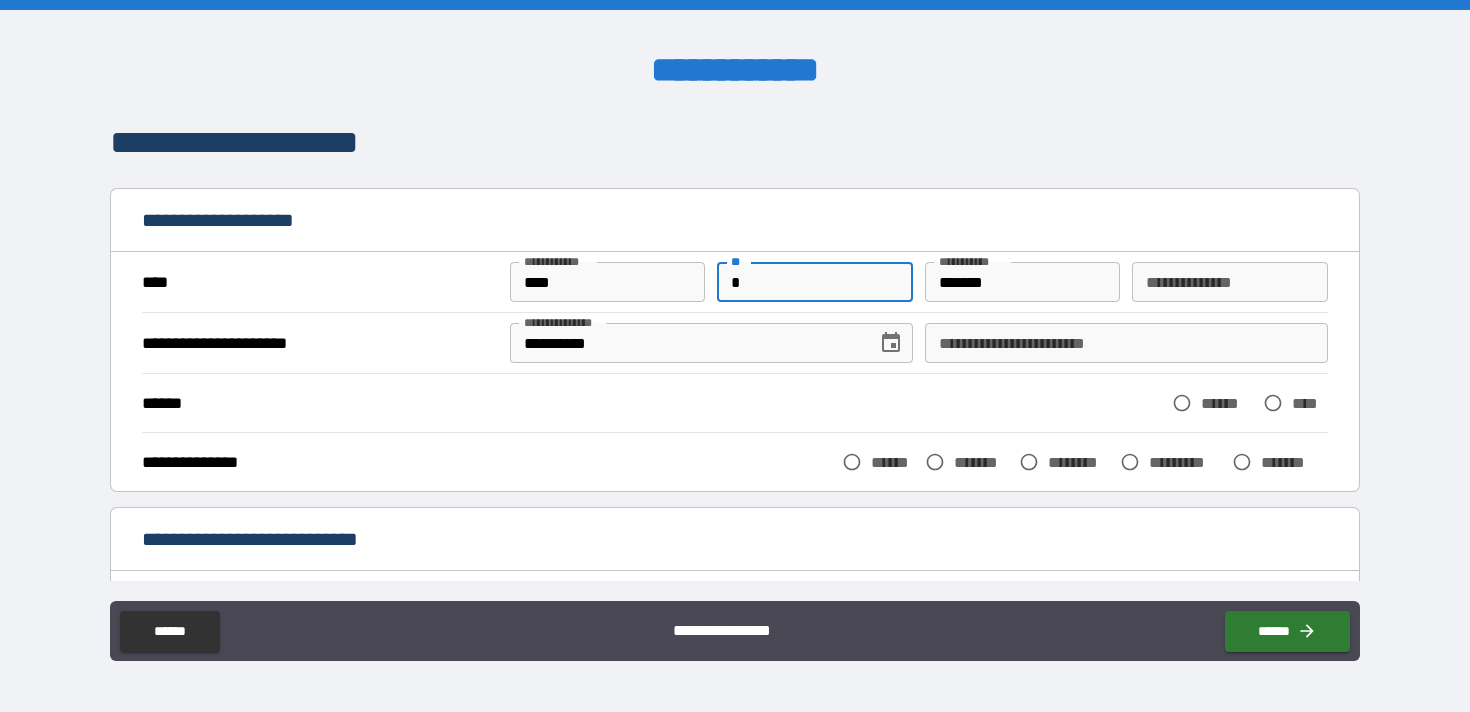 type on "*" 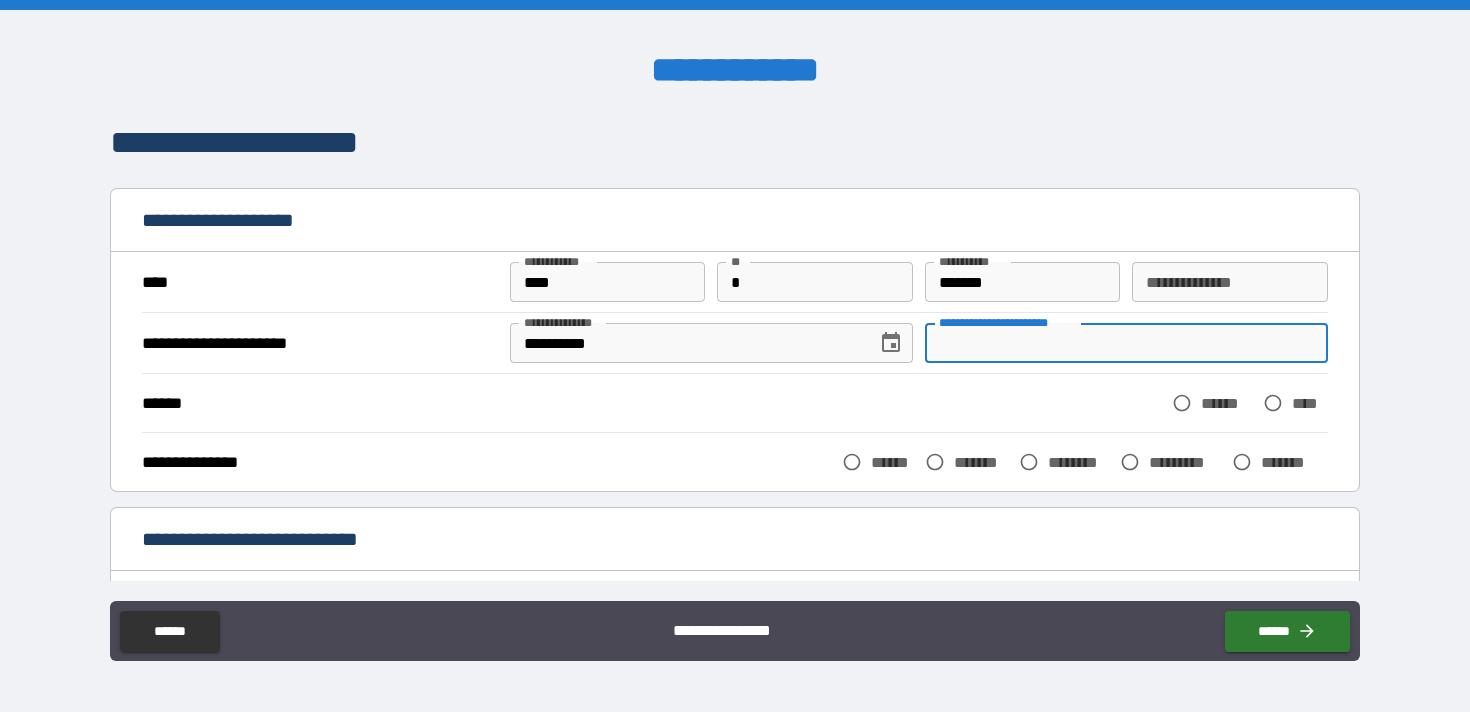 click on "**********" at bounding box center [1126, 343] 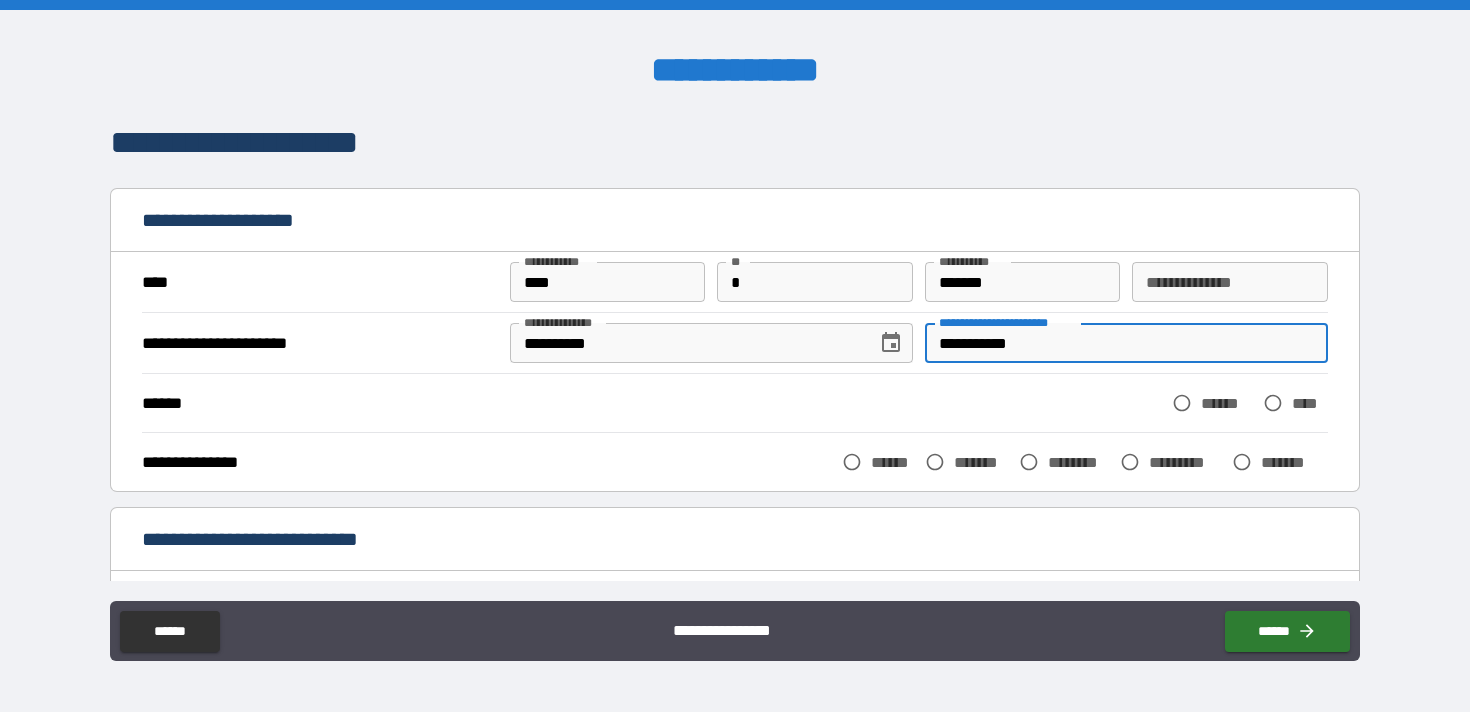 type on "**********" 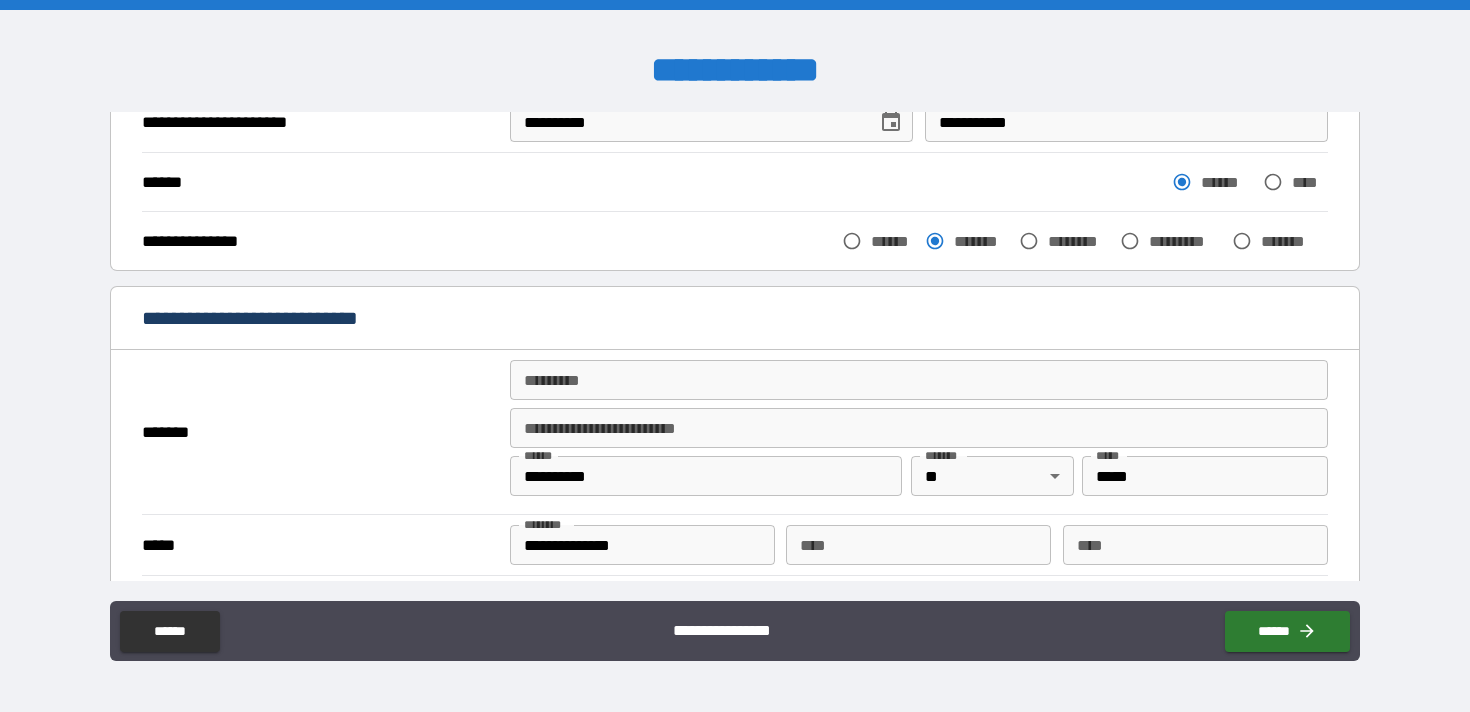 scroll, scrollTop: 226, scrollLeft: 0, axis: vertical 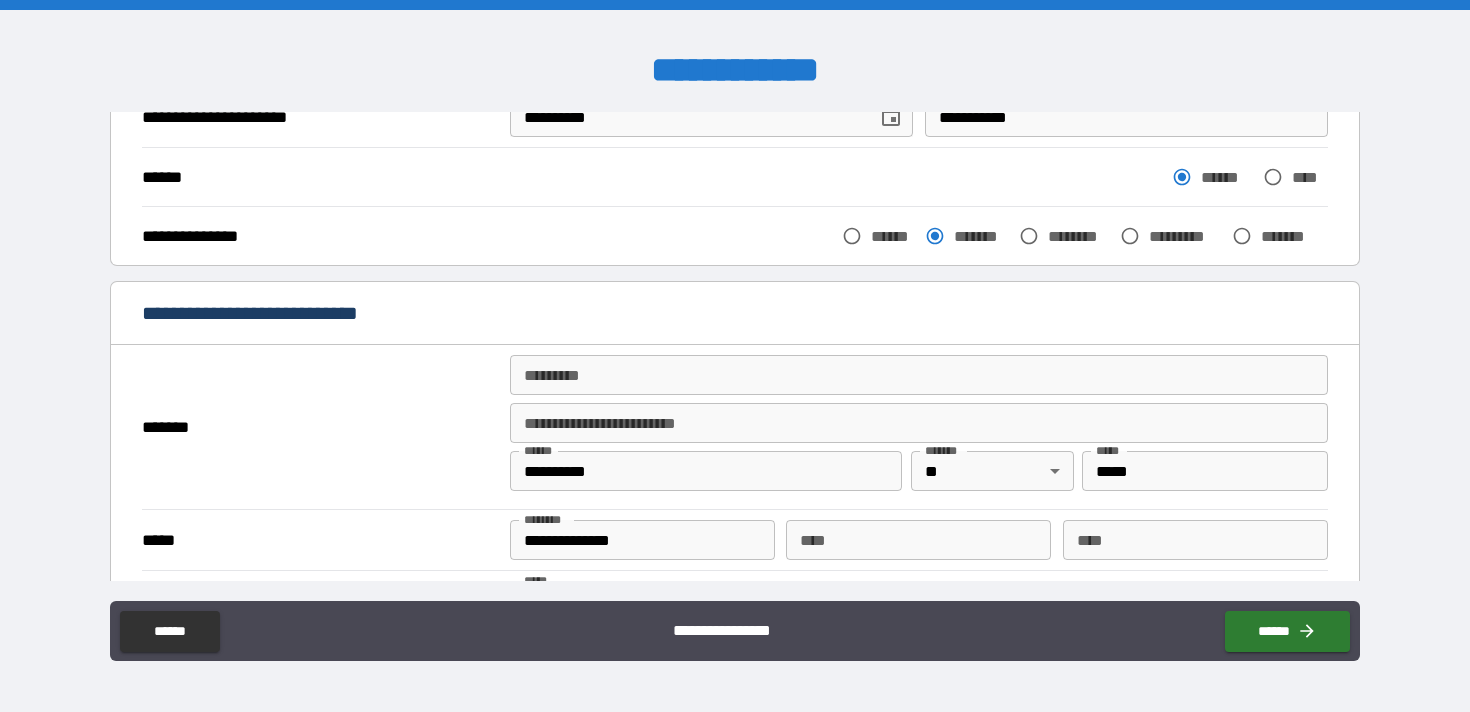 click on "*******   *" at bounding box center (919, 375) 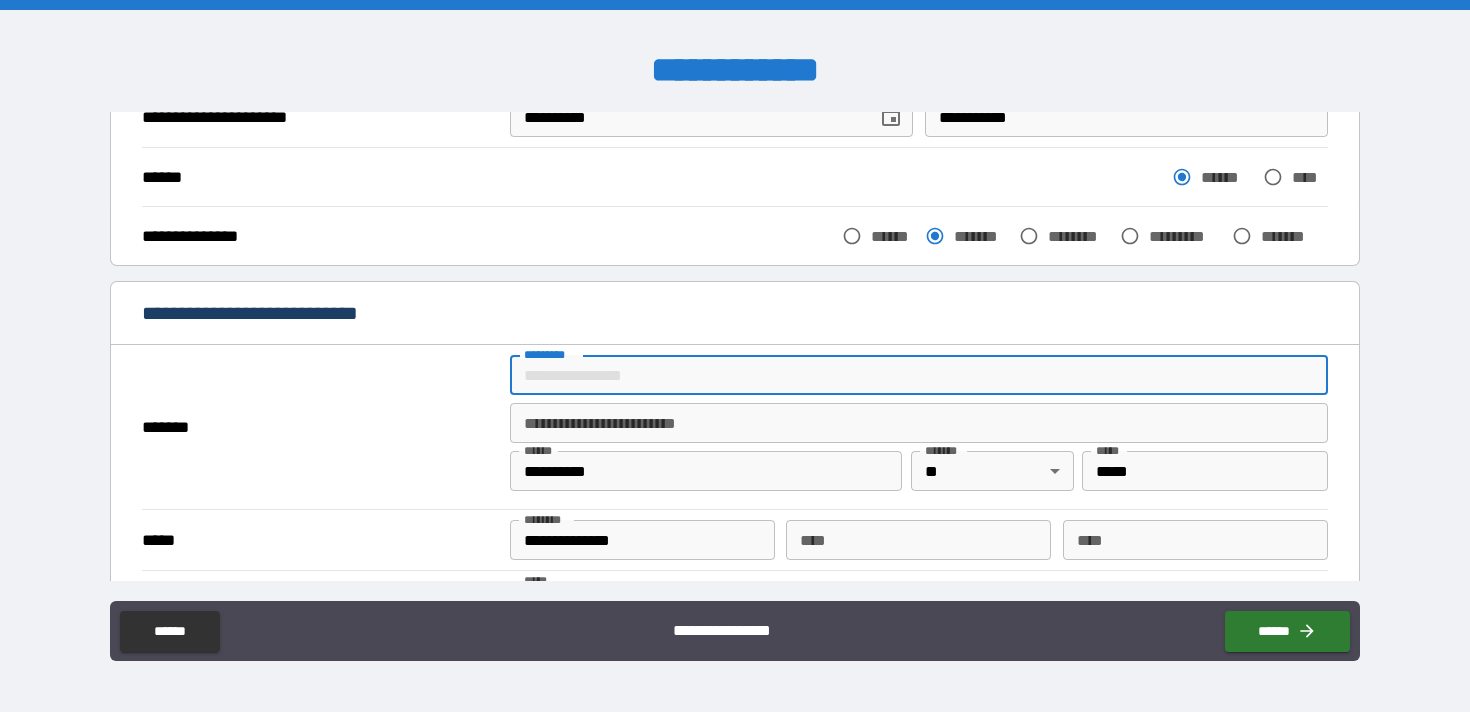 type on "**********" 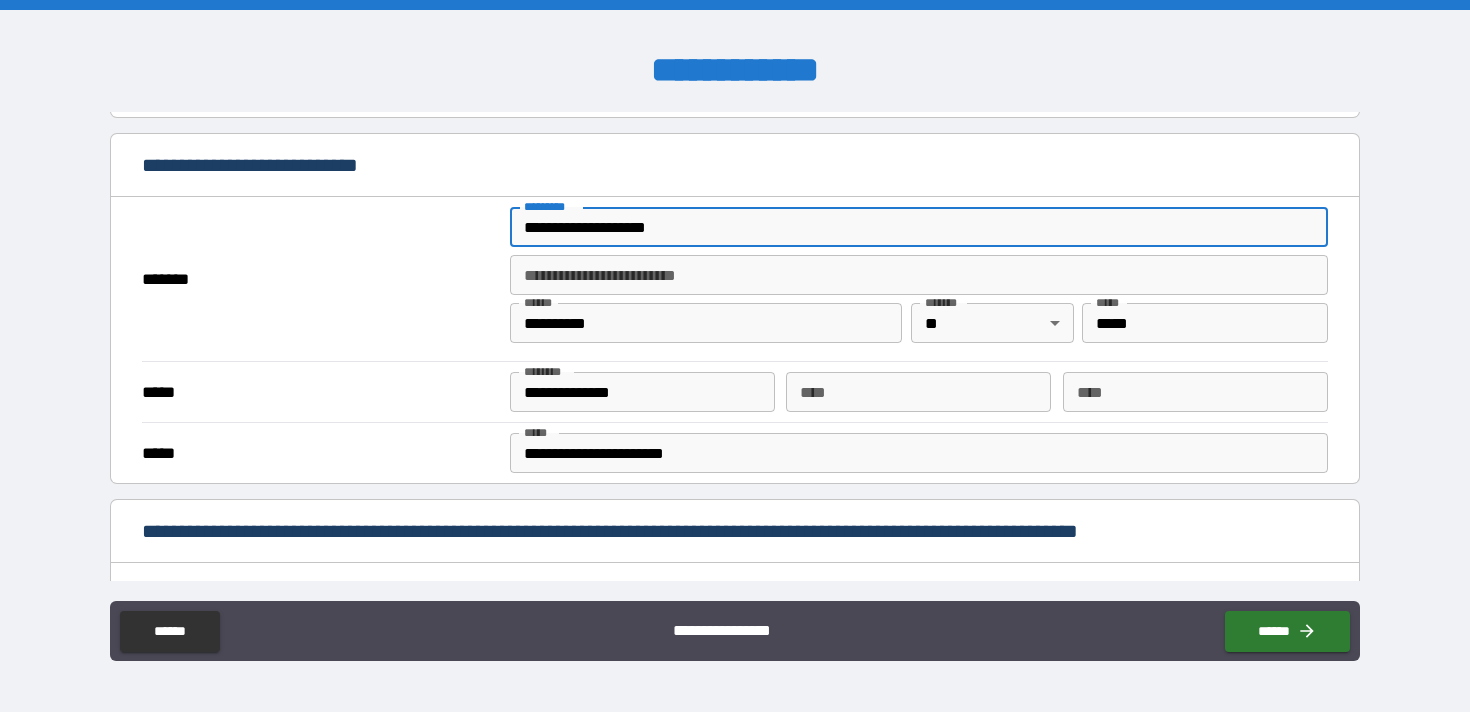 scroll, scrollTop: 377, scrollLeft: 0, axis: vertical 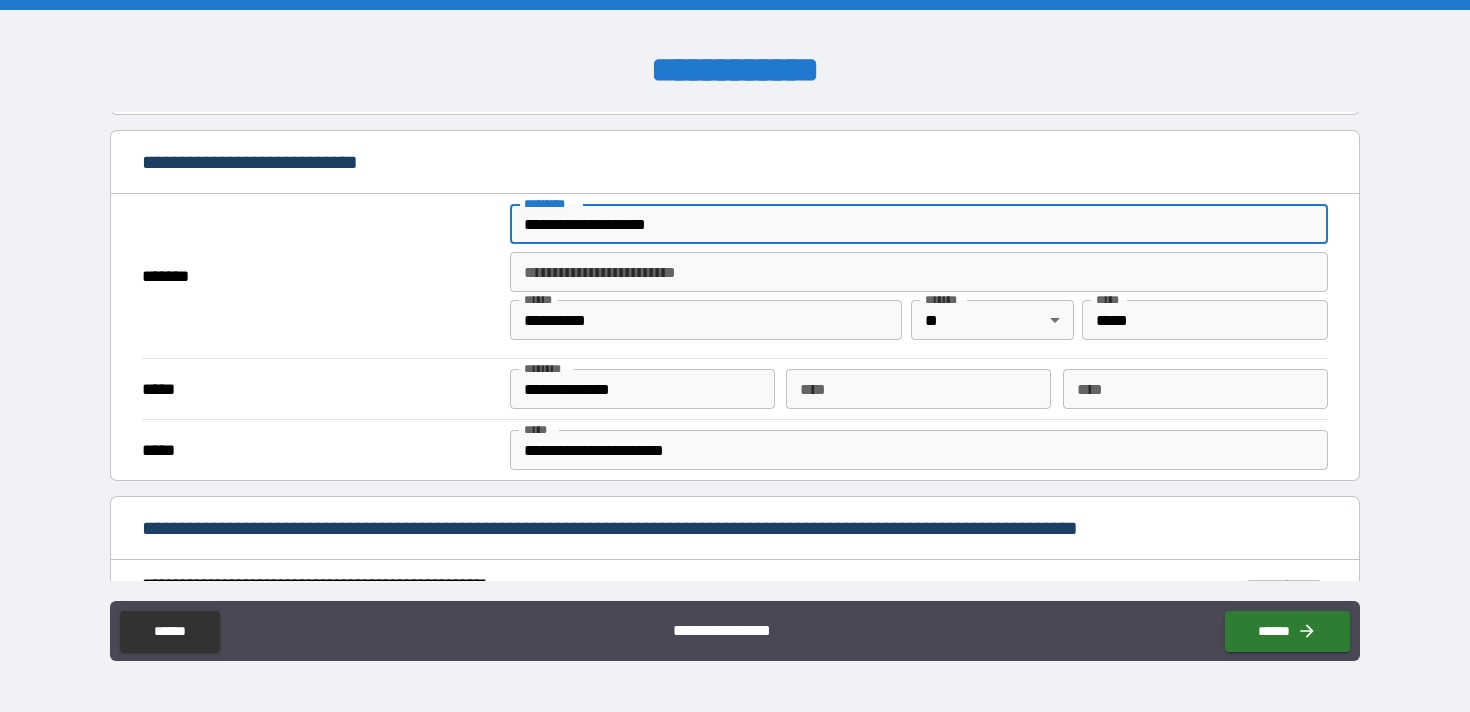click on "**********" at bounding box center (706, 320) 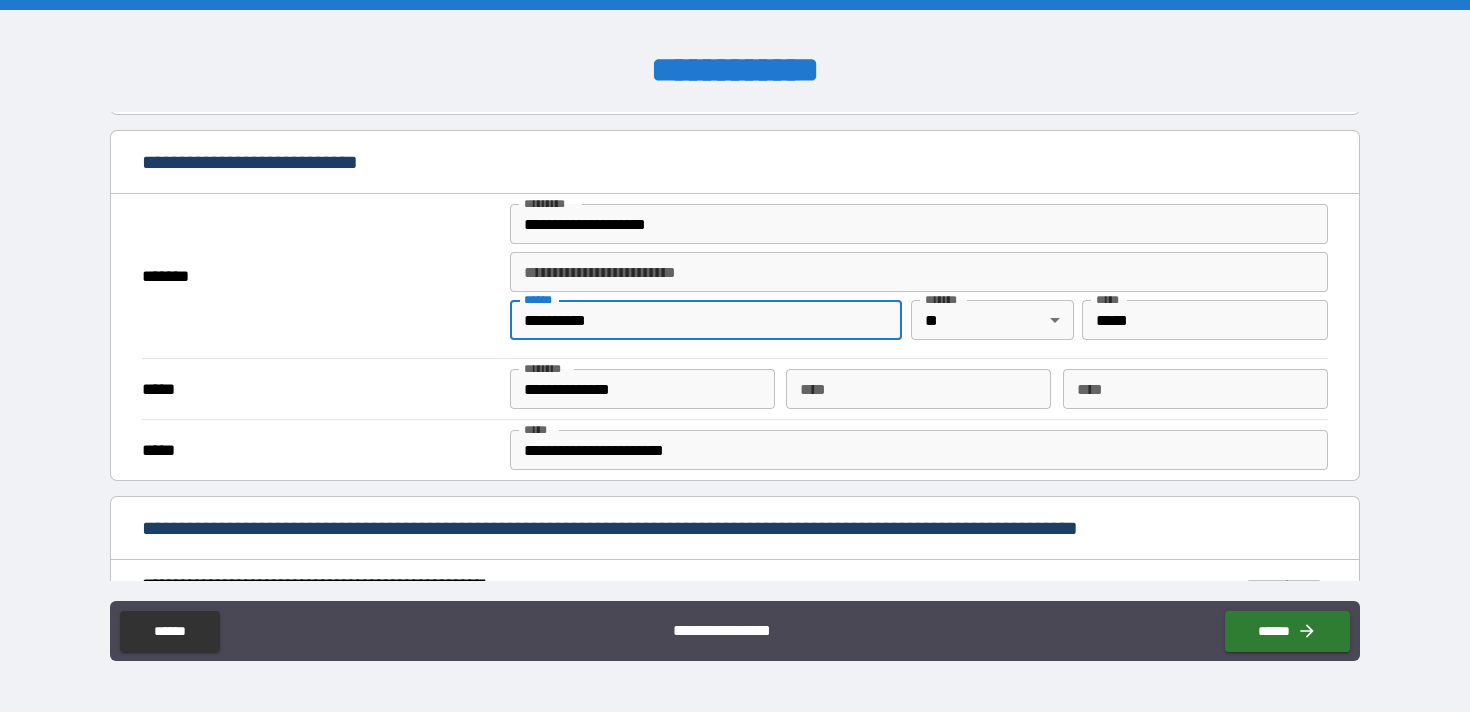 click on "**********" at bounding box center (706, 320) 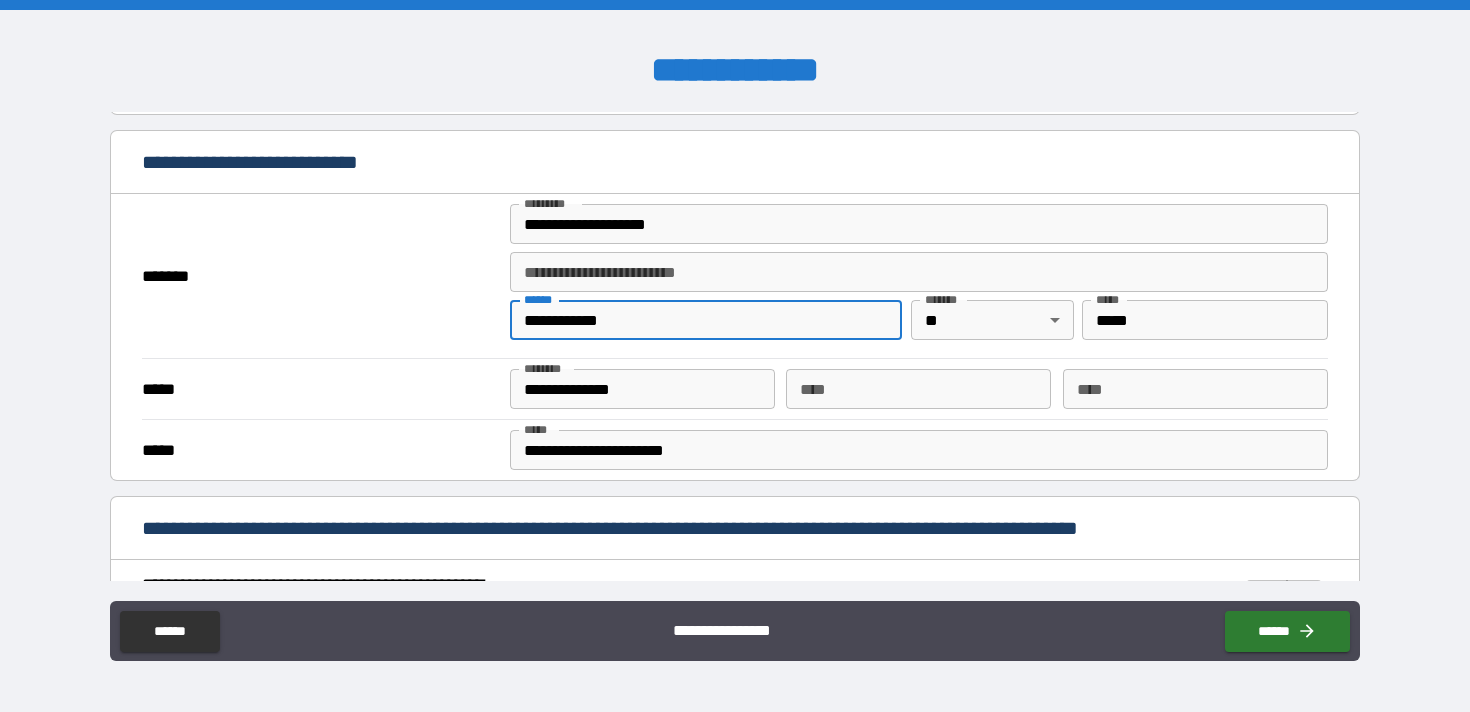 type on "**********" 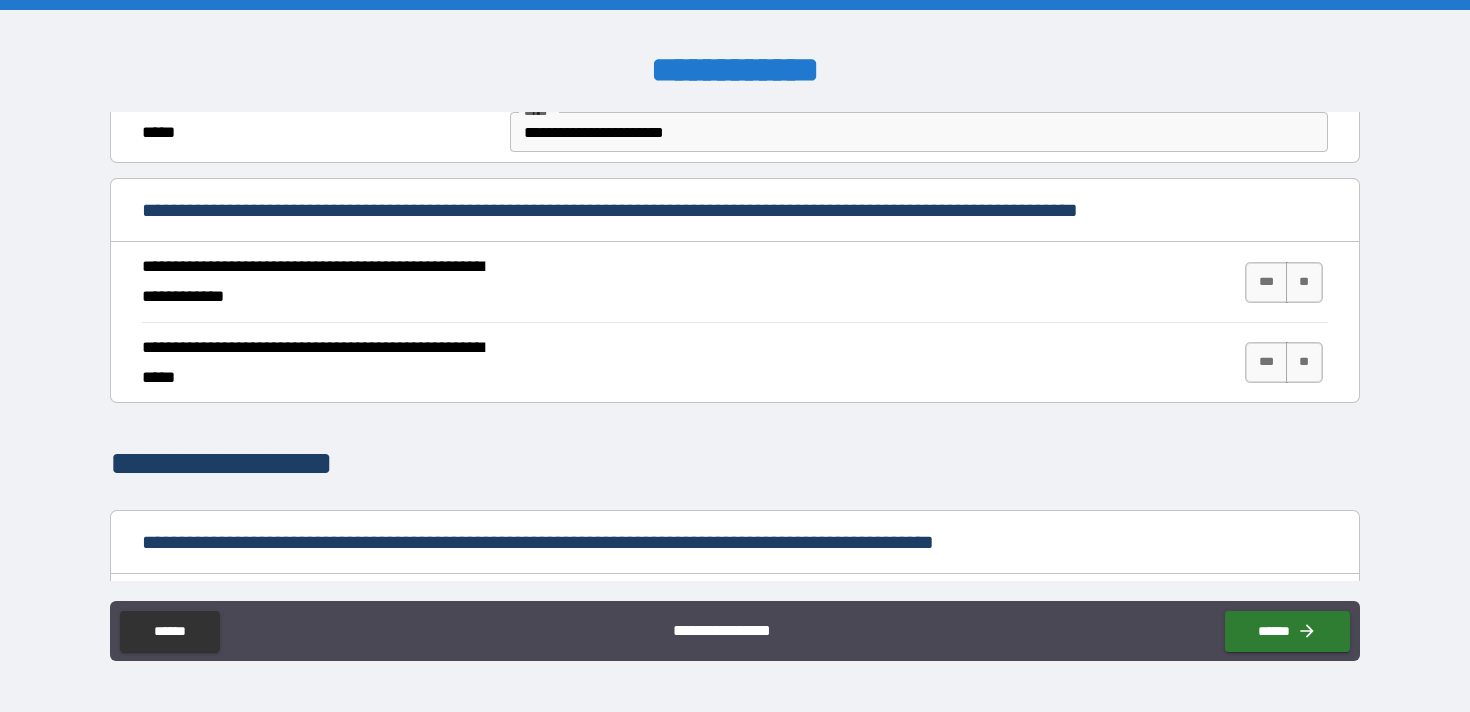 scroll, scrollTop: 819, scrollLeft: 0, axis: vertical 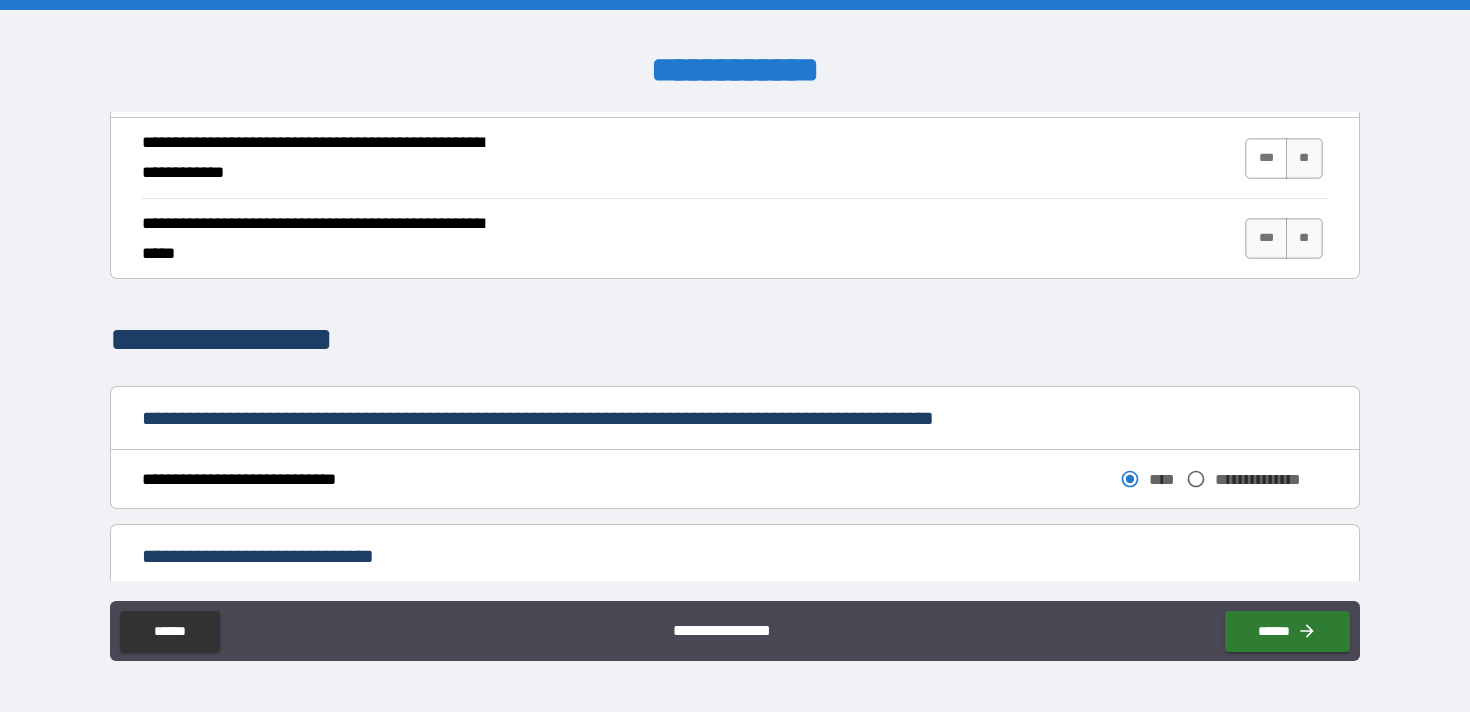 type on "*****" 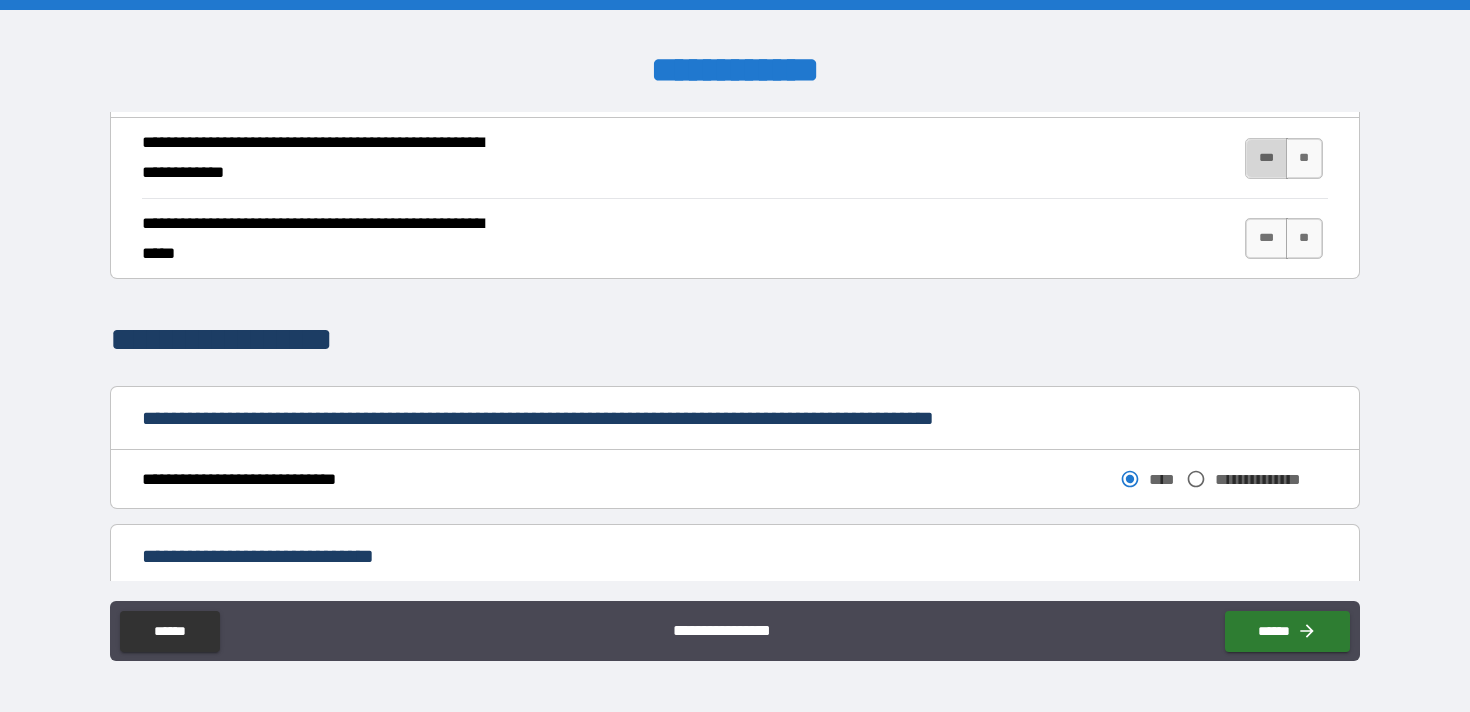 click on "***" at bounding box center [1266, 158] 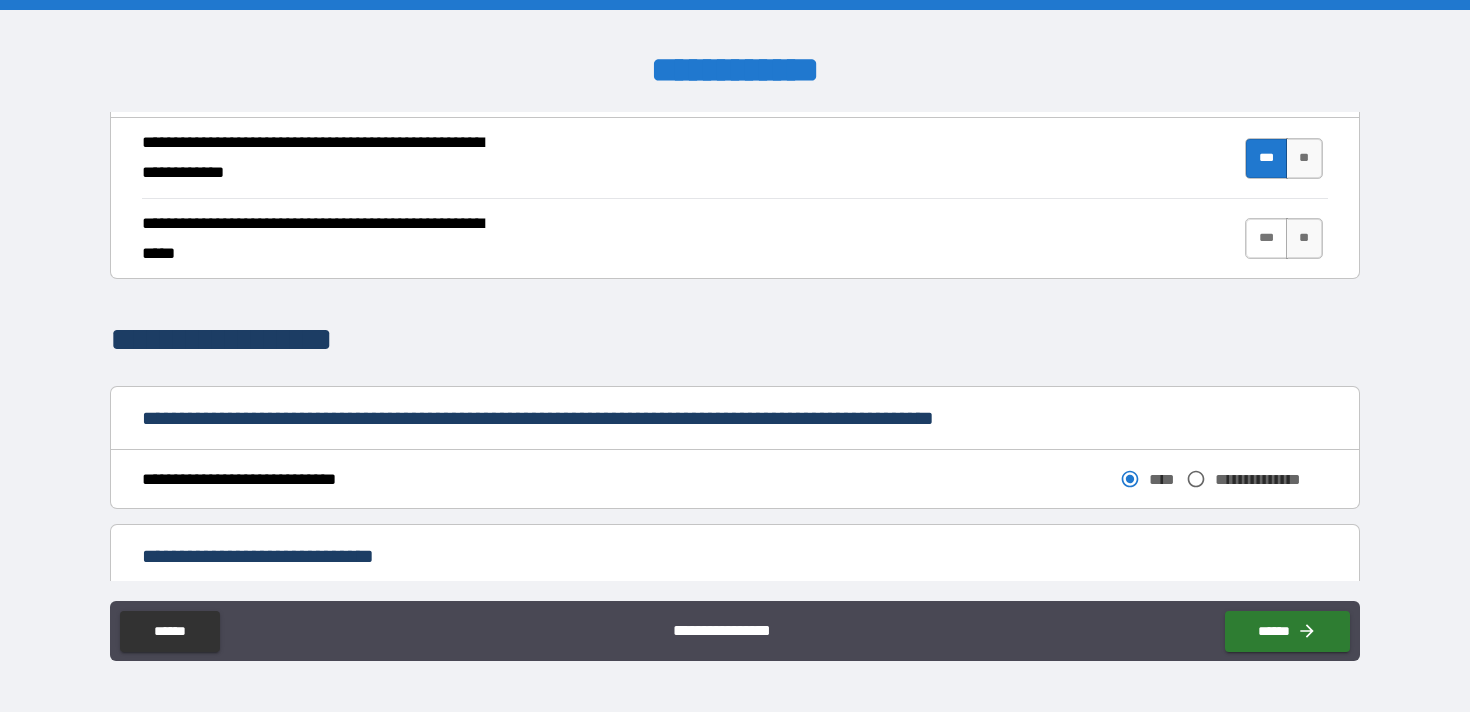click on "***" at bounding box center (1266, 238) 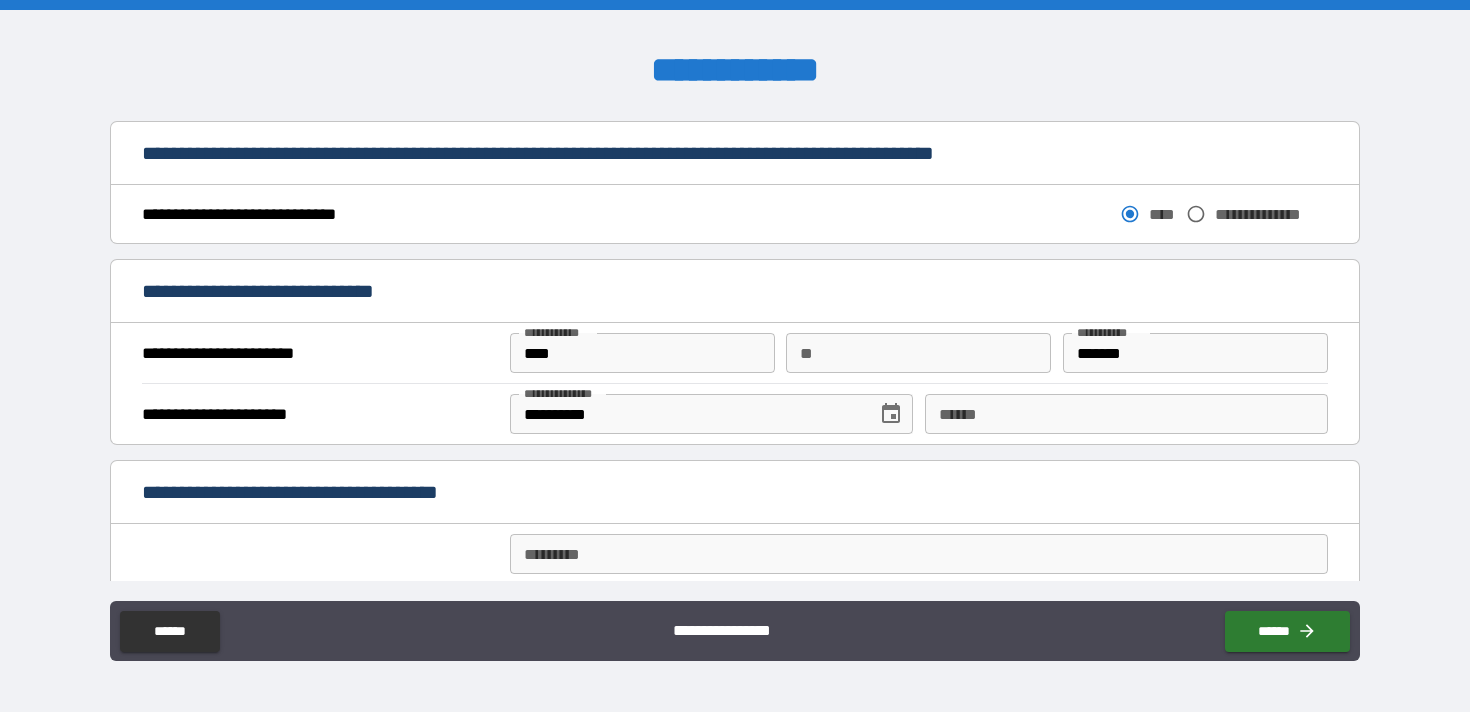 scroll, scrollTop: 1095, scrollLeft: 0, axis: vertical 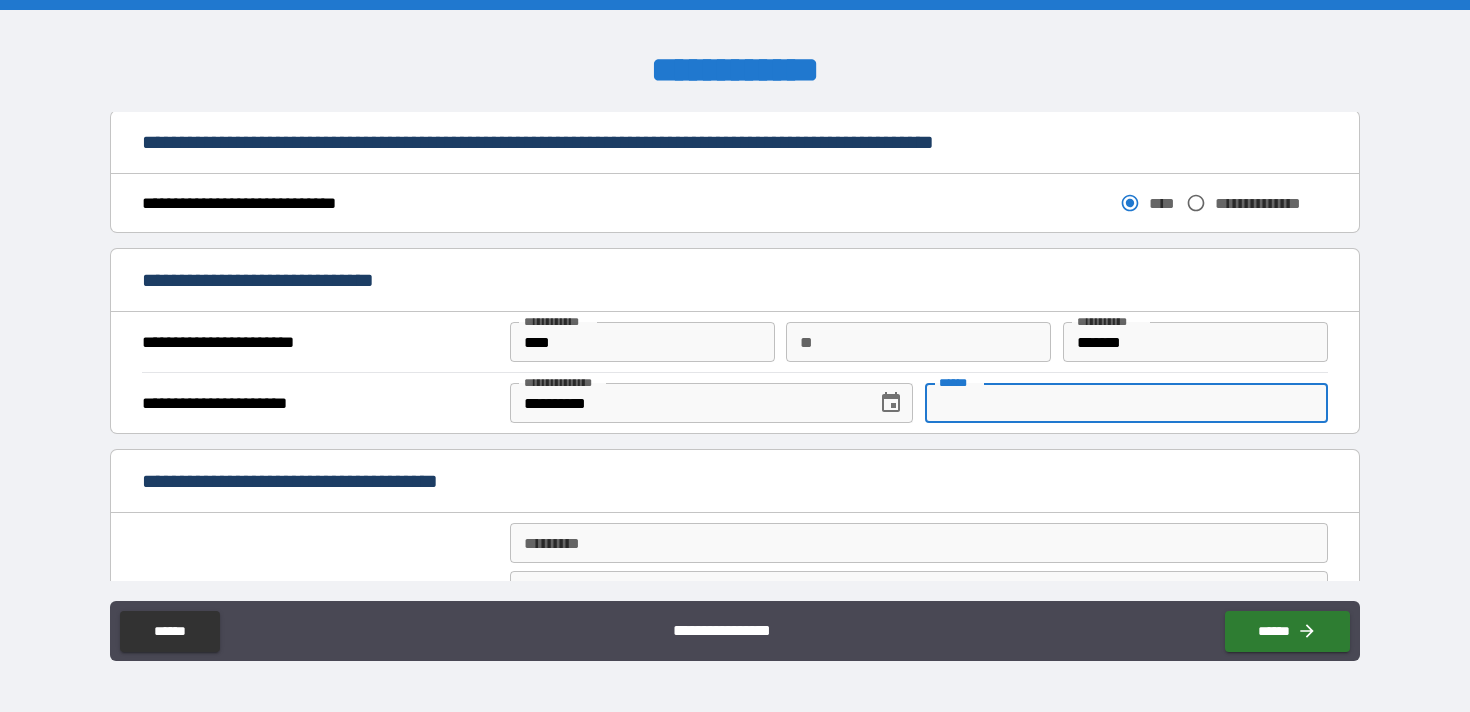 click on "****   *" at bounding box center (1126, 403) 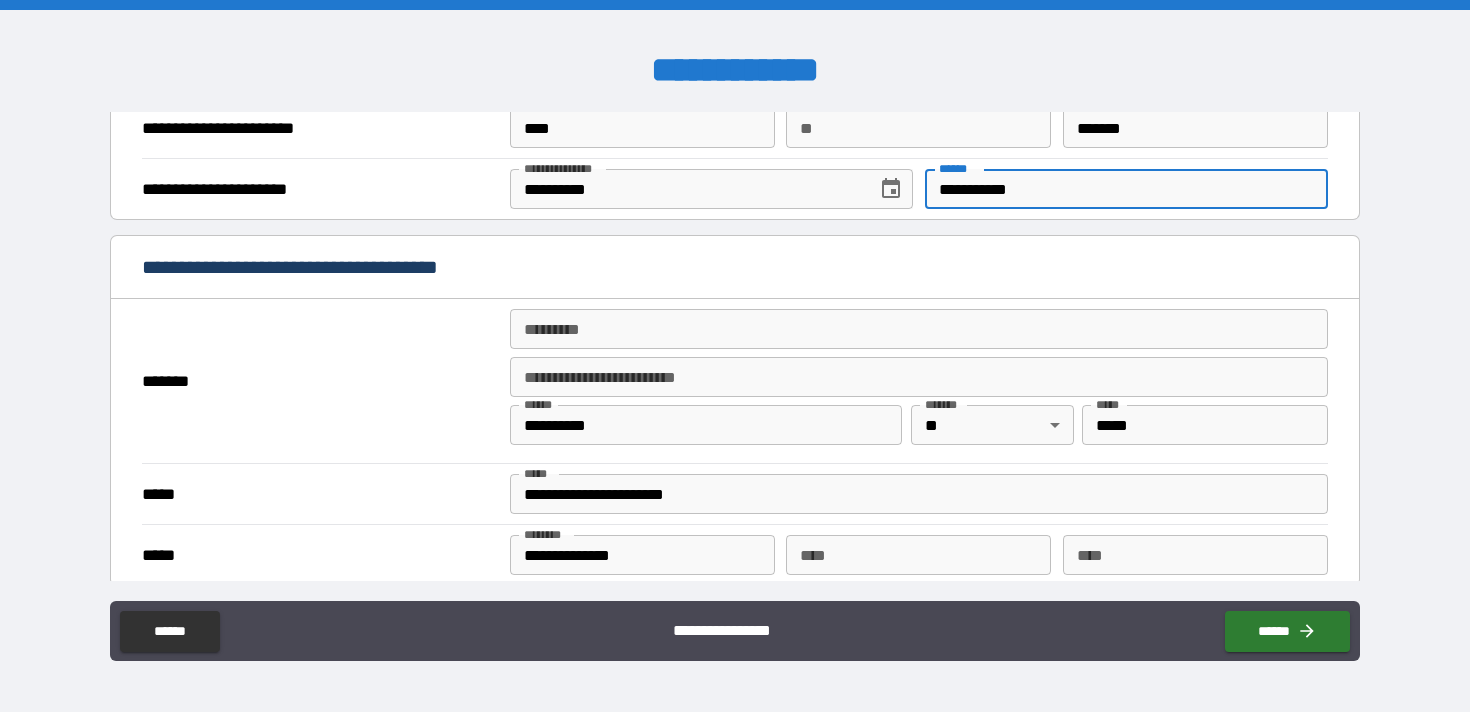 scroll, scrollTop: 1342, scrollLeft: 0, axis: vertical 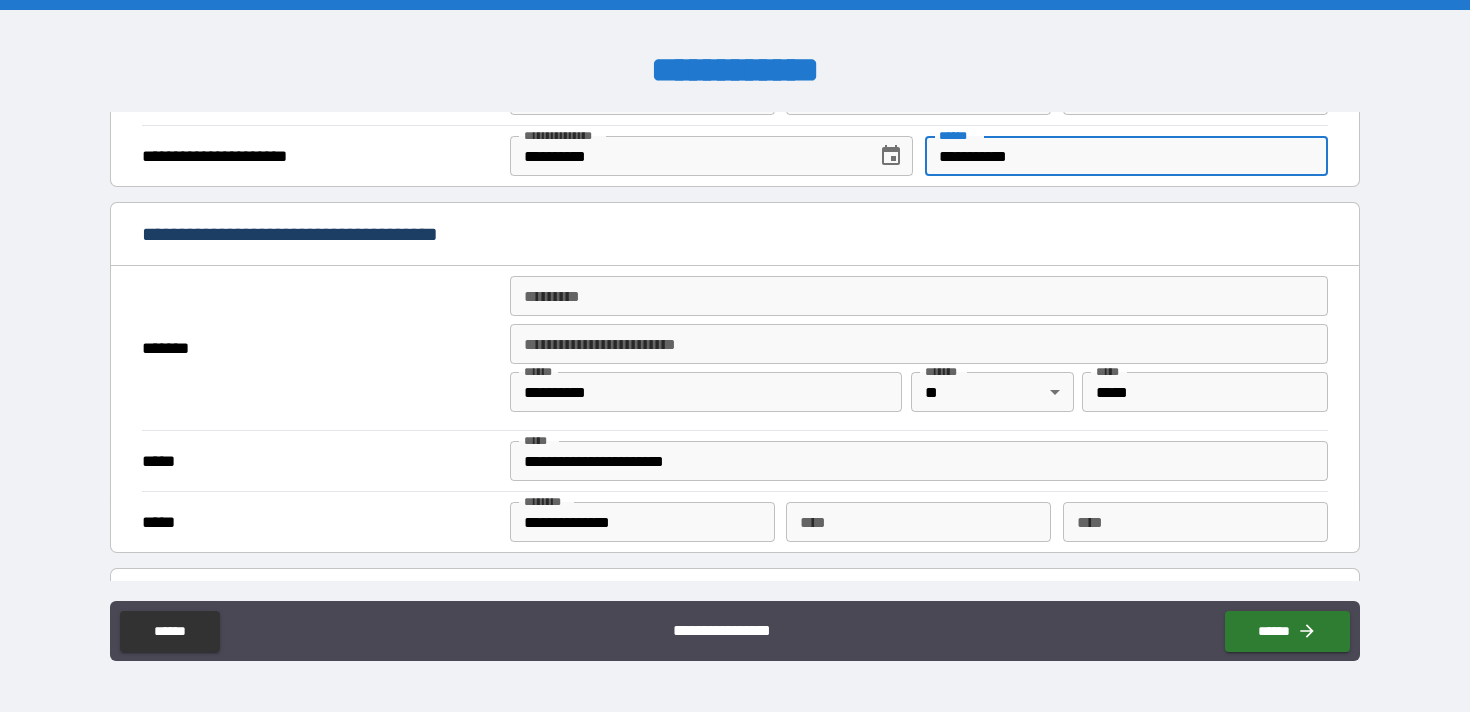 type on "**********" 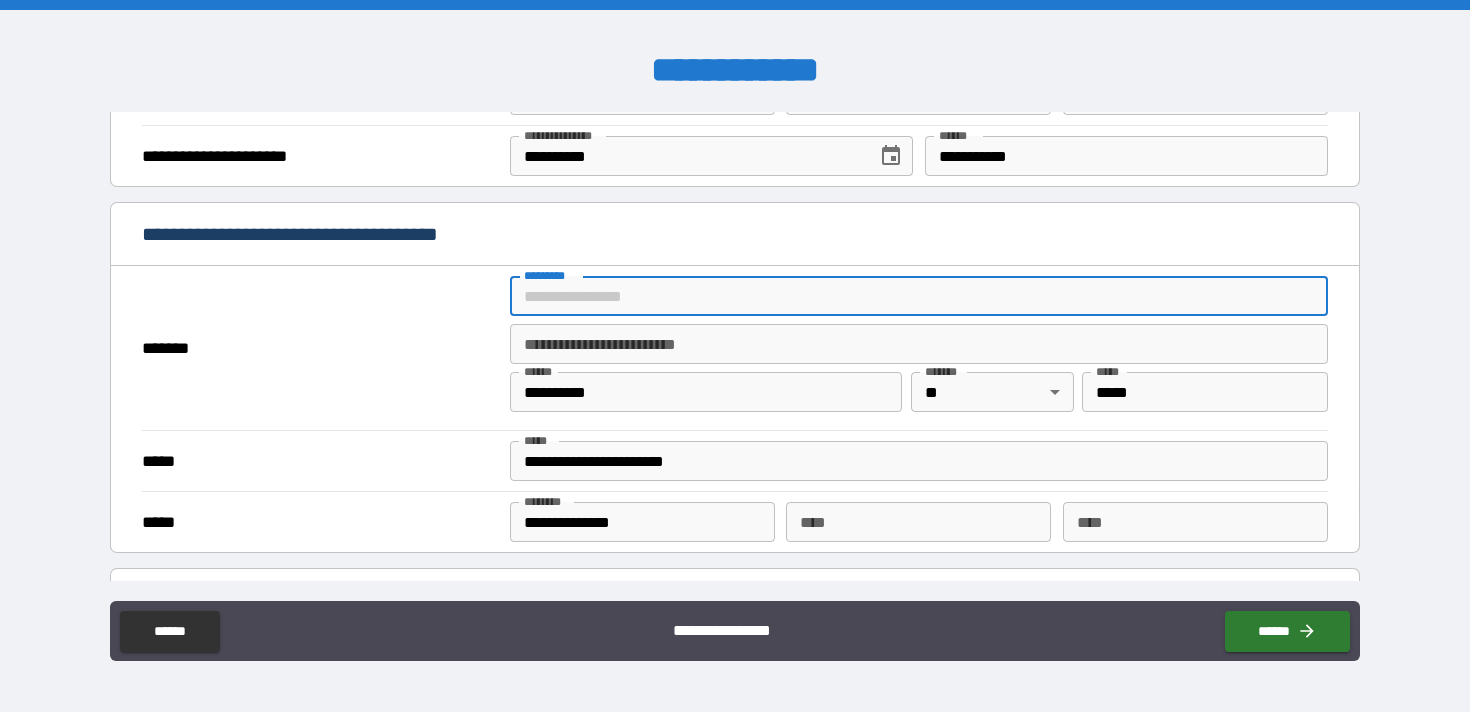 type on "**********" 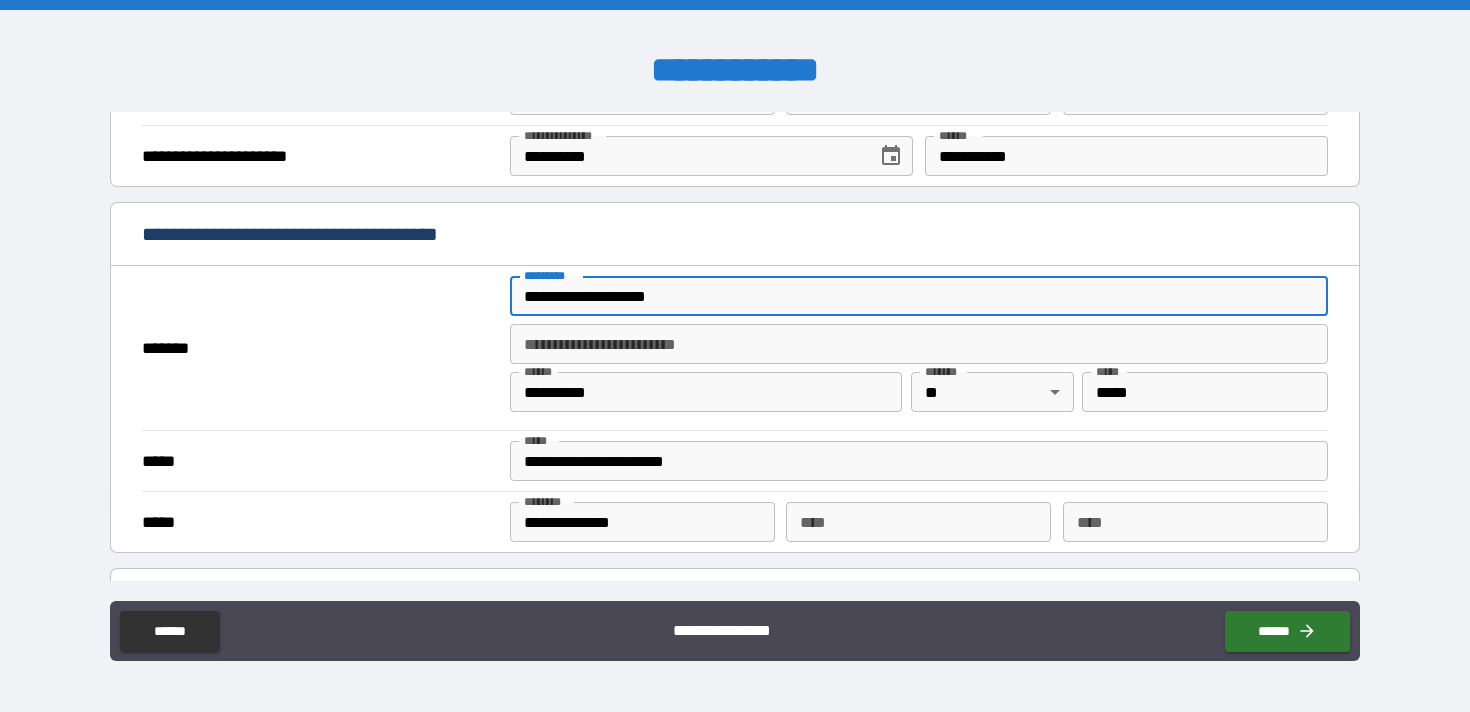 click on "**********" at bounding box center [706, 392] 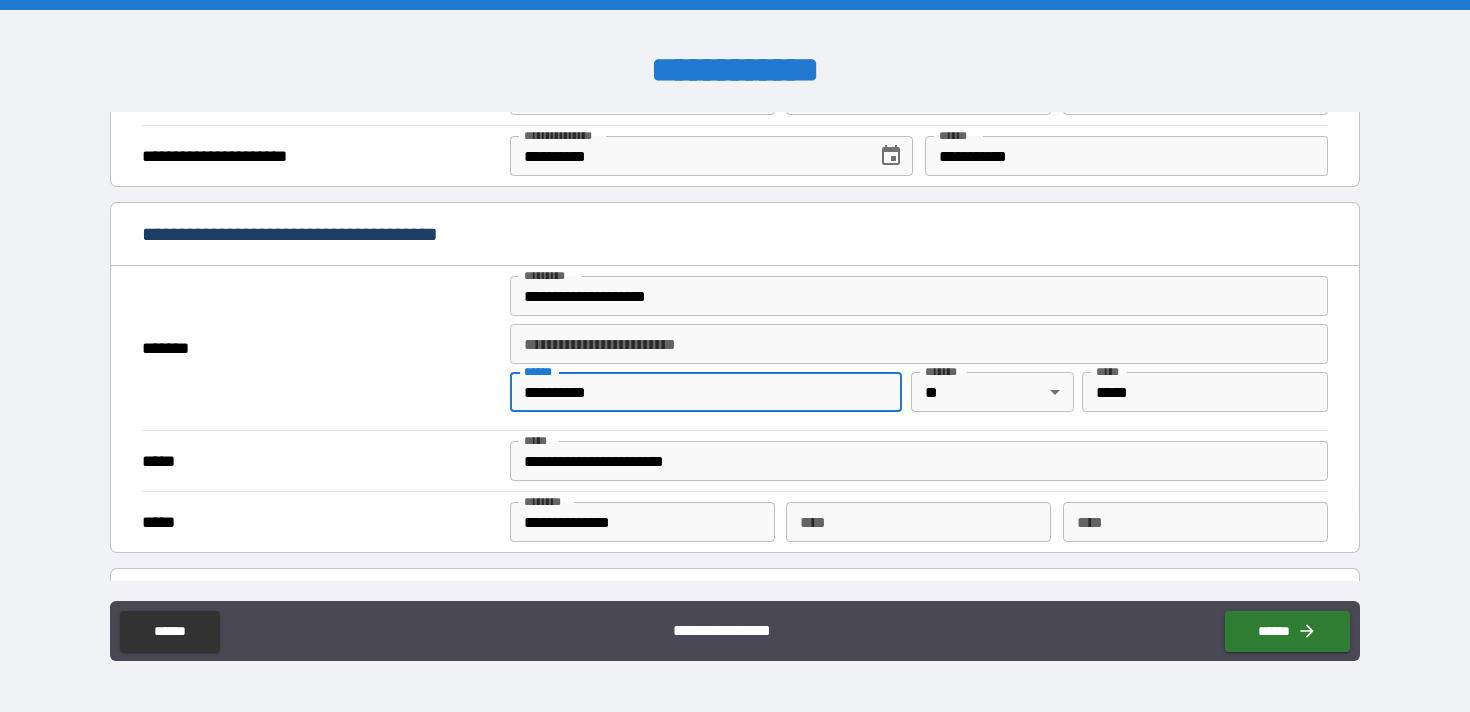 click on "**********" at bounding box center (706, 392) 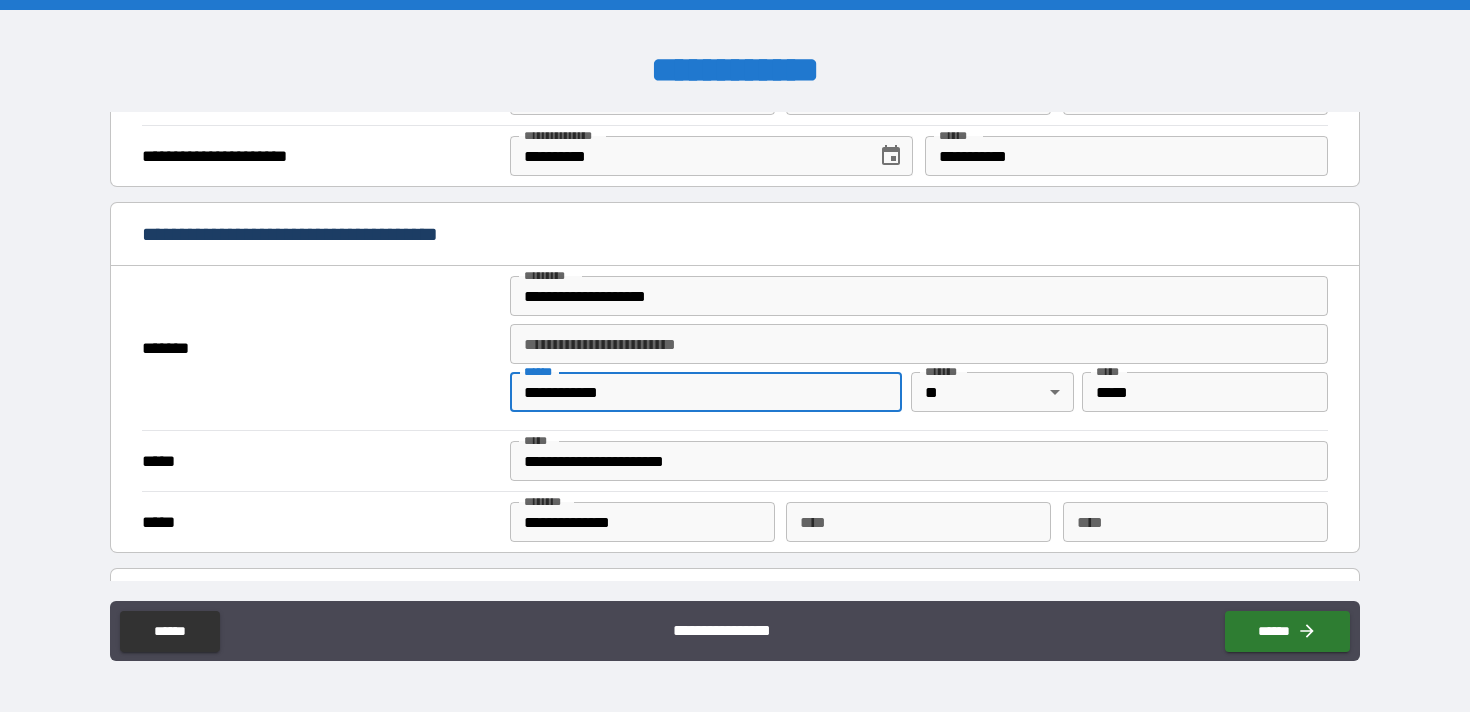 type on "**********" 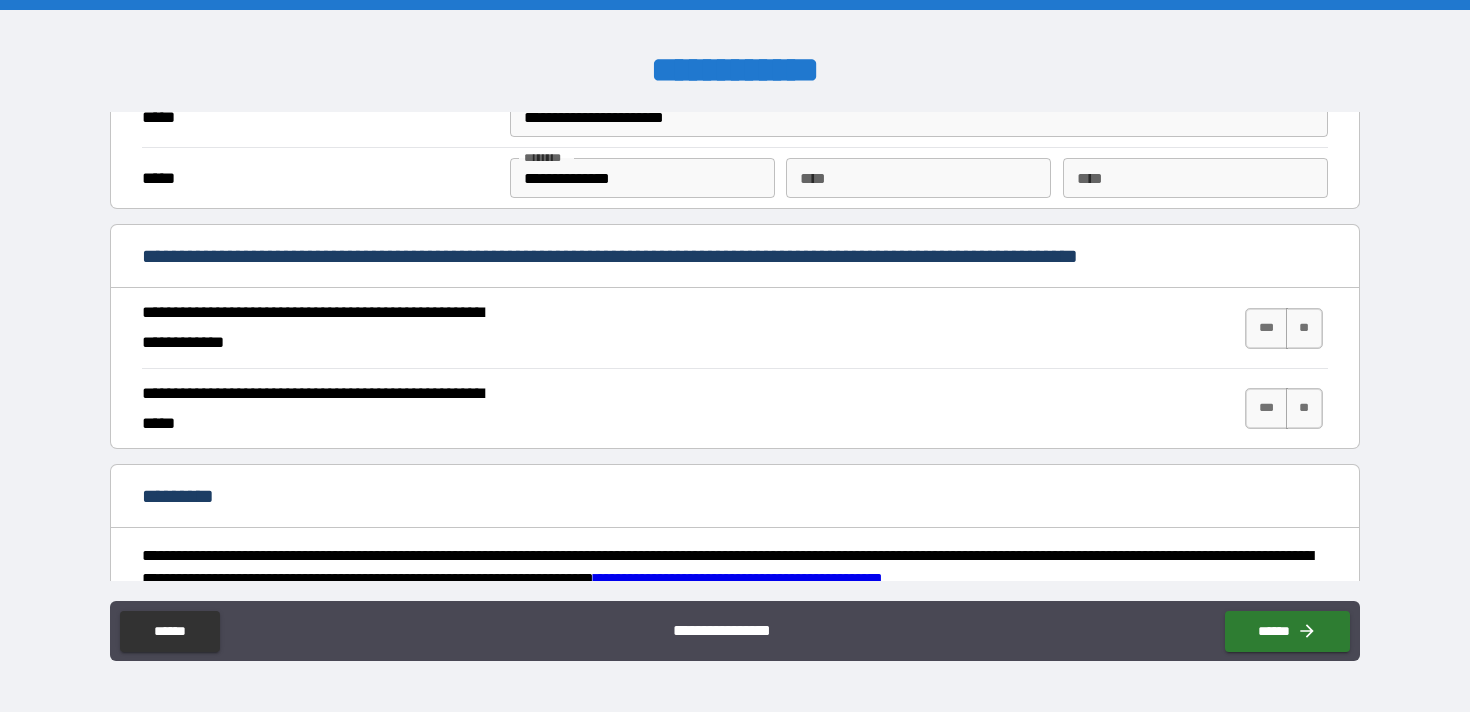 scroll, scrollTop: 1697, scrollLeft: 0, axis: vertical 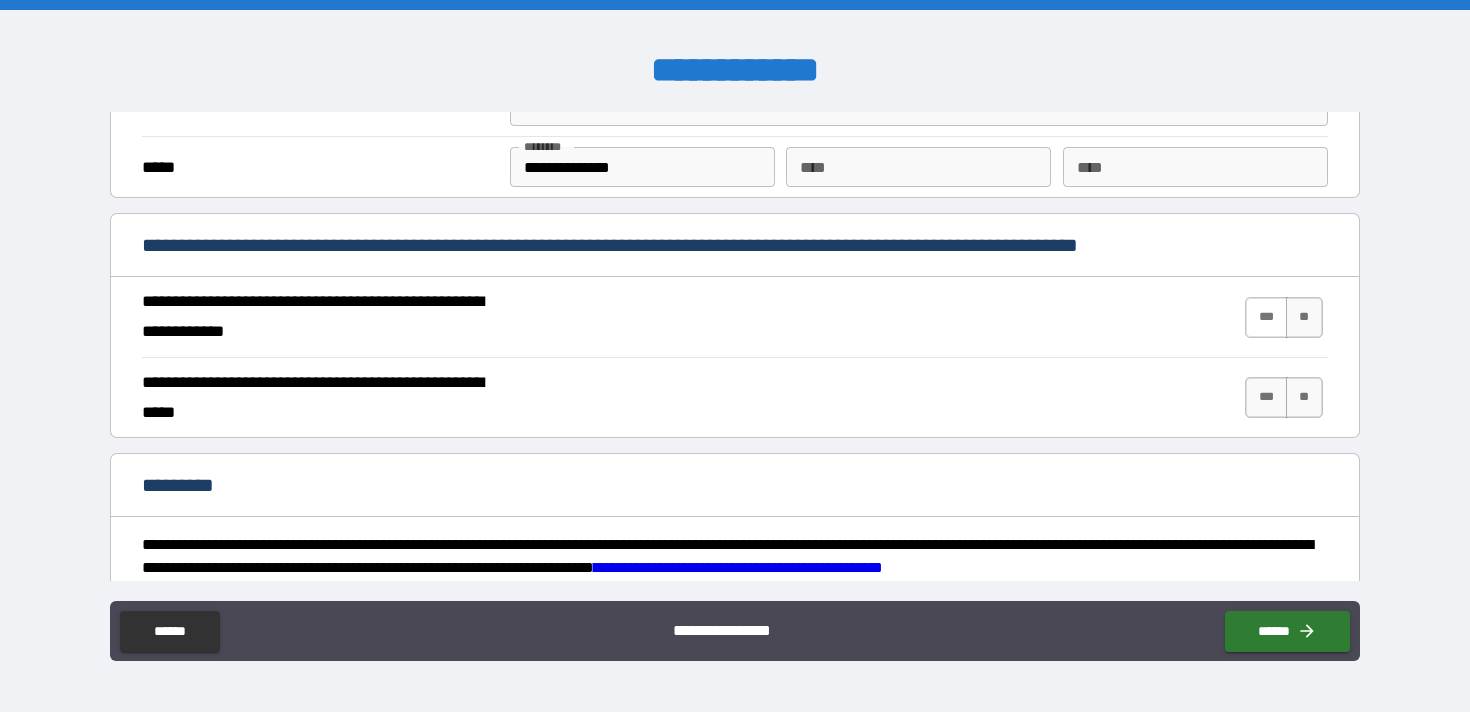 type on "*****" 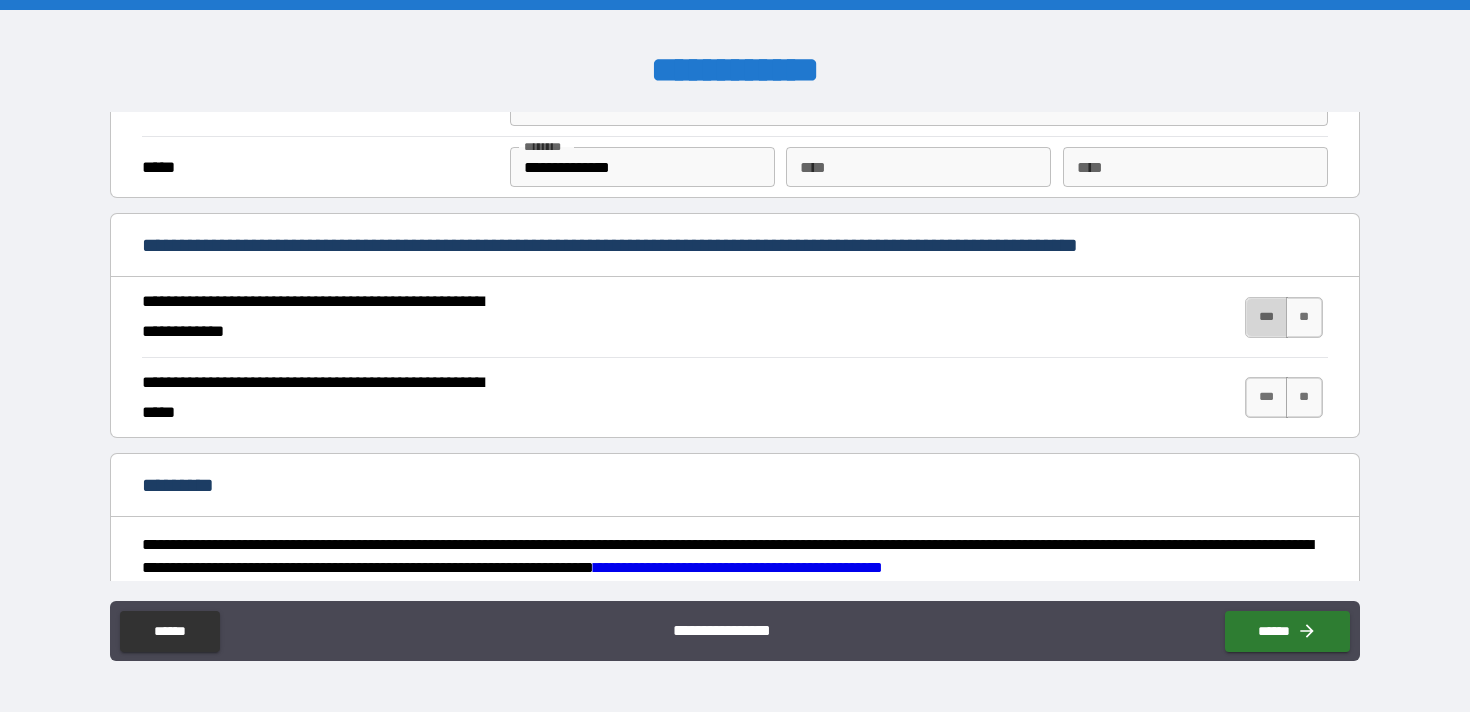 click on "***" at bounding box center (1266, 317) 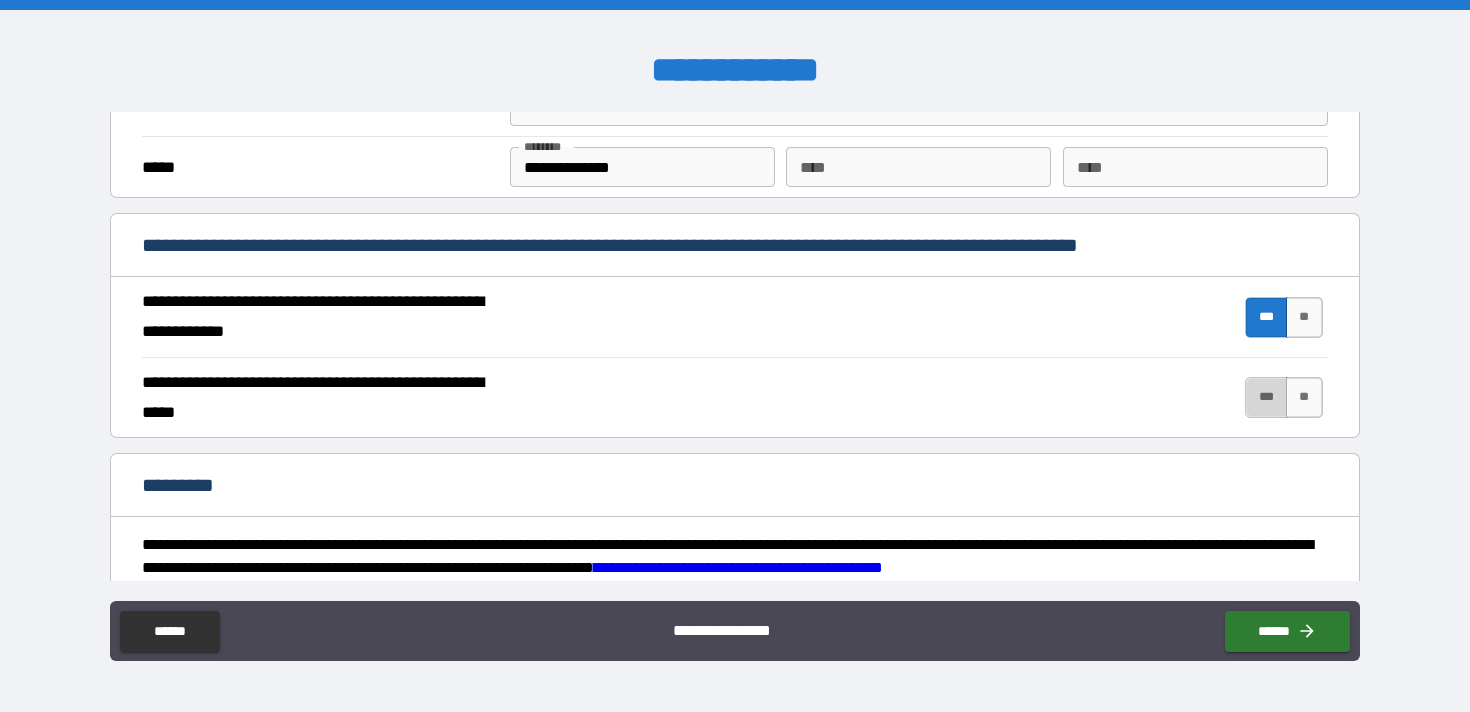 click on "***" at bounding box center [1266, 397] 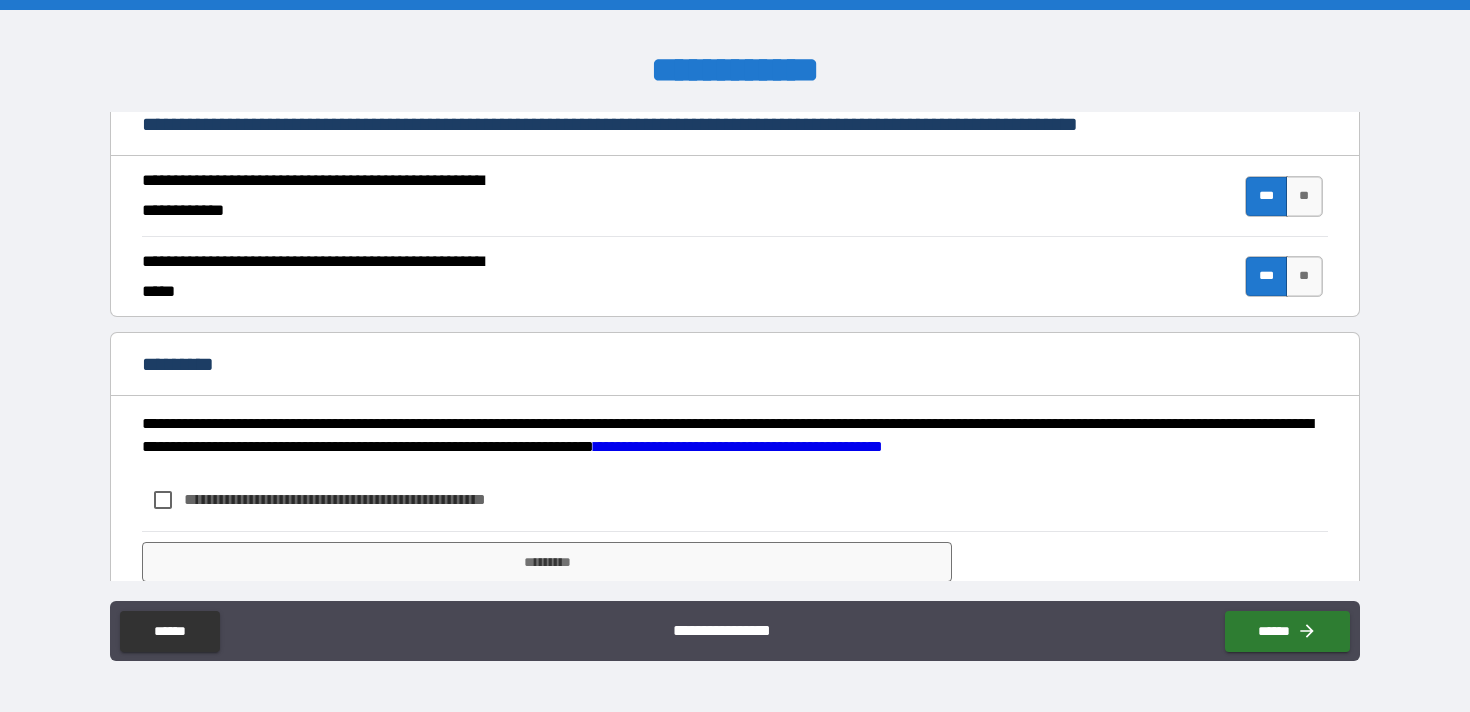 scroll, scrollTop: 1890, scrollLeft: 0, axis: vertical 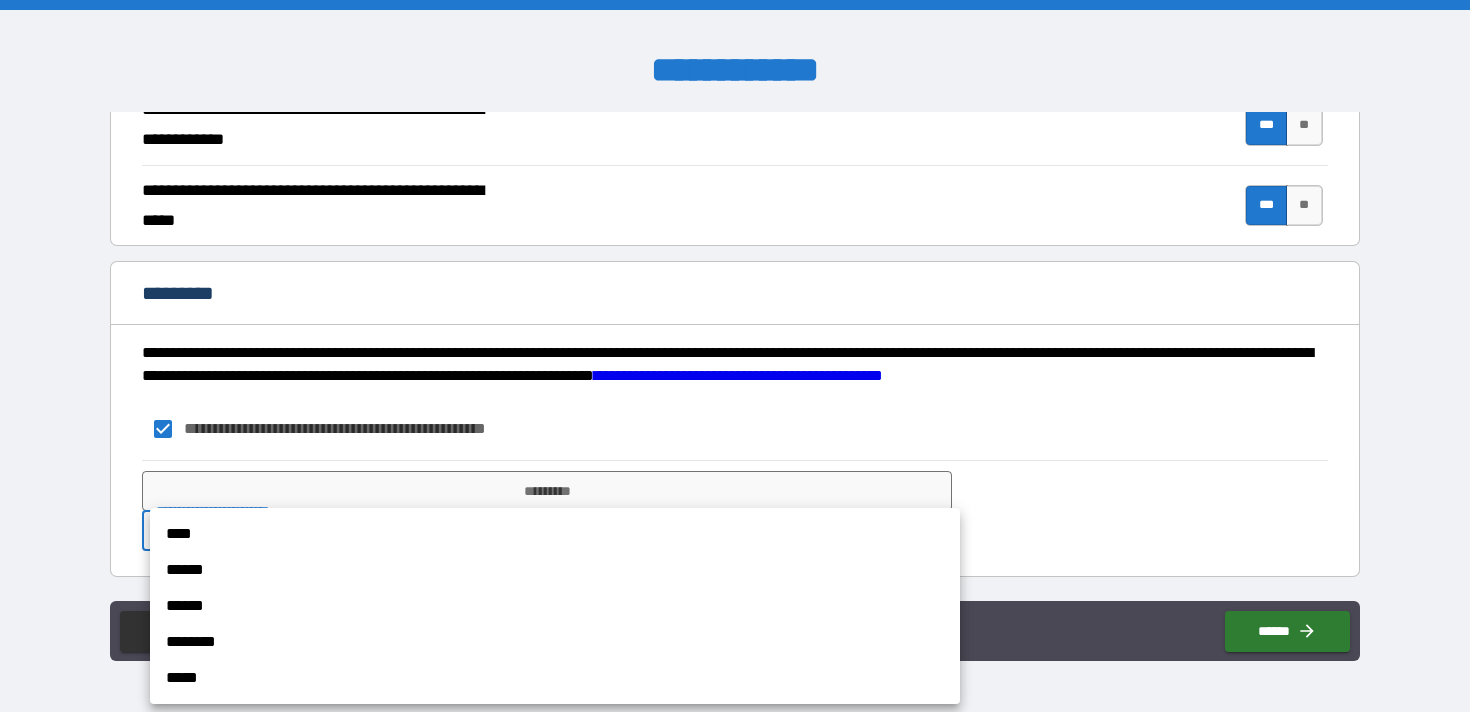 click on "**********" at bounding box center (735, 356) 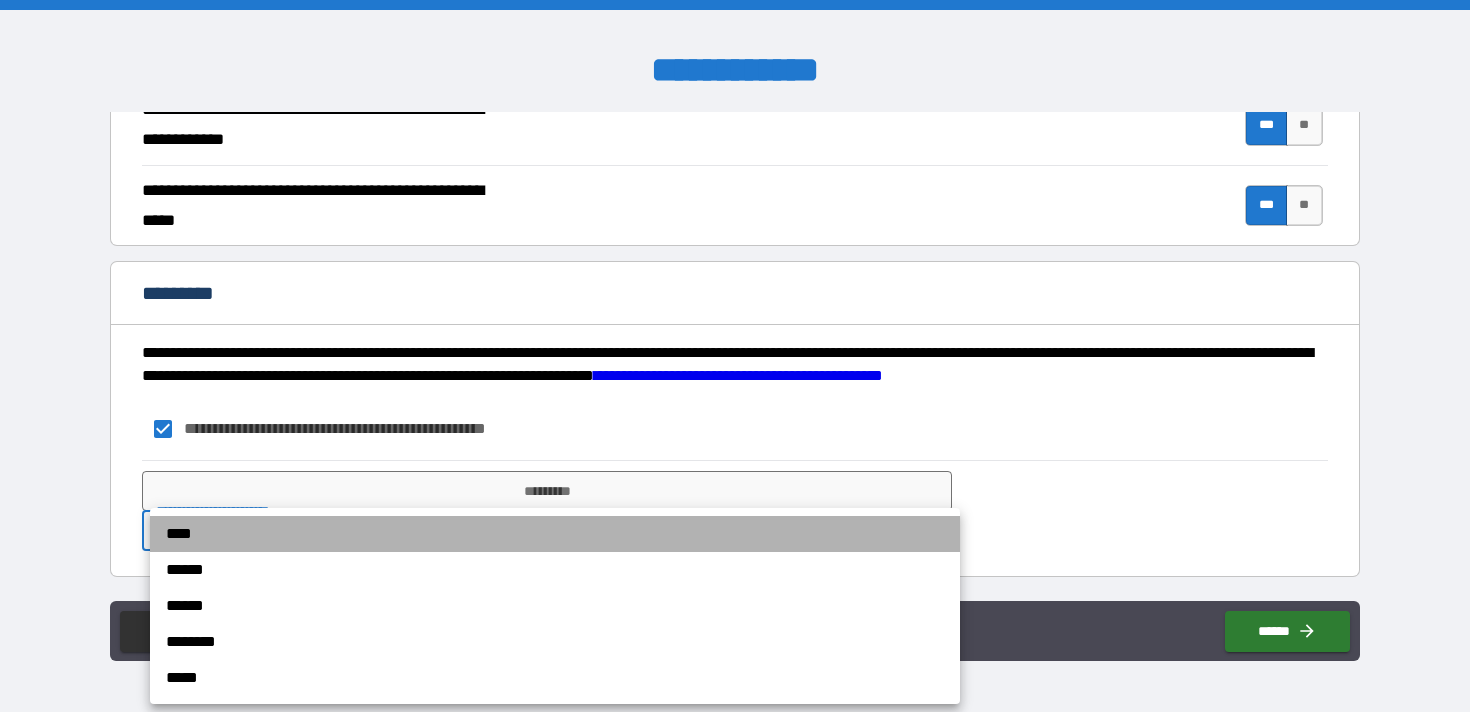 click on "****" at bounding box center (555, 534) 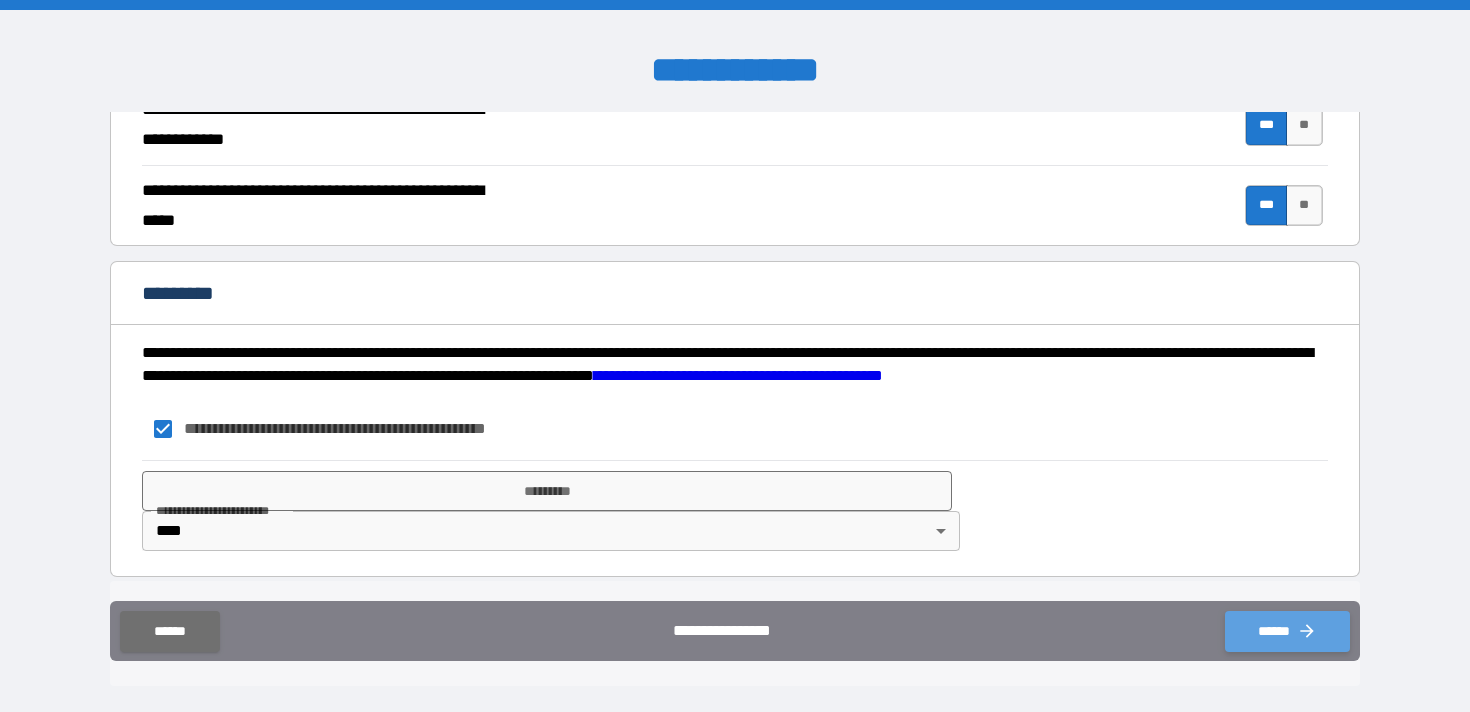 click on "******" at bounding box center [1287, 631] 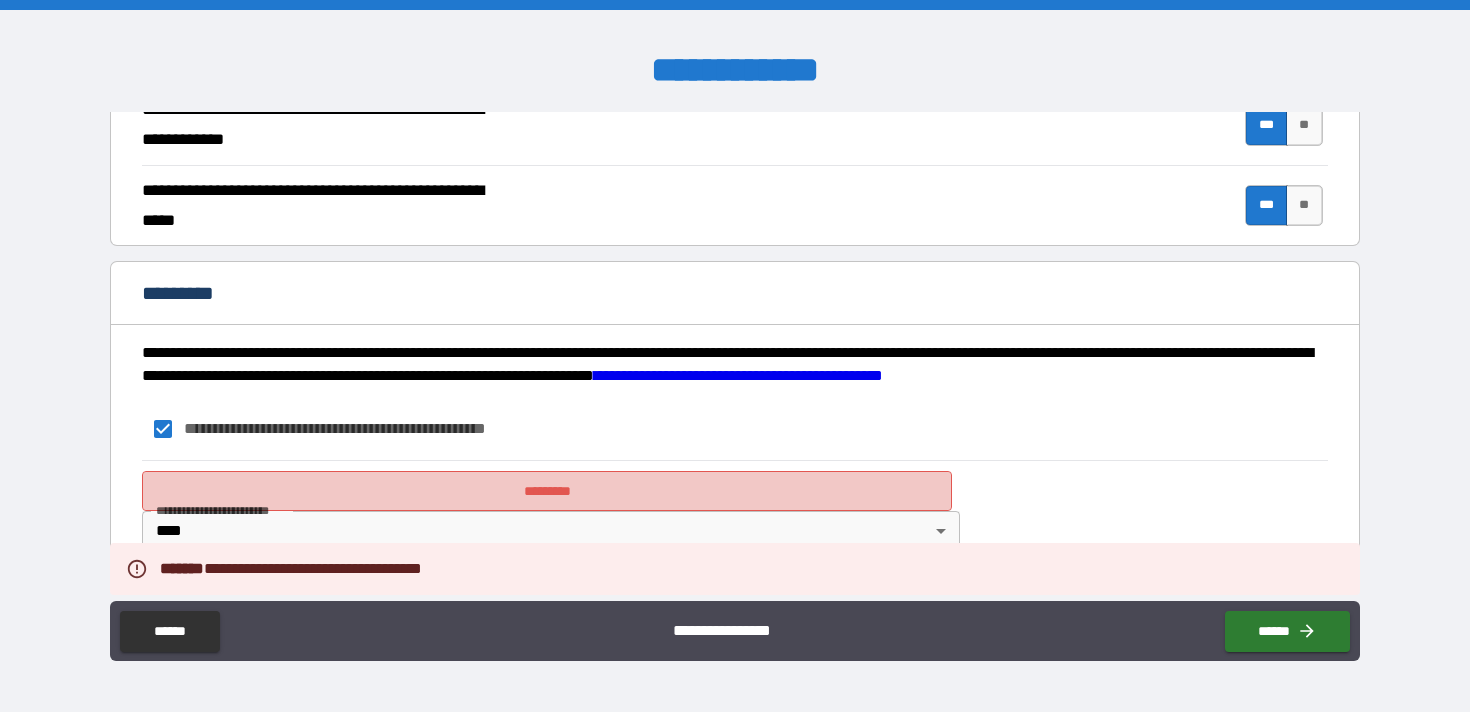 click on "*********" at bounding box center [547, 491] 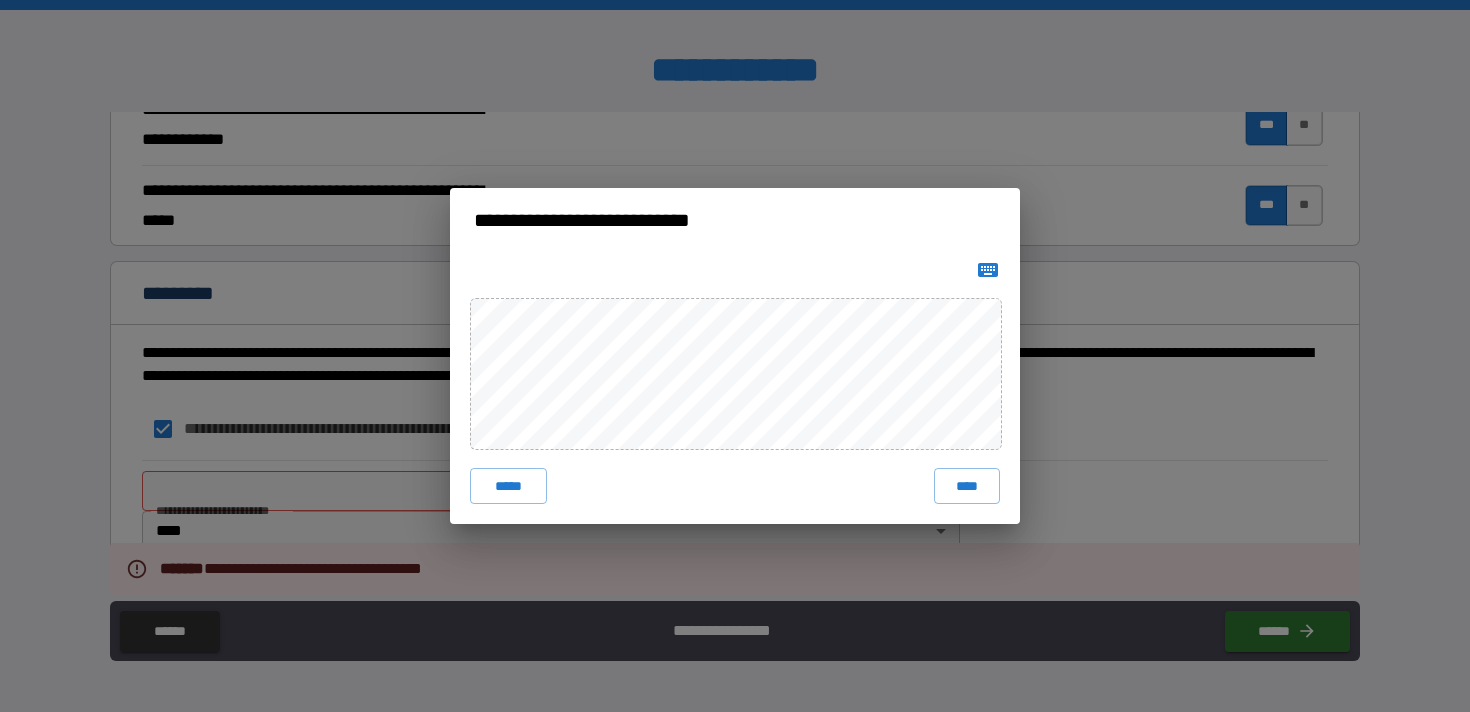 click 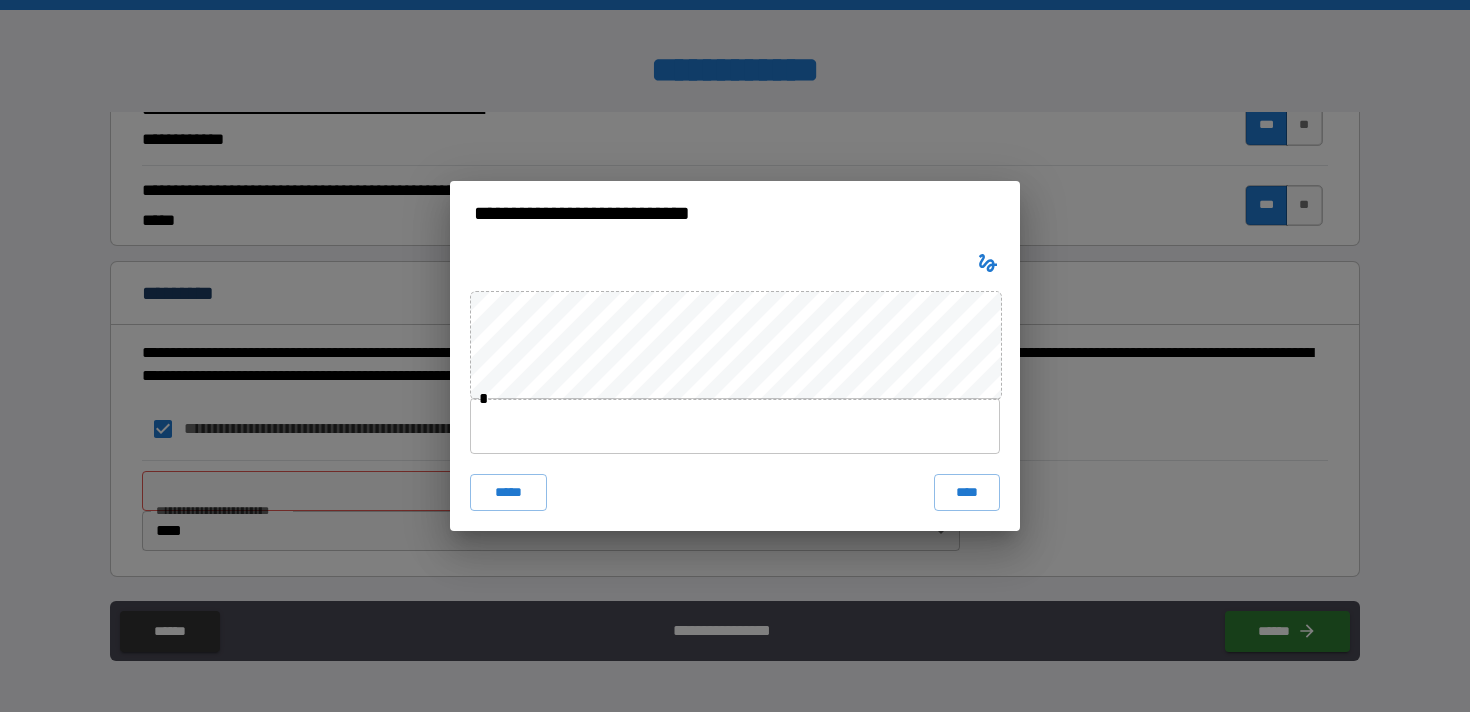 click at bounding box center [735, 426] 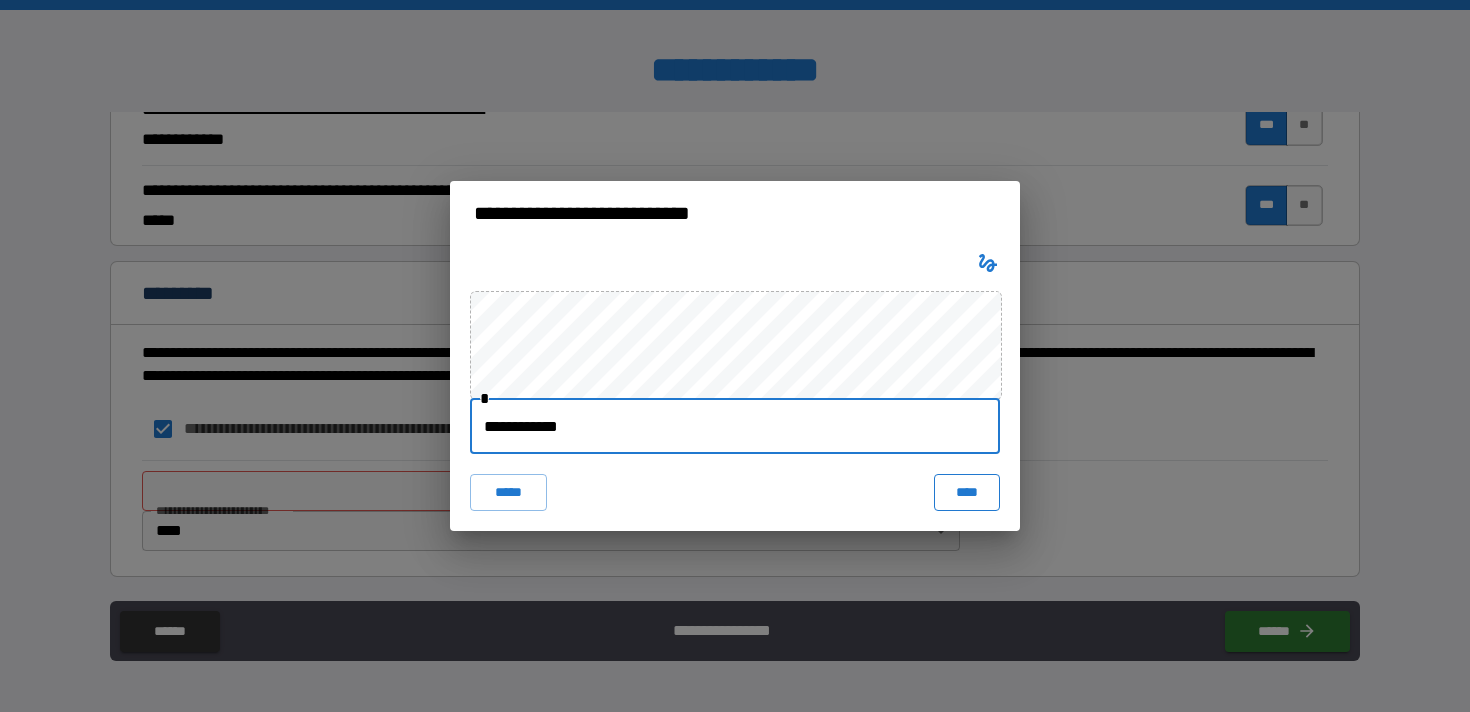 type on "**********" 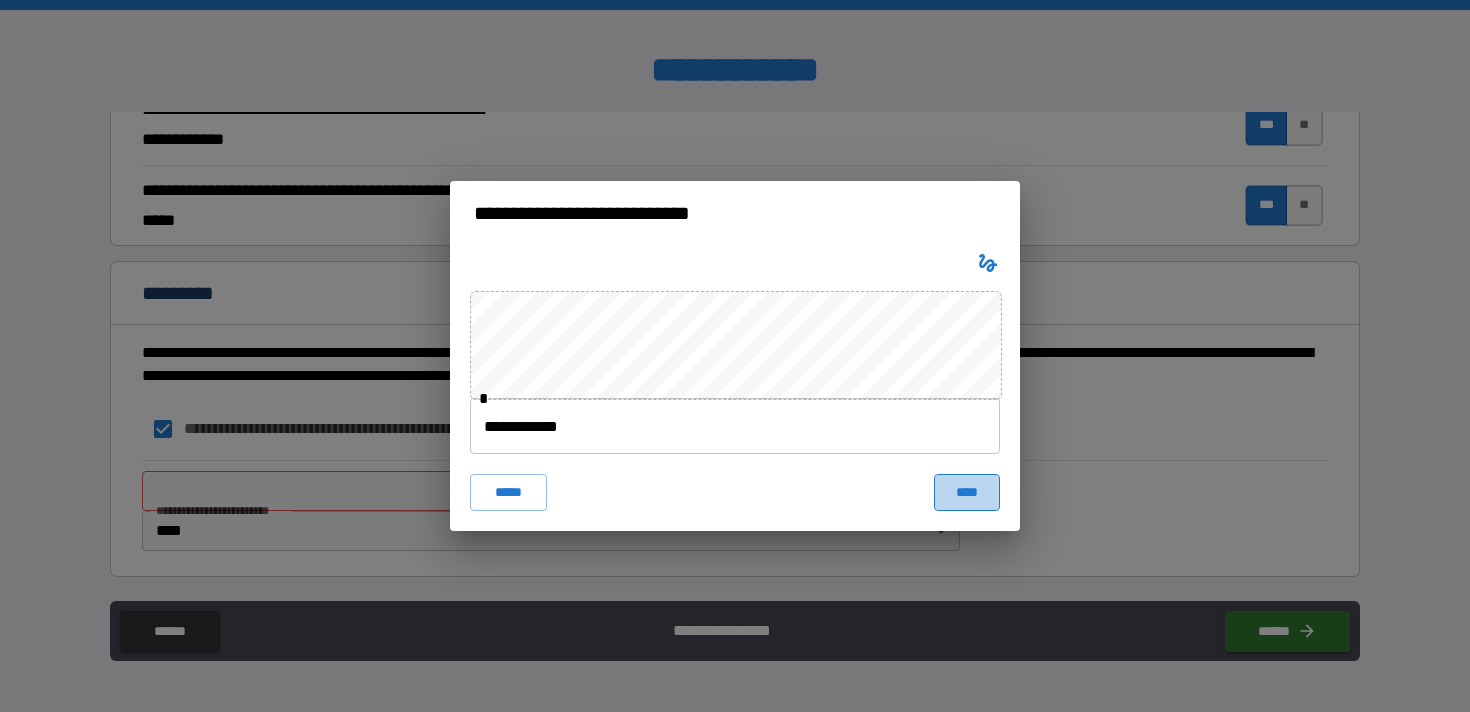 click on "****" at bounding box center (967, 492) 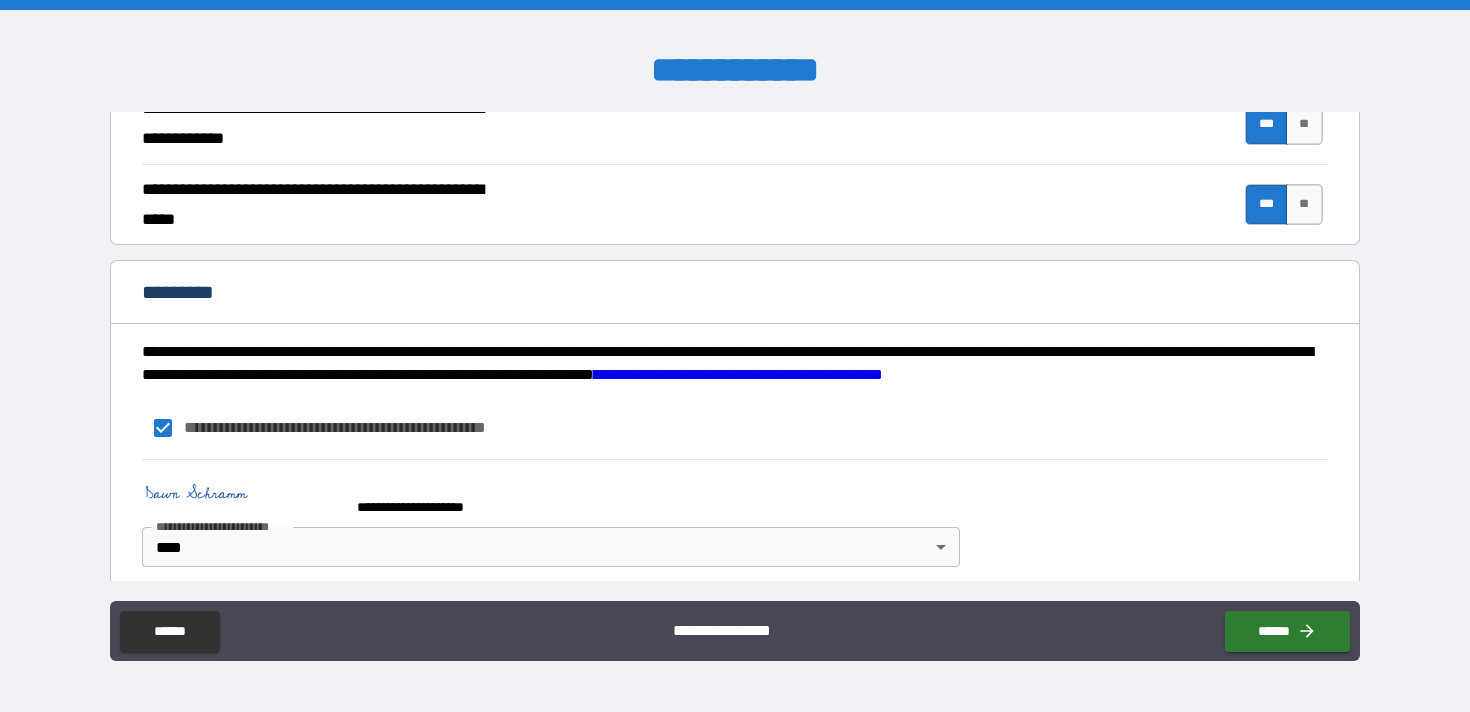scroll, scrollTop: 1907, scrollLeft: 0, axis: vertical 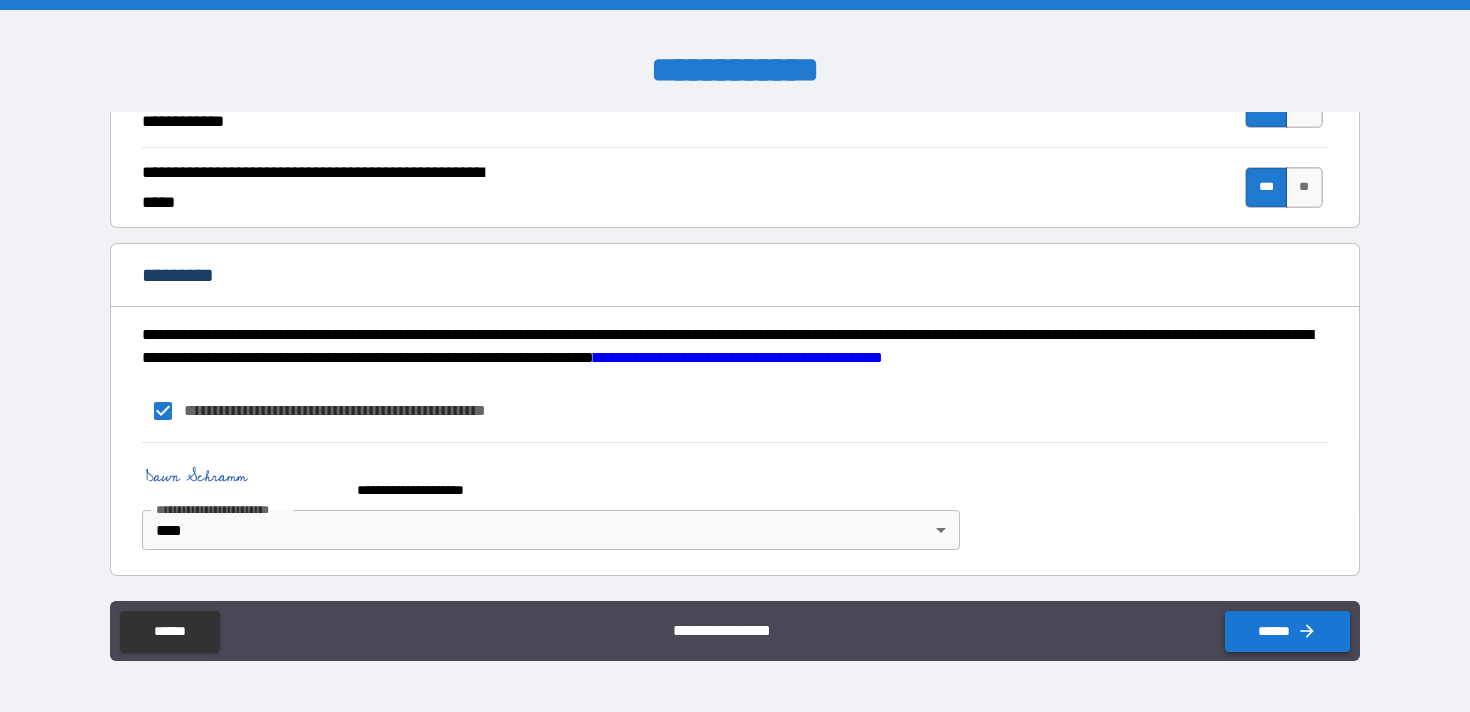 click on "******" at bounding box center [1287, 631] 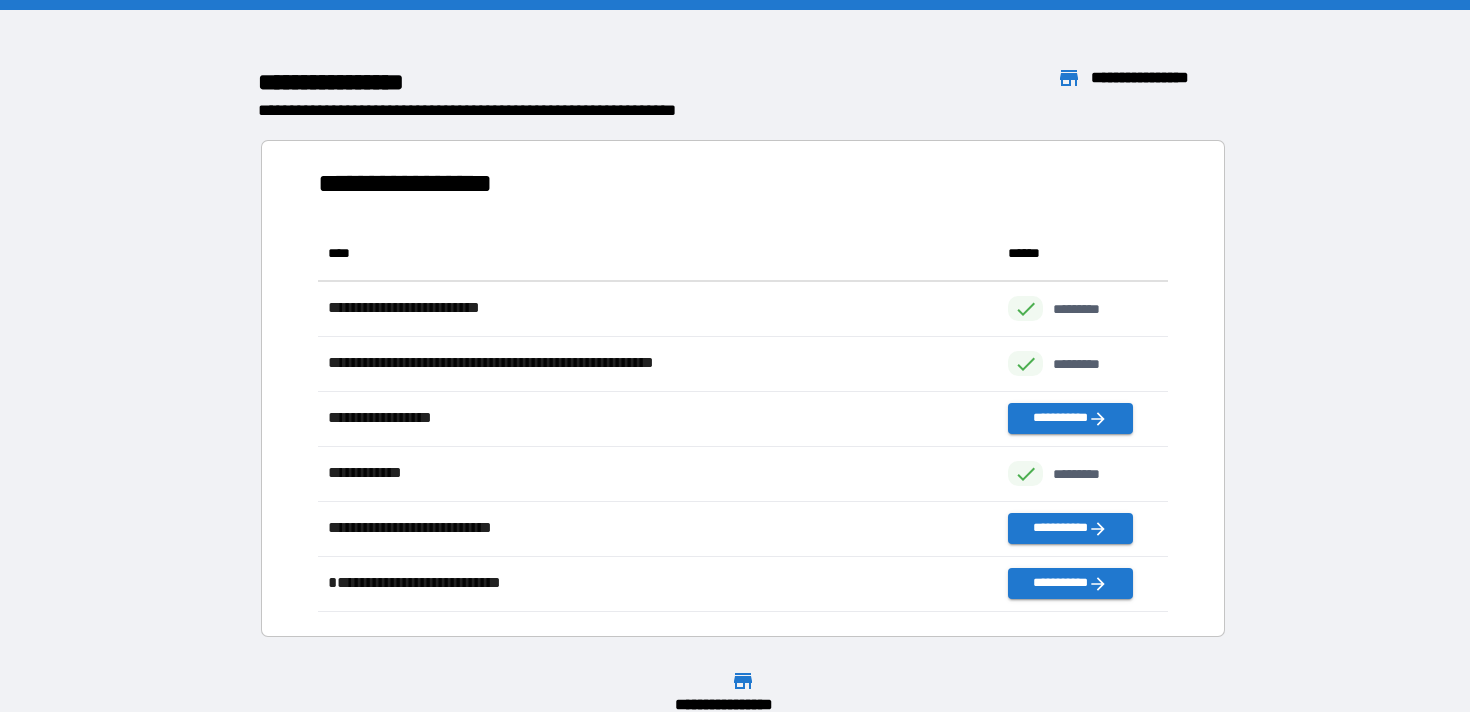 scroll, scrollTop: 1, scrollLeft: 1, axis: both 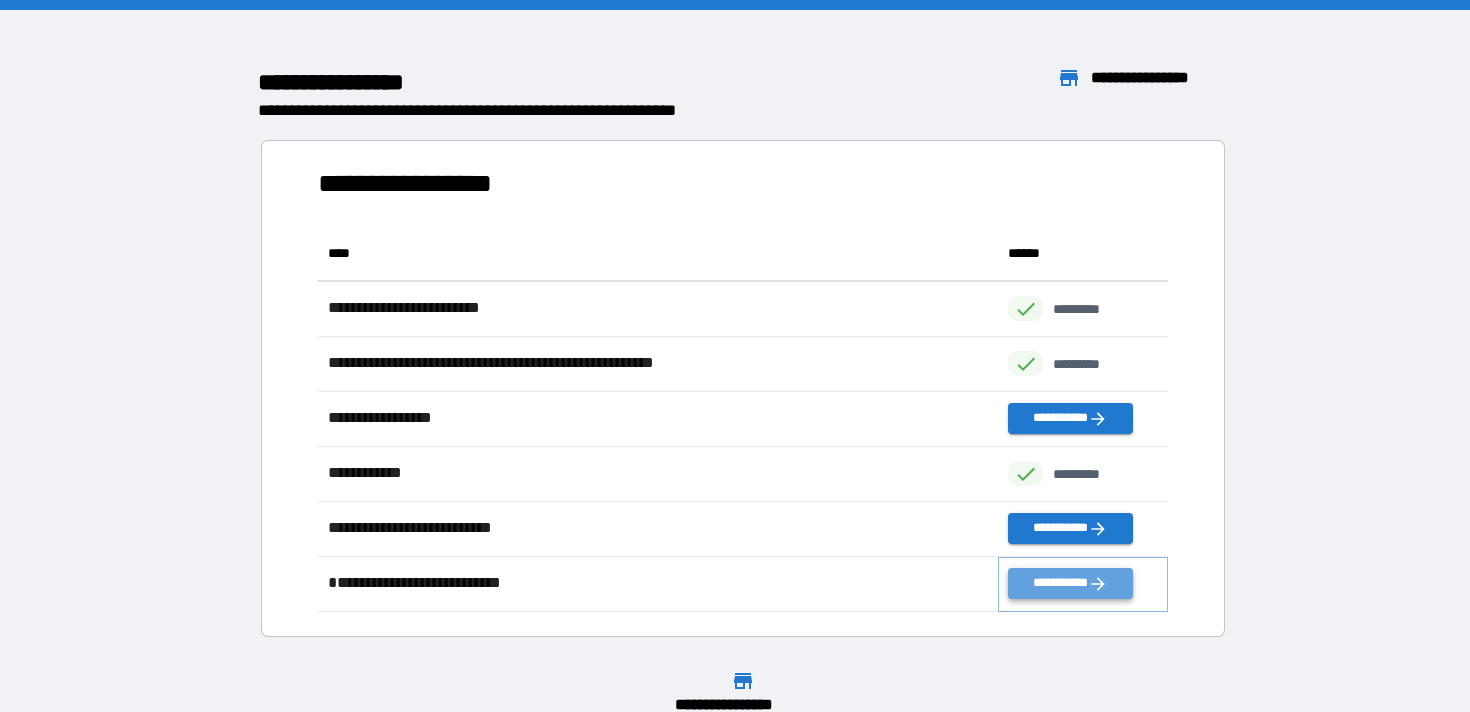 click on "**********" at bounding box center [1070, 583] 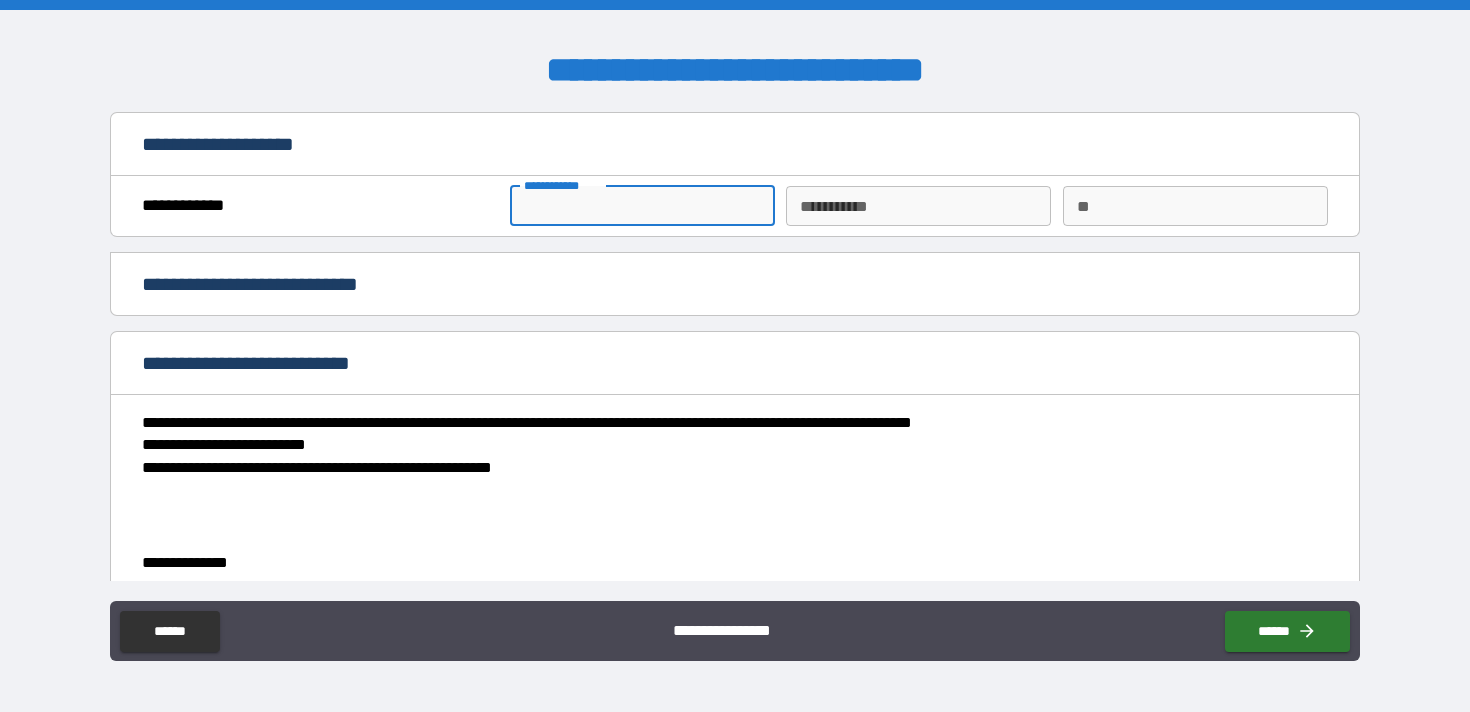 click on "**********" at bounding box center (642, 206) 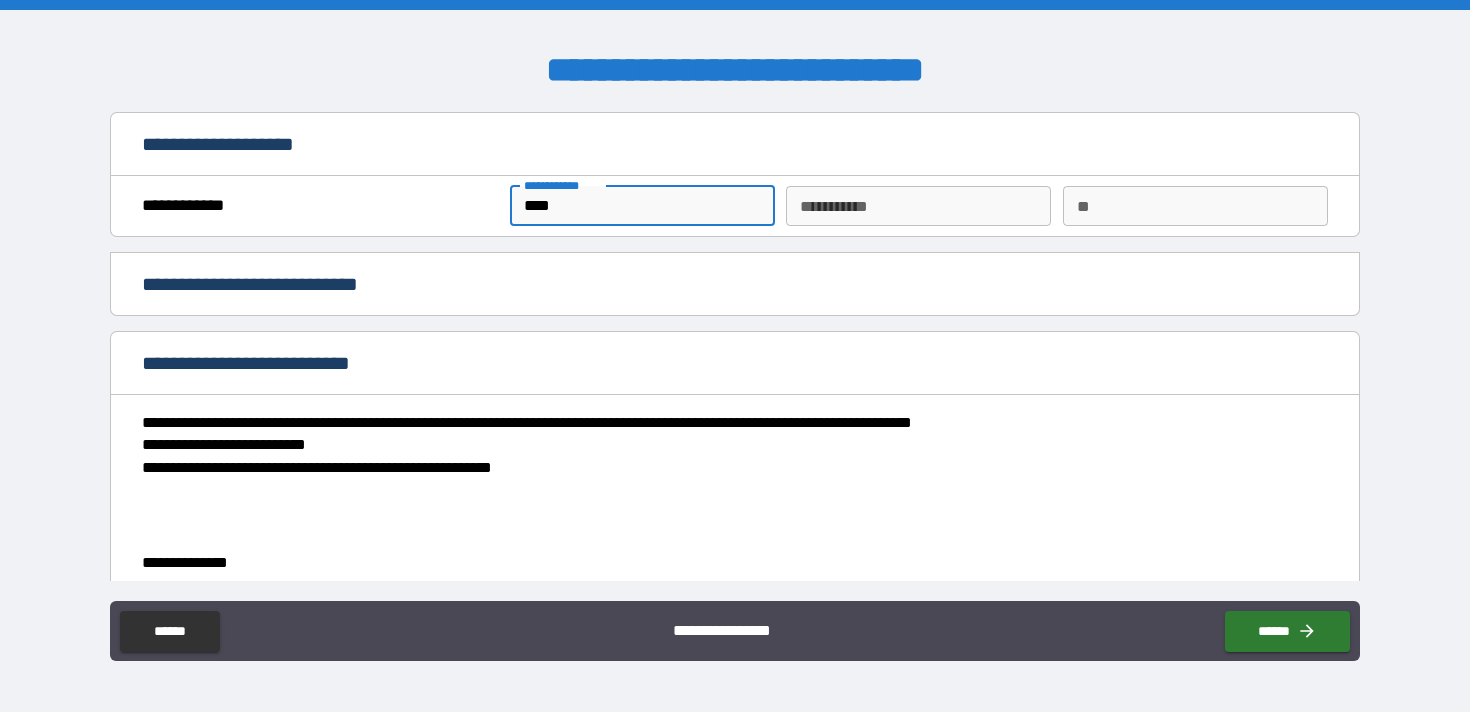 type on "*******" 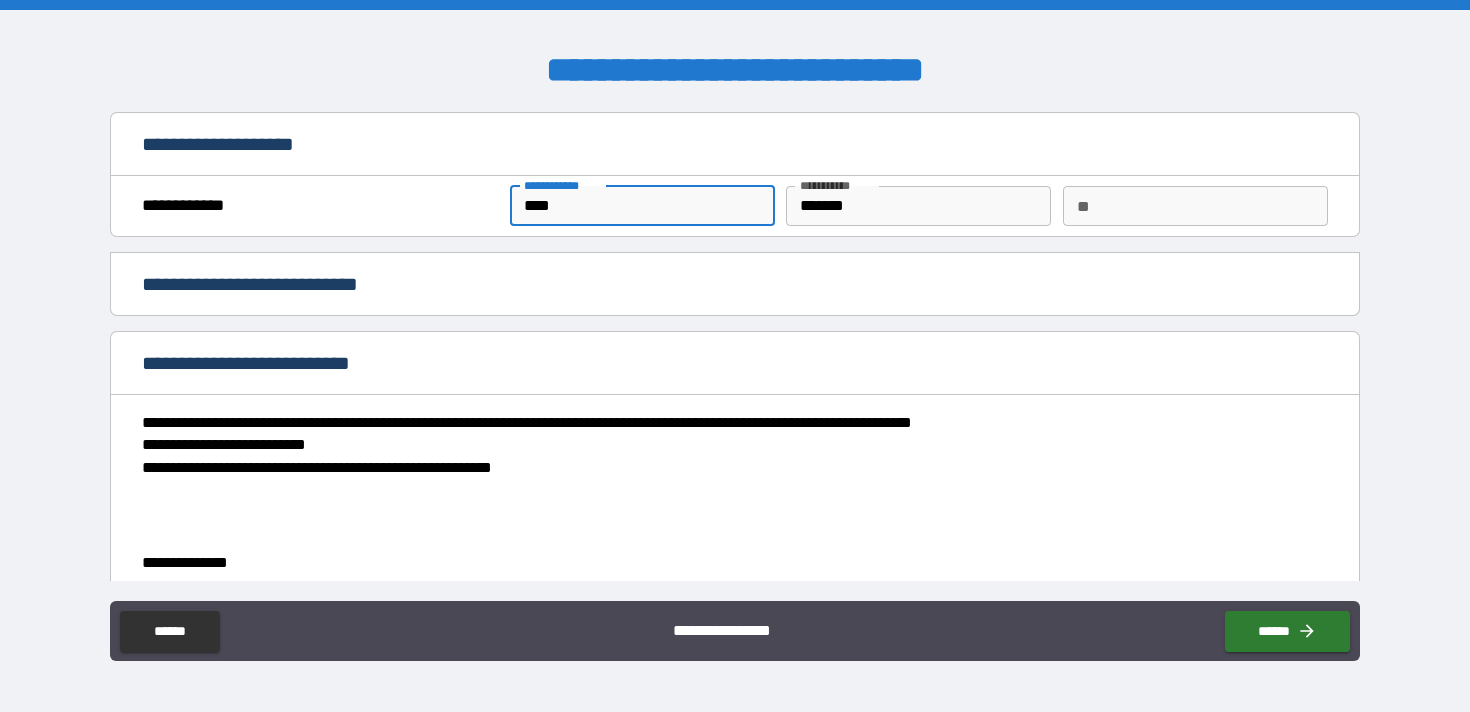 click on "**" at bounding box center [1195, 206] 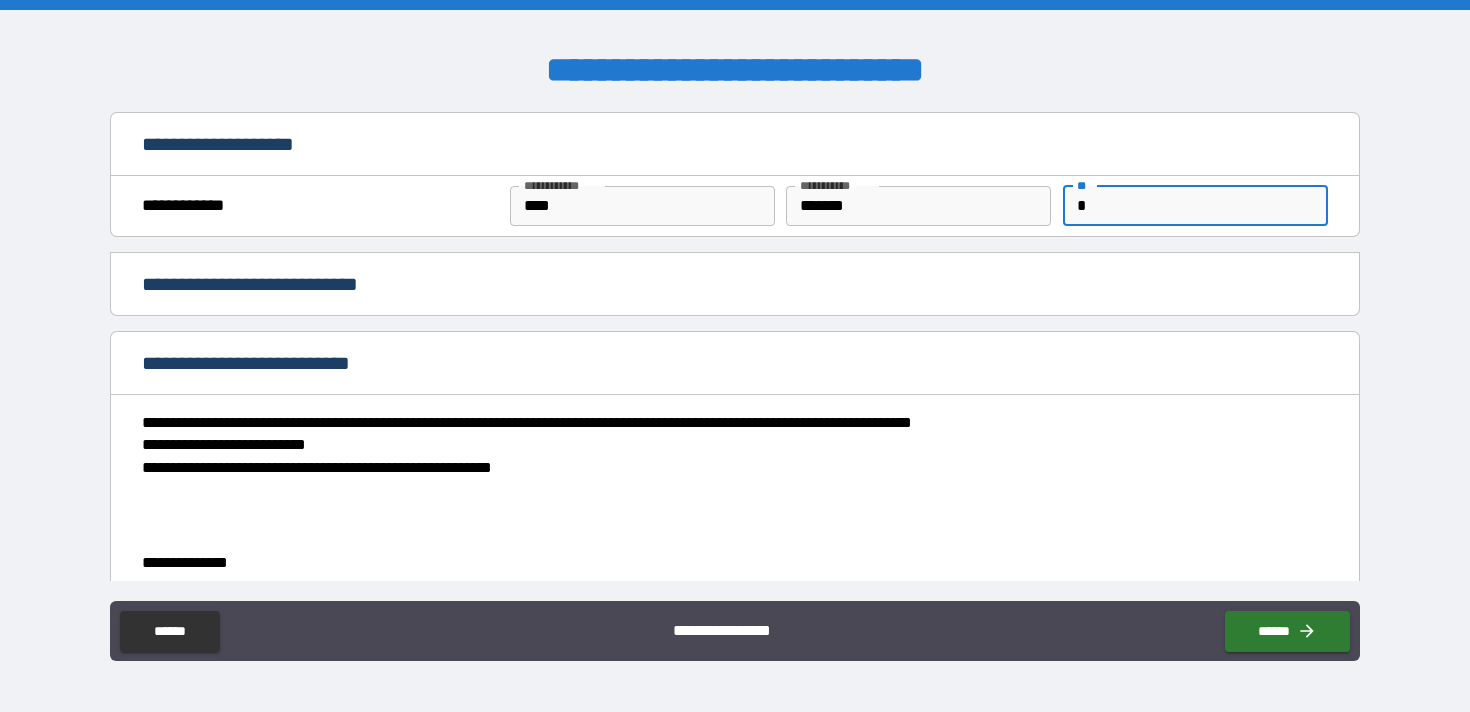 type on "*" 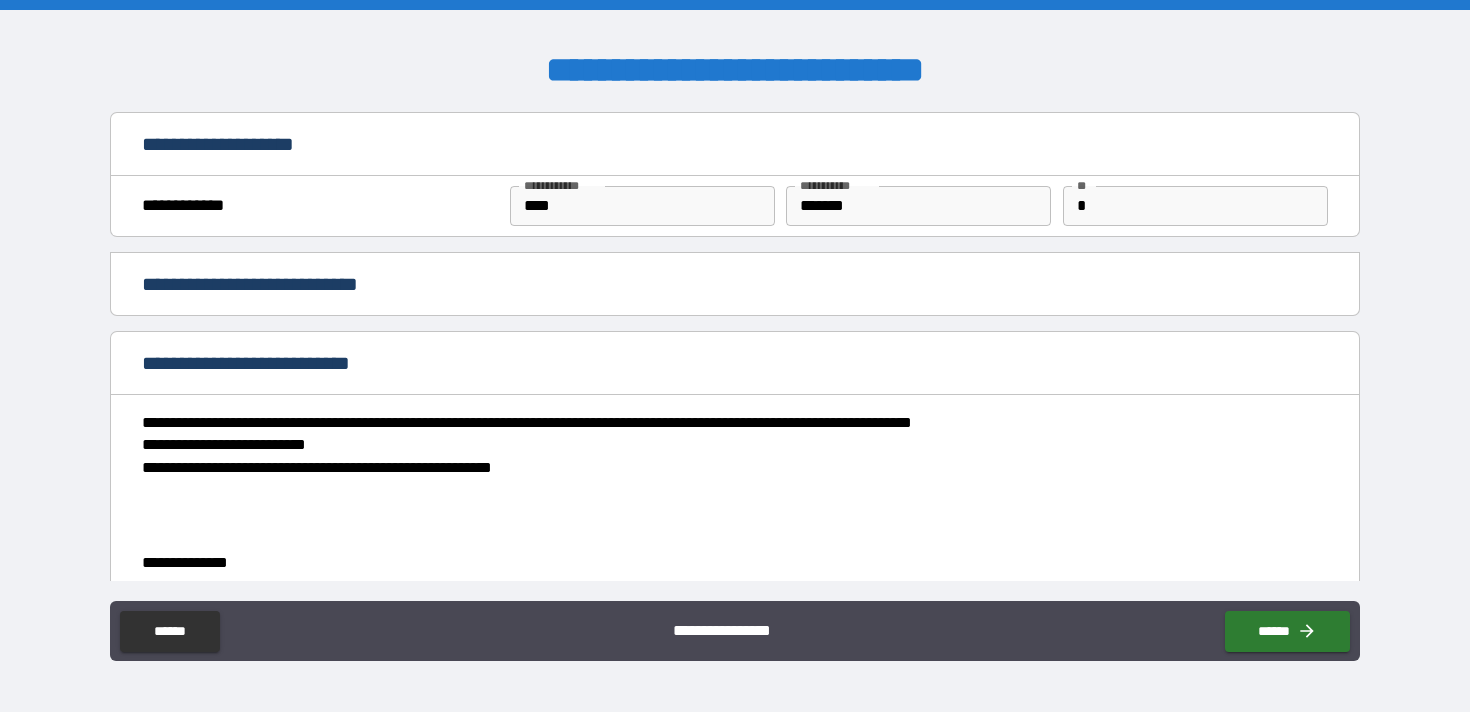 click on "**********" at bounding box center [734, 286] 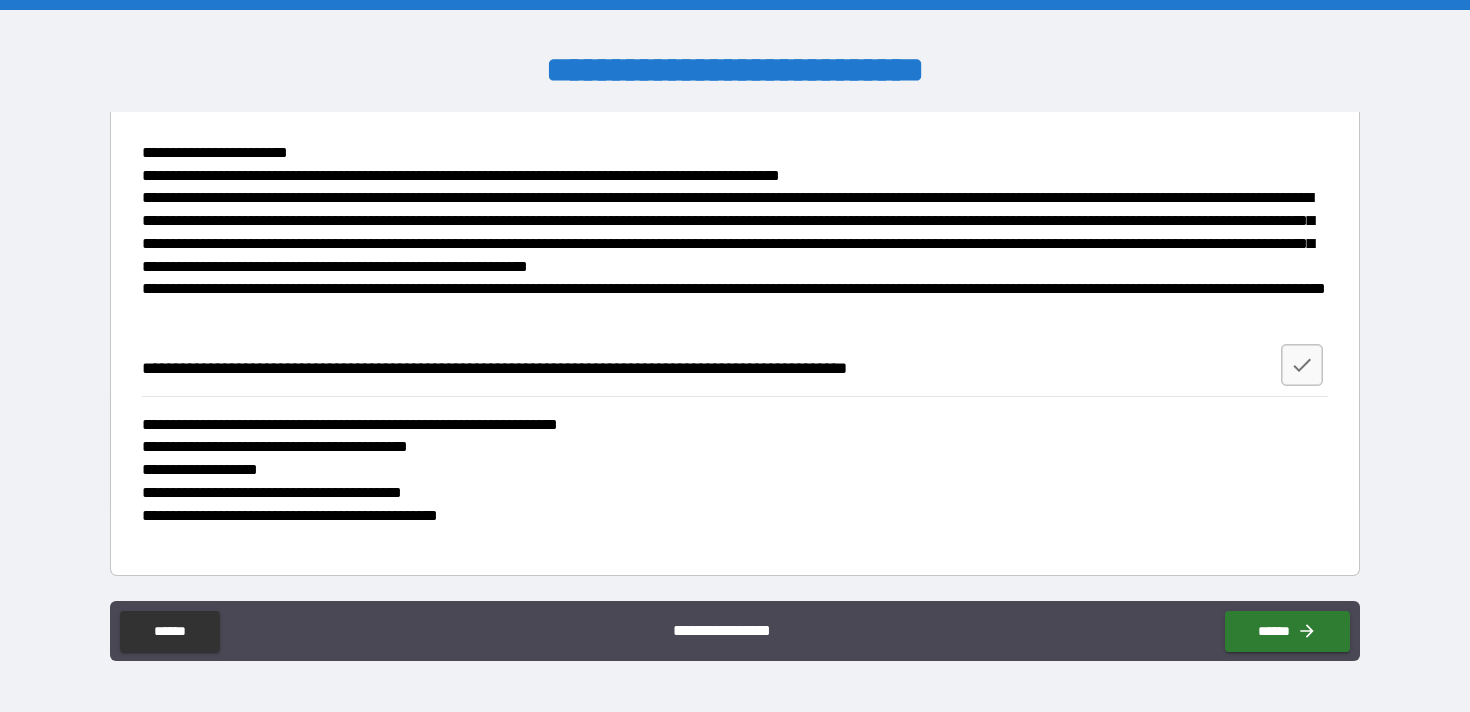scroll, scrollTop: 2086, scrollLeft: 0, axis: vertical 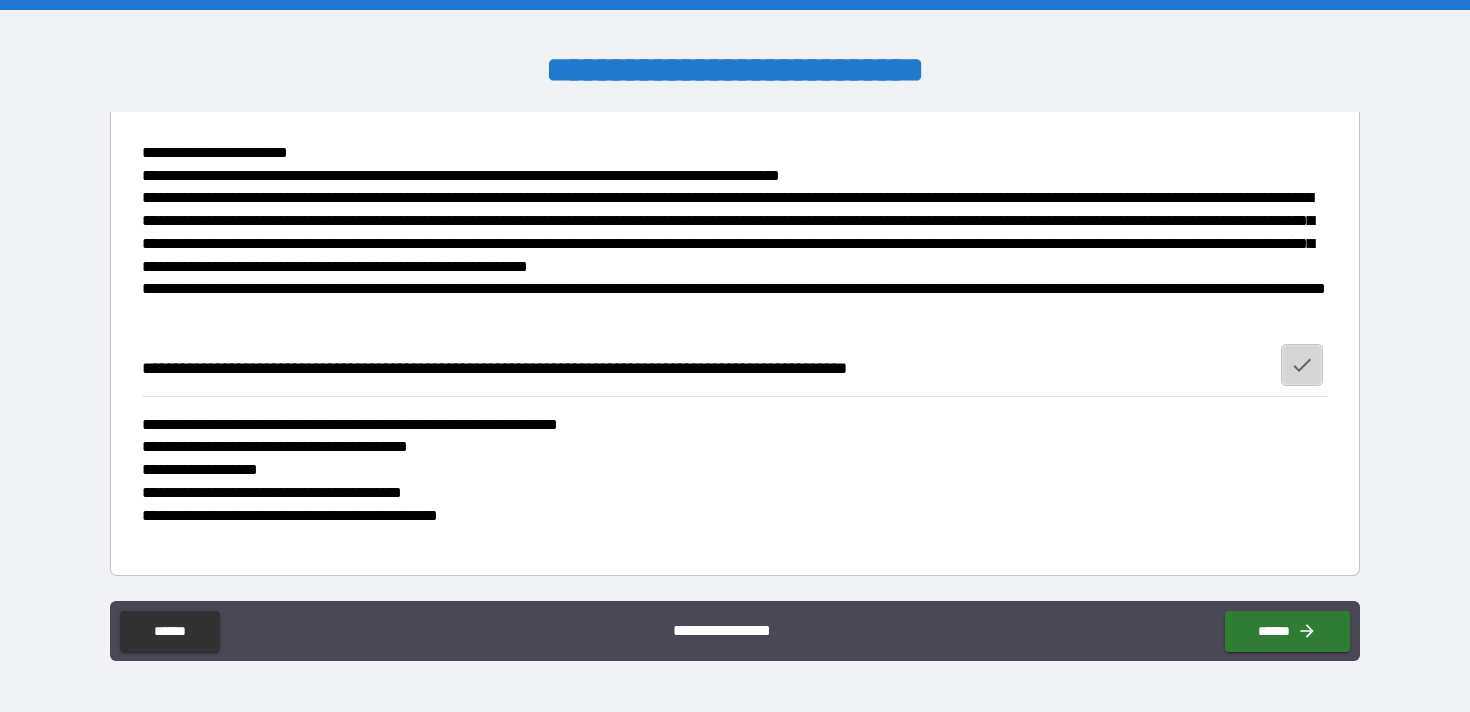 click 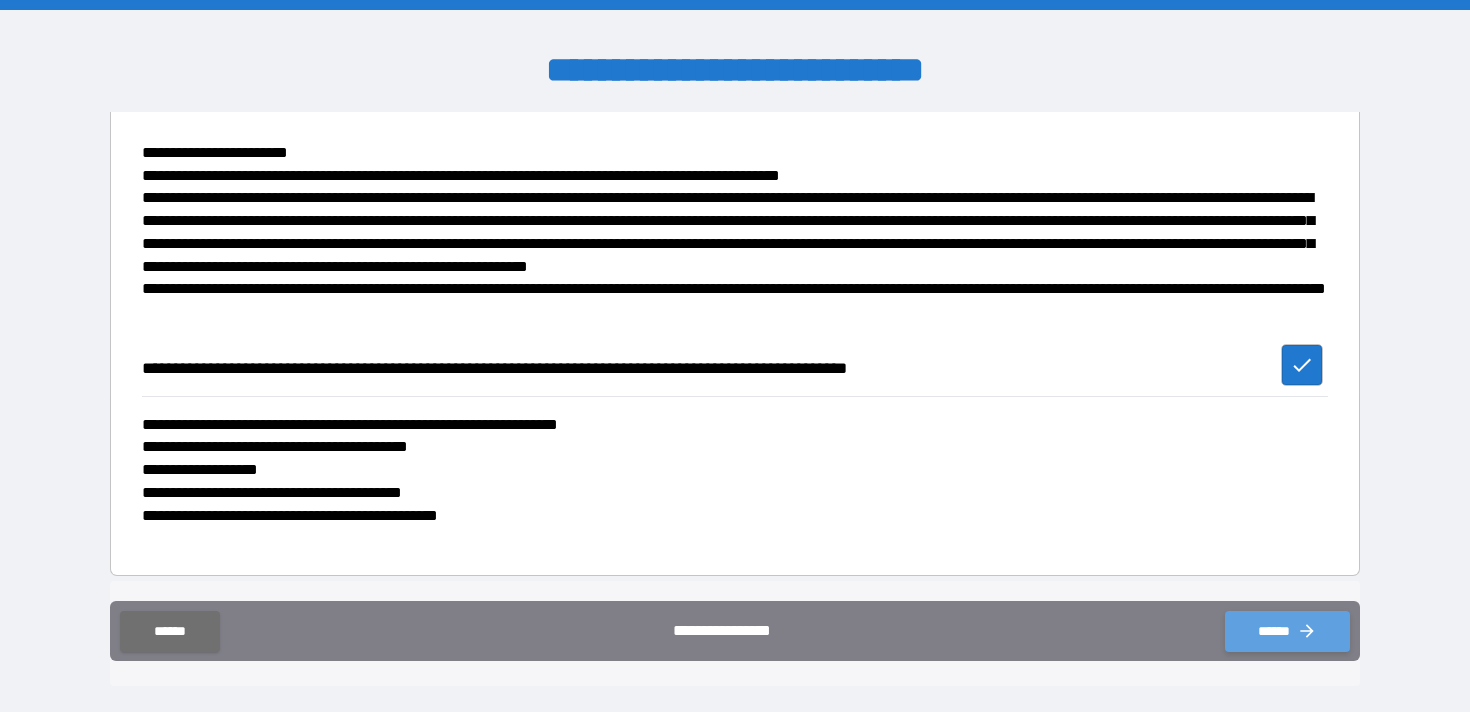 click on "******" at bounding box center [1287, 631] 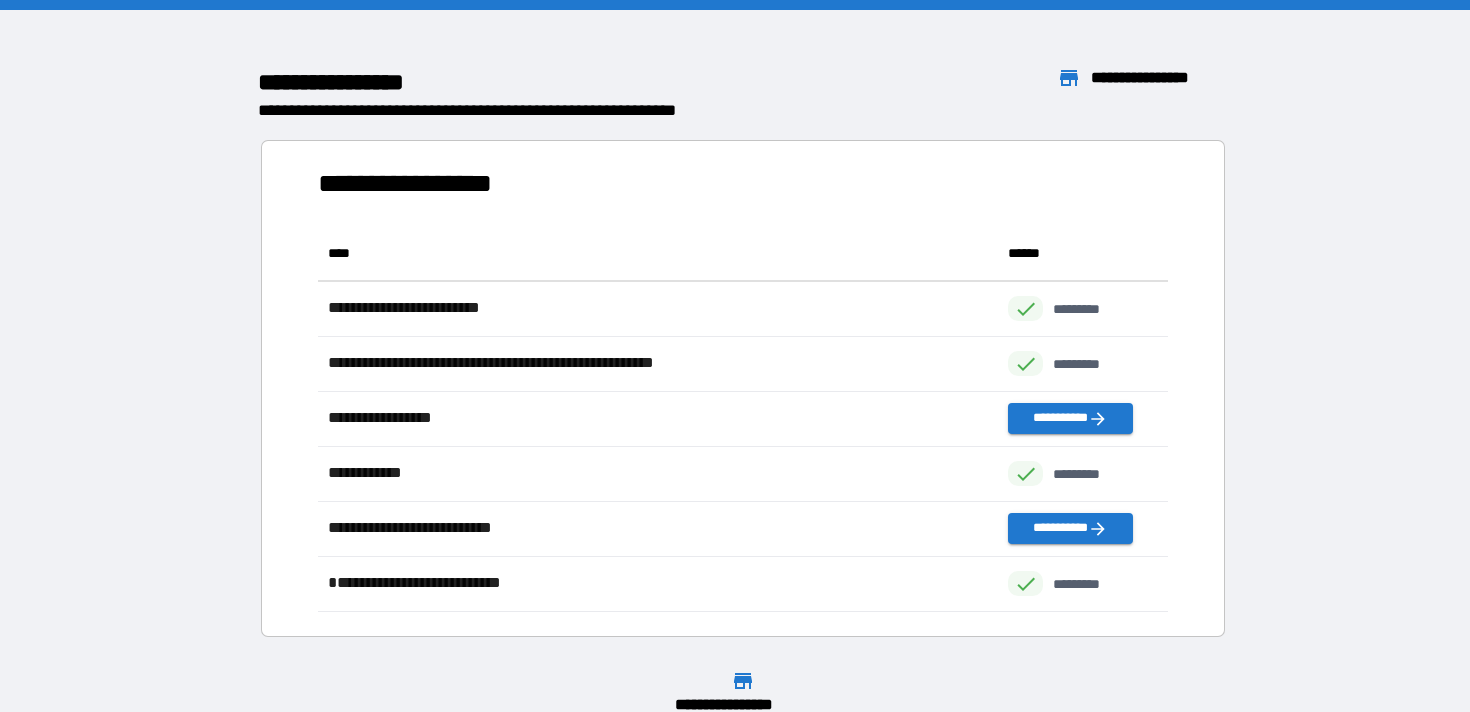 scroll, scrollTop: 1, scrollLeft: 1, axis: both 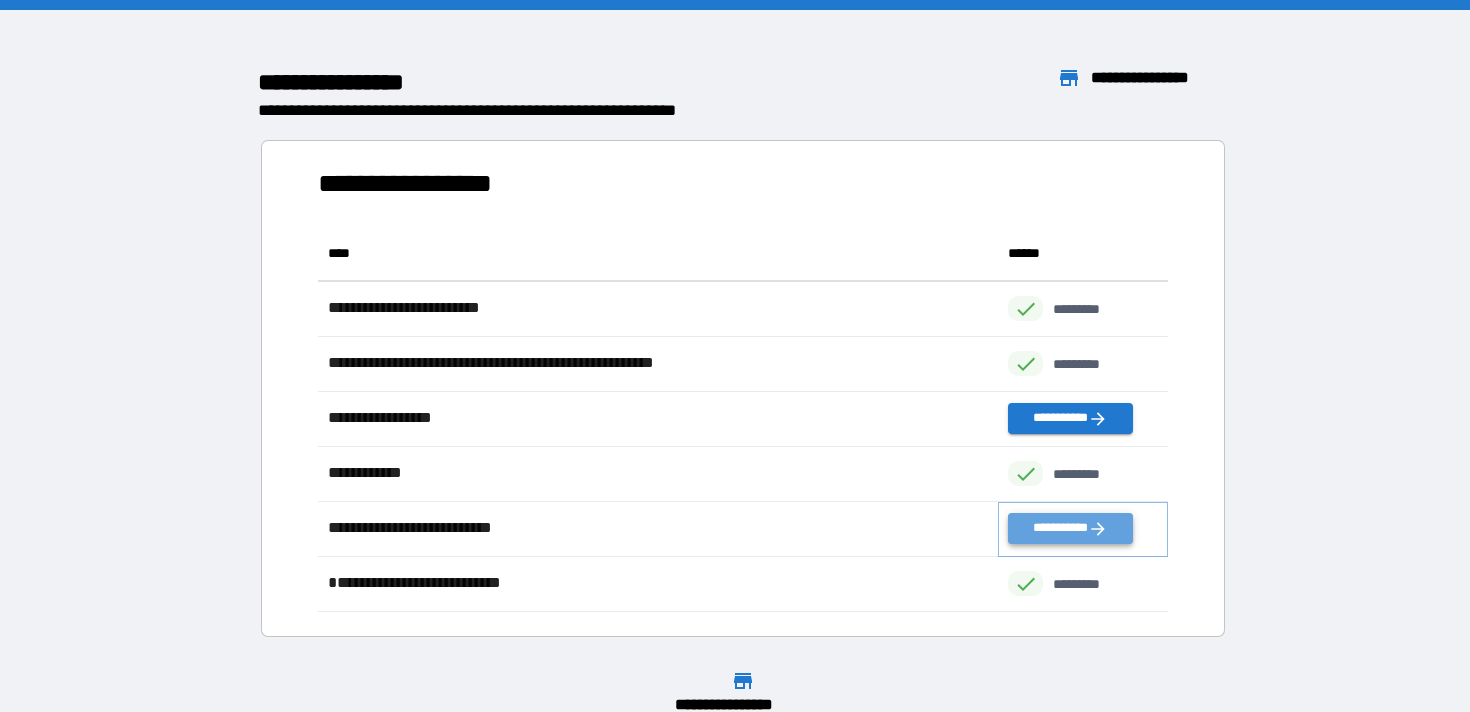 click on "**********" at bounding box center [1070, 528] 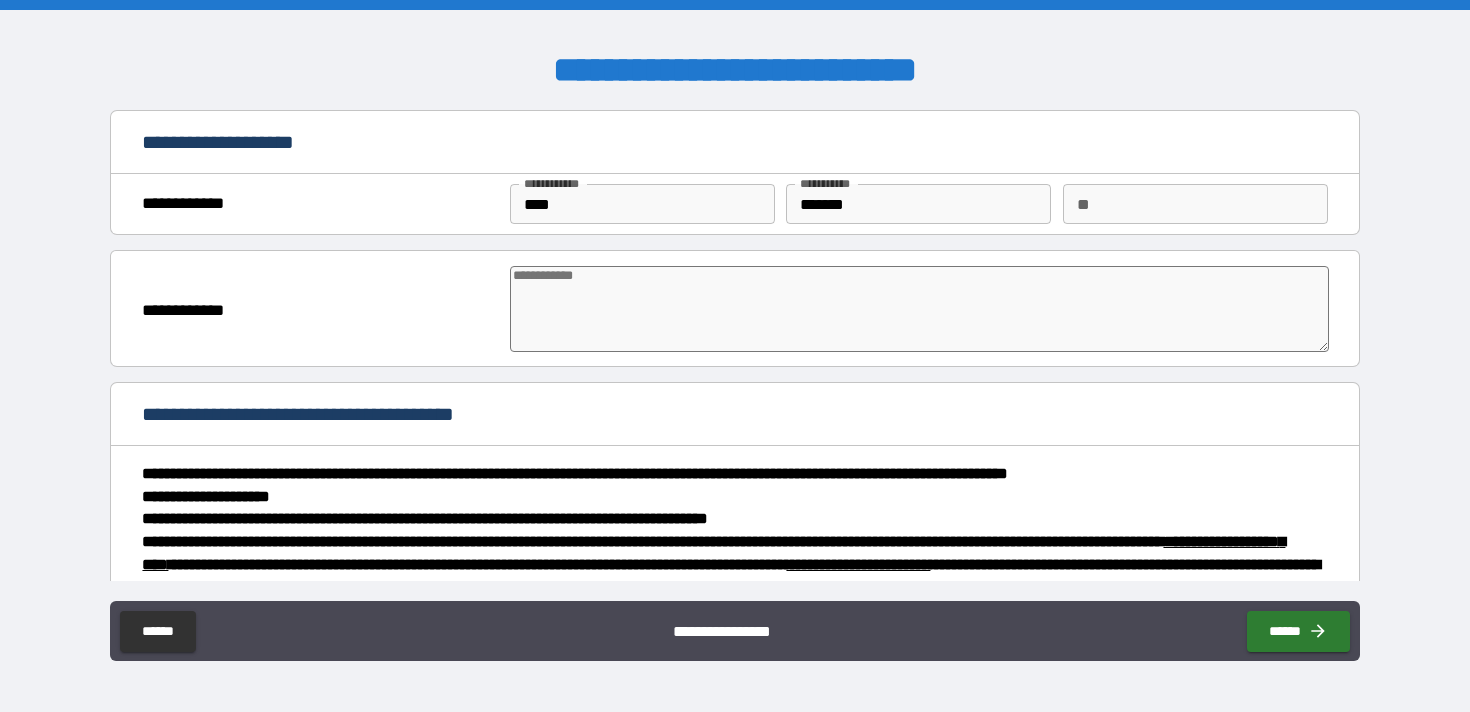 type on "*" 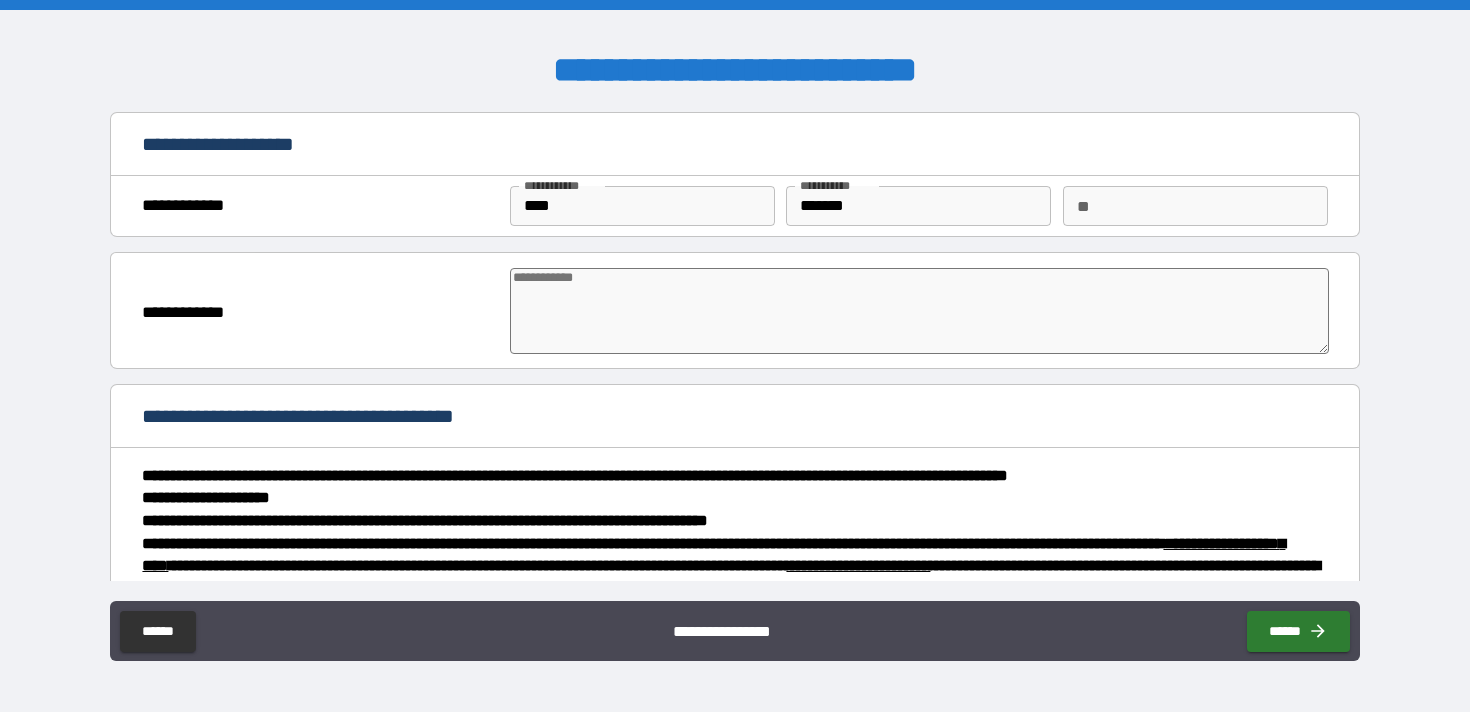 type on "*" 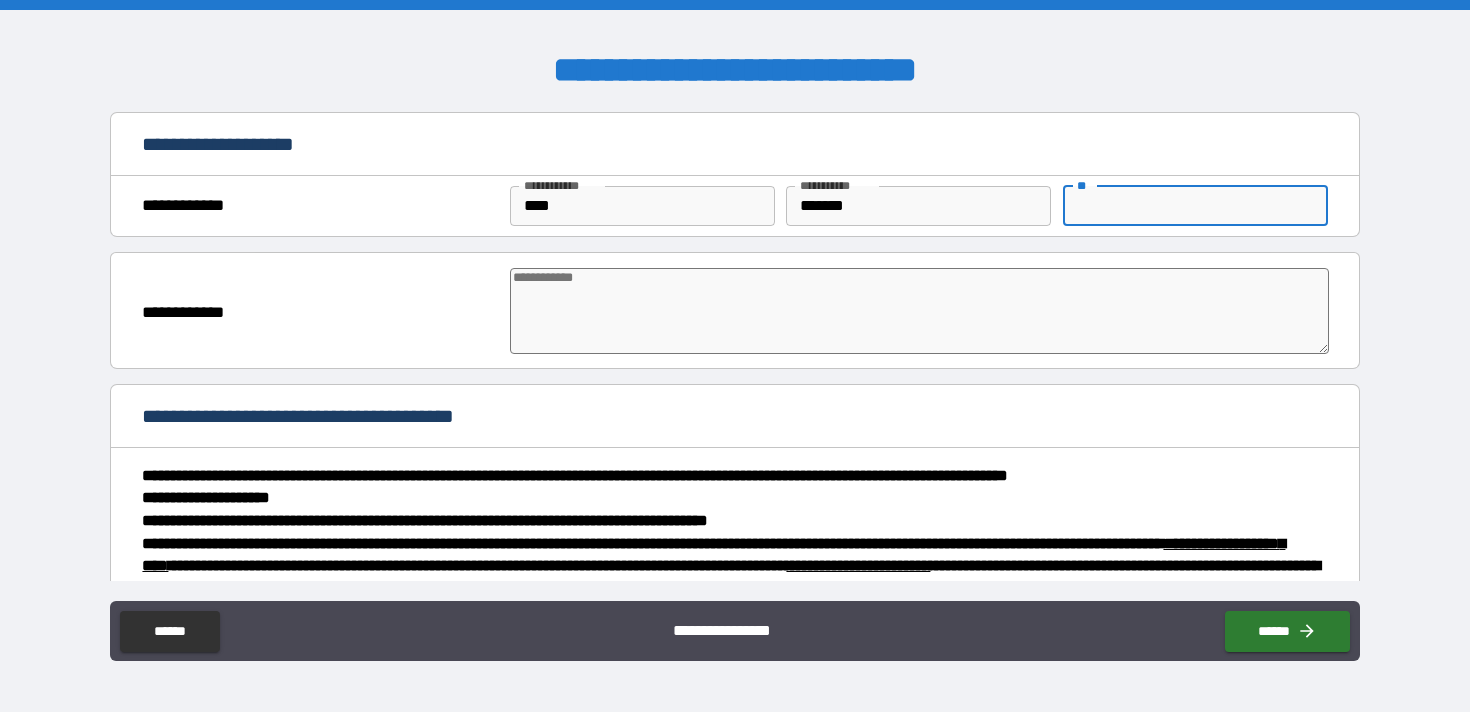 click on "**" at bounding box center (1195, 206) 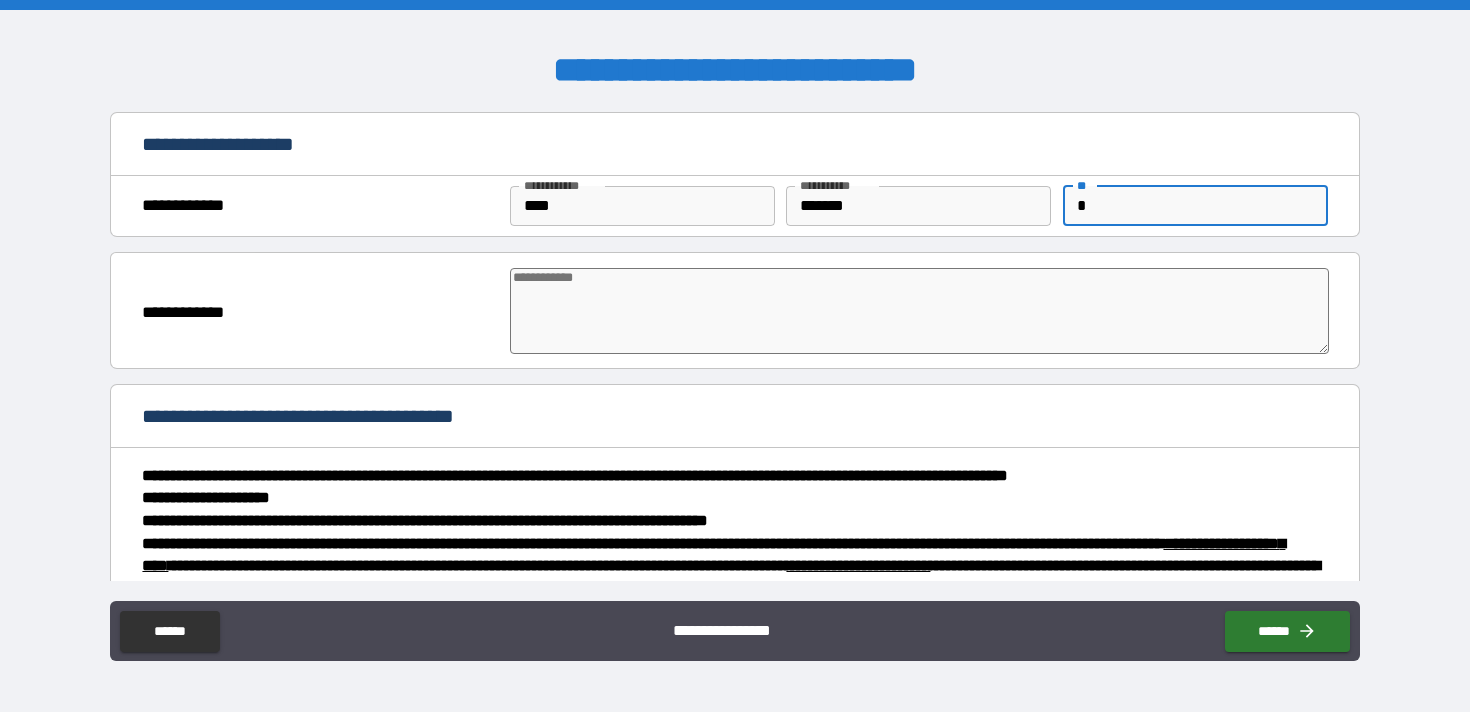 type on "*" 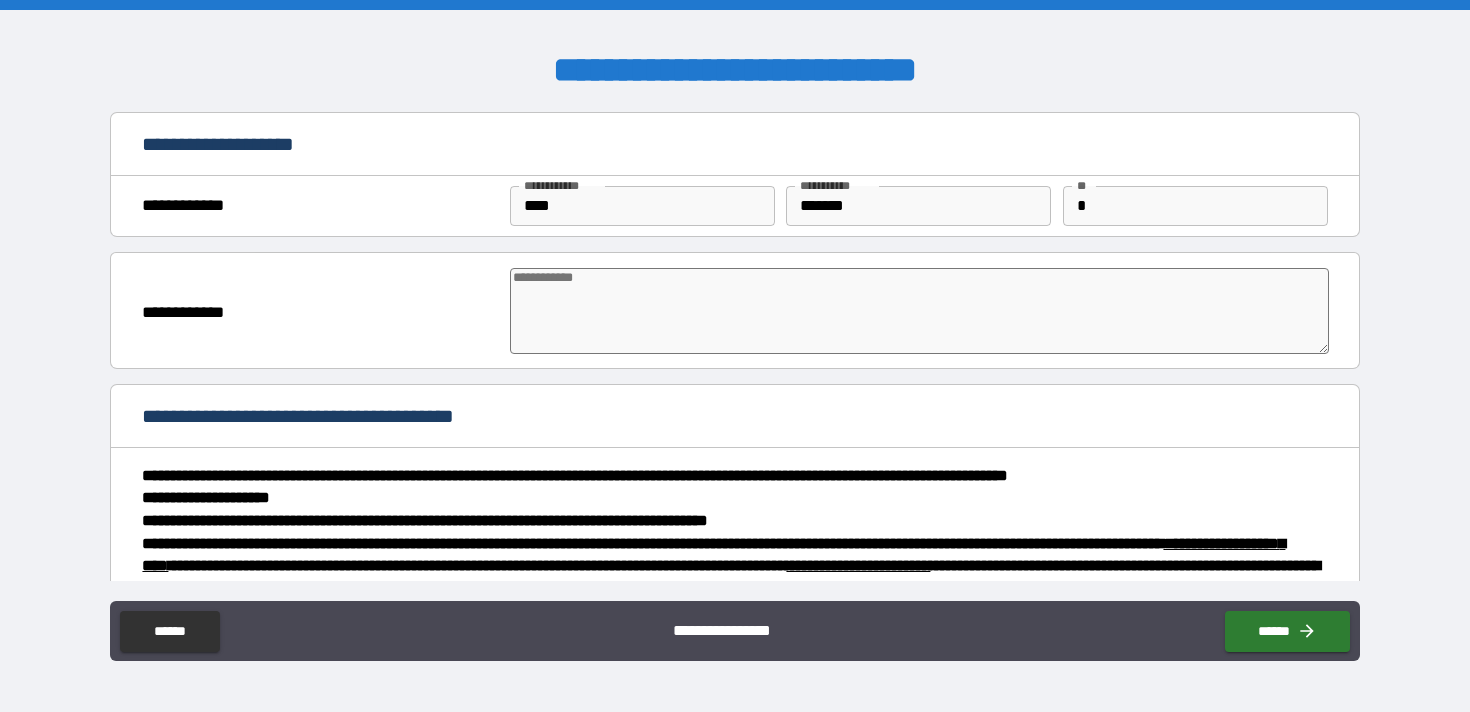type on "*" 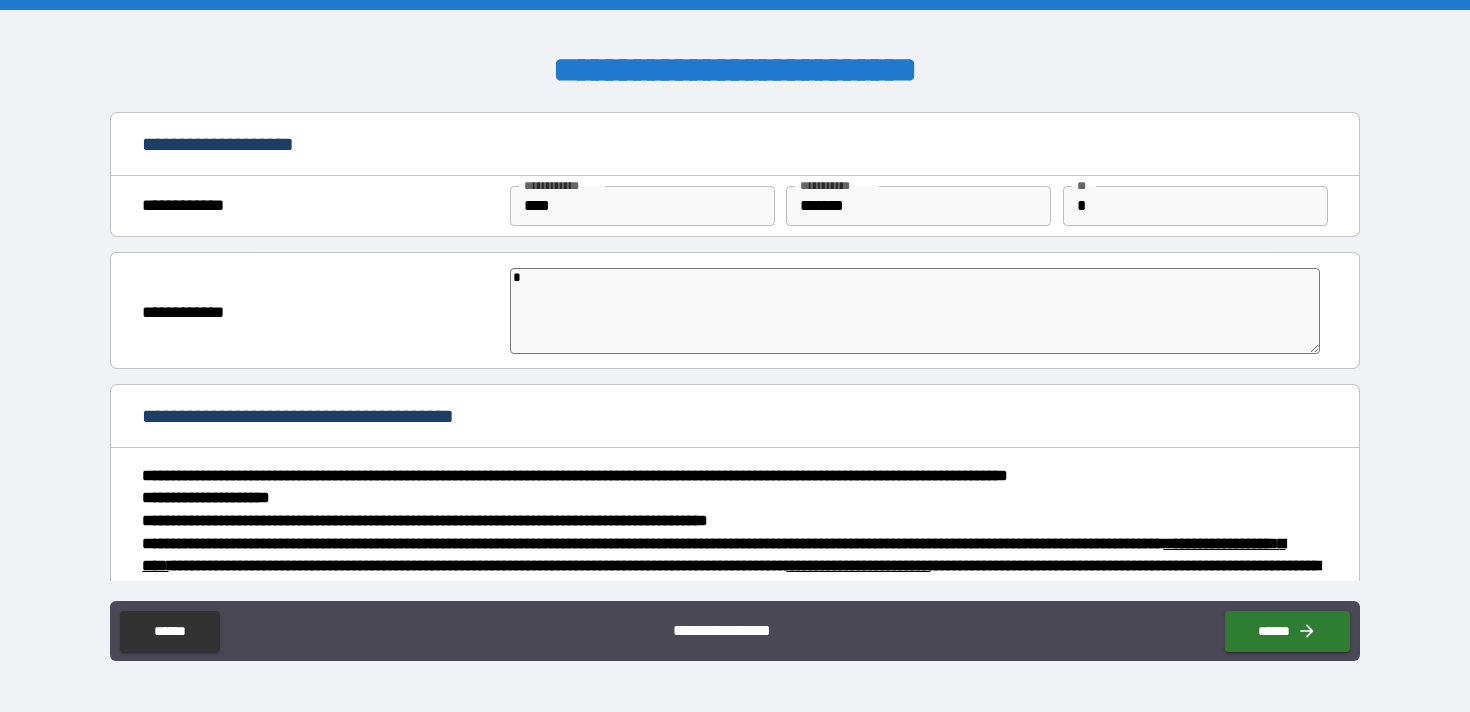 type on "*" 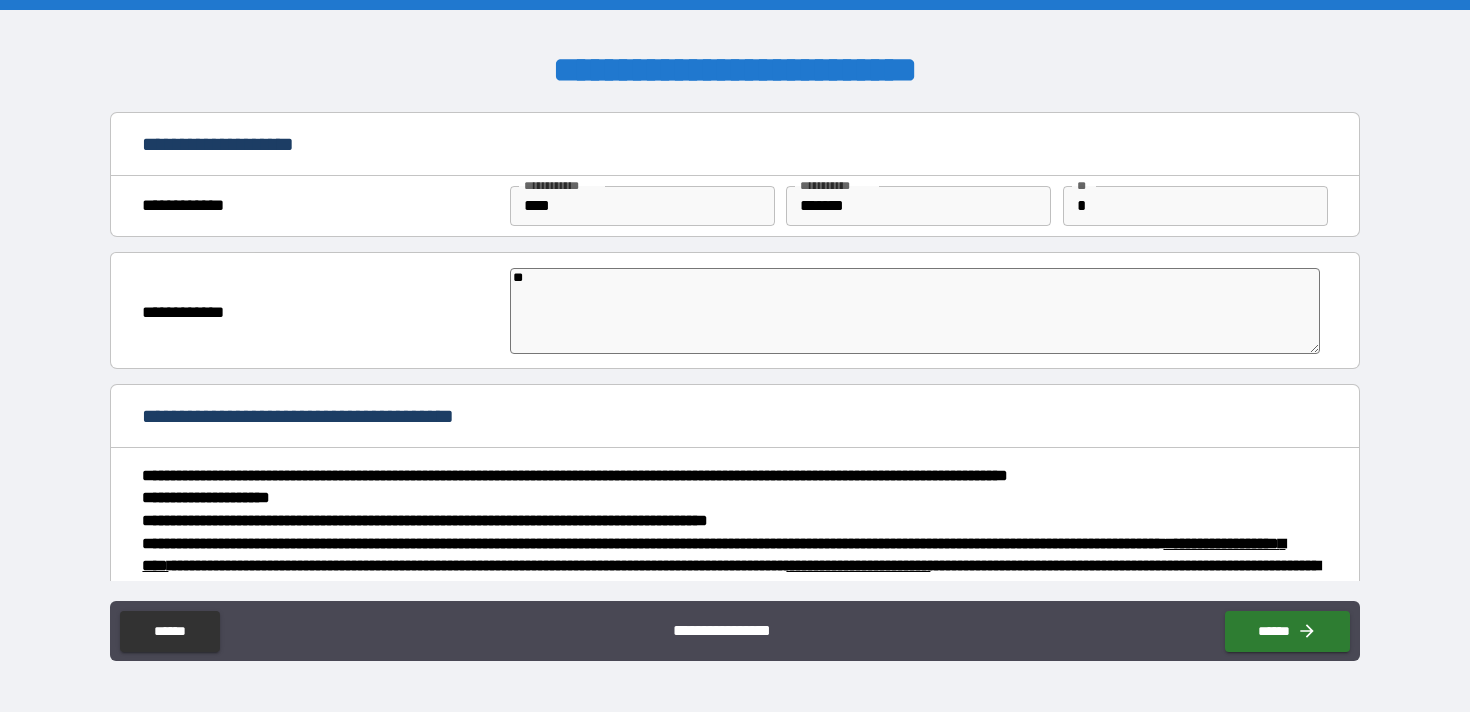 type 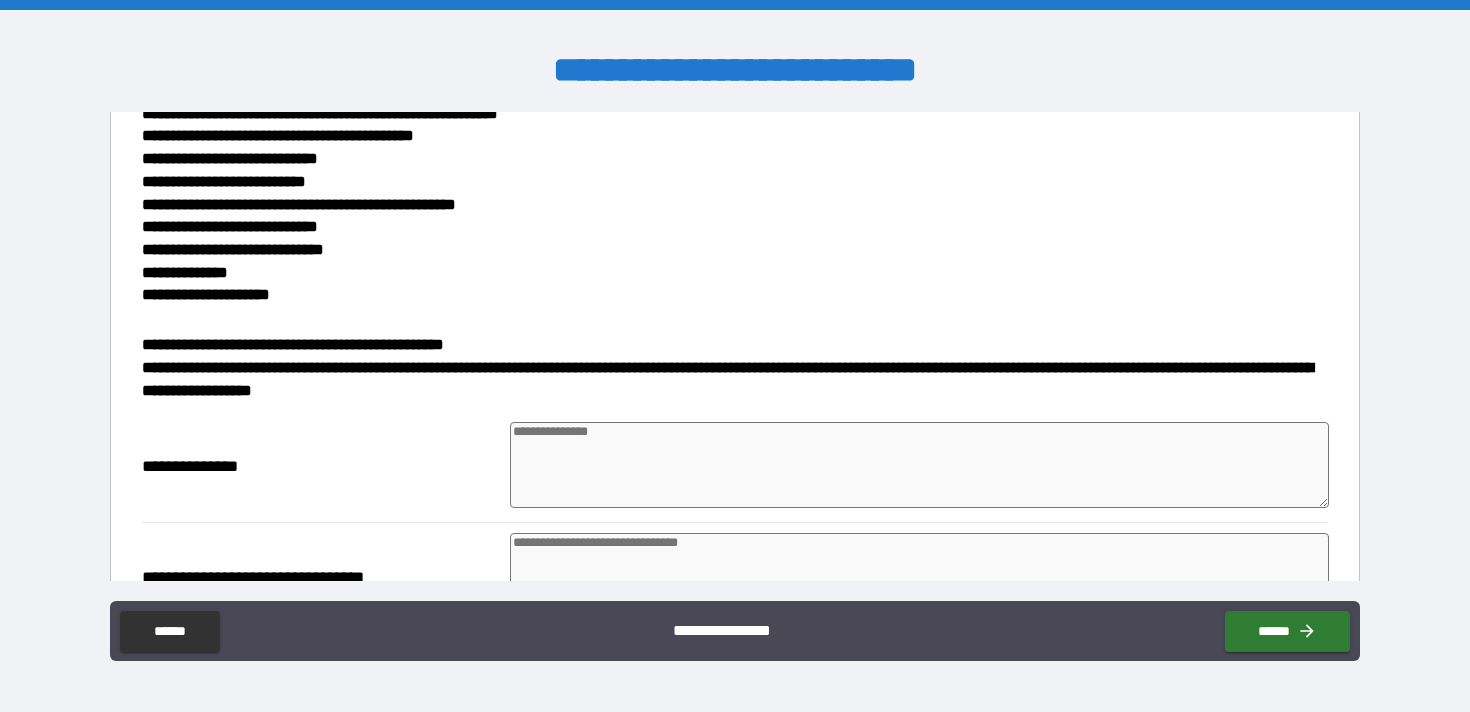 scroll, scrollTop: 753, scrollLeft: 0, axis: vertical 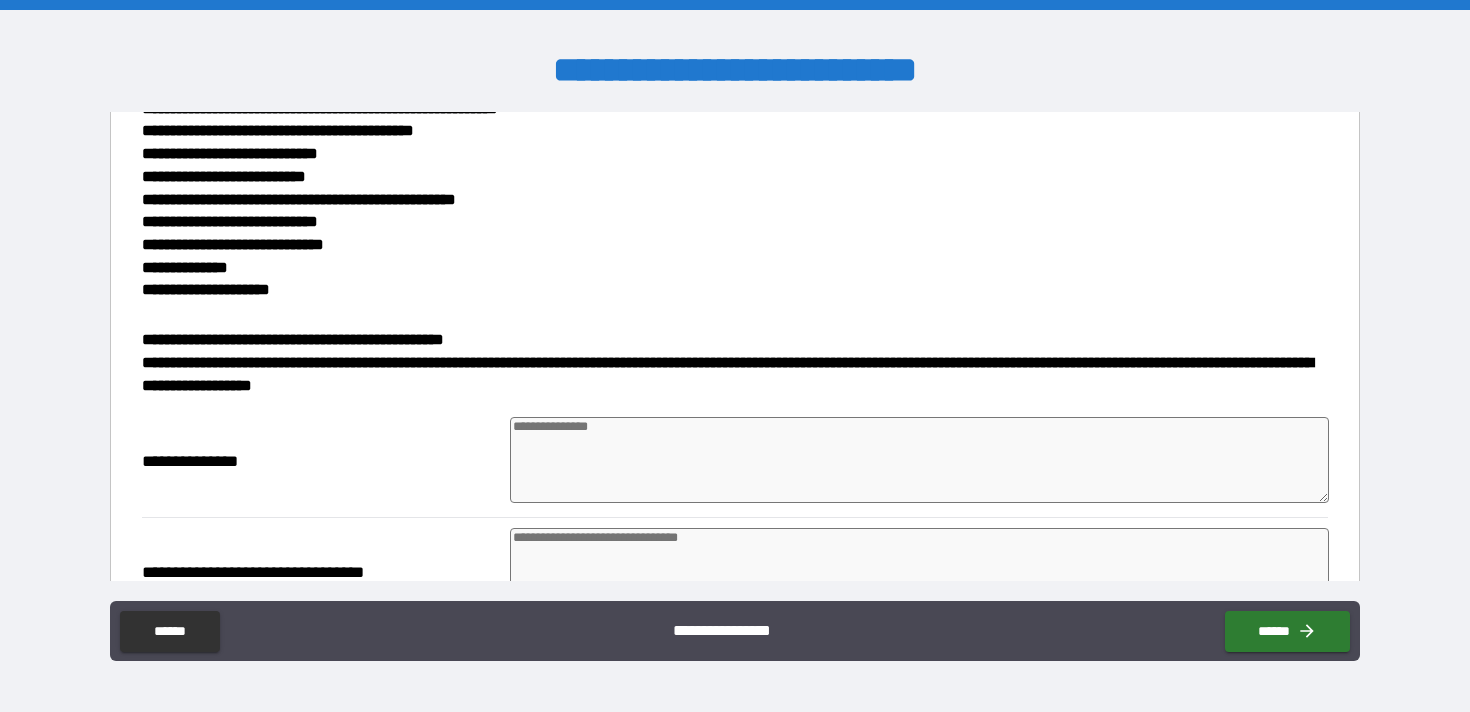 click at bounding box center (919, 460) 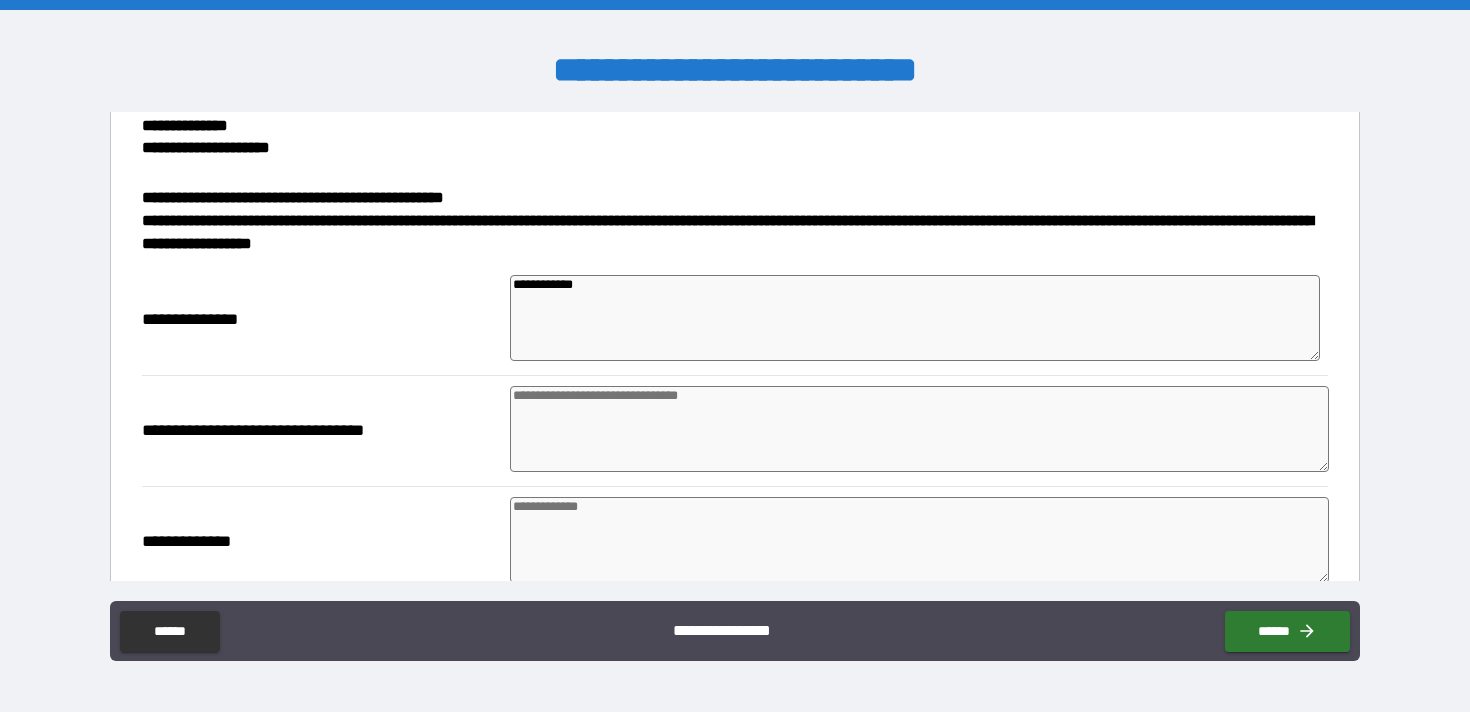 scroll, scrollTop: 966, scrollLeft: 0, axis: vertical 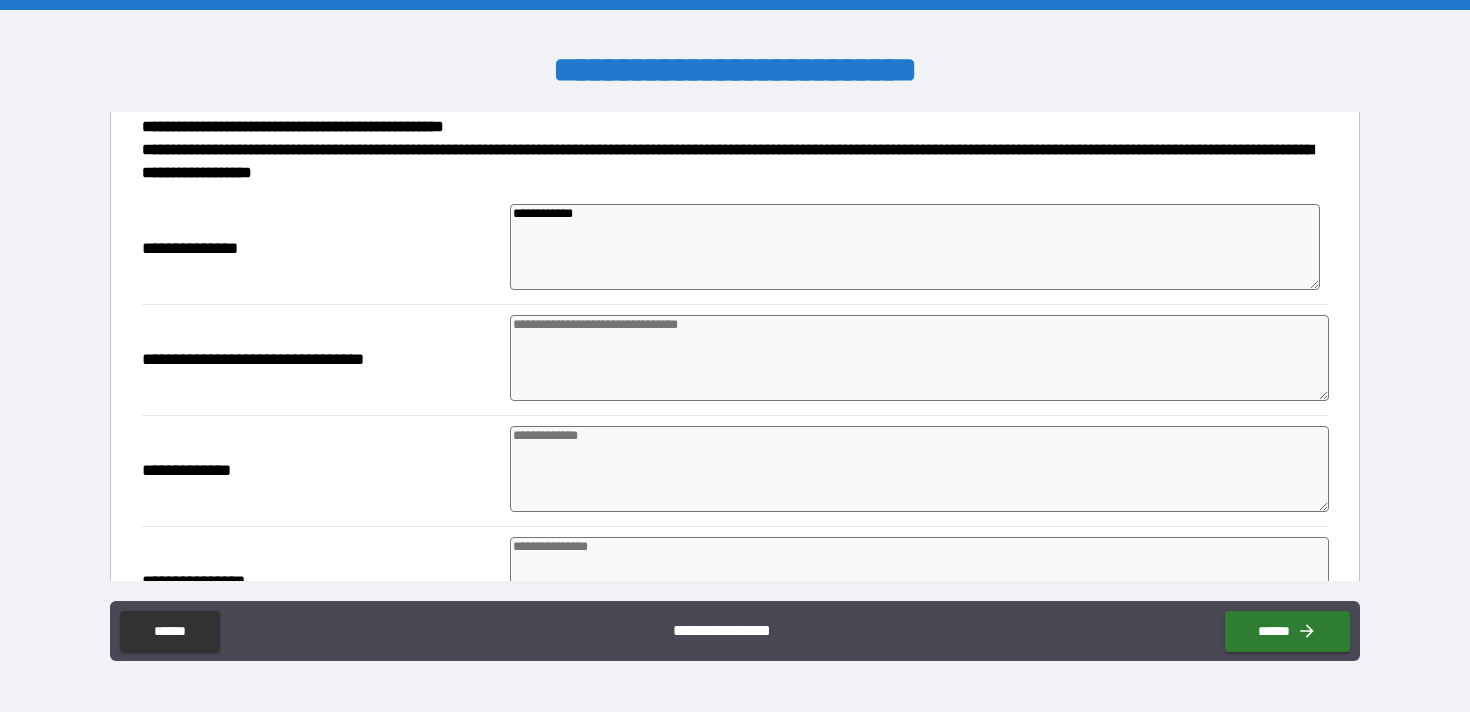 click at bounding box center (919, 358) 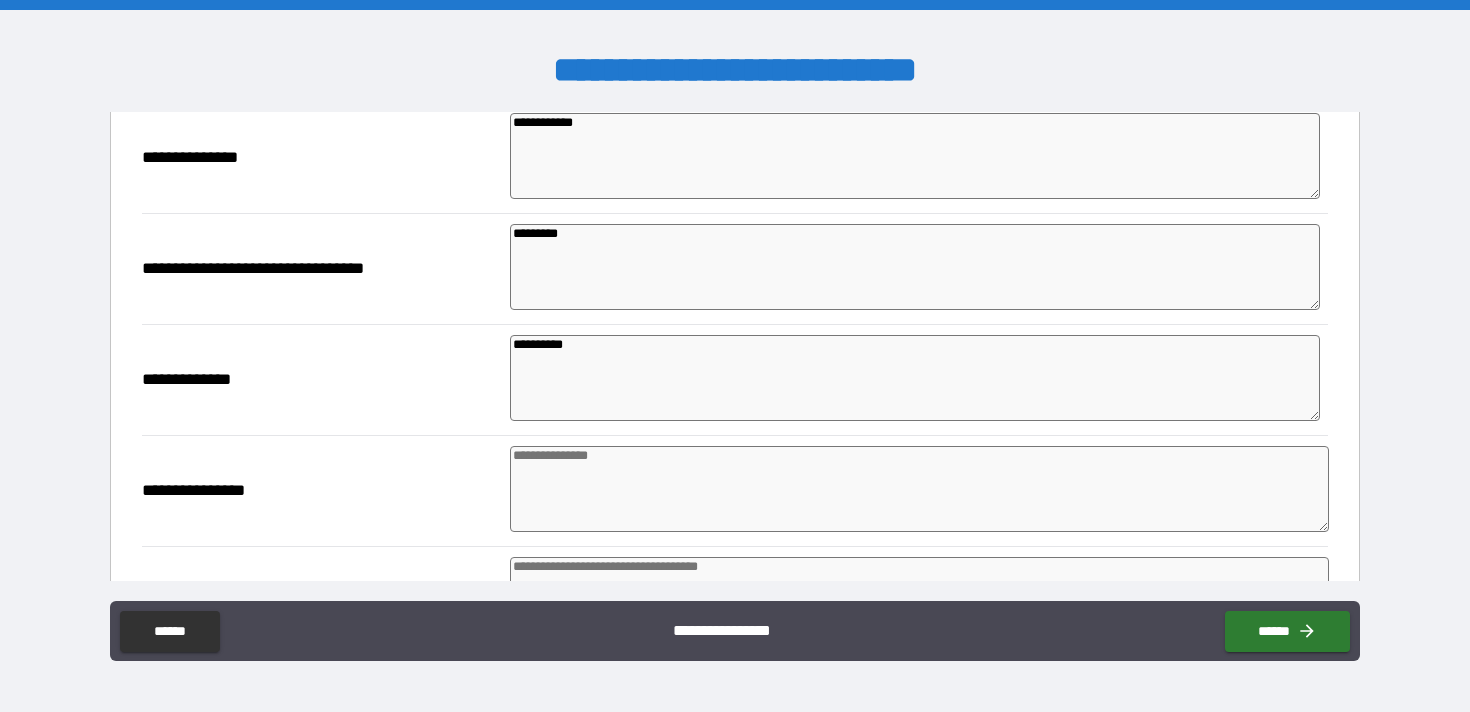 scroll, scrollTop: 1162, scrollLeft: 0, axis: vertical 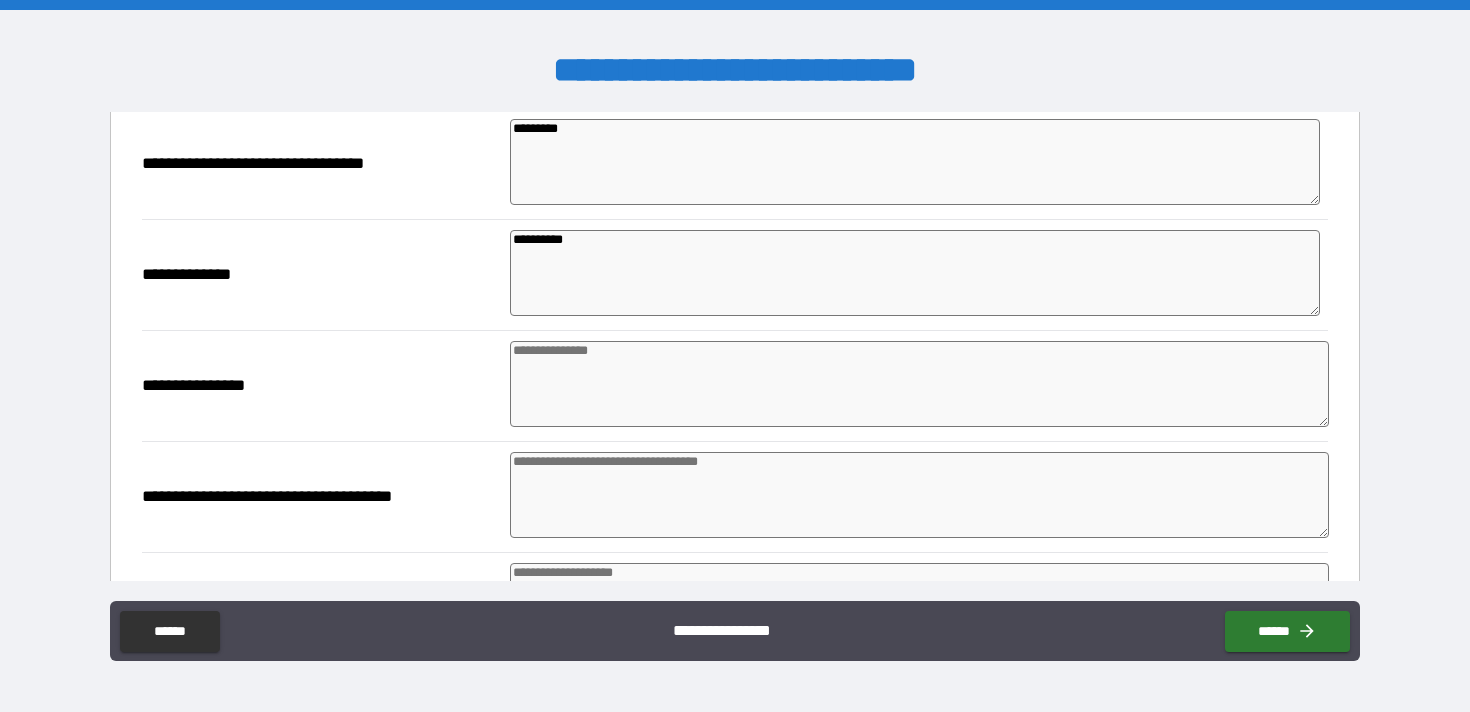 click at bounding box center [919, 384] 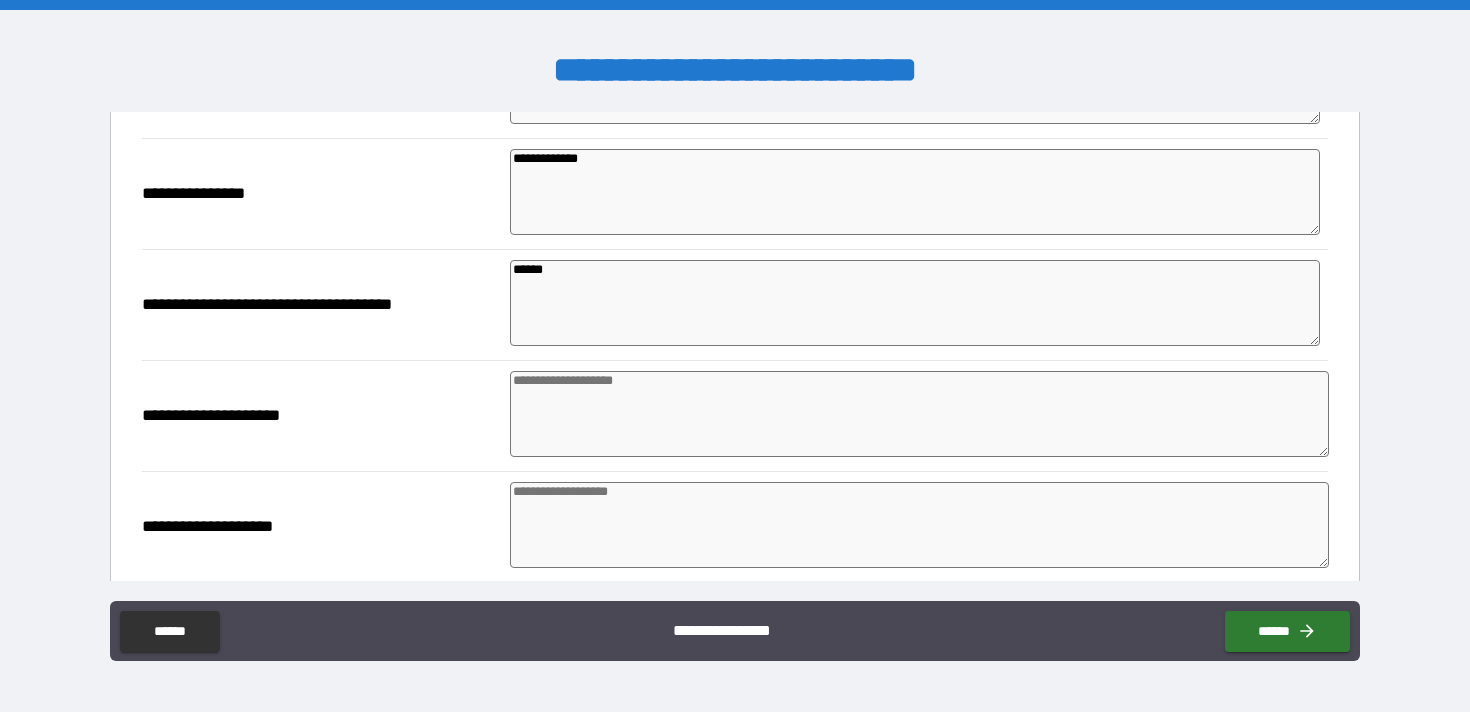 scroll, scrollTop: 1360, scrollLeft: 0, axis: vertical 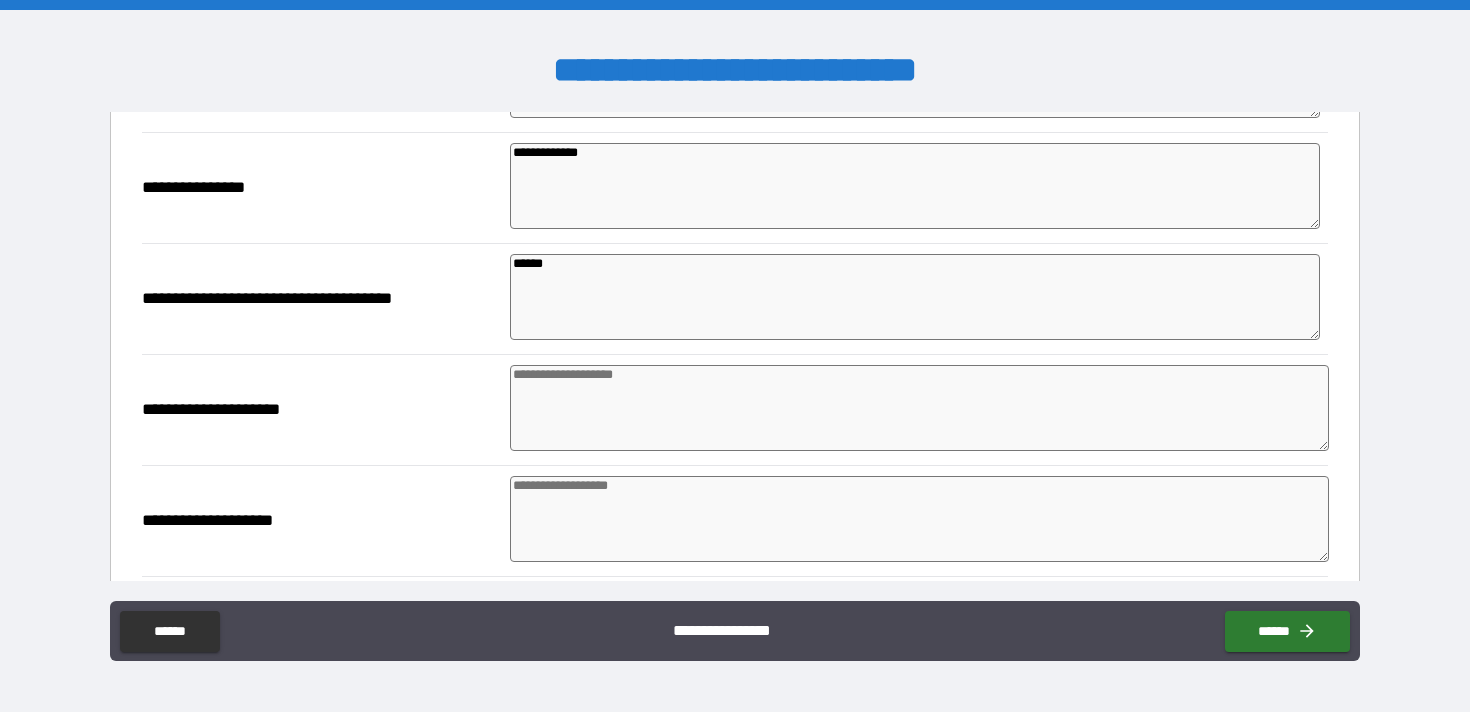 click at bounding box center (919, 408) 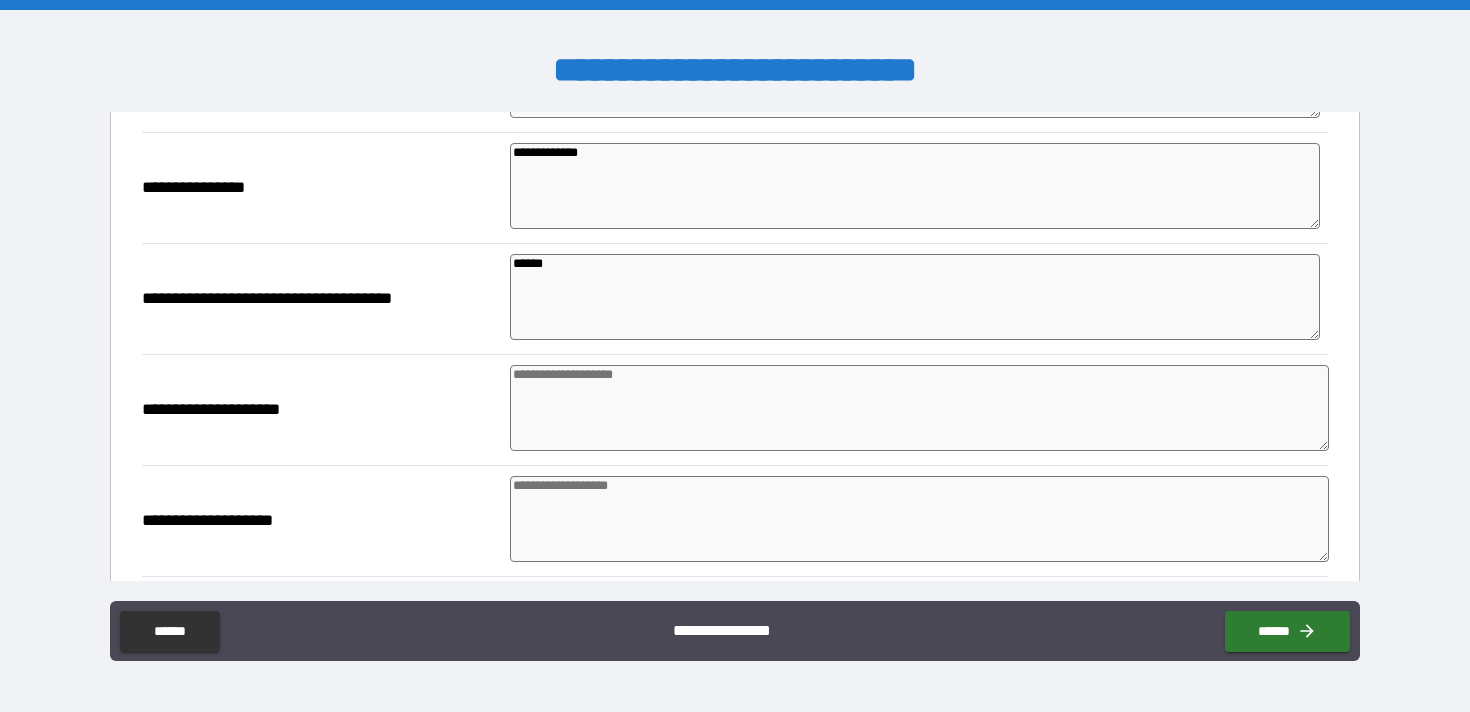 paste on "**********" 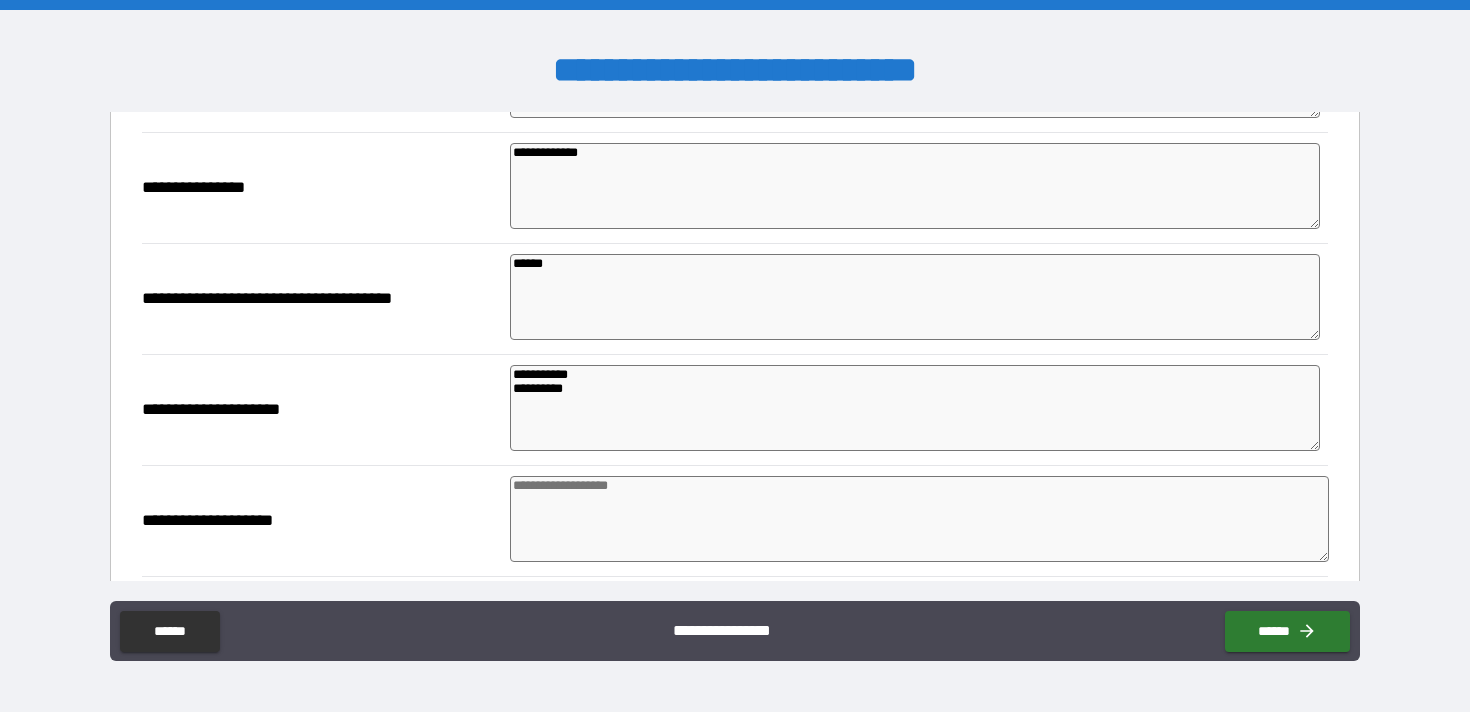 click at bounding box center [919, 519] 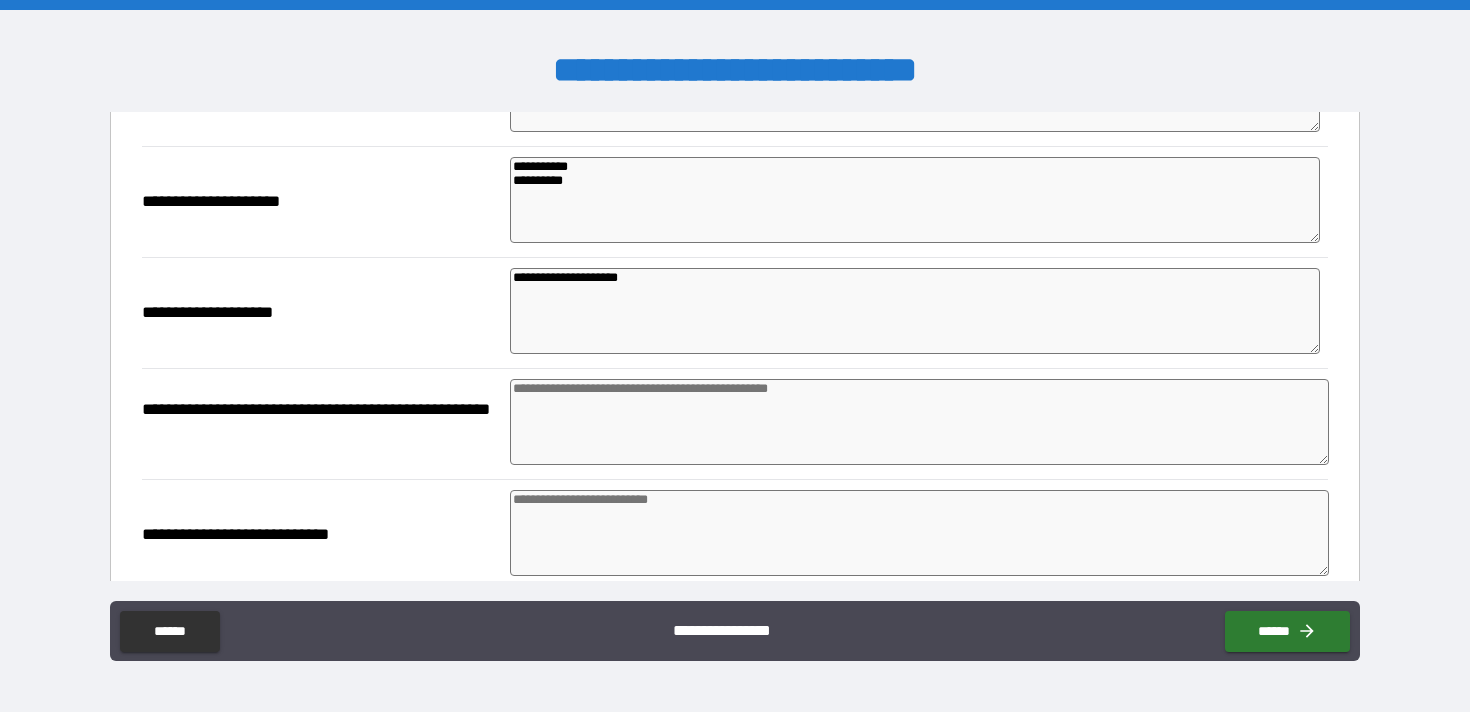 scroll, scrollTop: 1572, scrollLeft: 0, axis: vertical 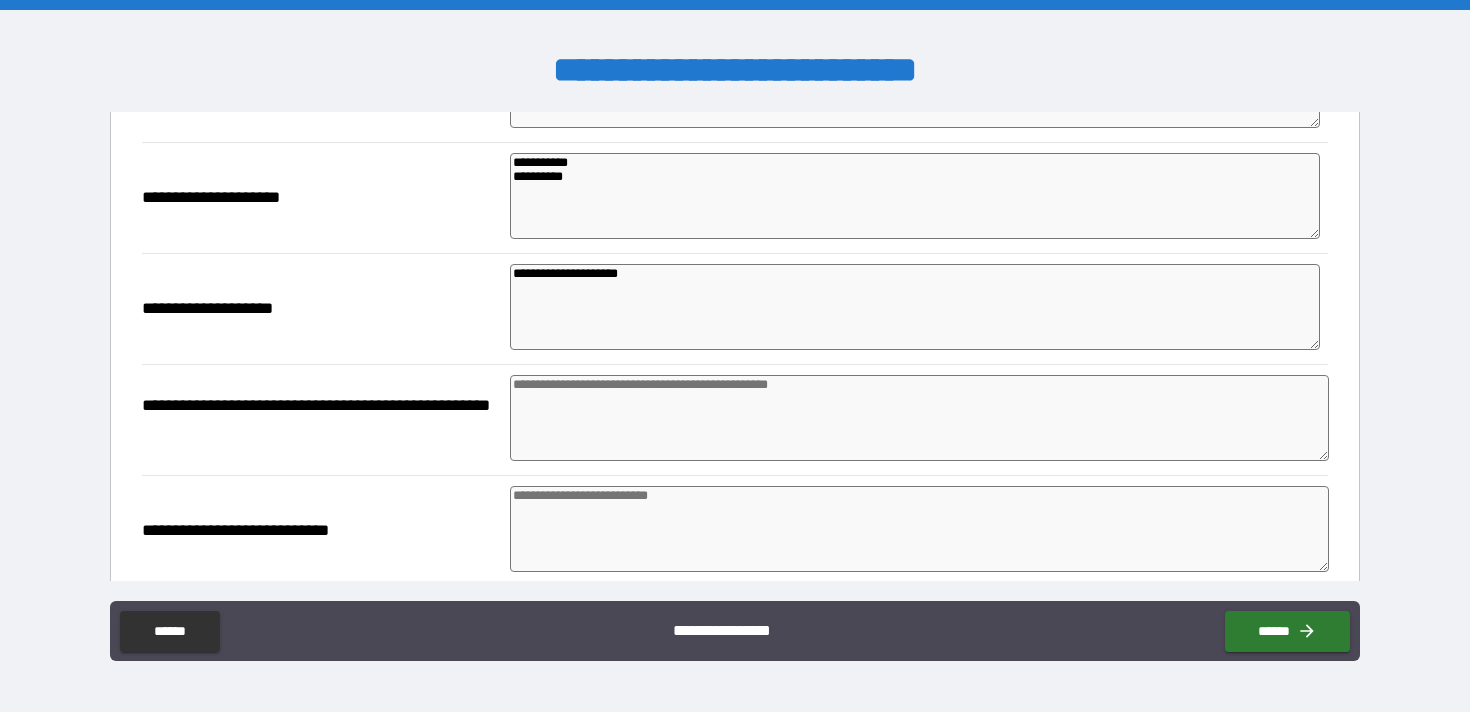 click at bounding box center [919, 418] 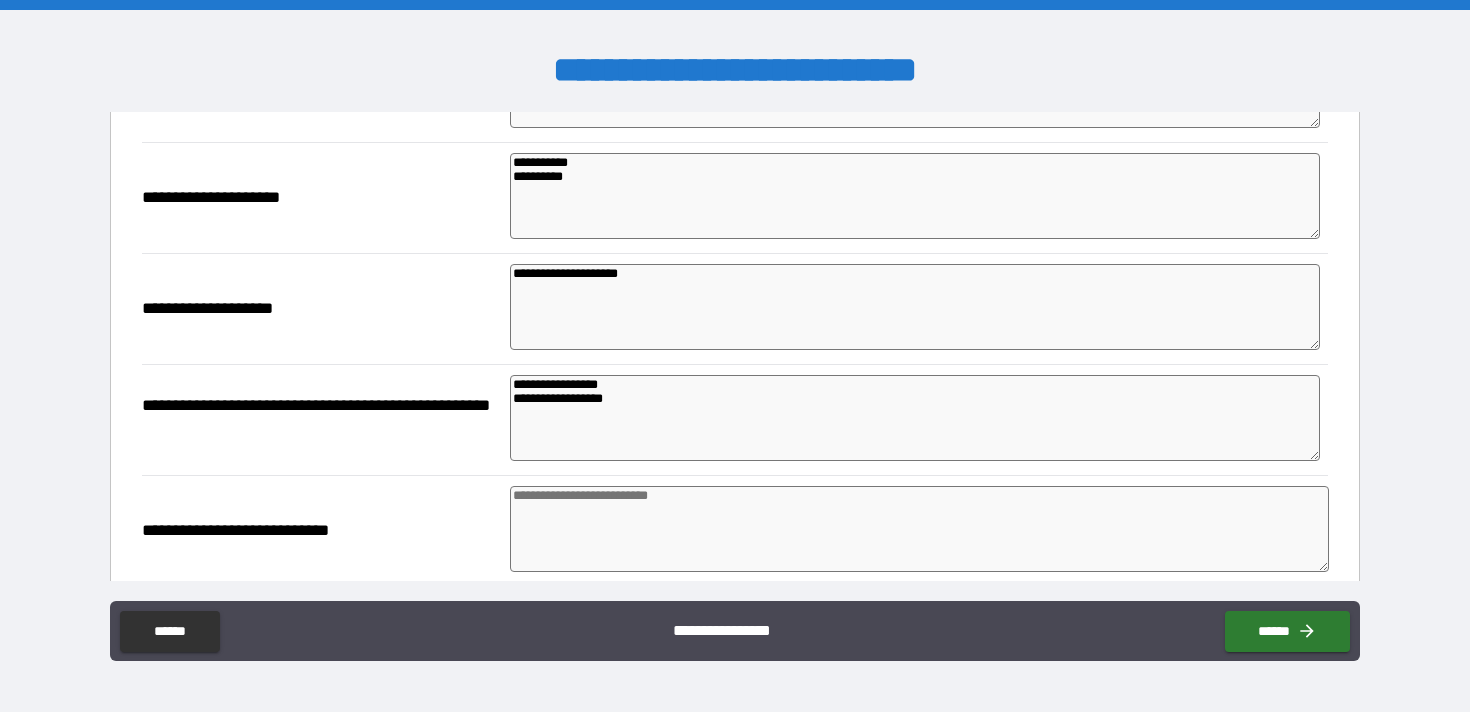 click on "**********" at bounding box center [915, 418] 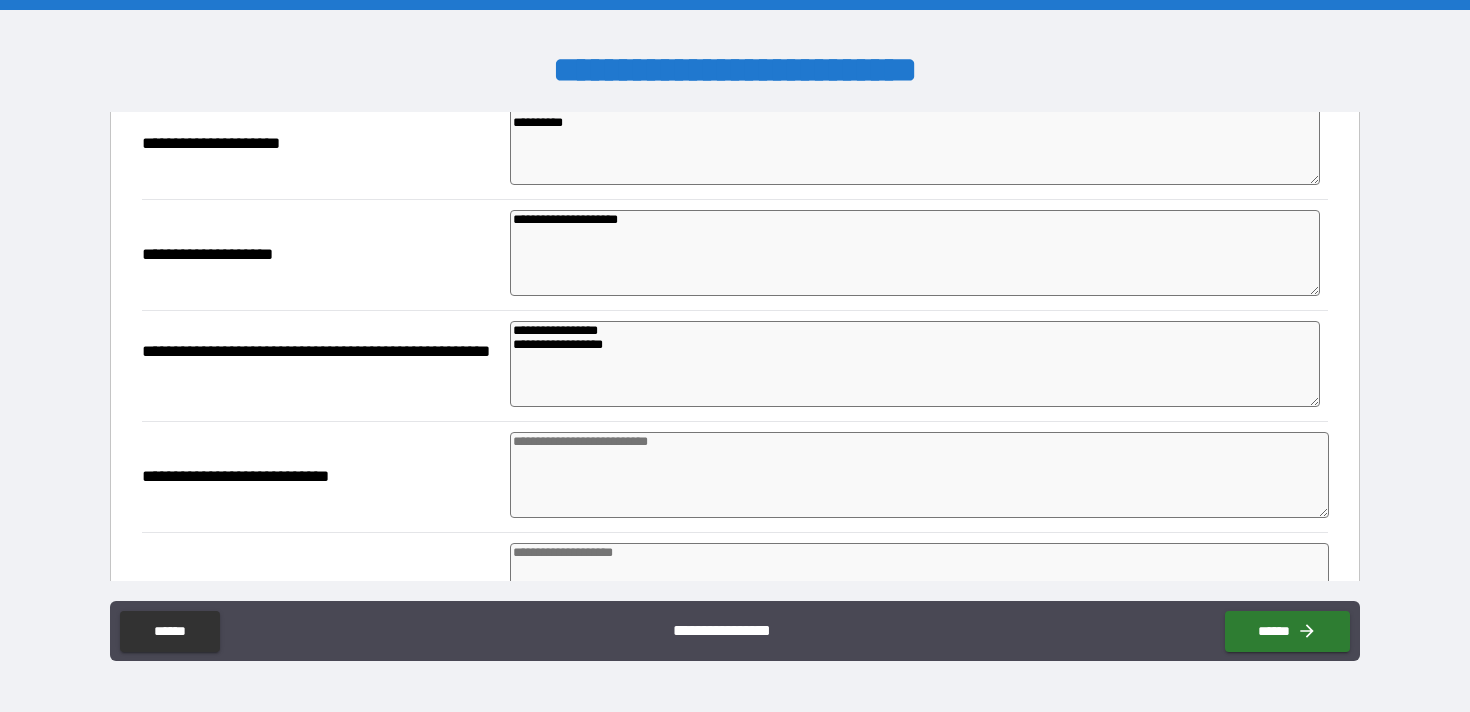 scroll, scrollTop: 1628, scrollLeft: 0, axis: vertical 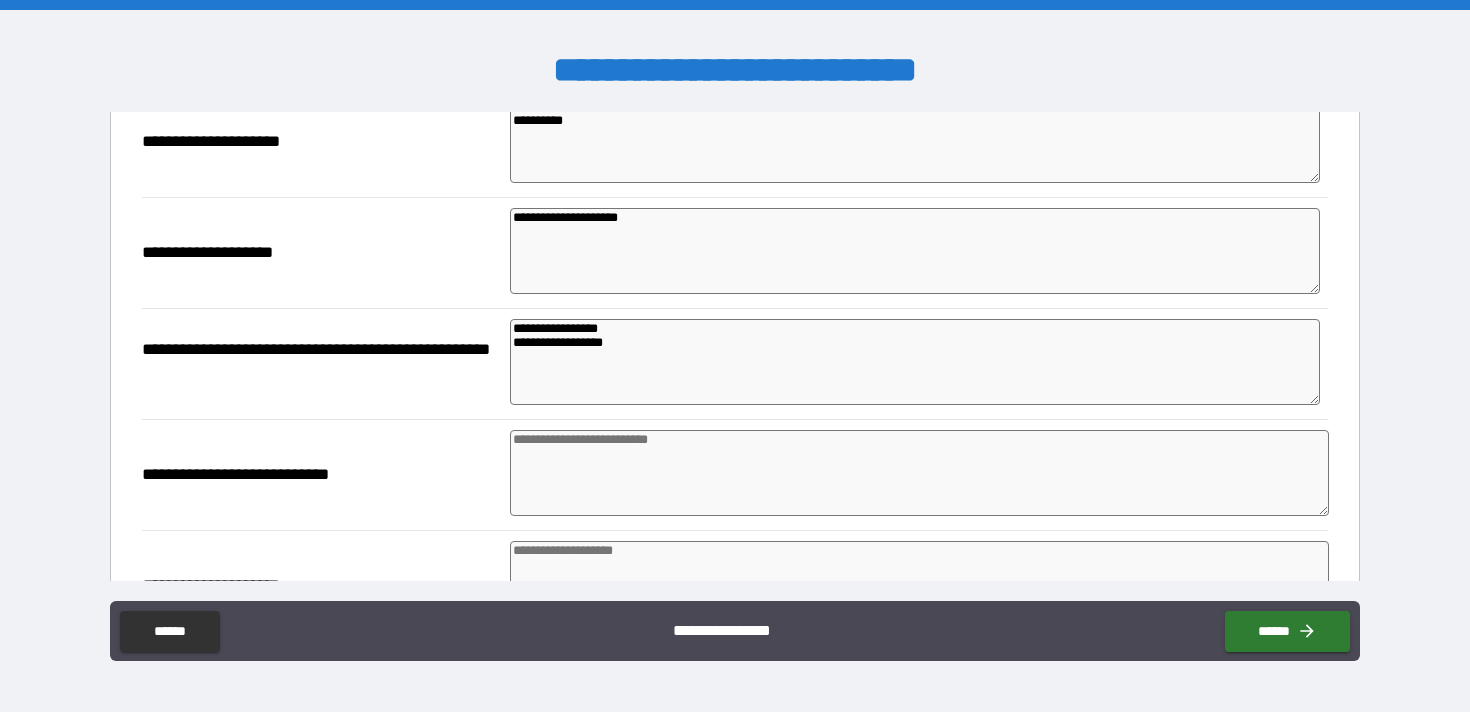 click at bounding box center (919, 473) 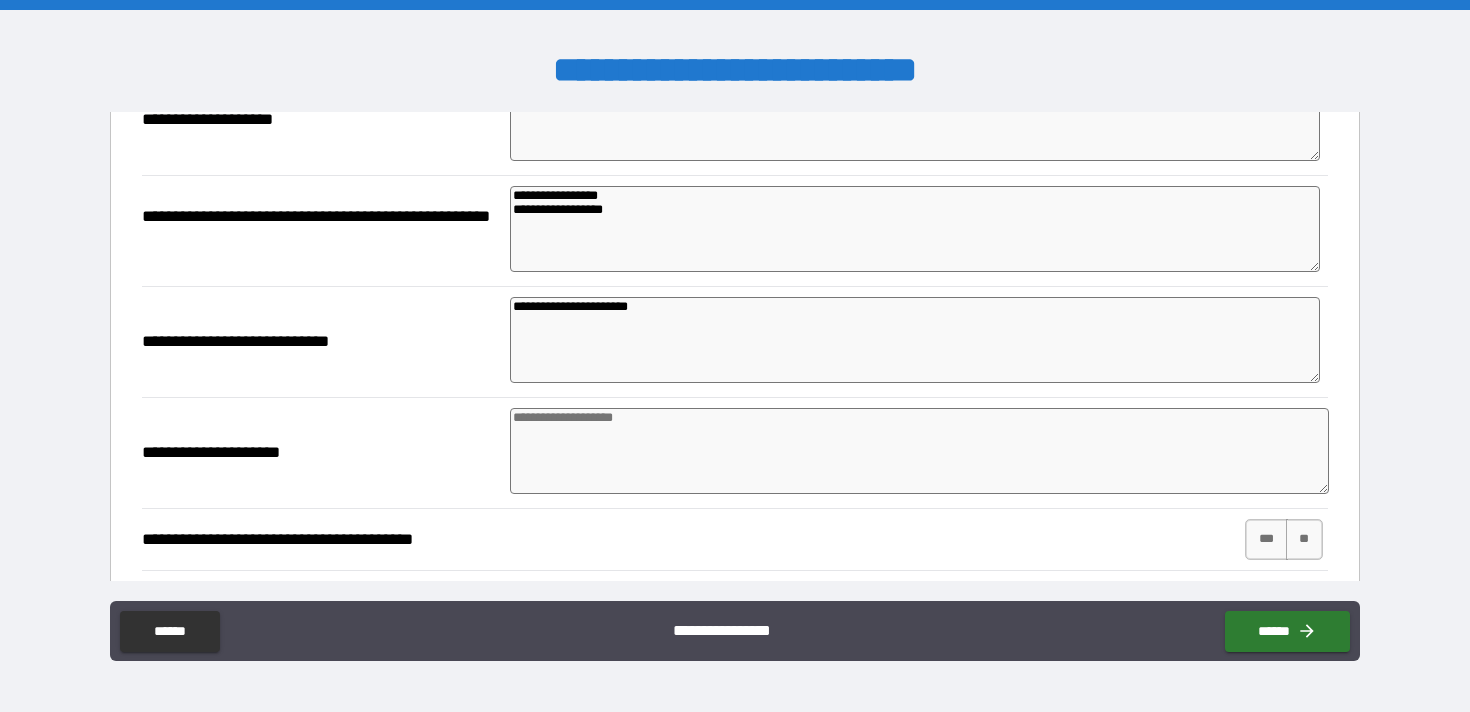 scroll, scrollTop: 1763, scrollLeft: 0, axis: vertical 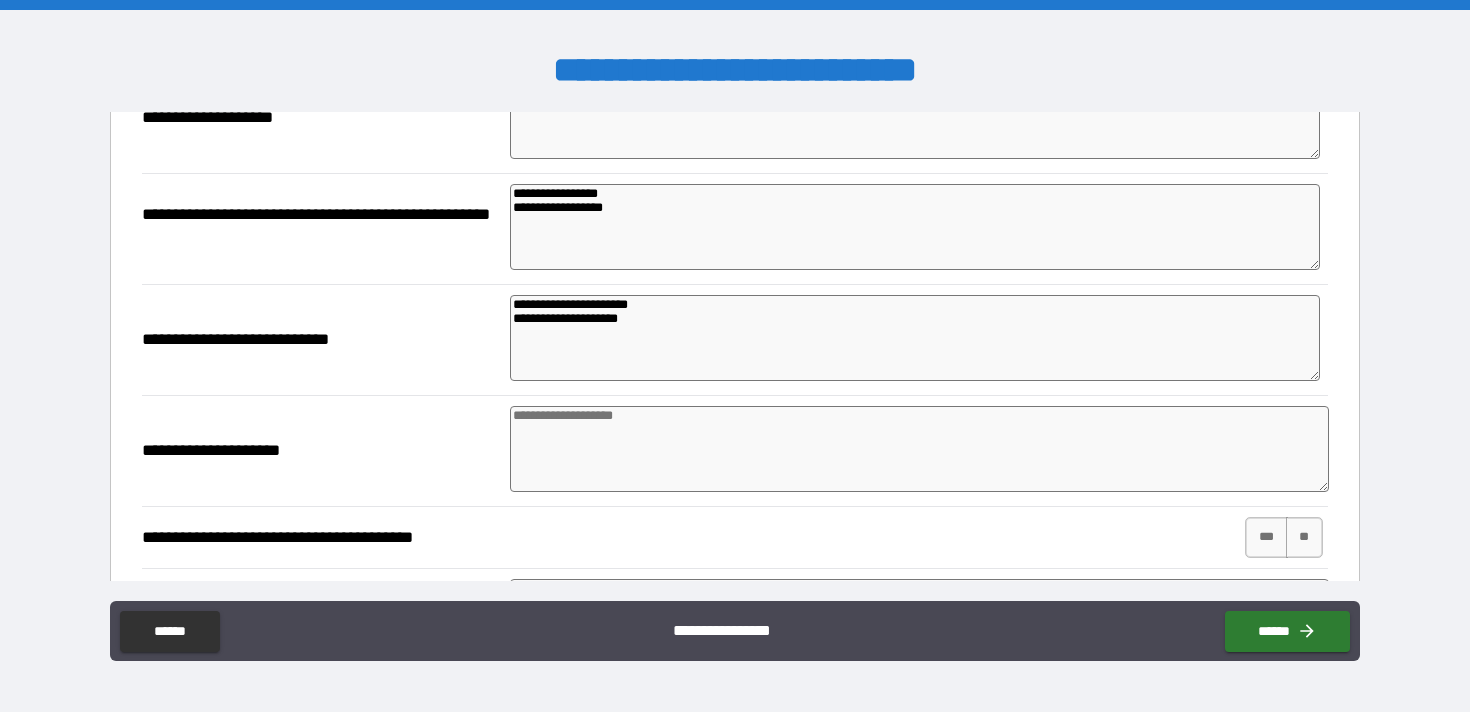 click at bounding box center (919, 449) 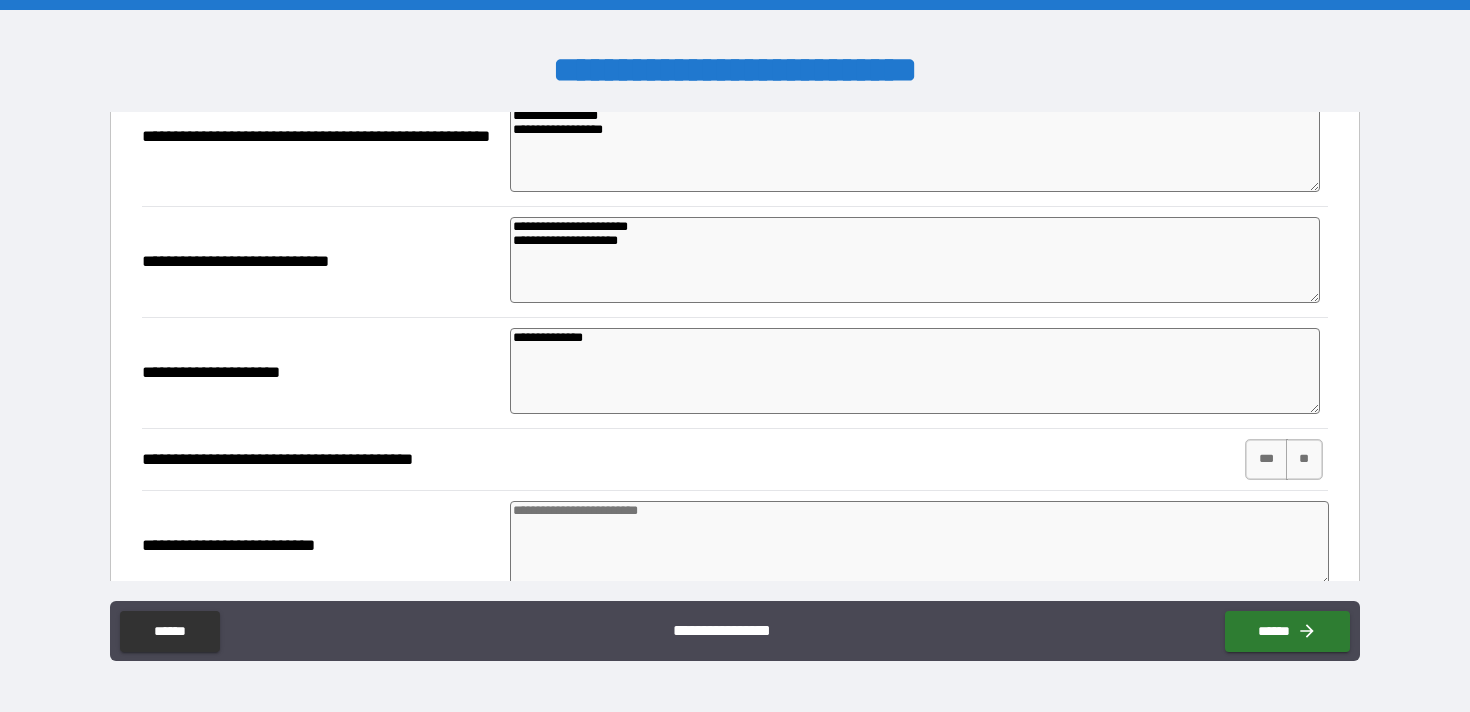 scroll, scrollTop: 1874, scrollLeft: 0, axis: vertical 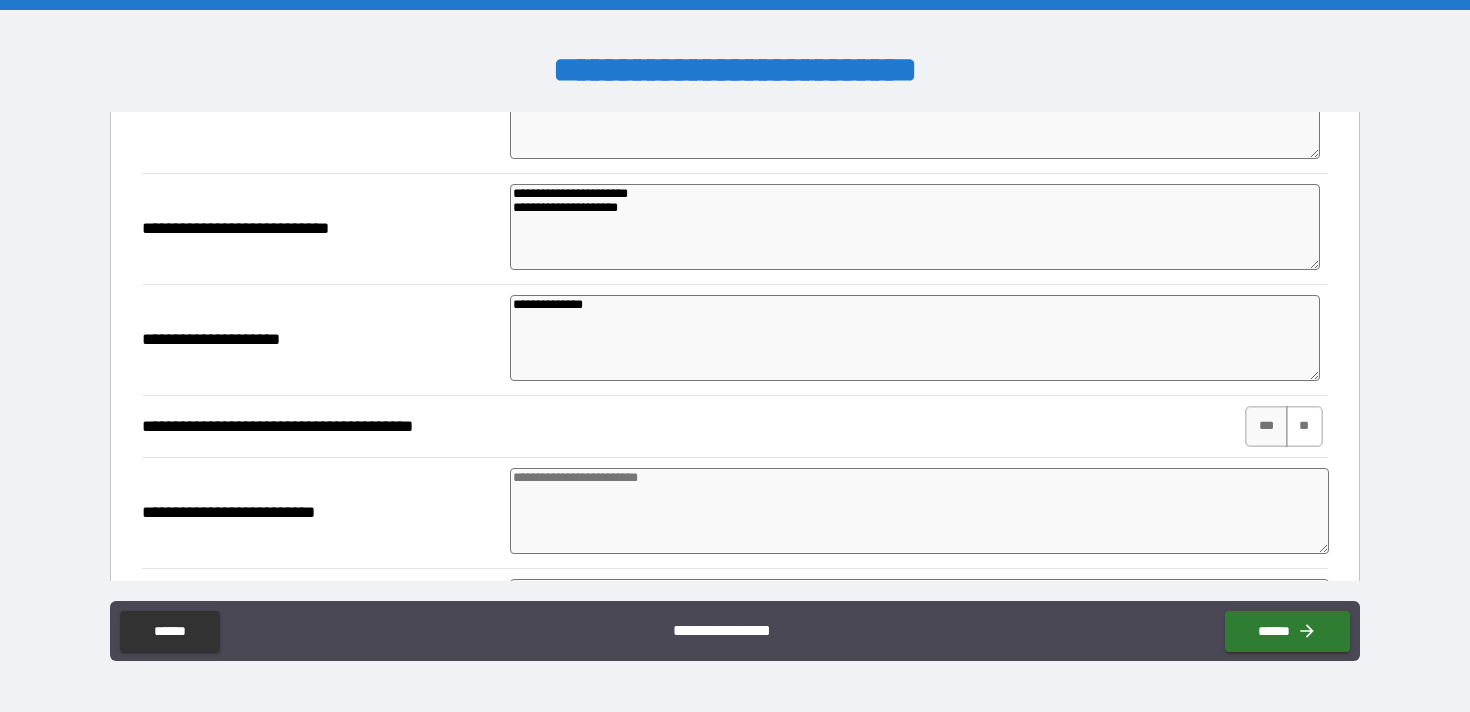 click on "**" at bounding box center [1304, 426] 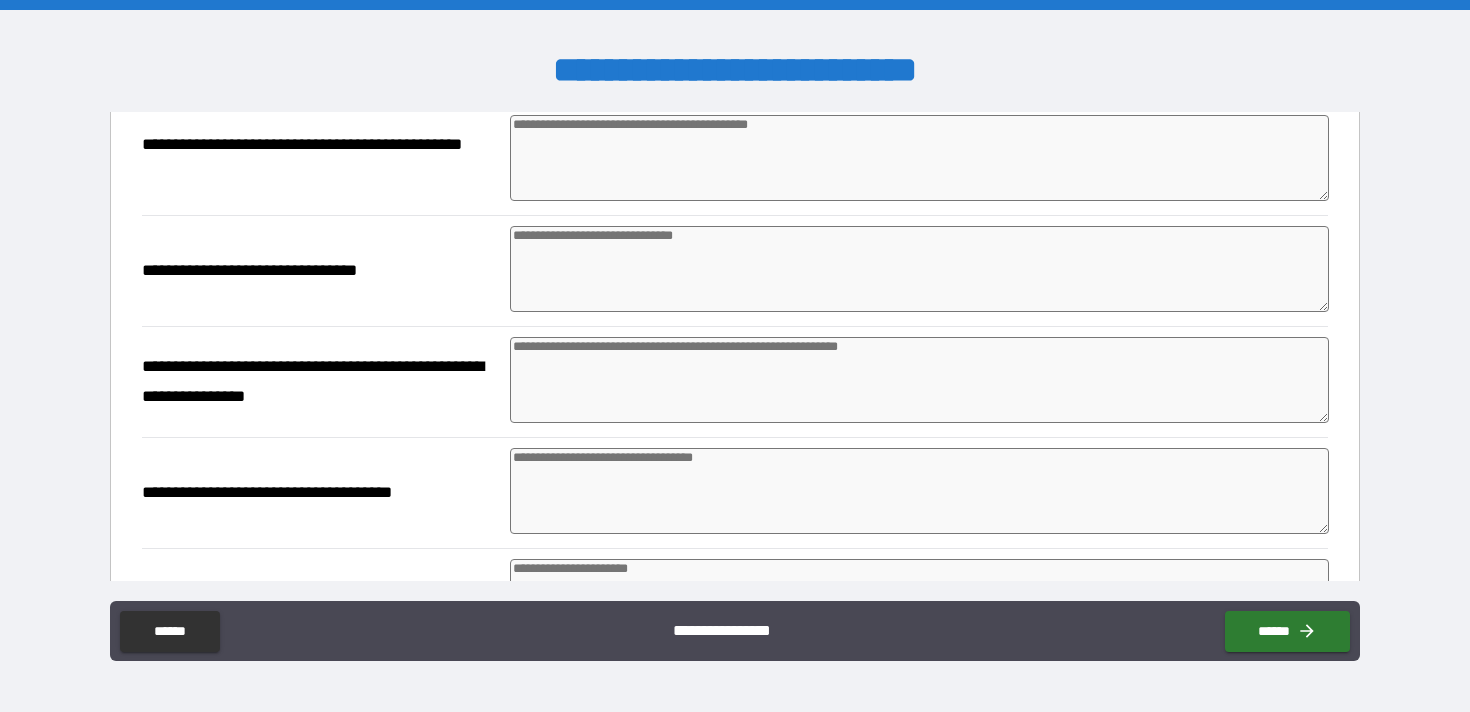 scroll, scrollTop: 2571, scrollLeft: 0, axis: vertical 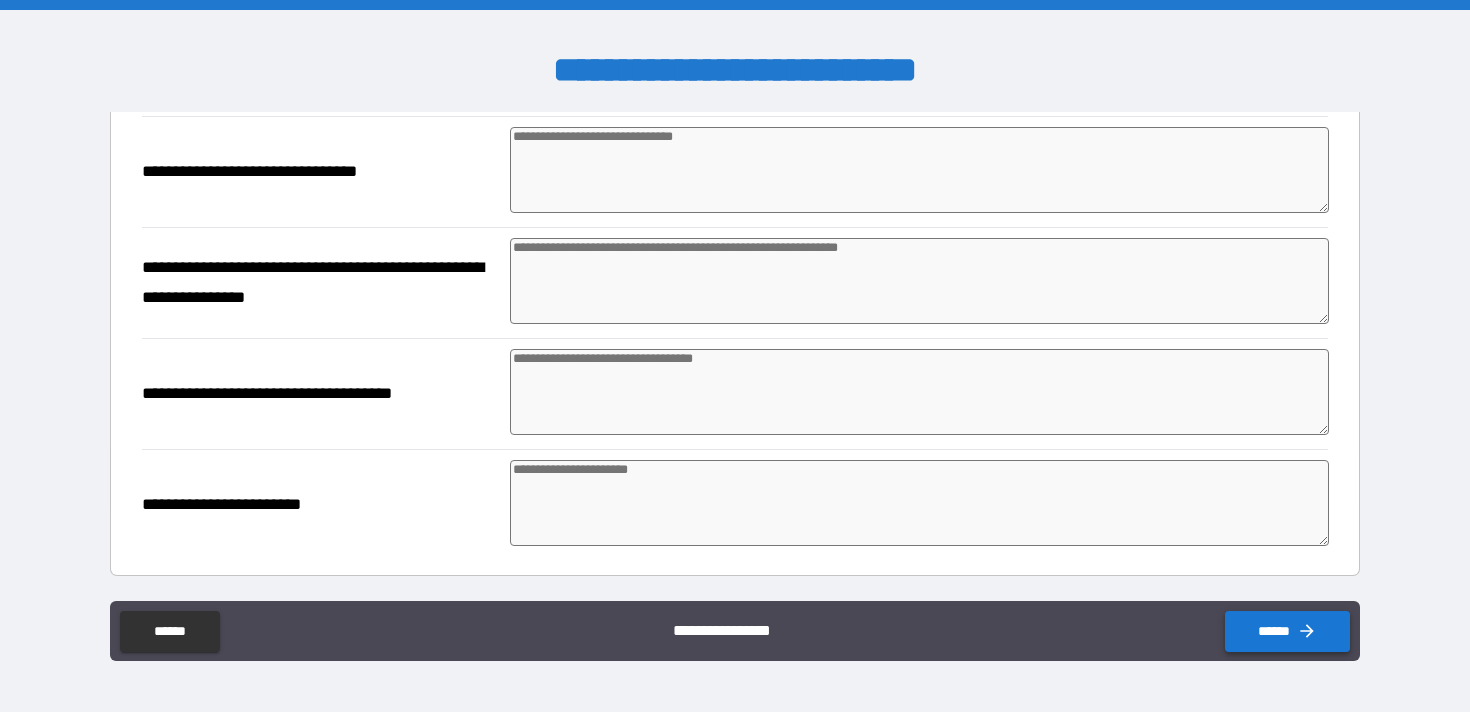 click on "******" at bounding box center (1287, 631) 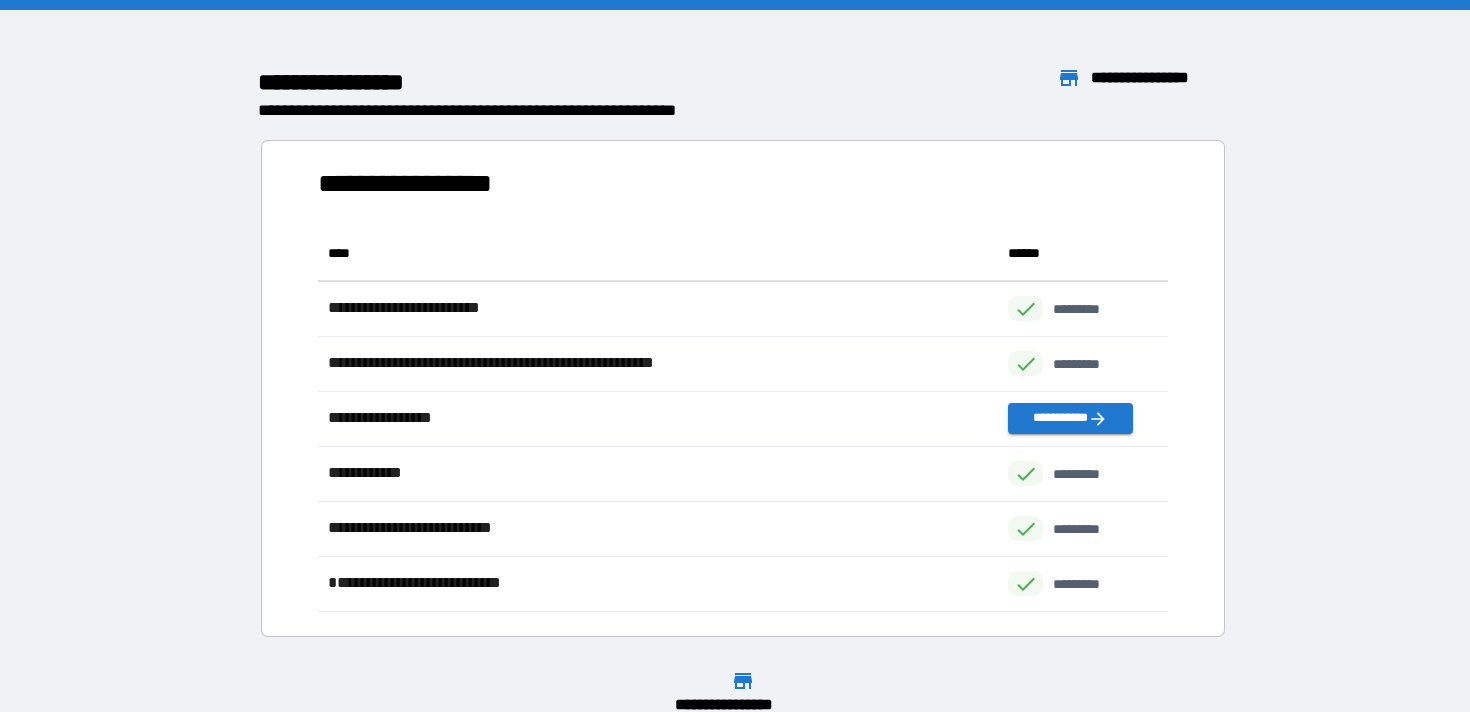 scroll, scrollTop: 1, scrollLeft: 1, axis: both 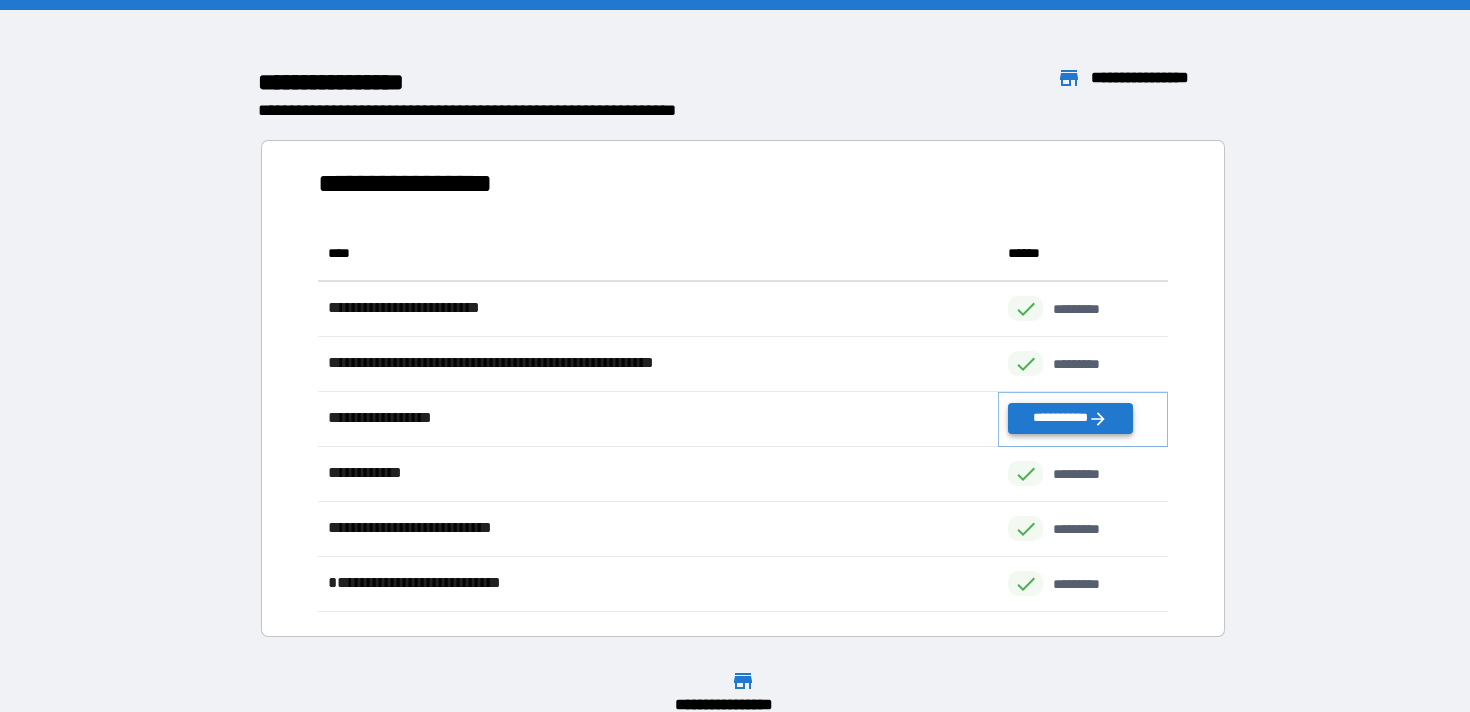 click on "**********" at bounding box center (1070, 418) 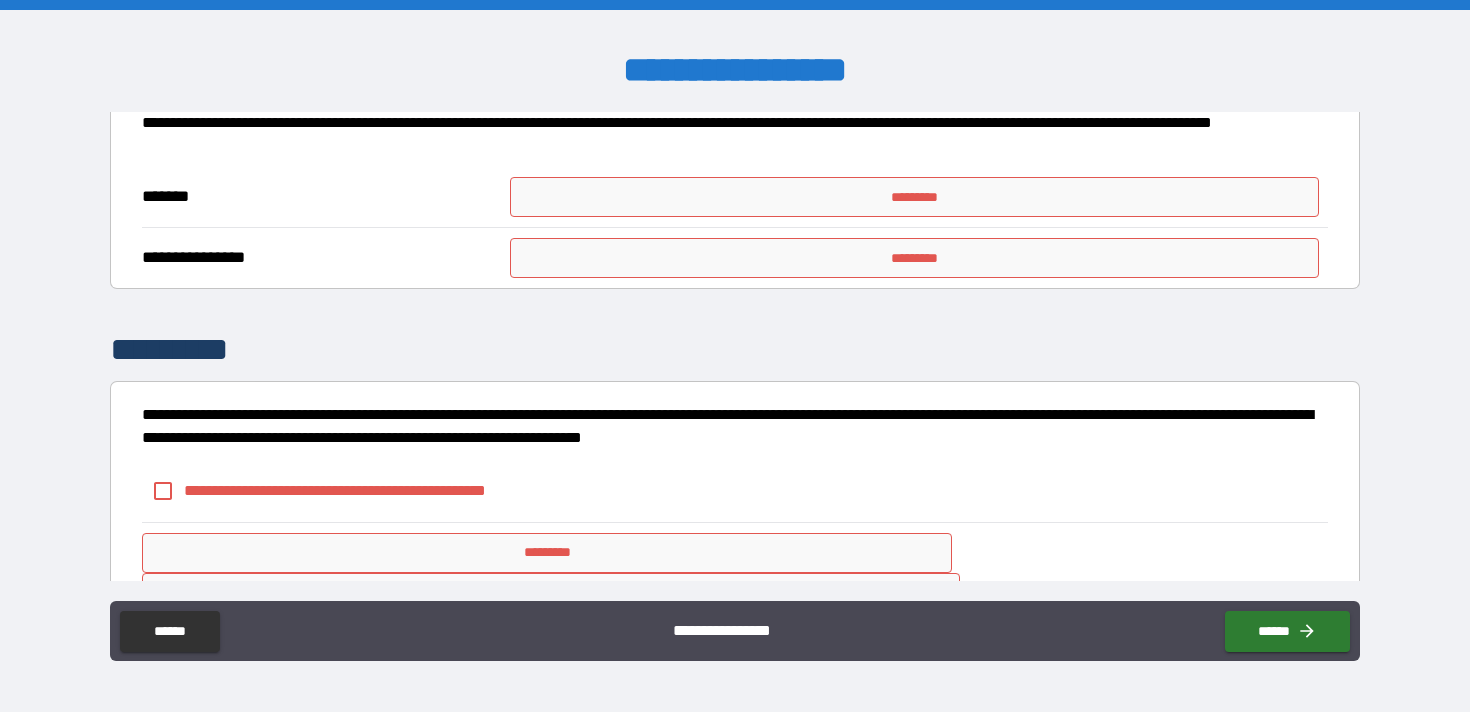 scroll, scrollTop: 822, scrollLeft: 0, axis: vertical 